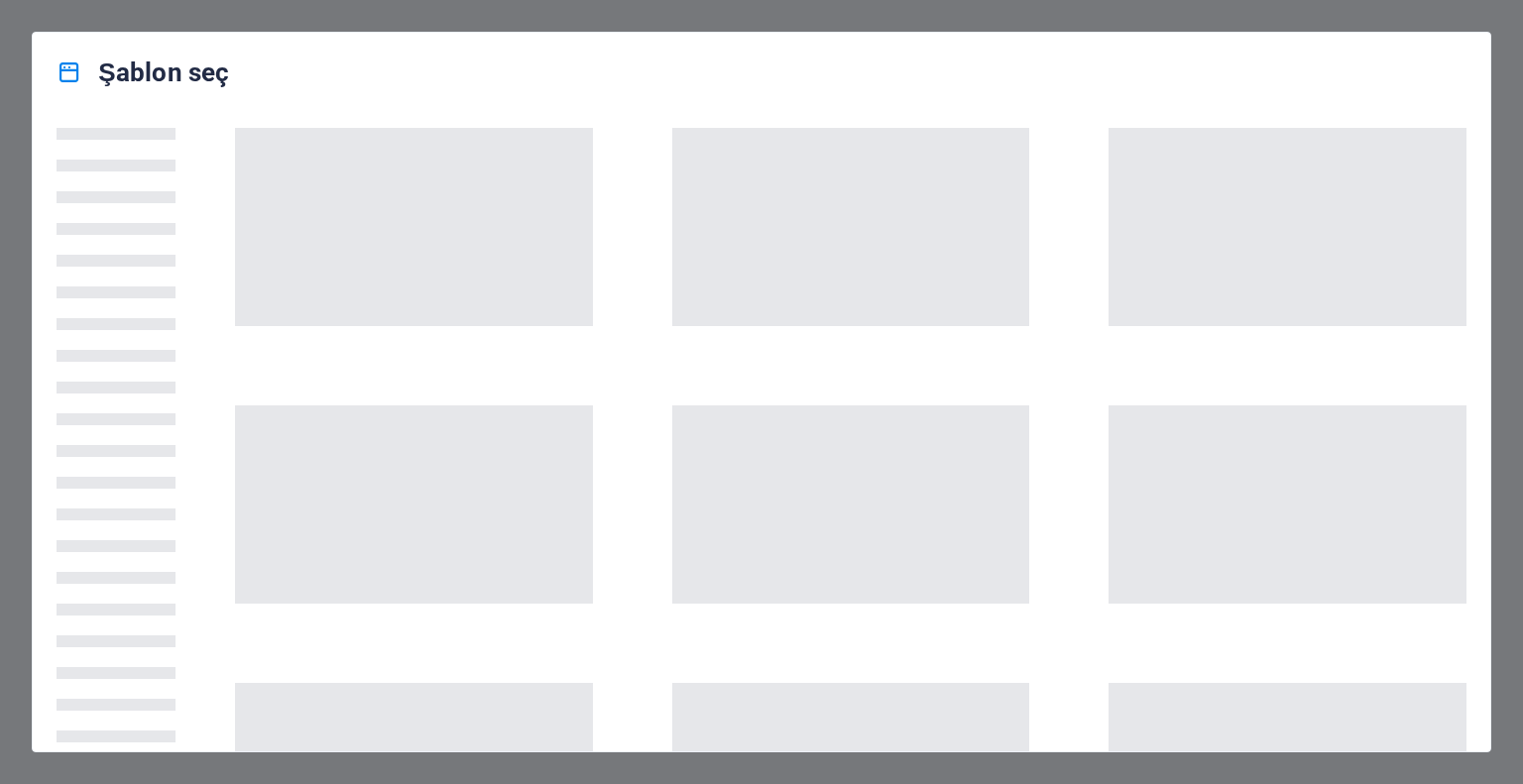 scroll, scrollTop: 0, scrollLeft: 0, axis: both 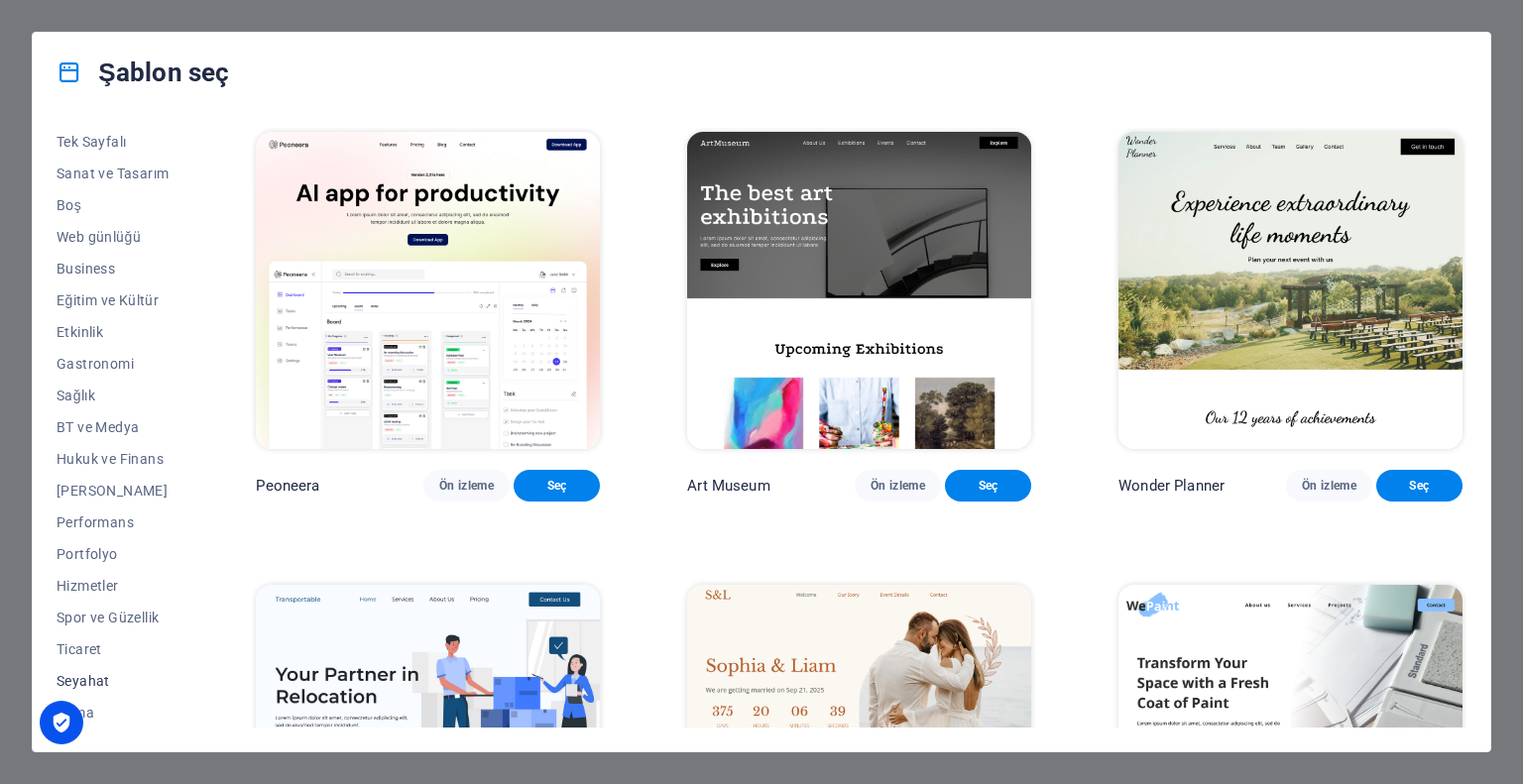 click on "Seyahat" at bounding box center (112, 681) 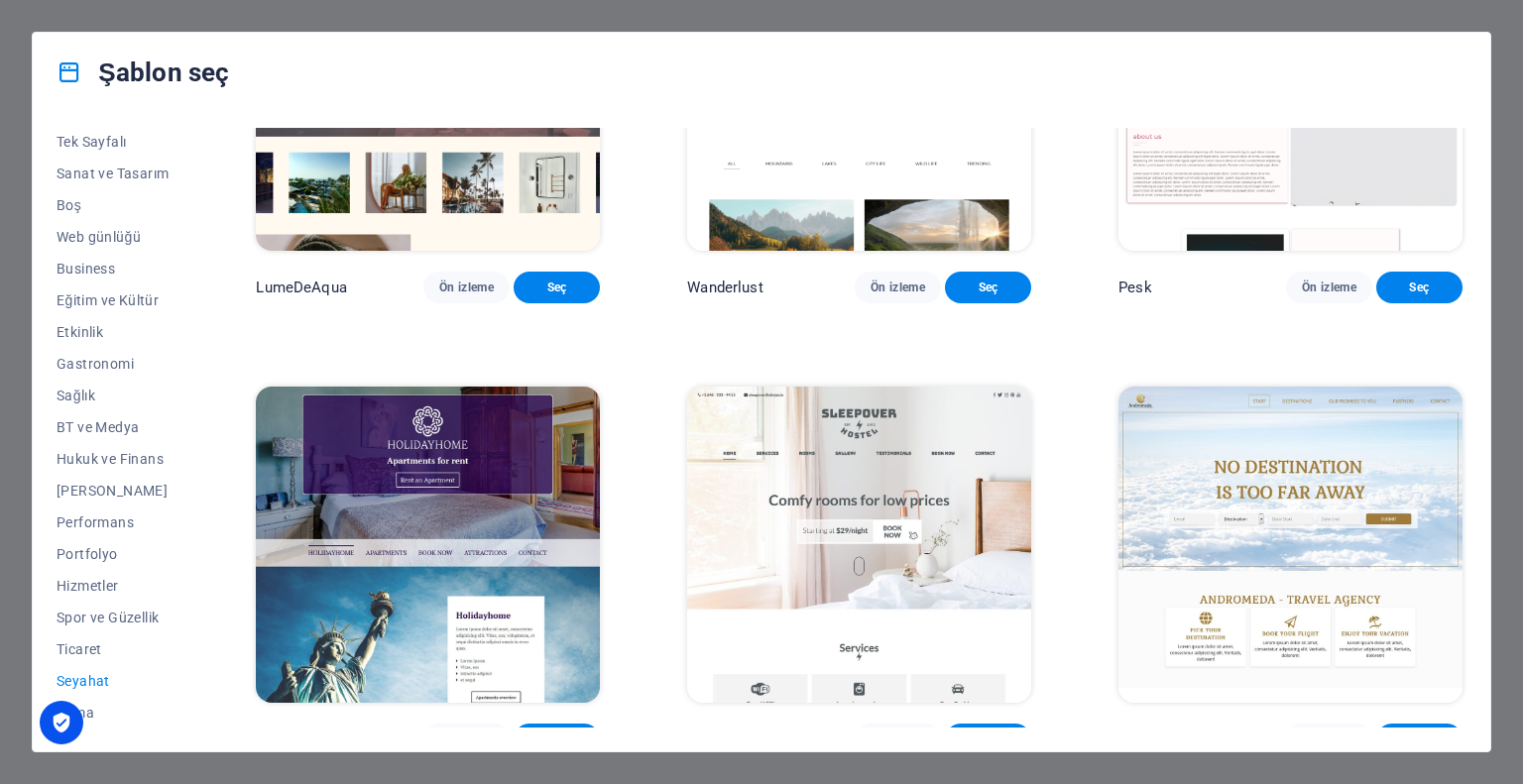 scroll, scrollTop: 297, scrollLeft: 0, axis: vertical 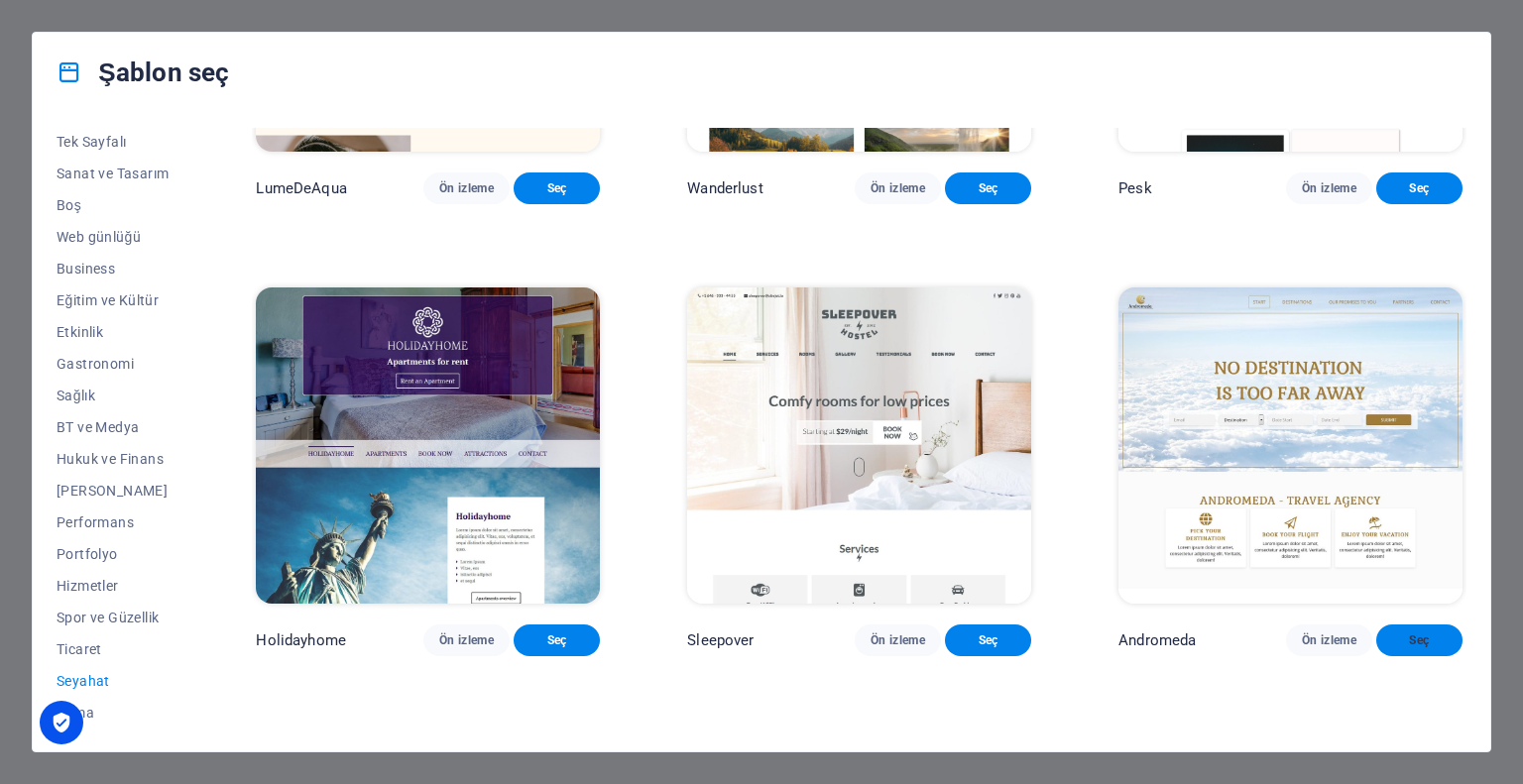 click on "Seç" at bounding box center (1419, 640) 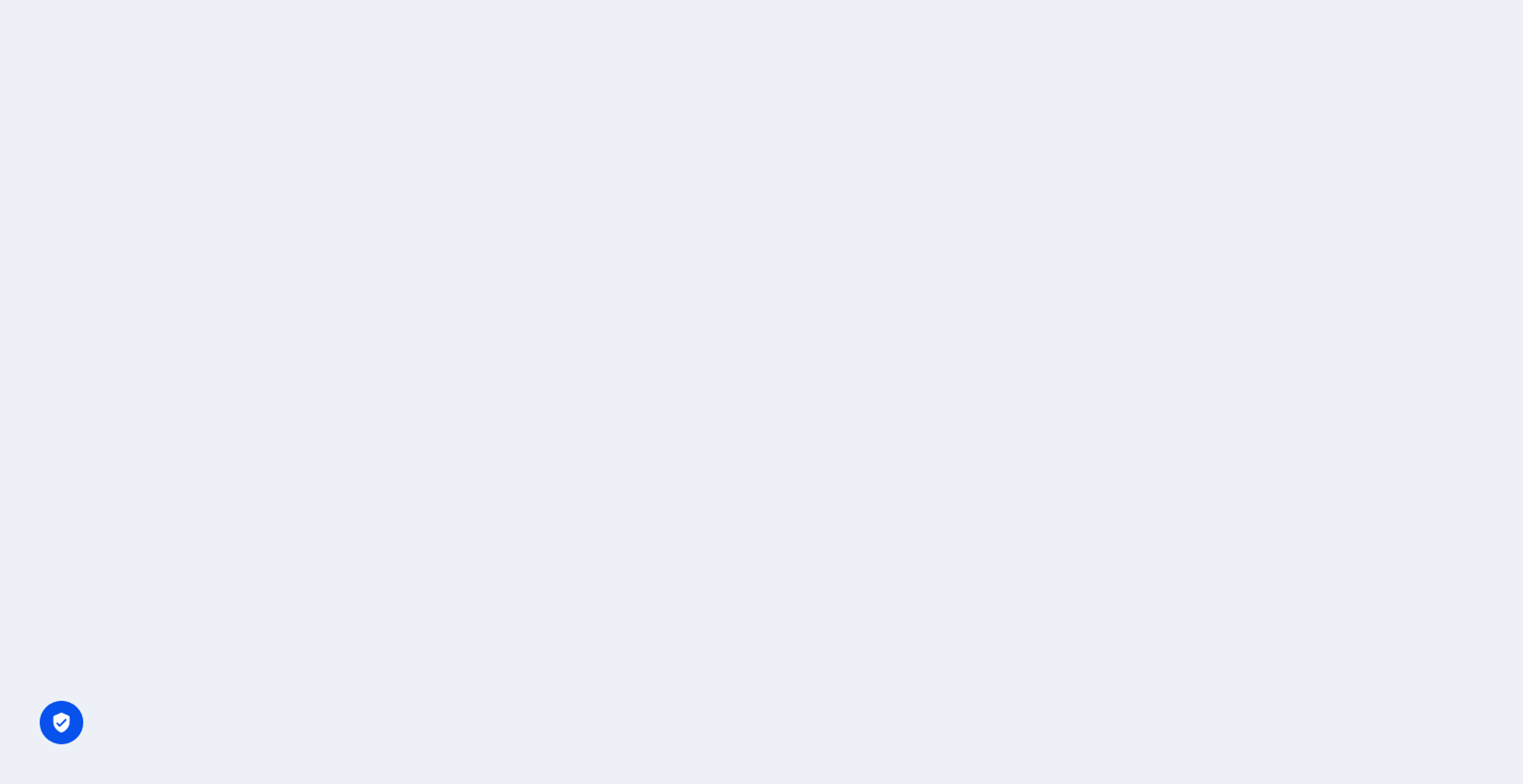 scroll, scrollTop: 0, scrollLeft: 0, axis: both 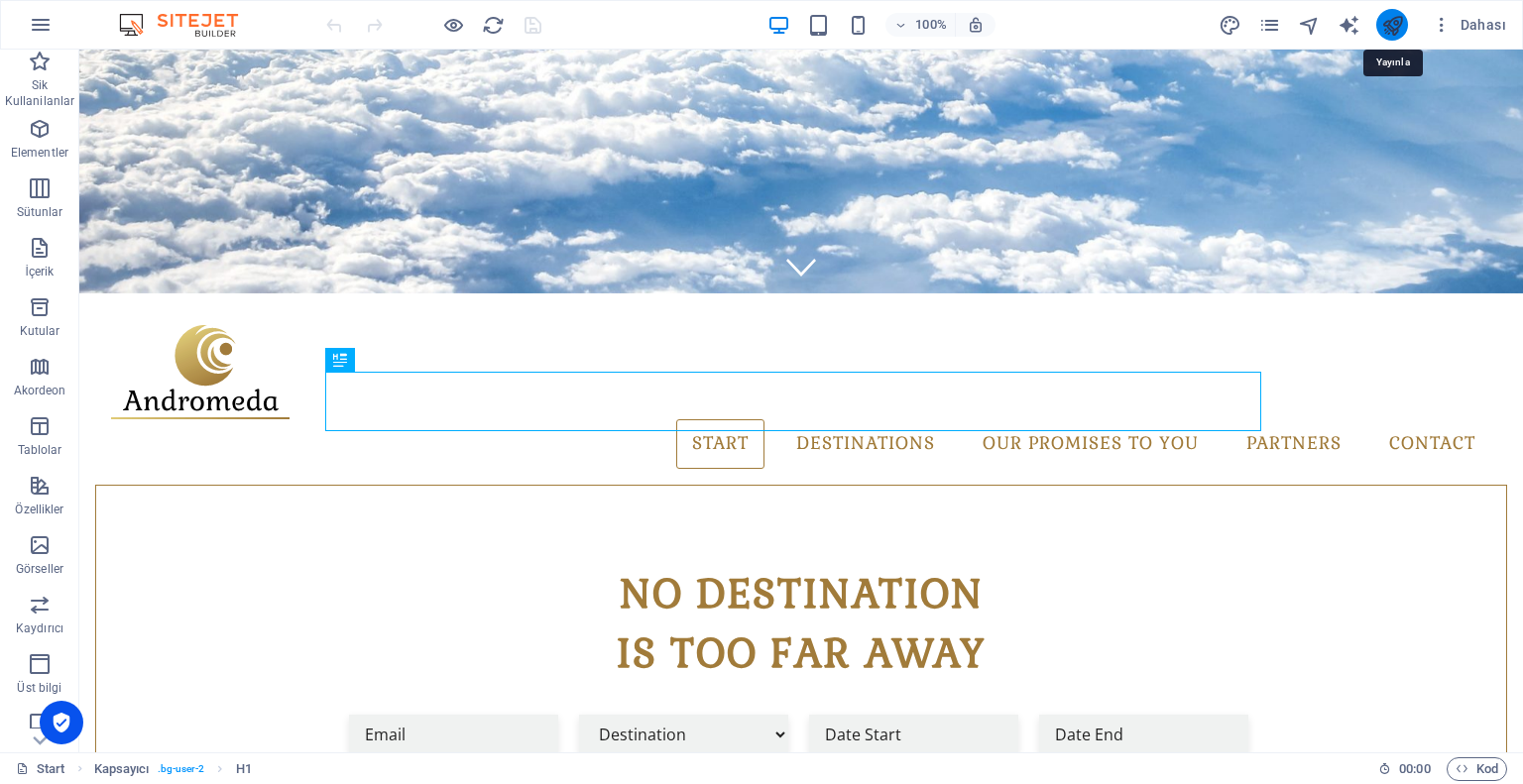click at bounding box center (1392, 25) 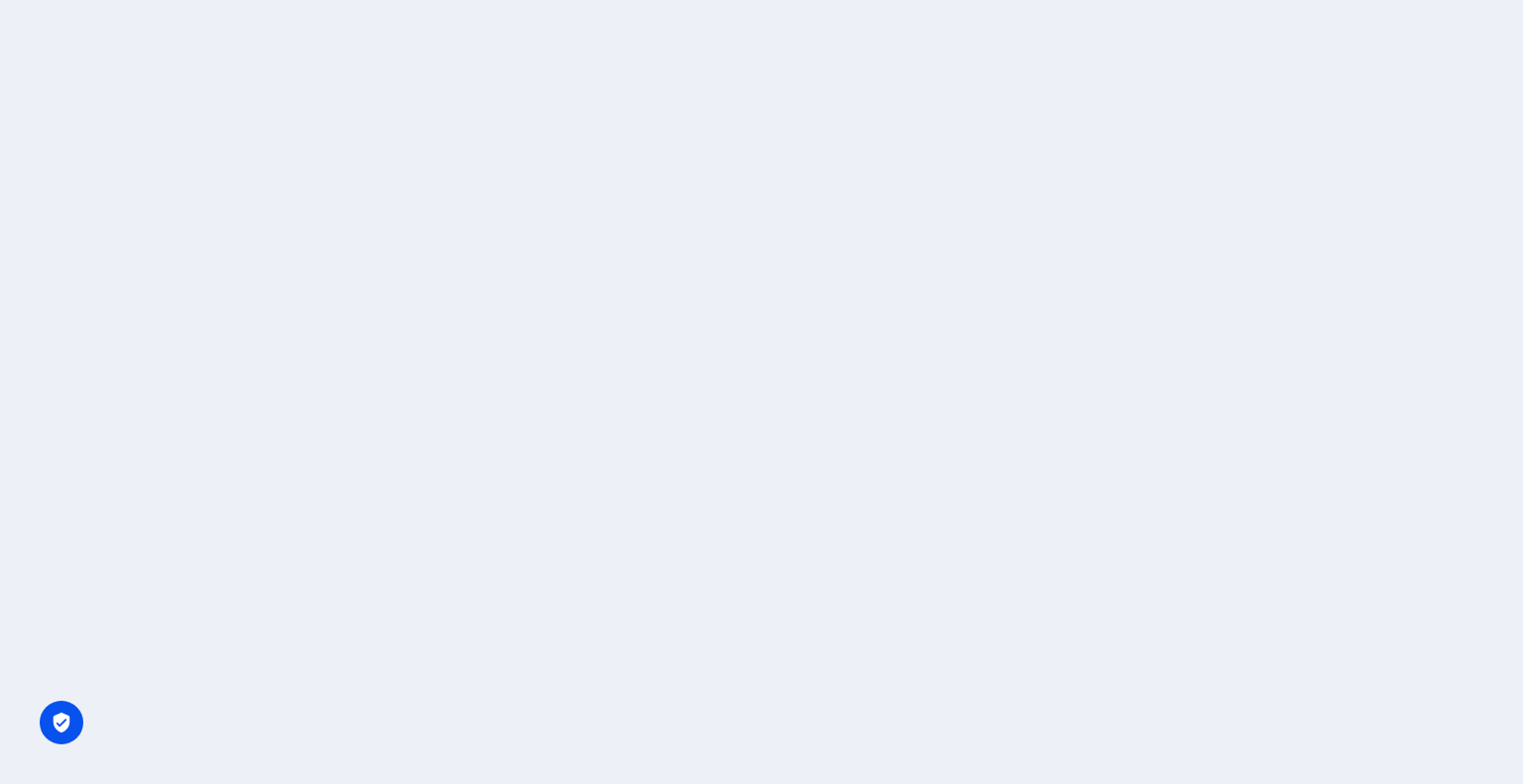 scroll, scrollTop: 0, scrollLeft: 0, axis: both 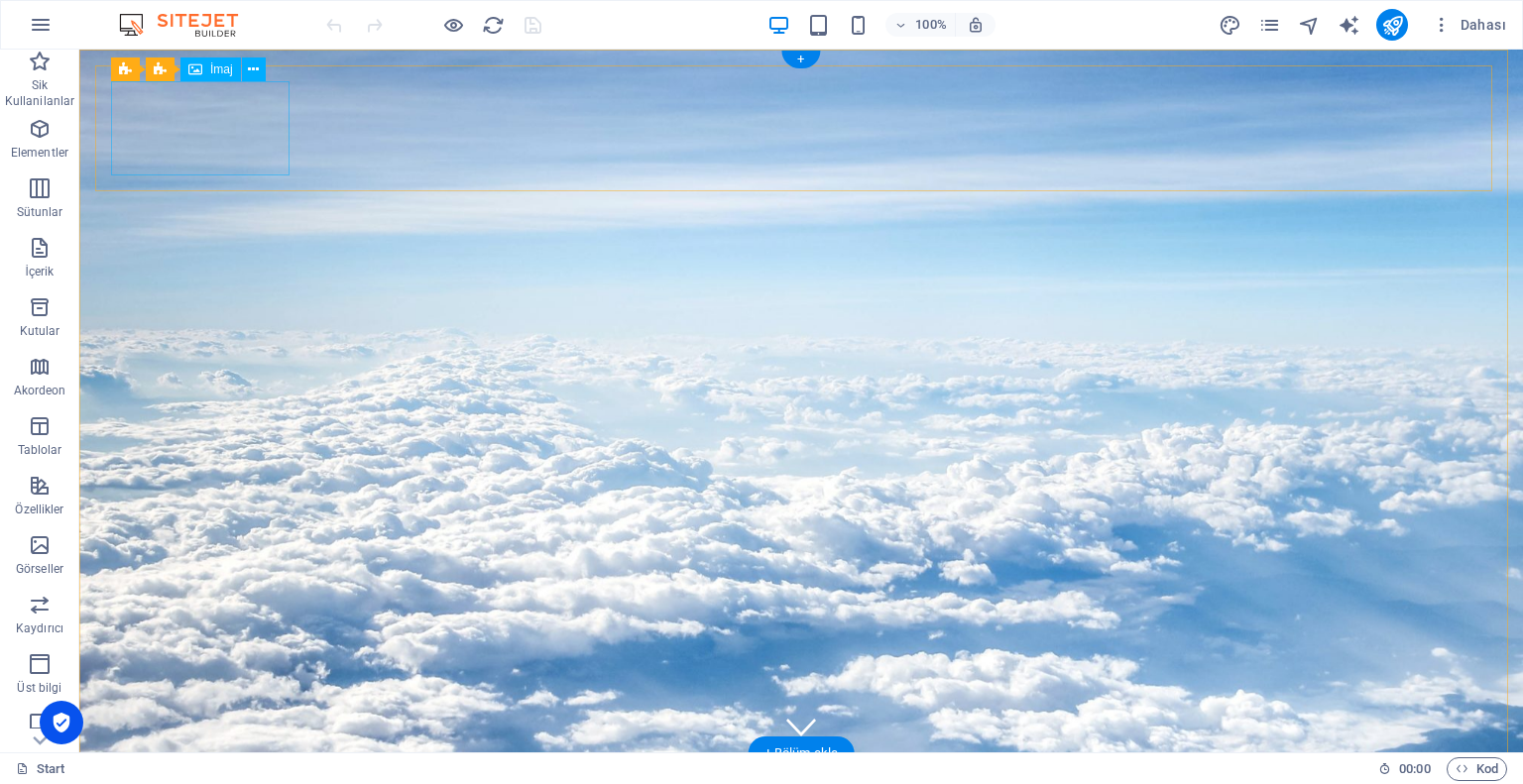 click at bounding box center (801, 832) 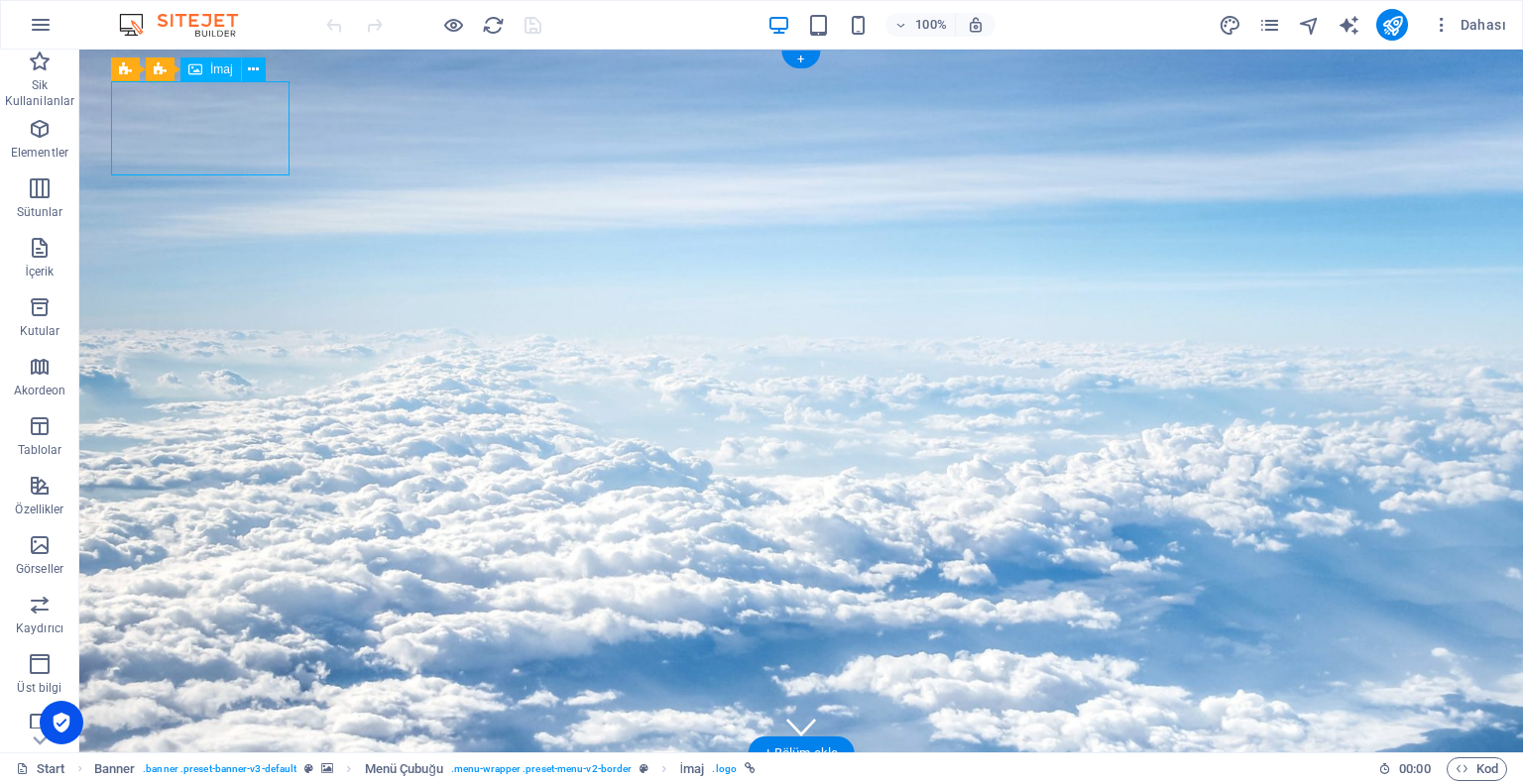 click at bounding box center (801, 832) 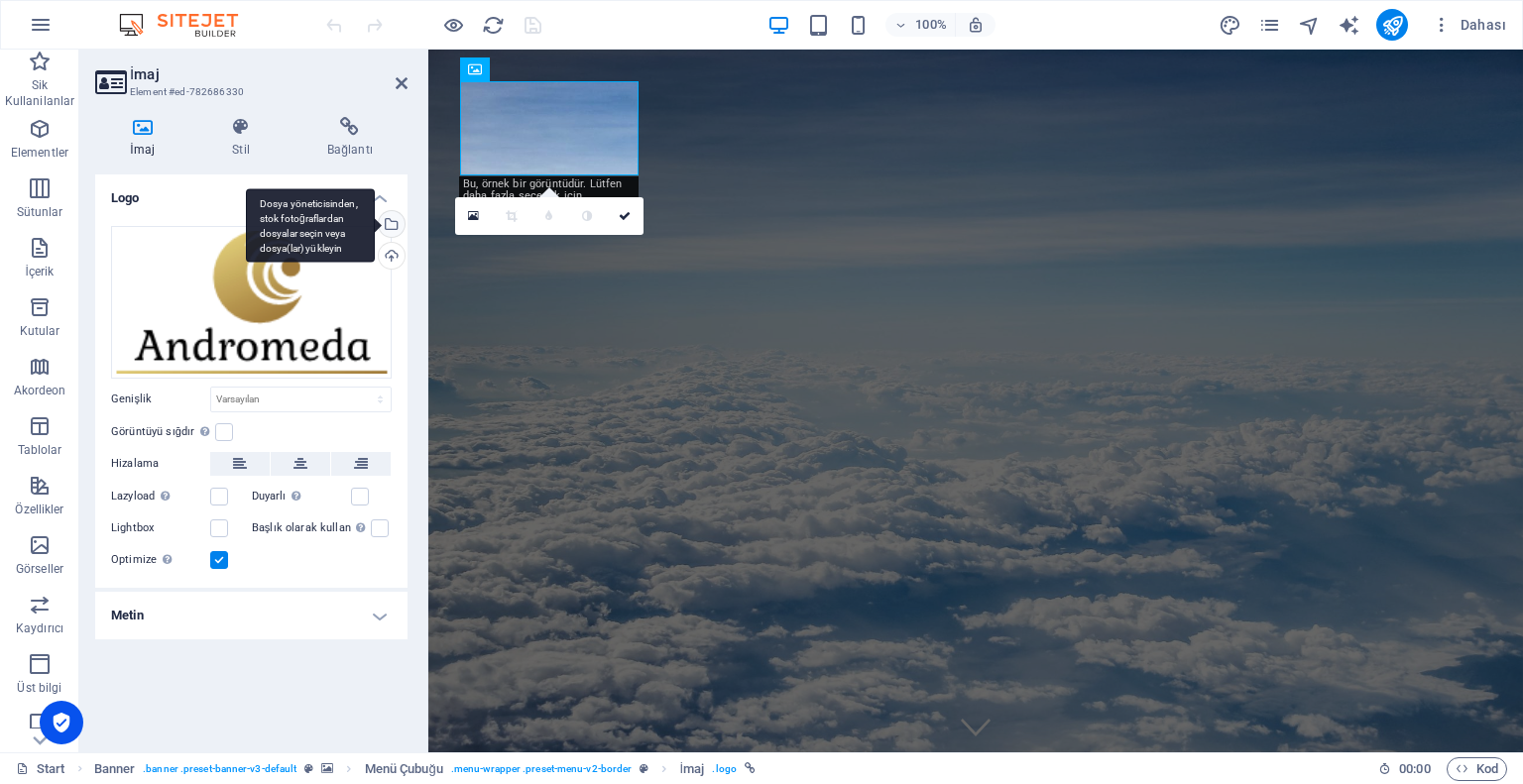 click on "Dosya yöneticisinden, stok fotoğraflardan dosyalar seçin veya dosya(lar) yükleyin" at bounding box center (390, 226) 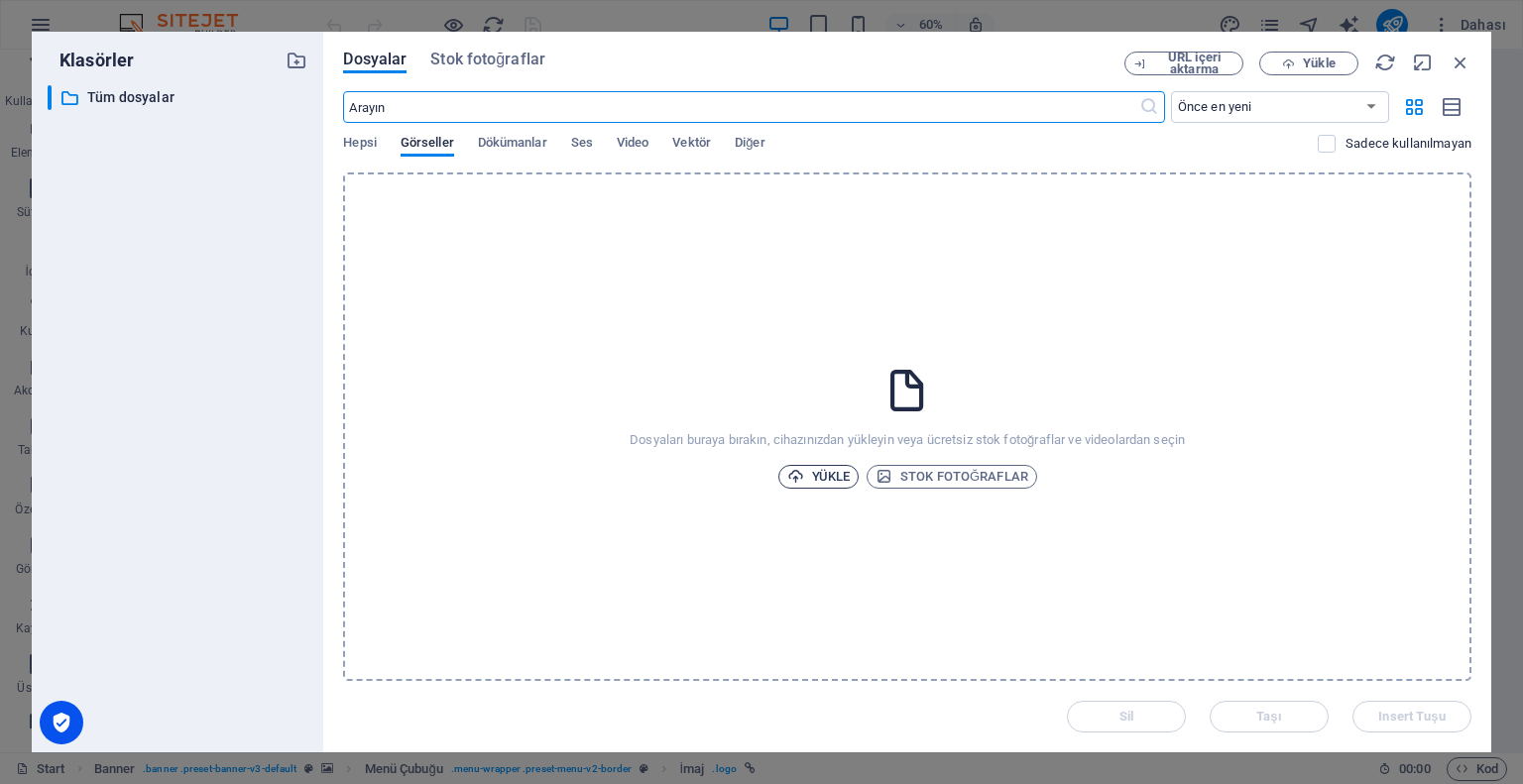 click on "Yükle" at bounding box center (819, 477) 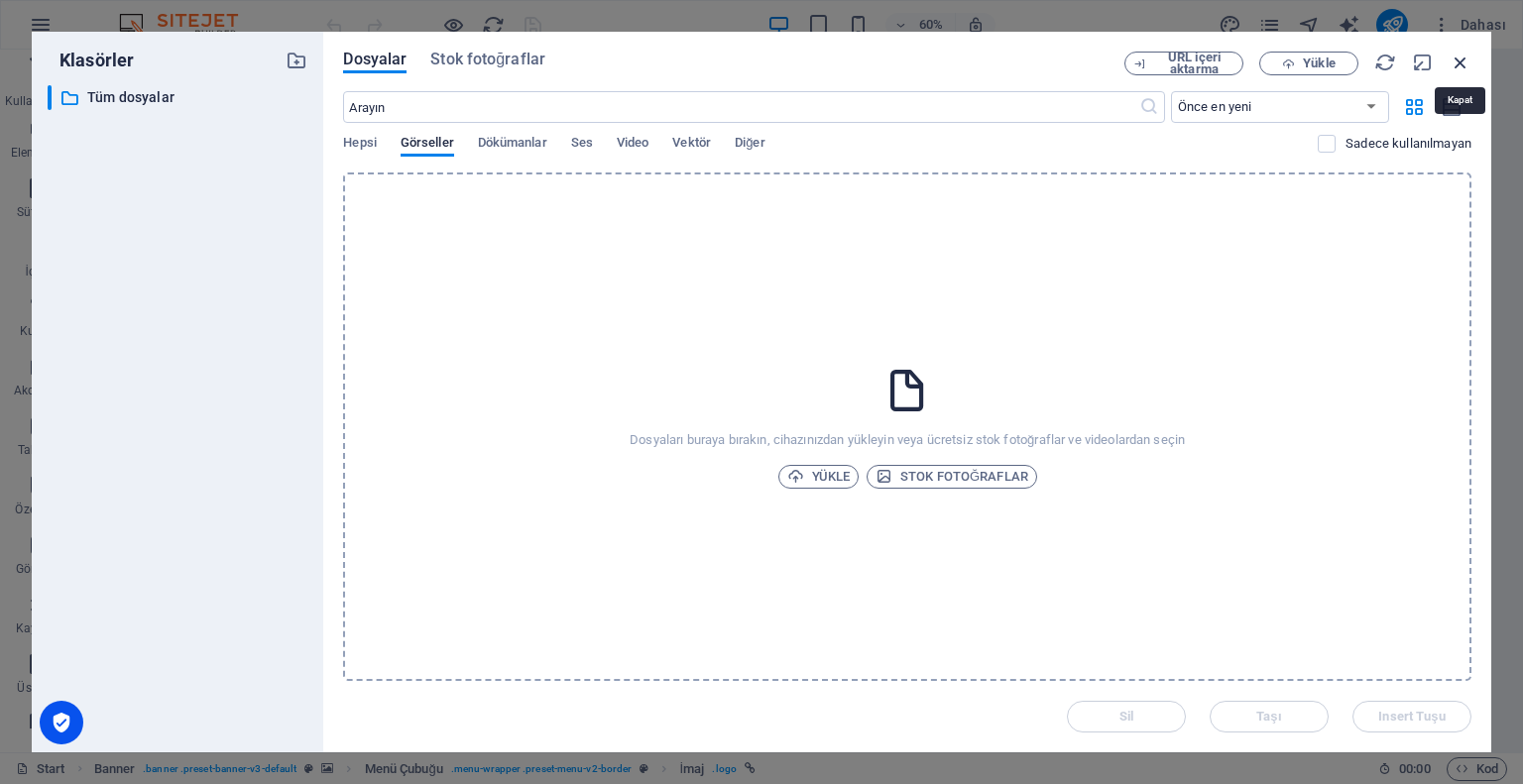 drag, startPoint x: 1466, startPoint y: 58, endPoint x: 1038, endPoint y: 8, distance: 431 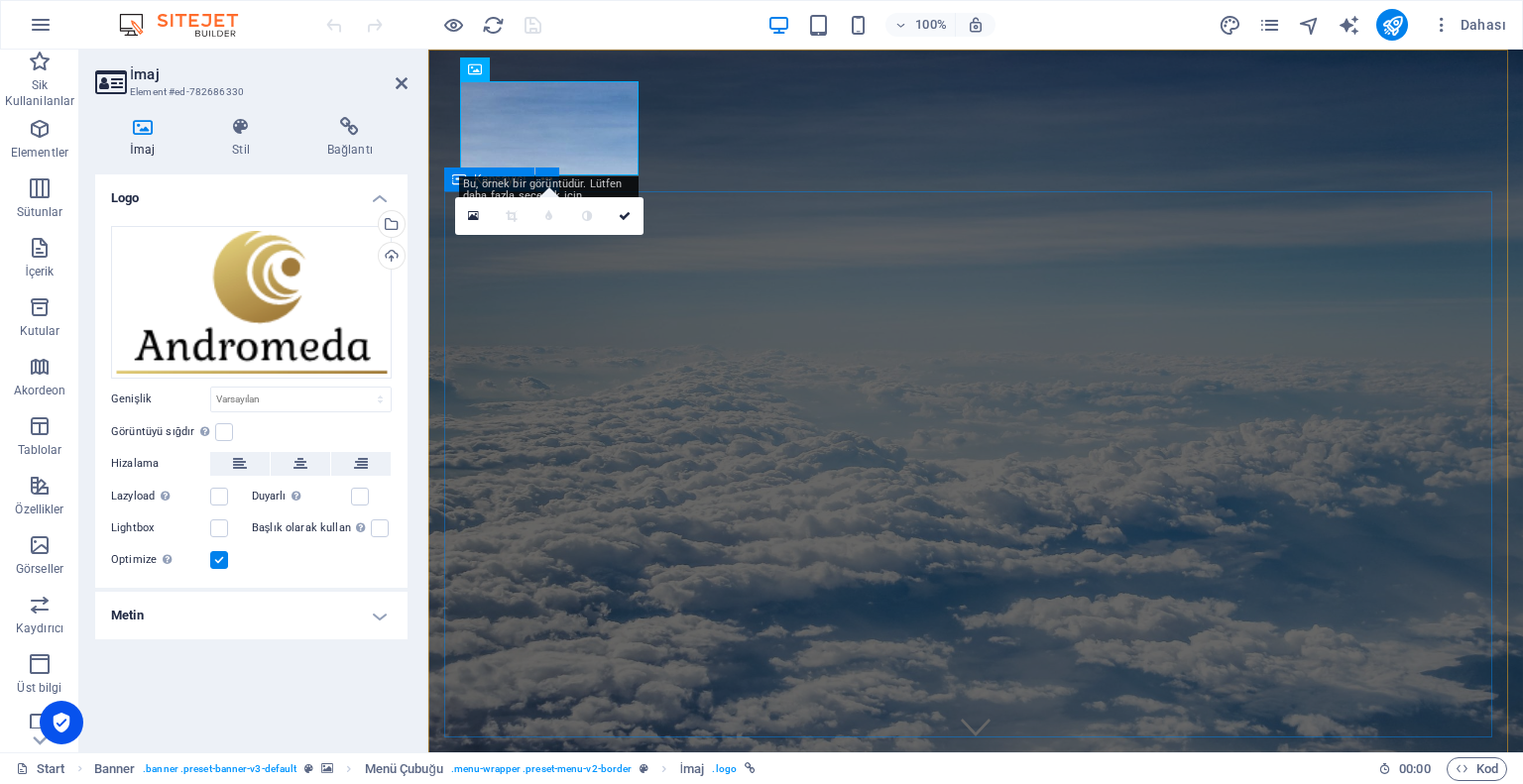 click on "No destination  is too far away
Destination
[GEOGRAPHIC_DATA]
[GEOGRAPHIC_DATA]
[GEOGRAPHIC_DATA]
Submit   I have read and understand the privacy policy. Nicht lesbar? Neu generieren" at bounding box center [976, 1261] 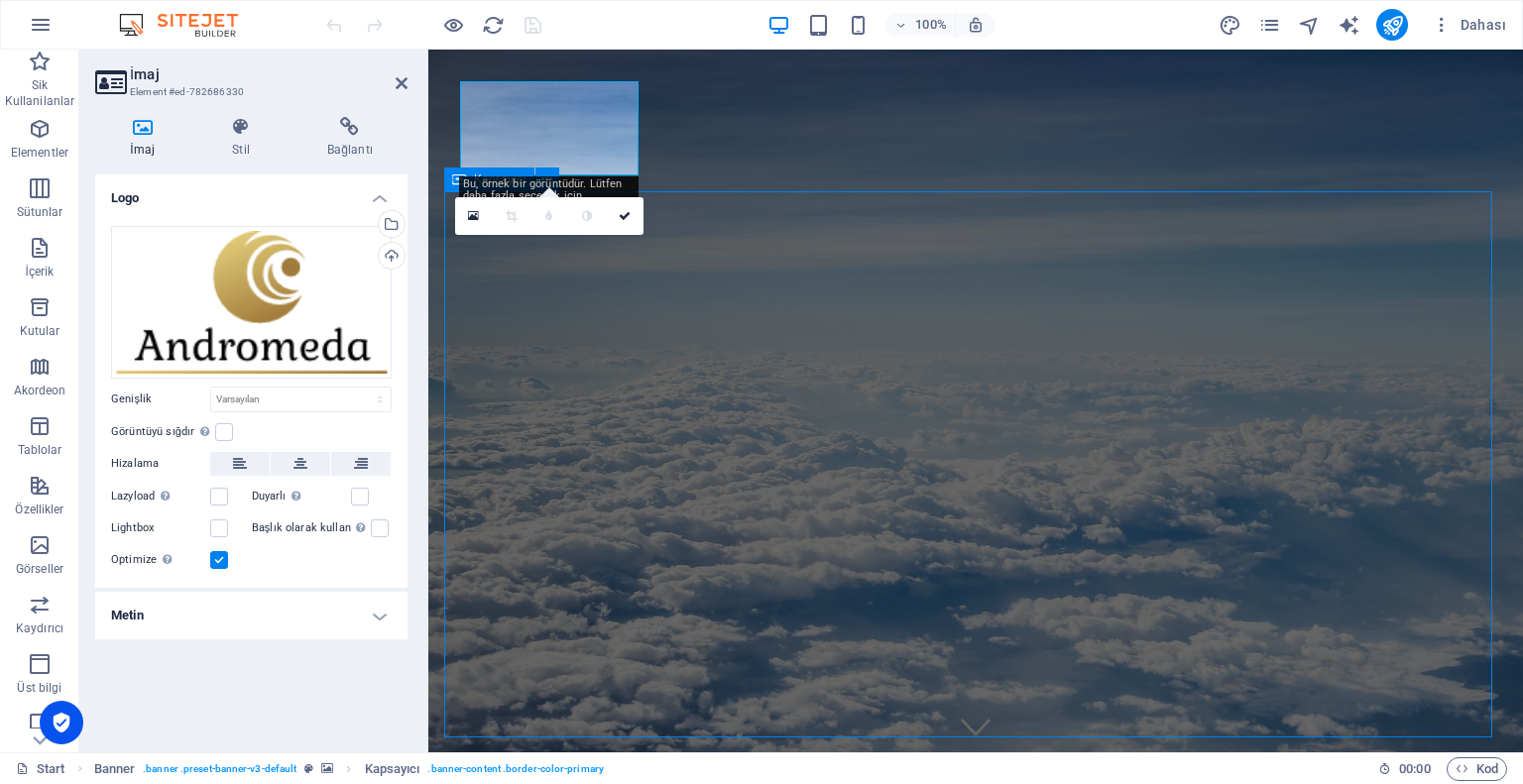 click on "No destination  is too far away
Destination
[GEOGRAPHIC_DATA]
[GEOGRAPHIC_DATA]
[GEOGRAPHIC_DATA]
Submit   I have read and understand the privacy policy. Nicht lesbar? Neu generieren" at bounding box center (976, 1261) 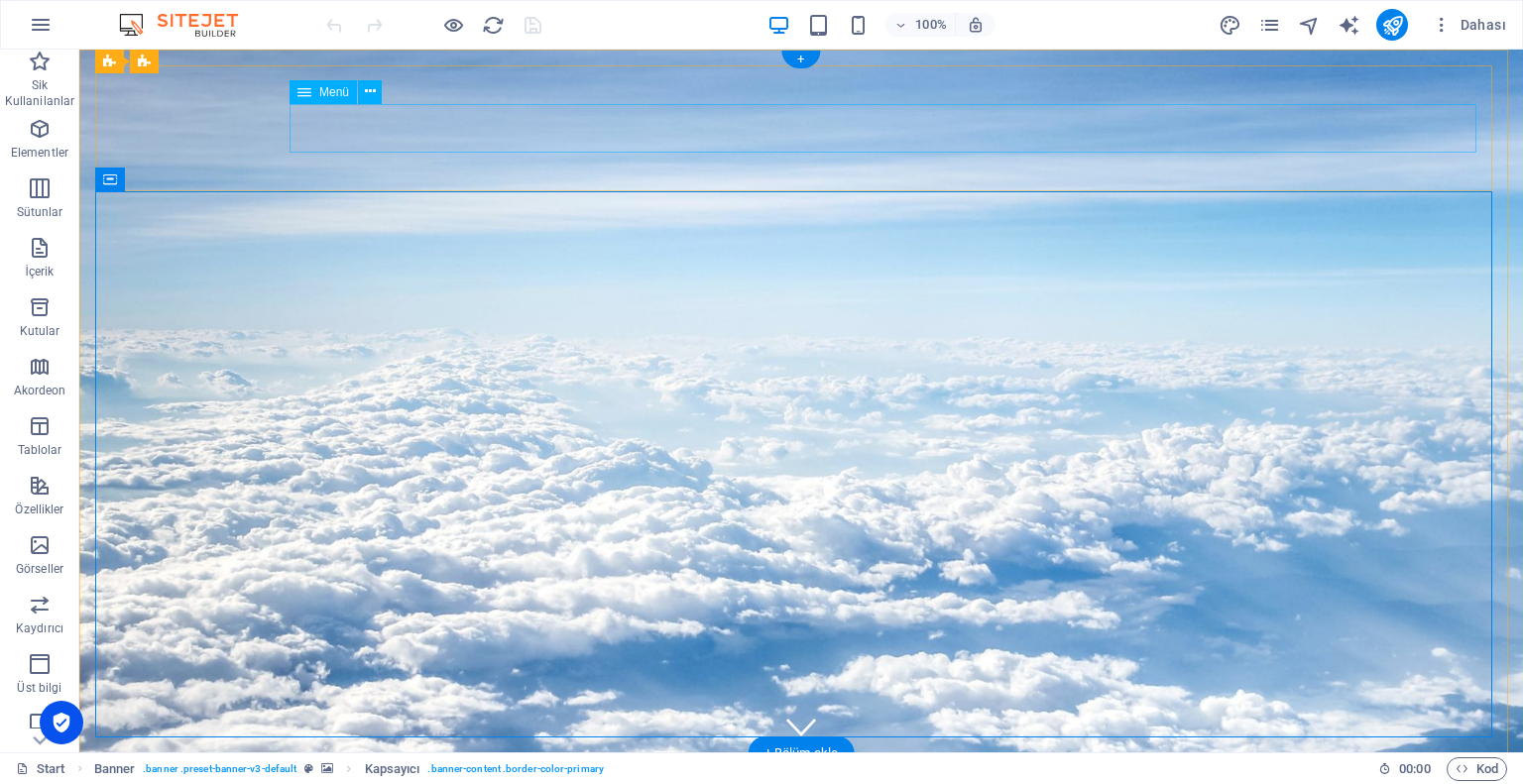 click on "Start Destinations Monthly Specials All Destinations Our promises to you Partners Contact" at bounding box center (801, 904) 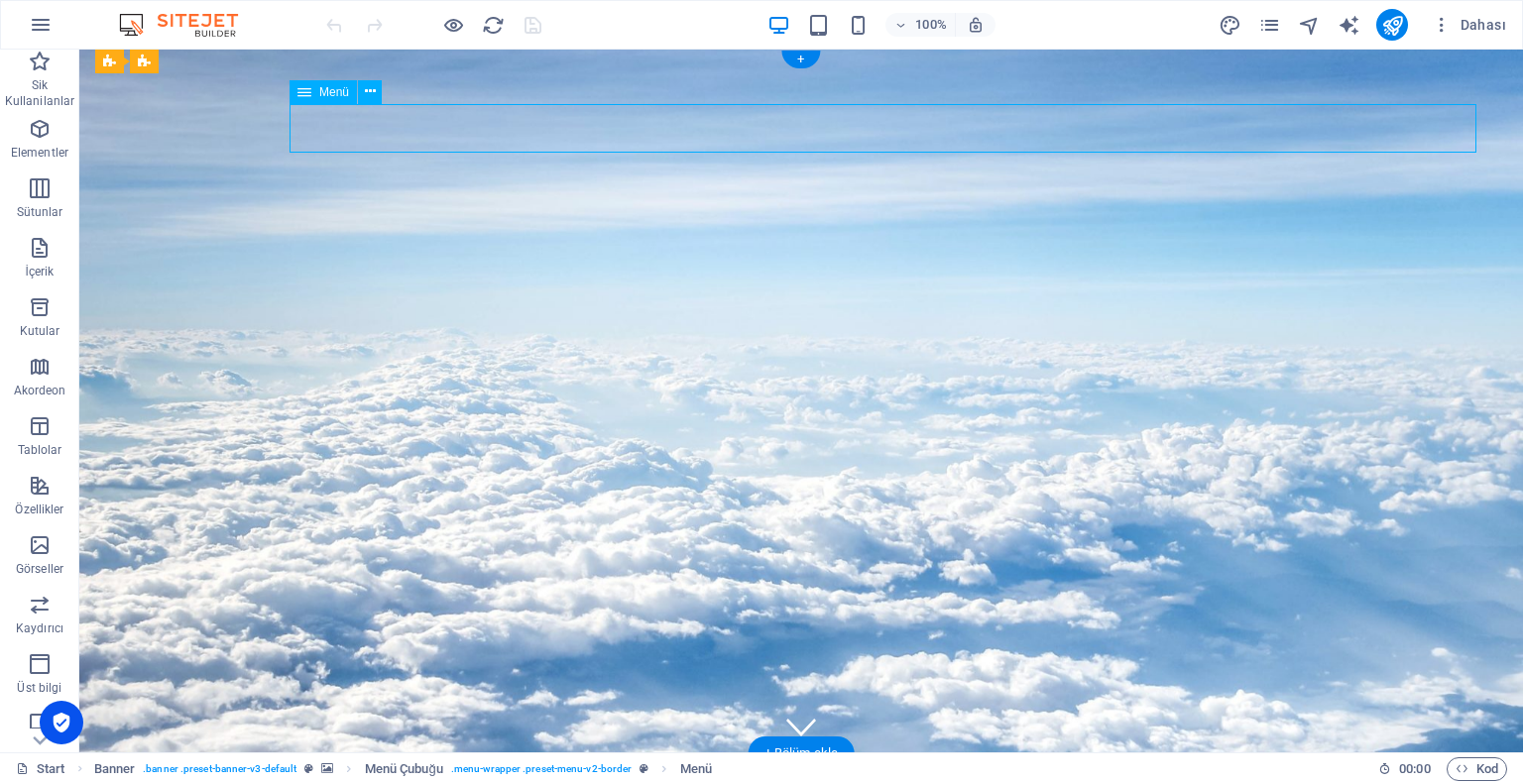 click on "Start Destinations Monthly Specials All Destinations Our promises to you Partners Contact" at bounding box center (801, 904) 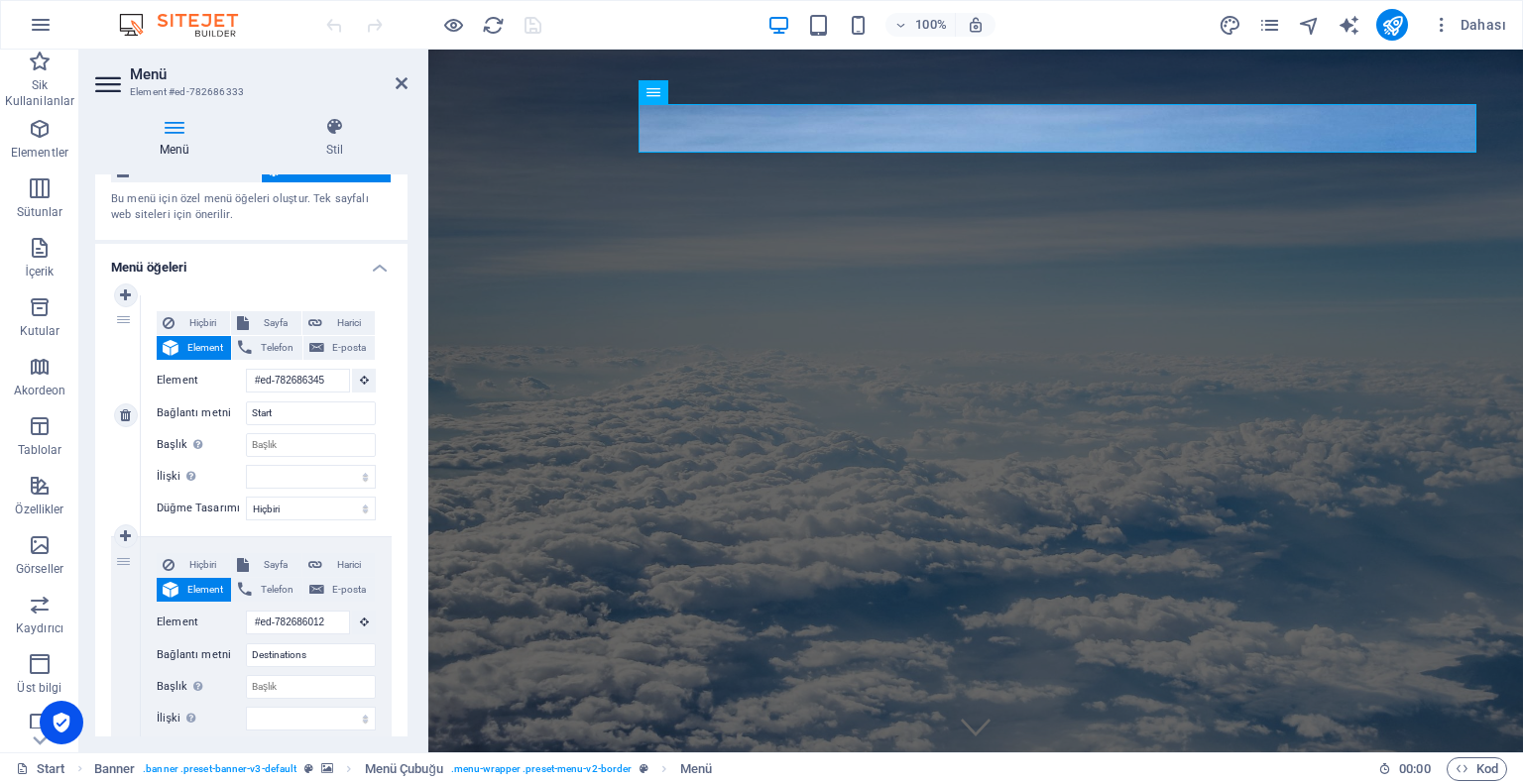 scroll, scrollTop: 99, scrollLeft: 0, axis: vertical 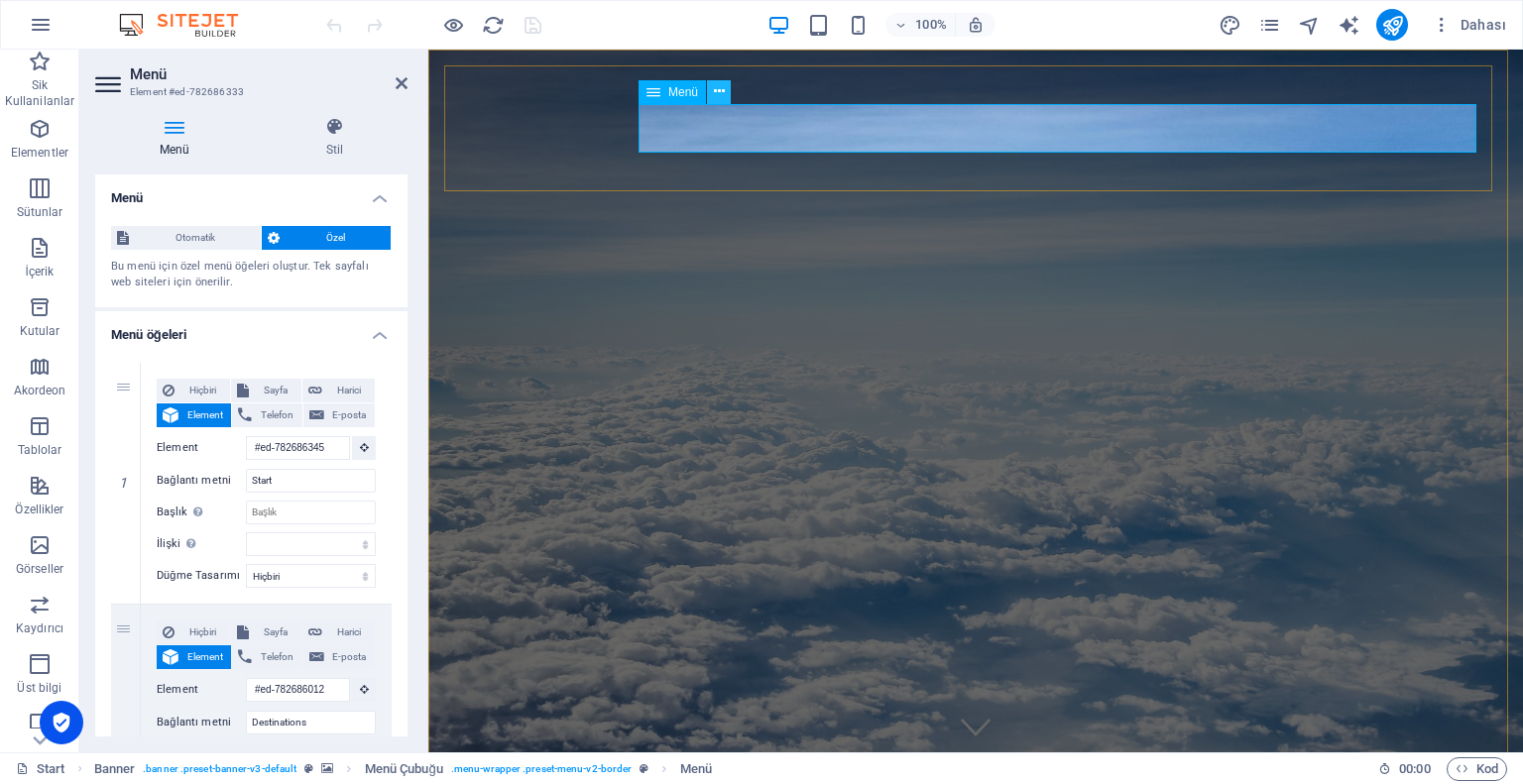 click at bounding box center [719, 91] 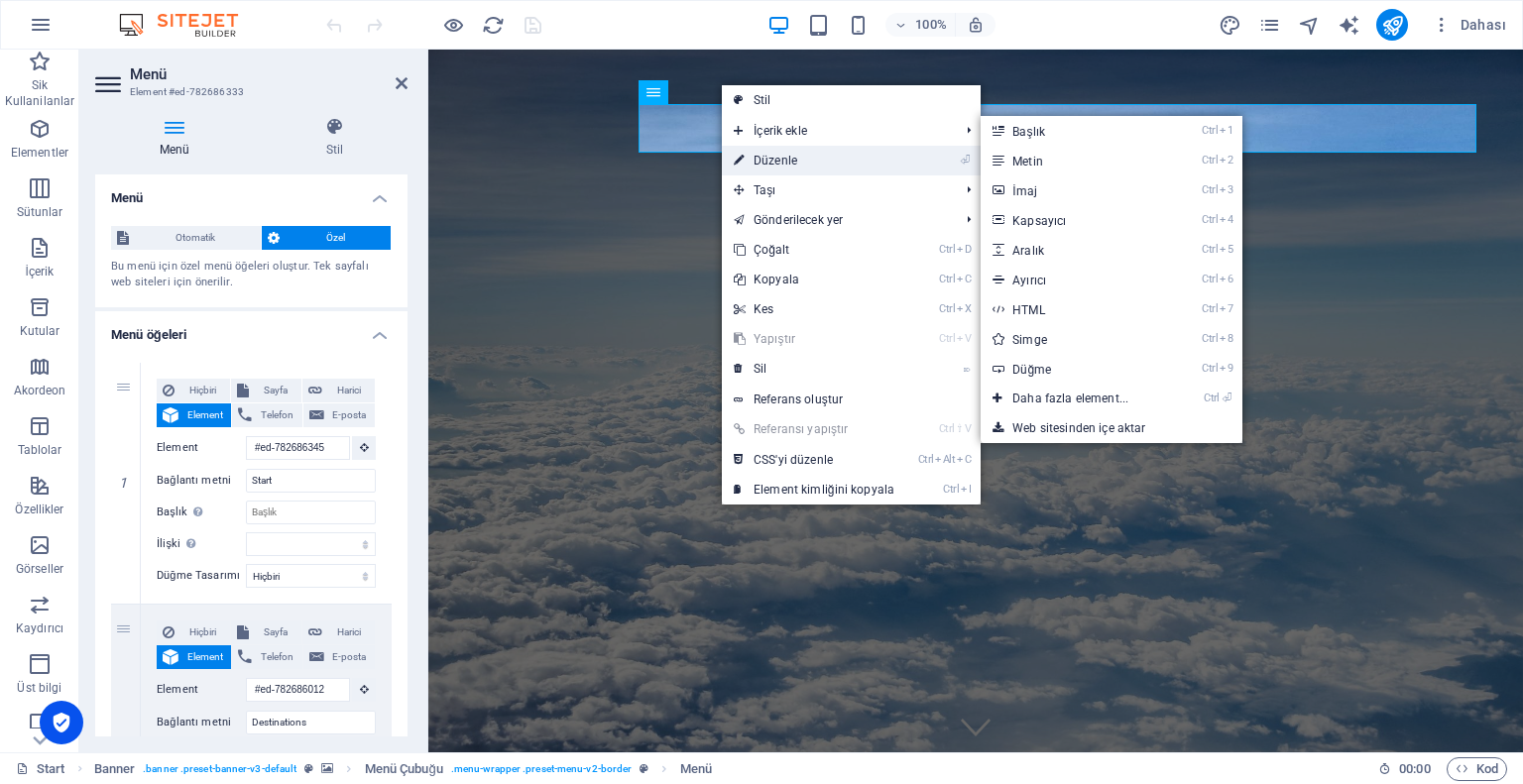 click on "⏎  Düzenle" at bounding box center (814, 161) 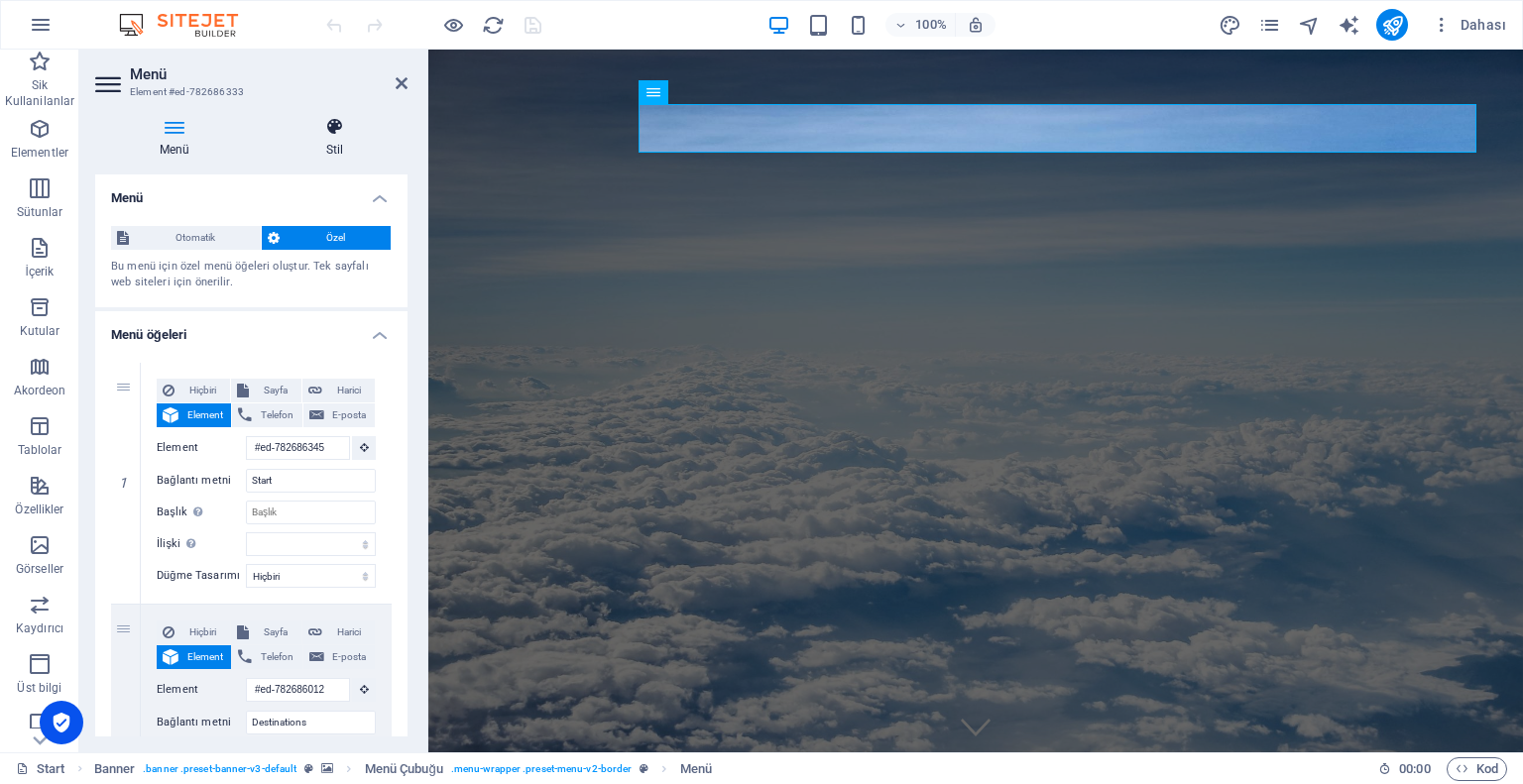 click at bounding box center (334, 127) 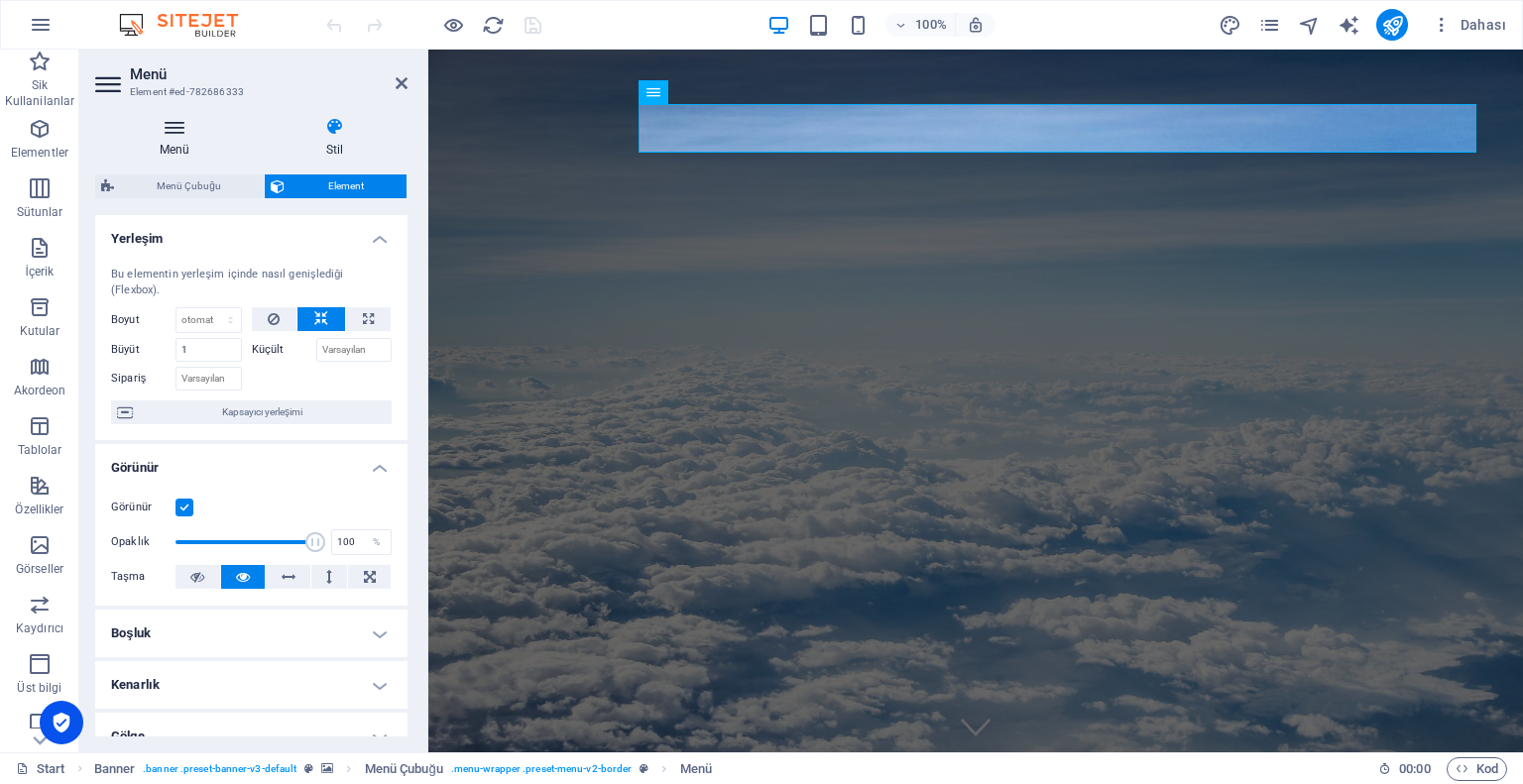 click on "Menü" at bounding box center [178, 138] 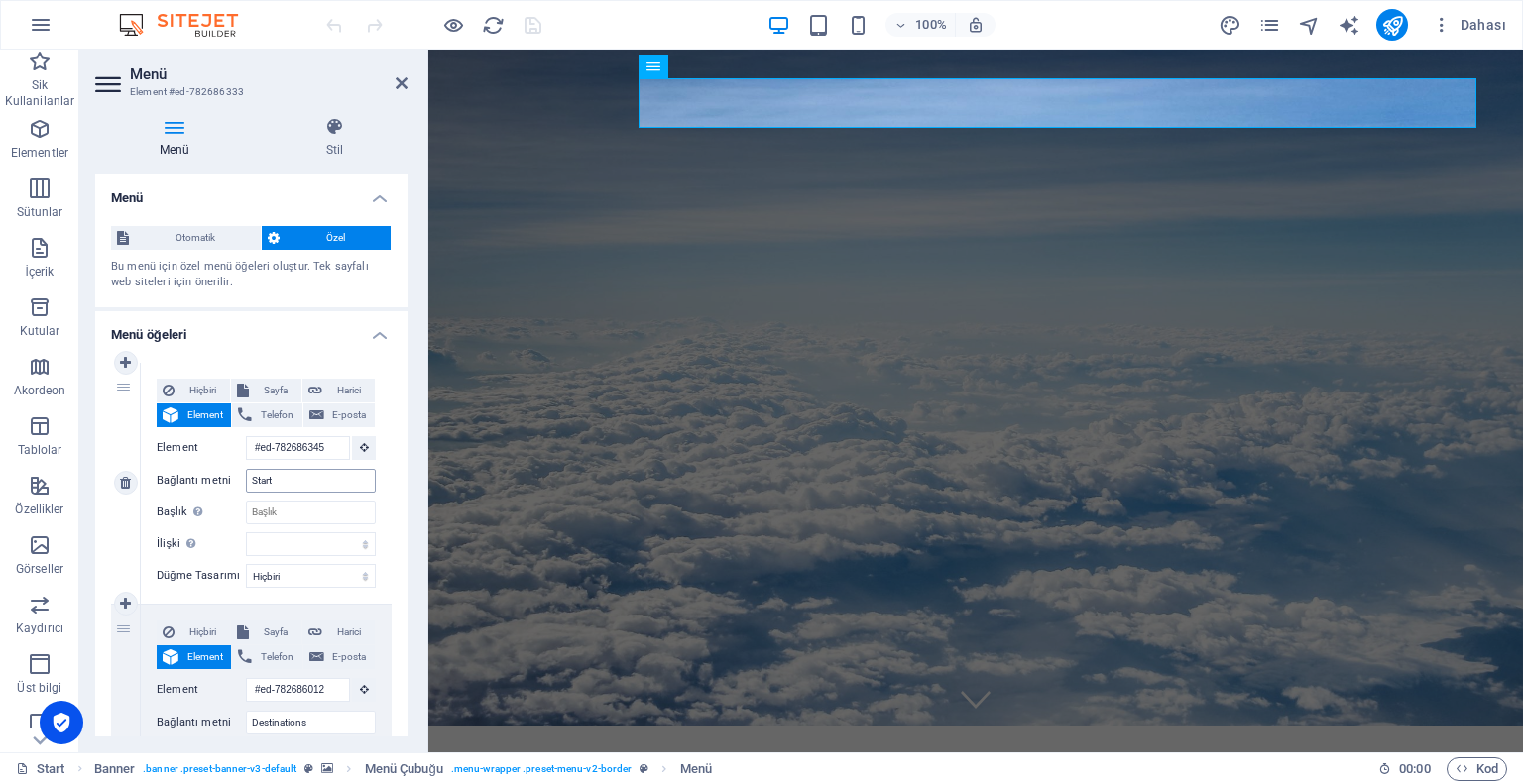 scroll, scrollTop: 0, scrollLeft: 0, axis: both 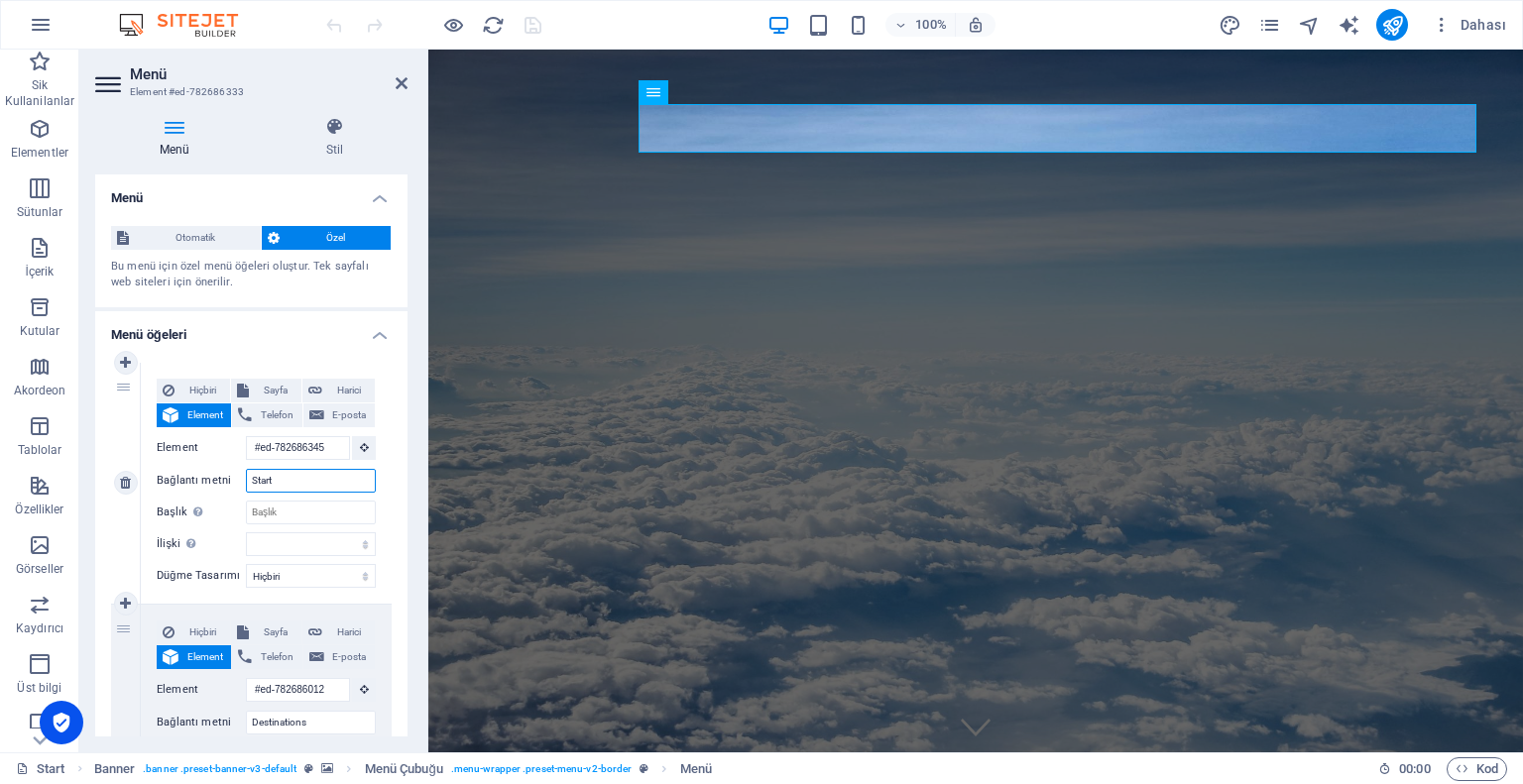click on "Start" at bounding box center [310, 481] 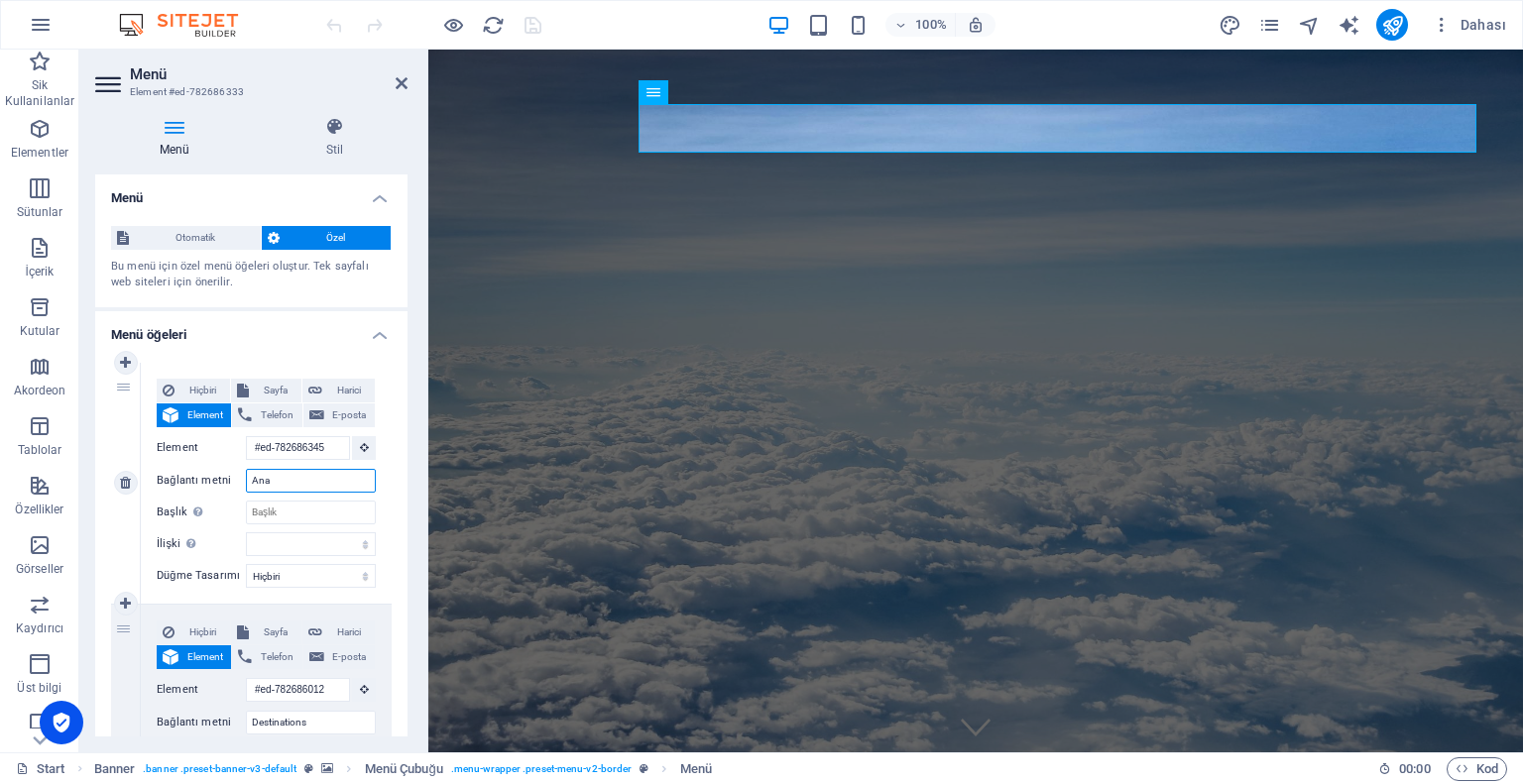type on "An" 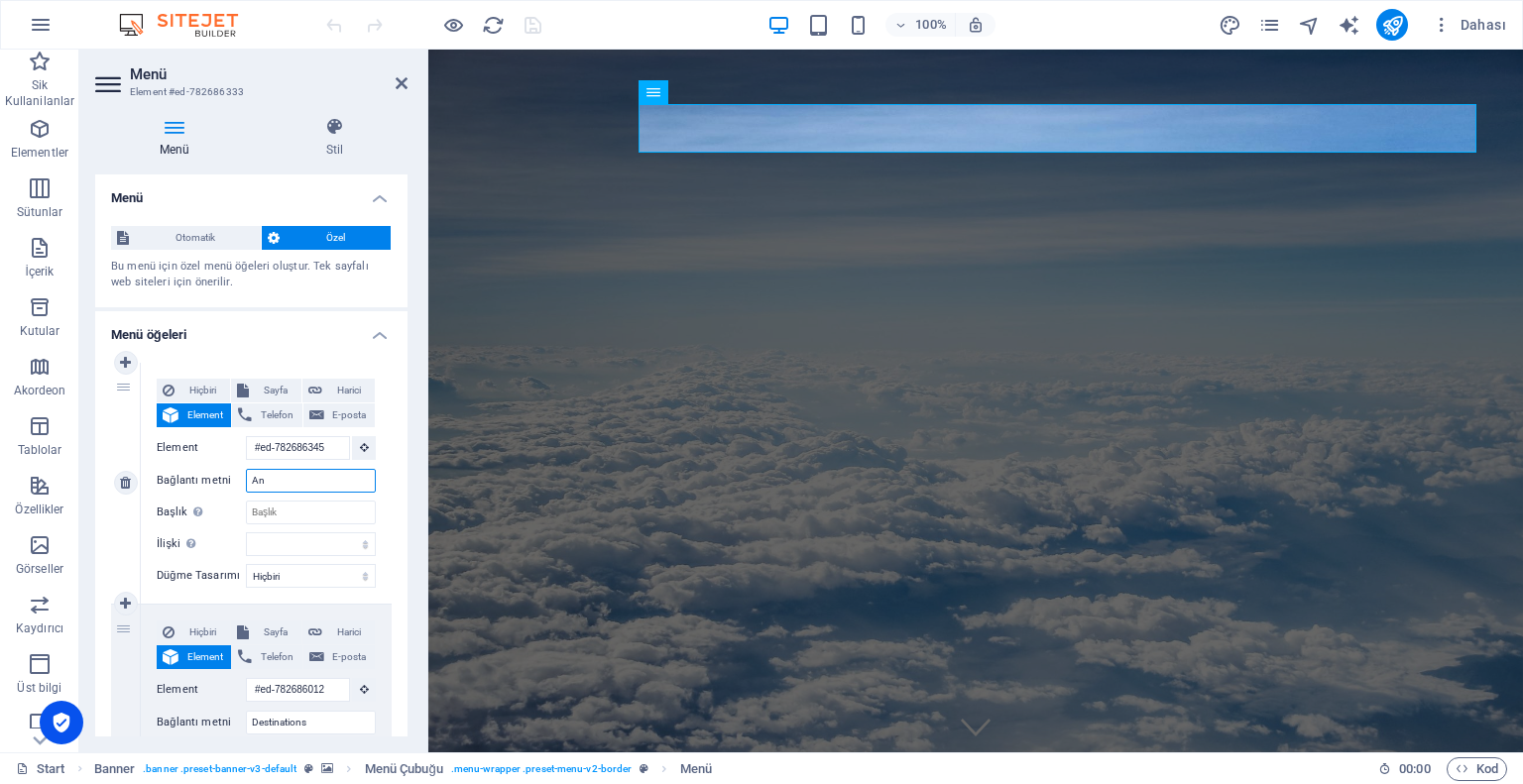select 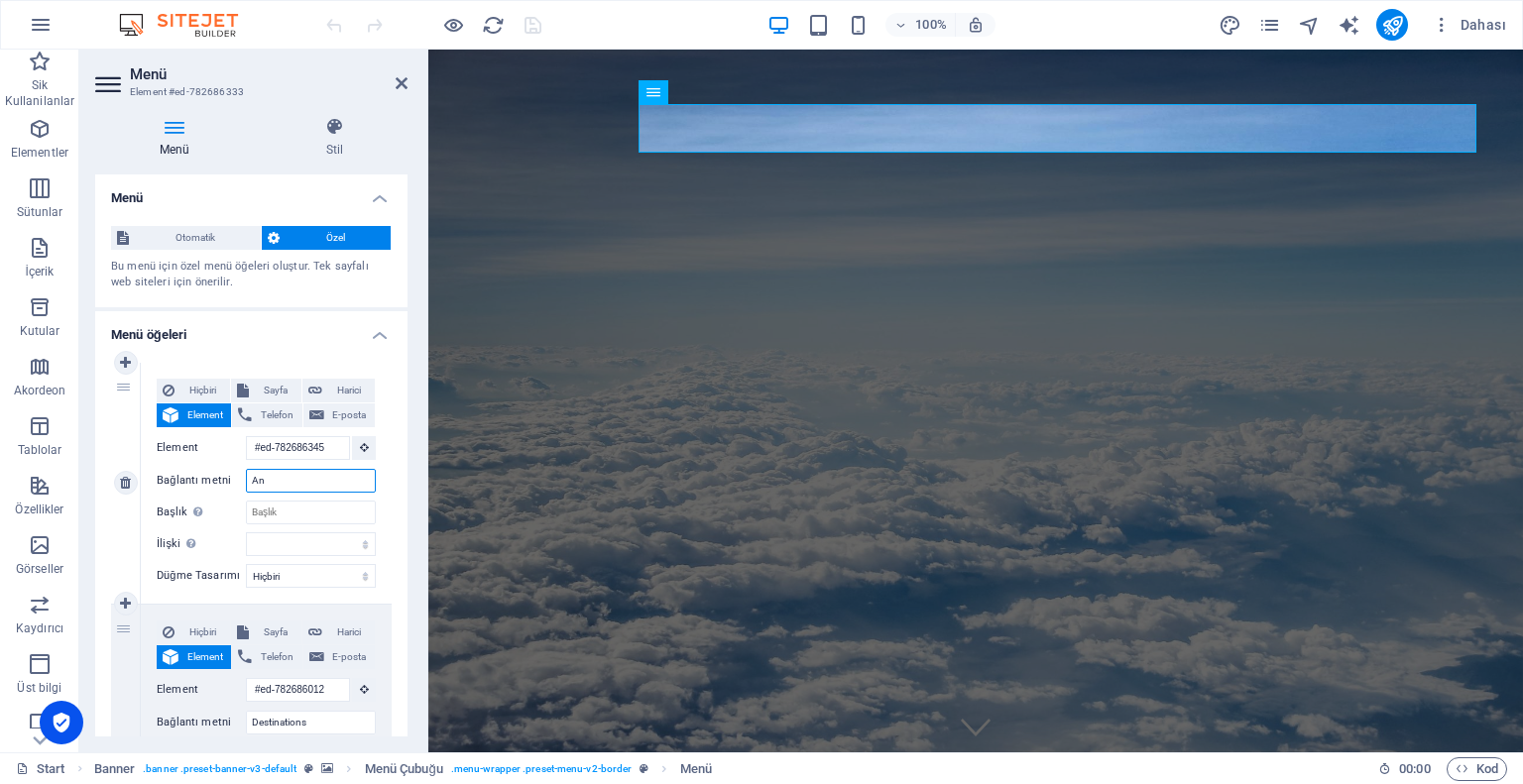 select 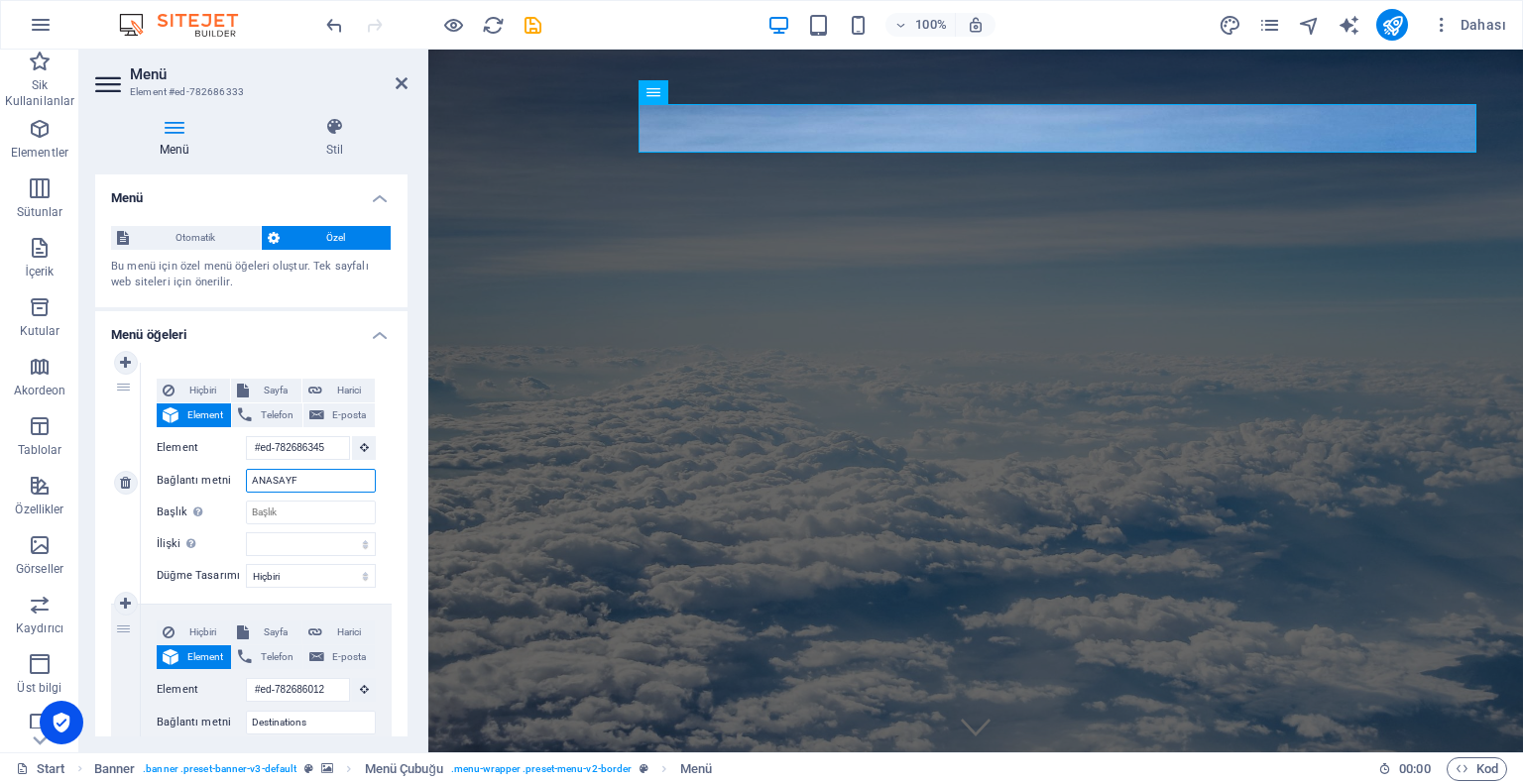 type on "ANASAYFA" 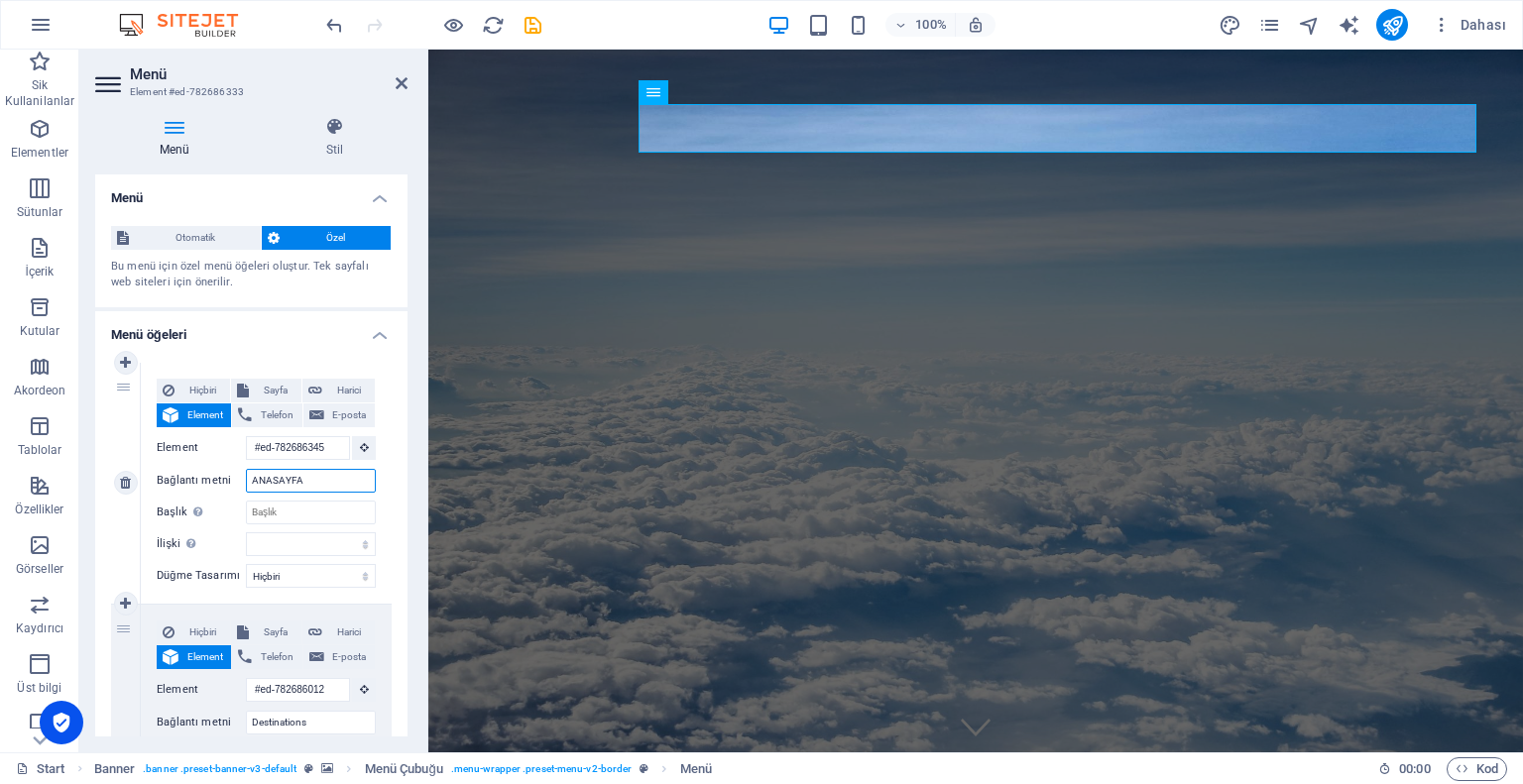 select 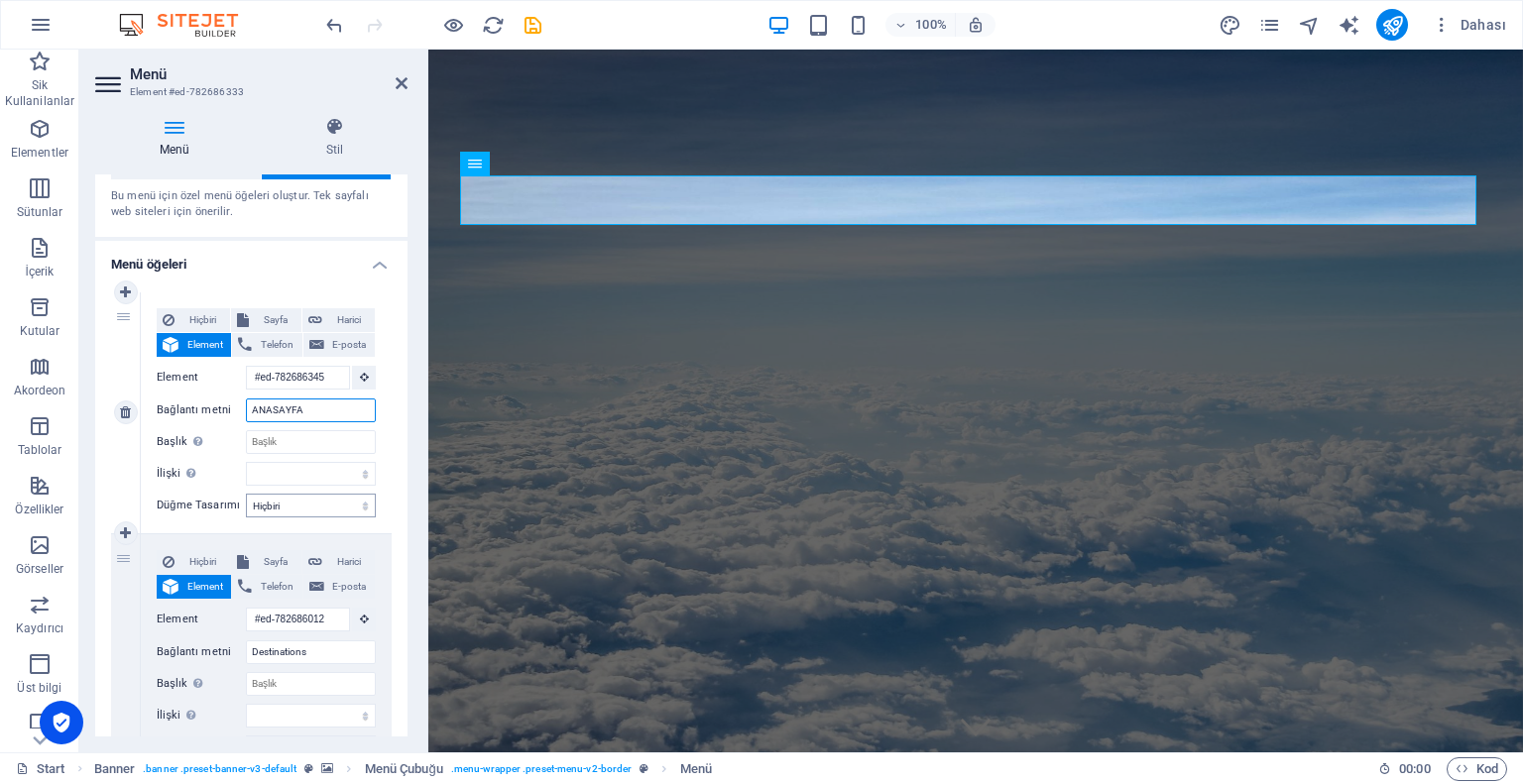 scroll, scrollTop: 99, scrollLeft: 0, axis: vertical 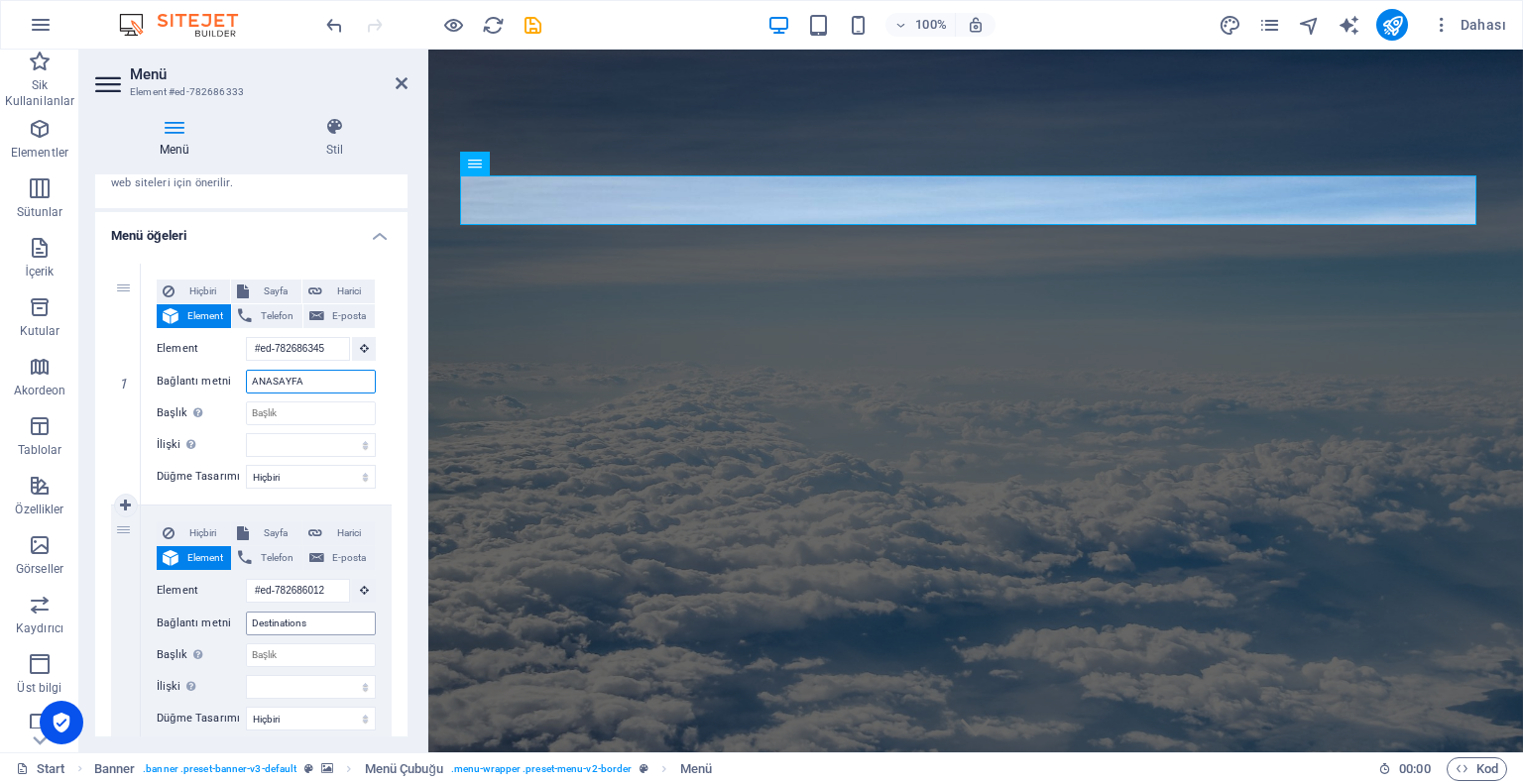 type on "ANASAYFA" 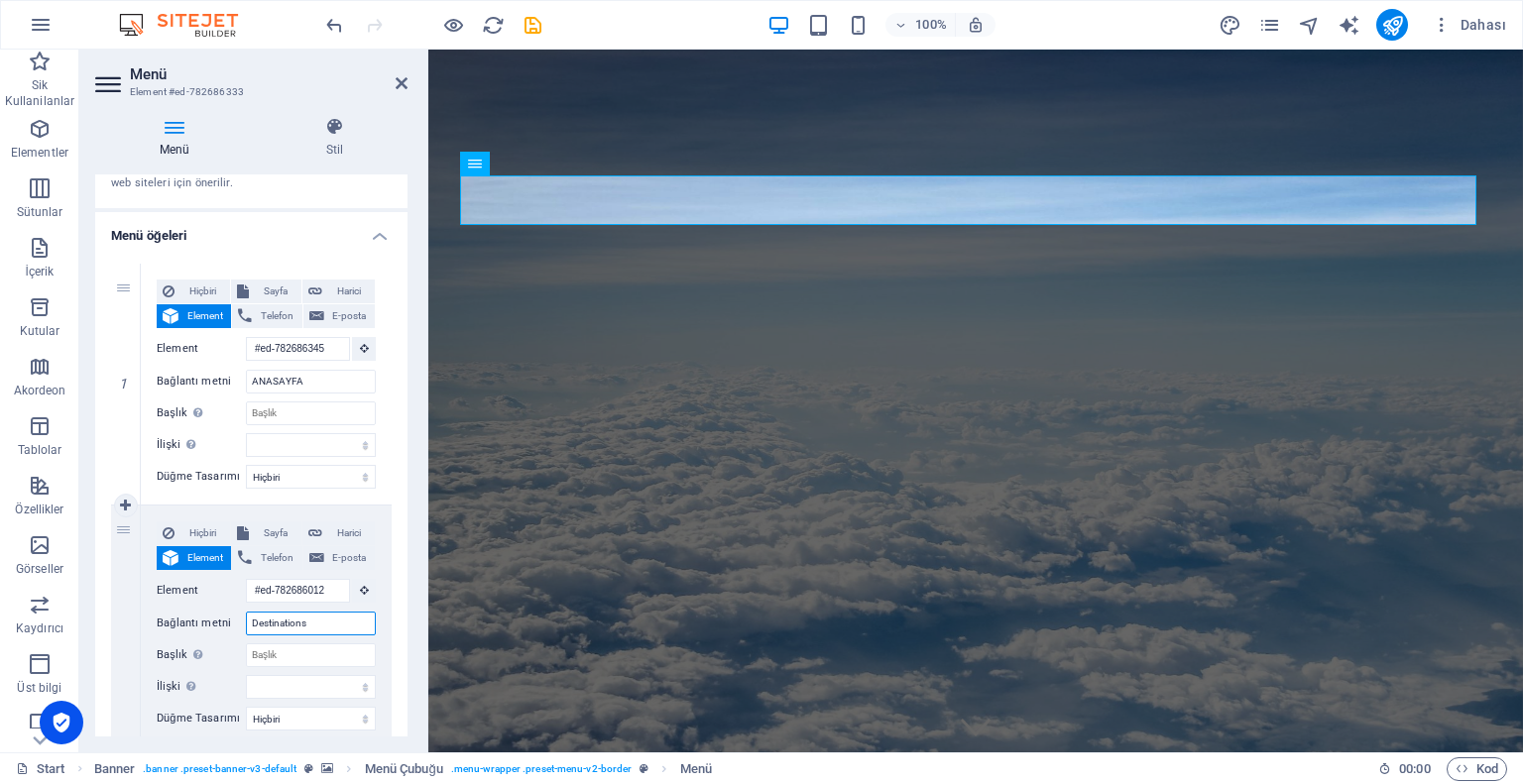 drag, startPoint x: 336, startPoint y: 621, endPoint x: 172, endPoint y: 614, distance: 164.14932 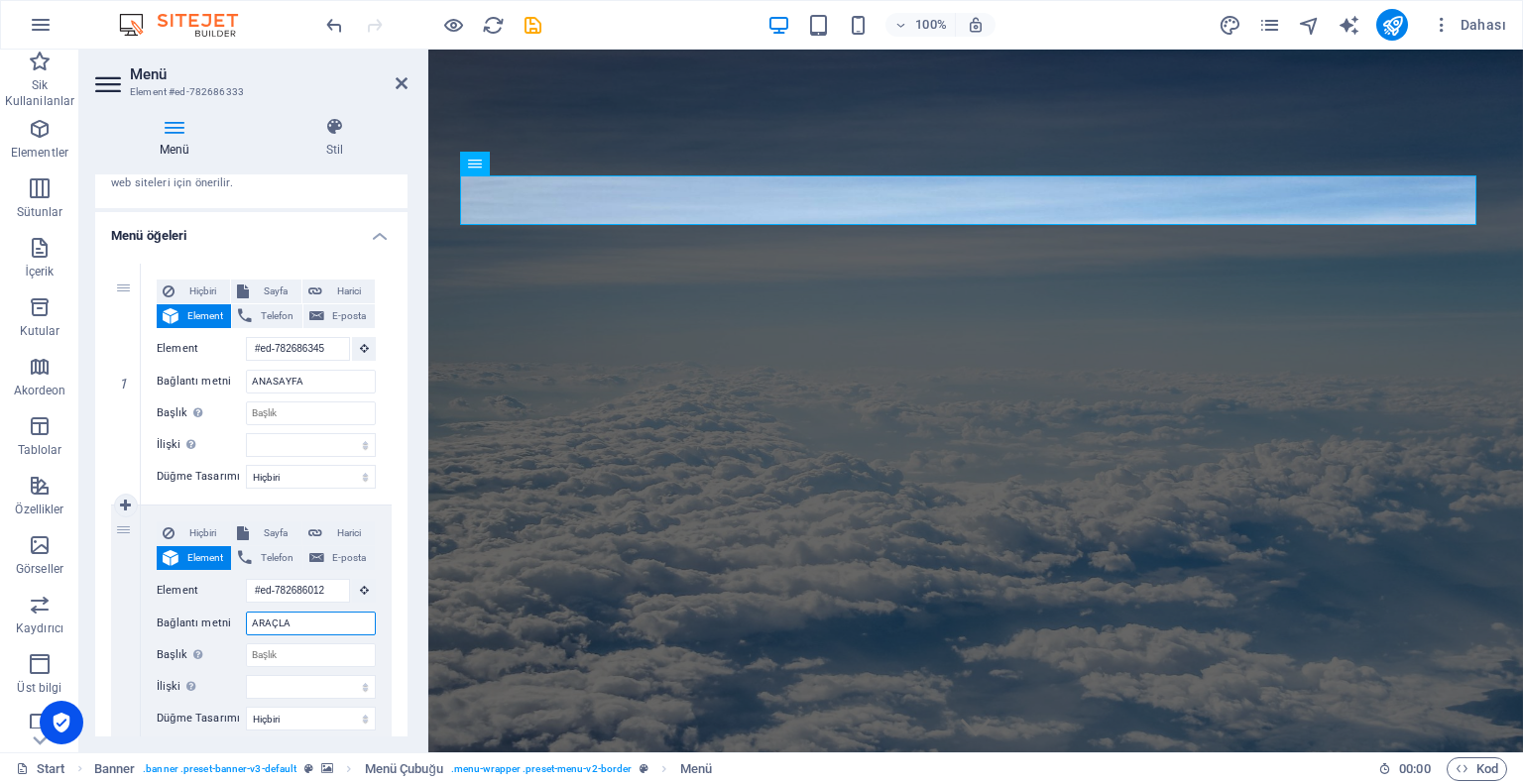 type on "ARAÇLAR" 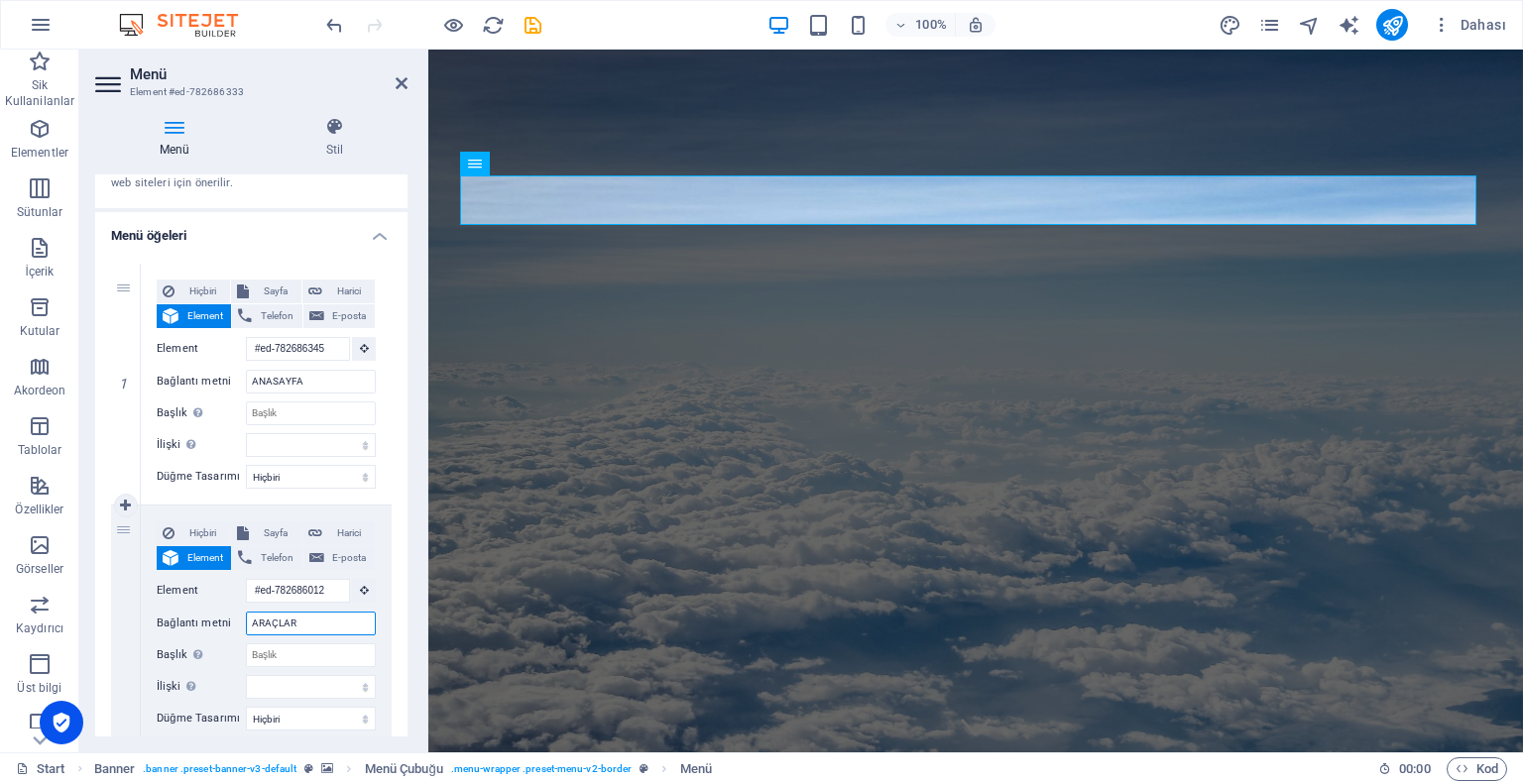 select 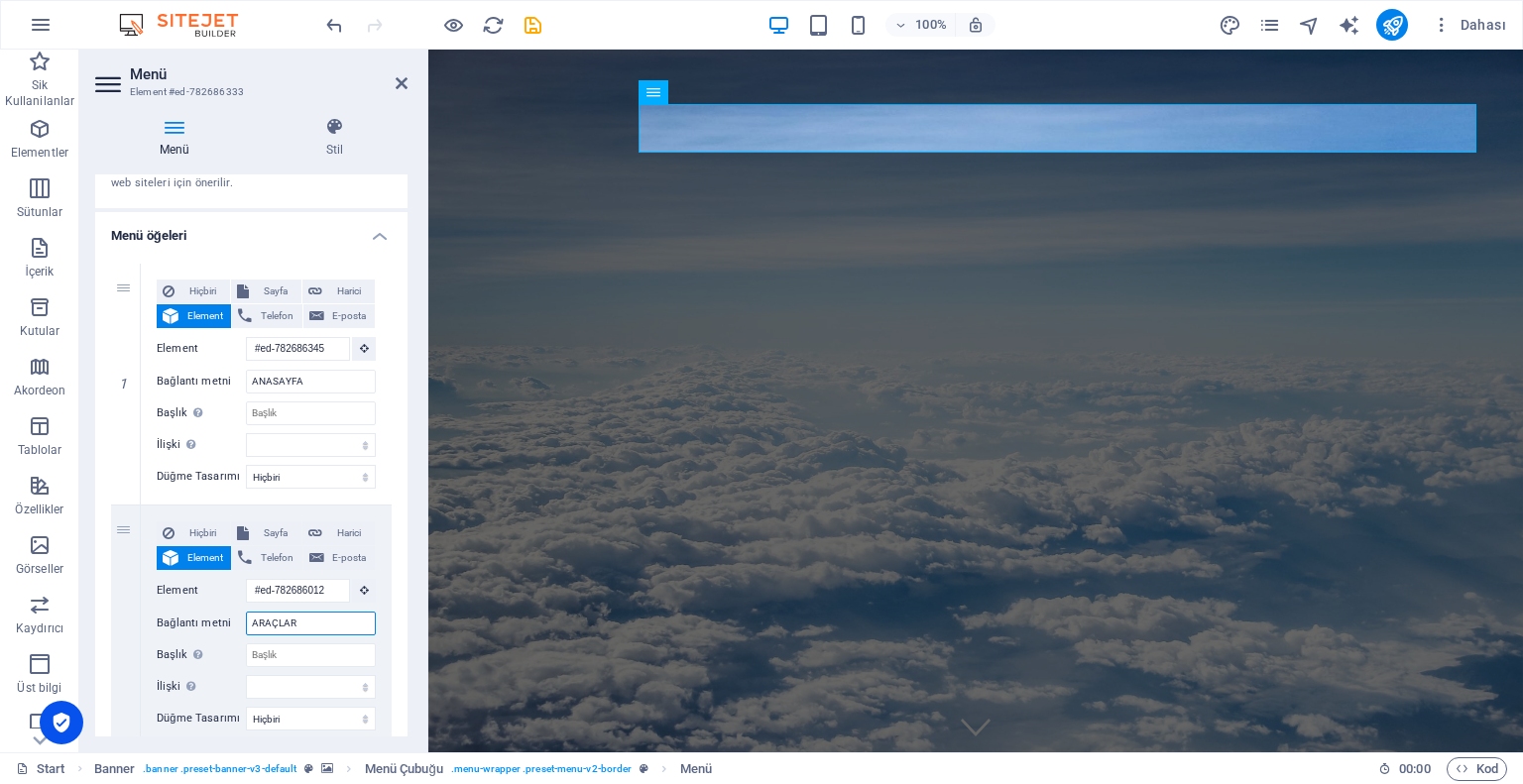 type on "ARAÇLAR" 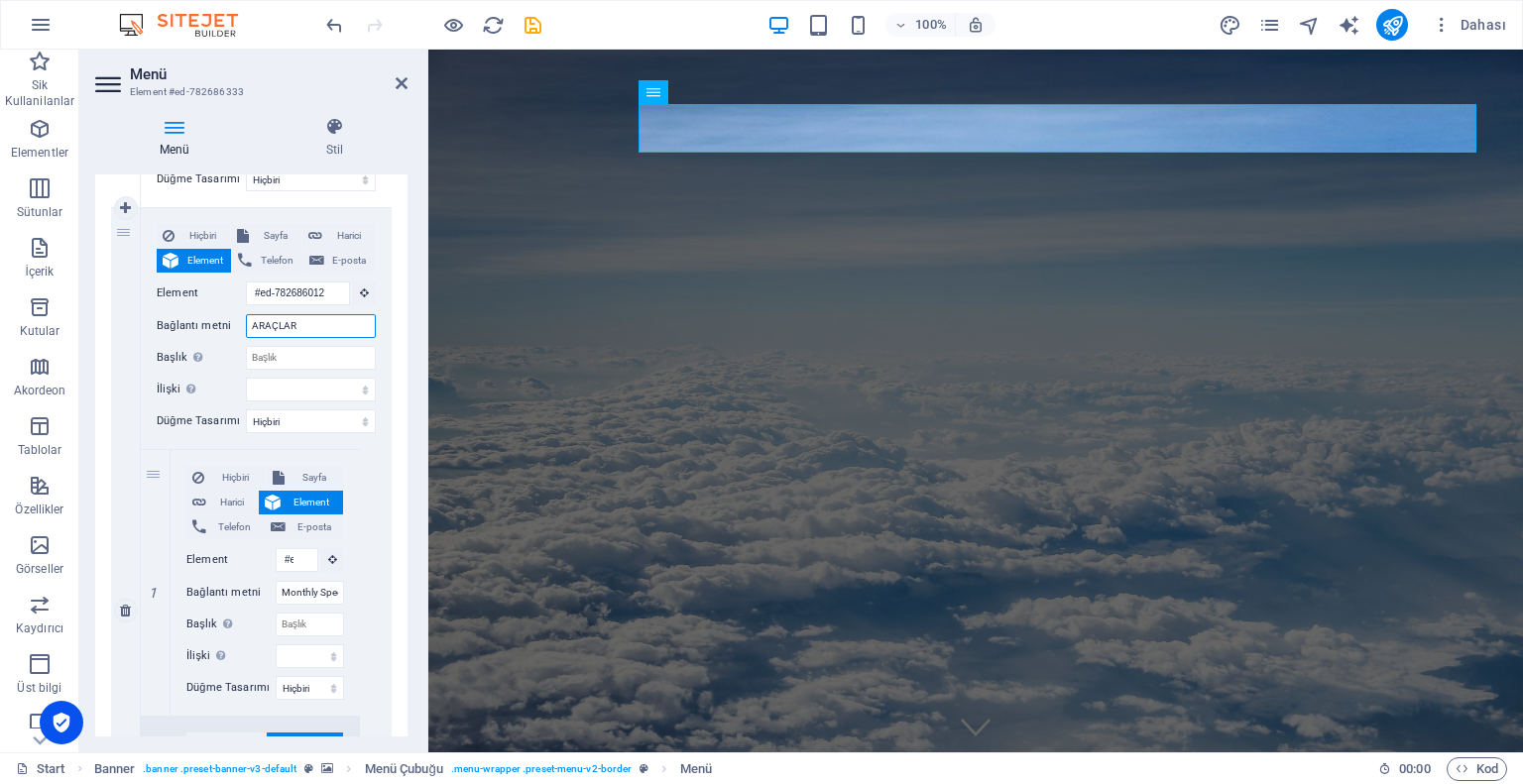 scroll, scrollTop: 496, scrollLeft: 0, axis: vertical 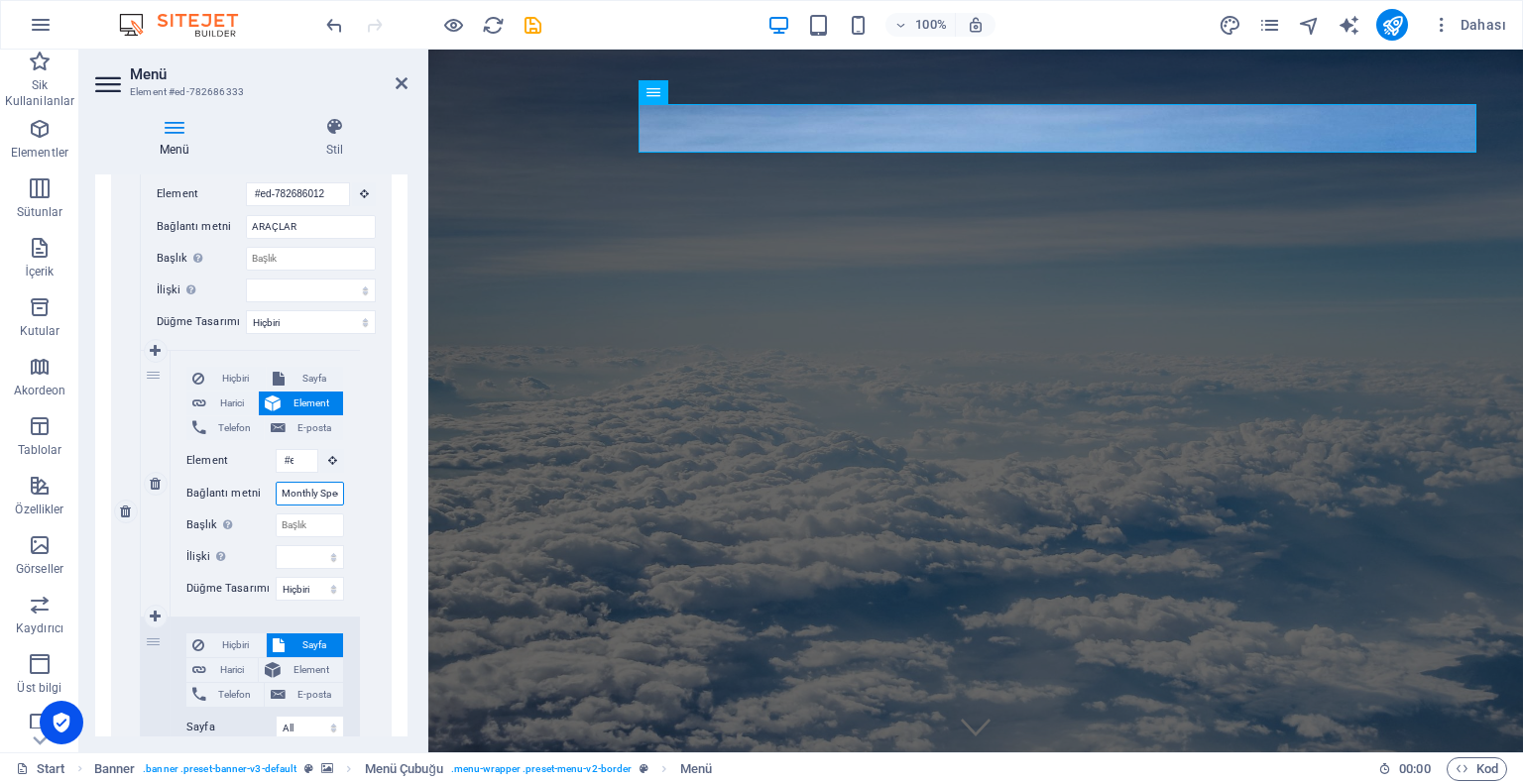 click on "Monthly Specials" at bounding box center (309, 494) 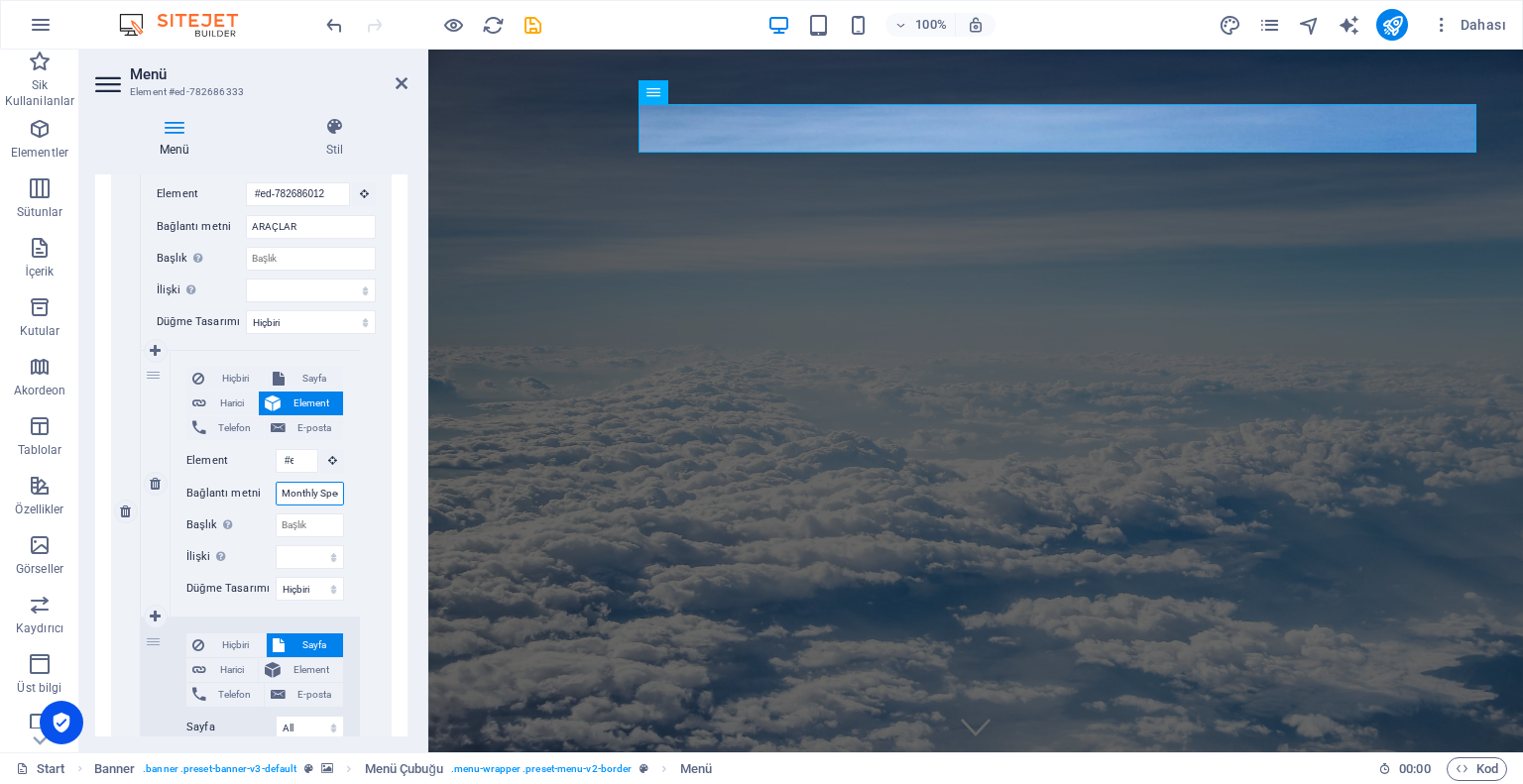 drag, startPoint x: 297, startPoint y: 495, endPoint x: 231, endPoint y: 497, distance: 66.0303 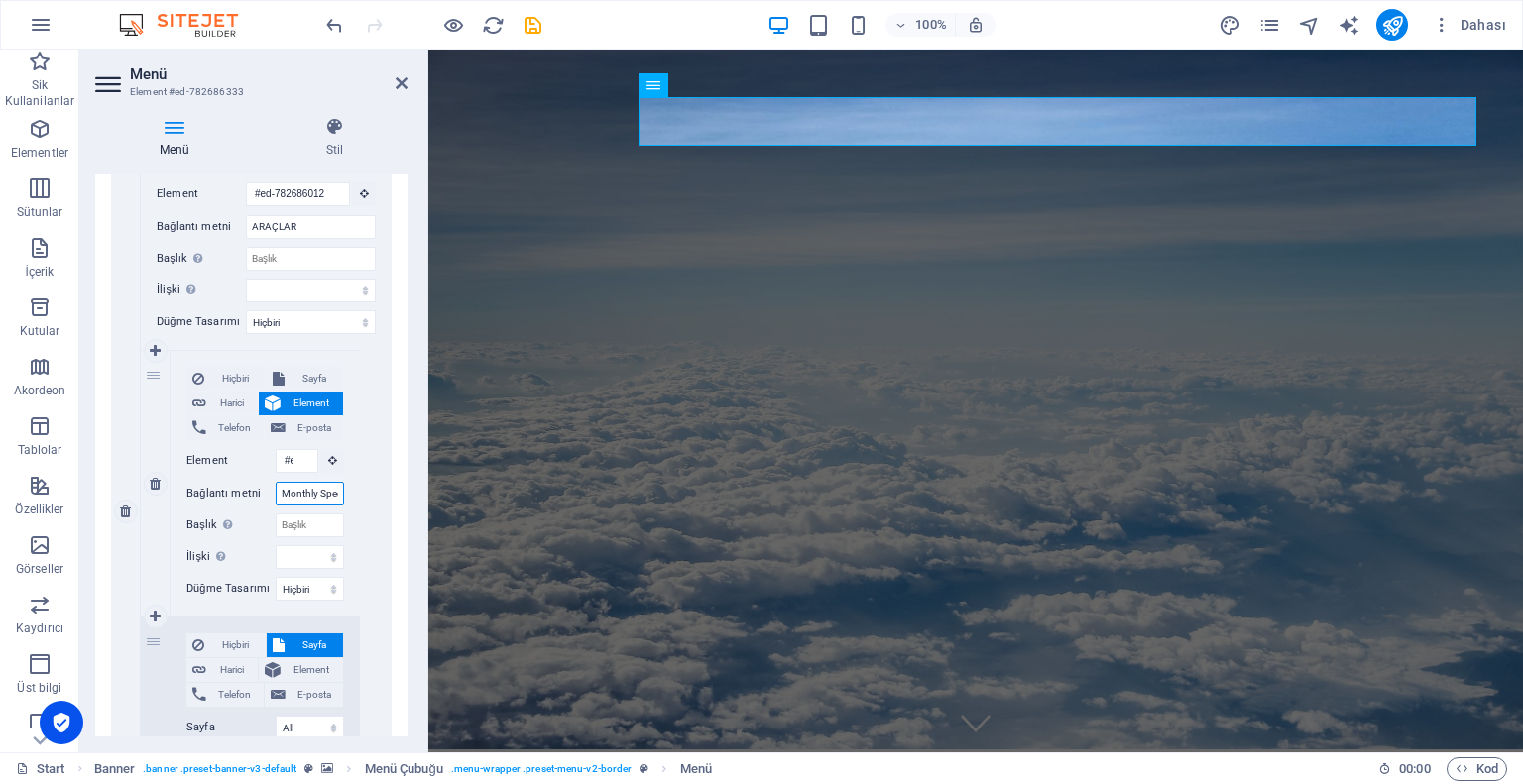 scroll, scrollTop: 0, scrollLeft: 0, axis: both 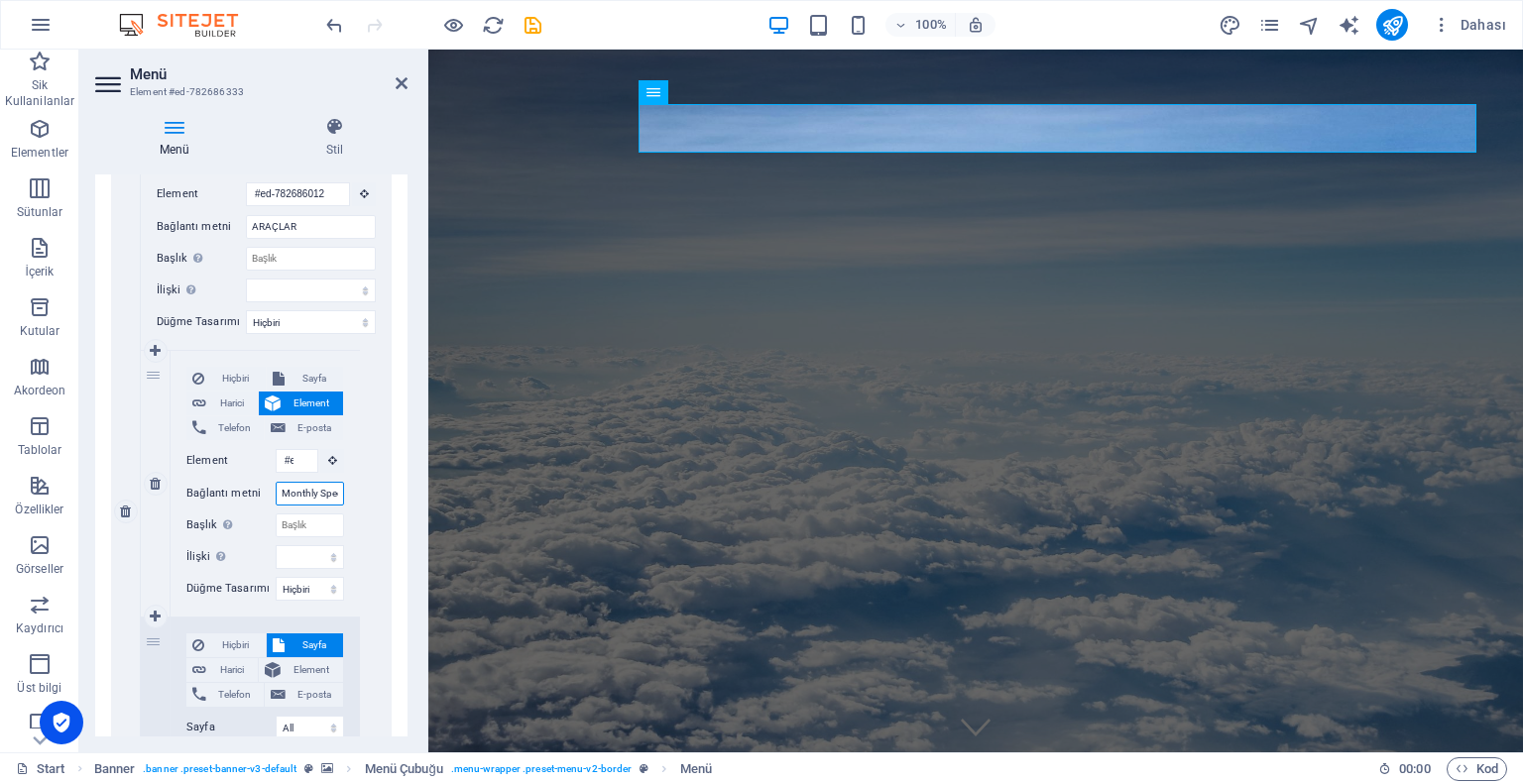 click on "Monthly Specials" at bounding box center [309, 494] 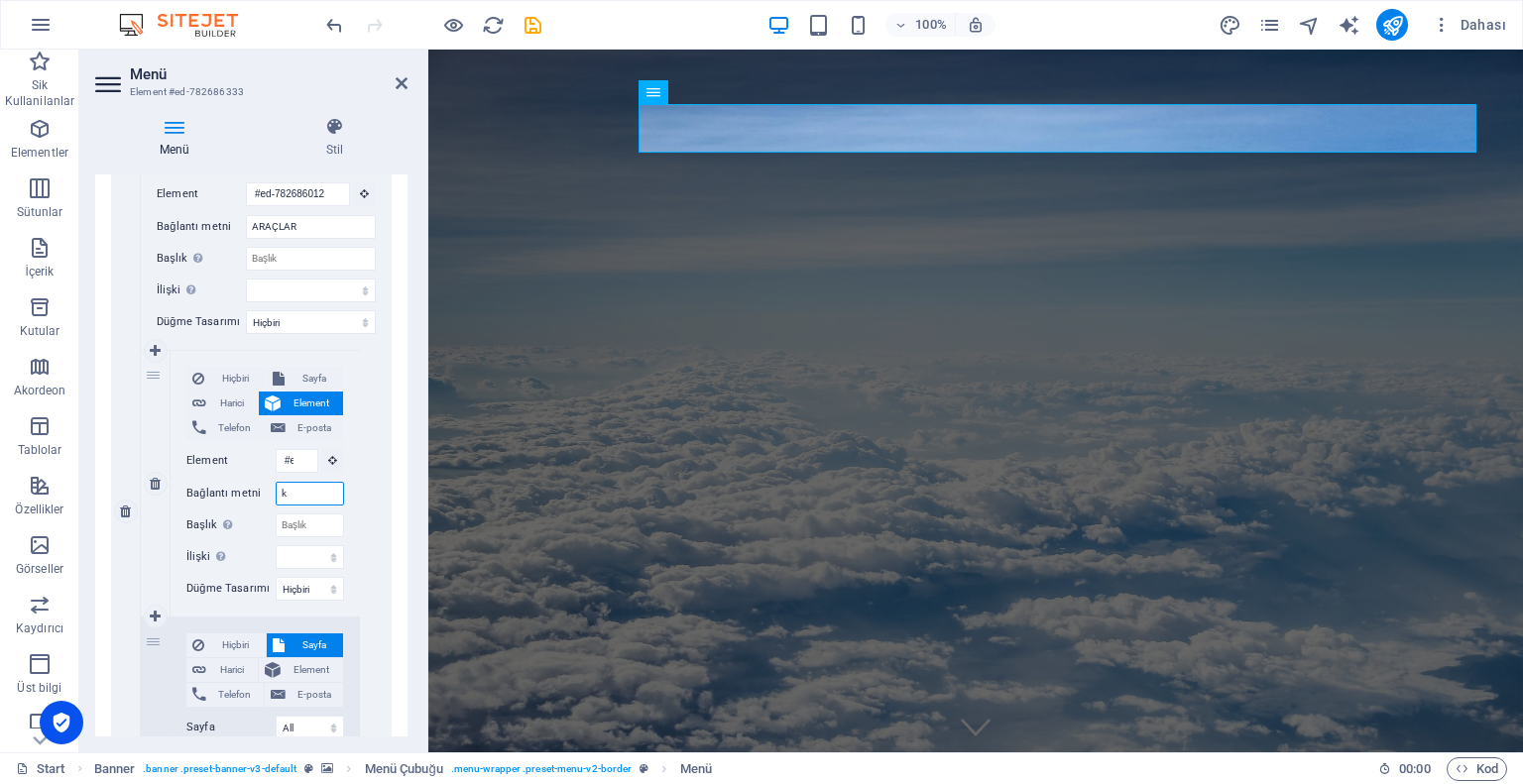 type on "ka" 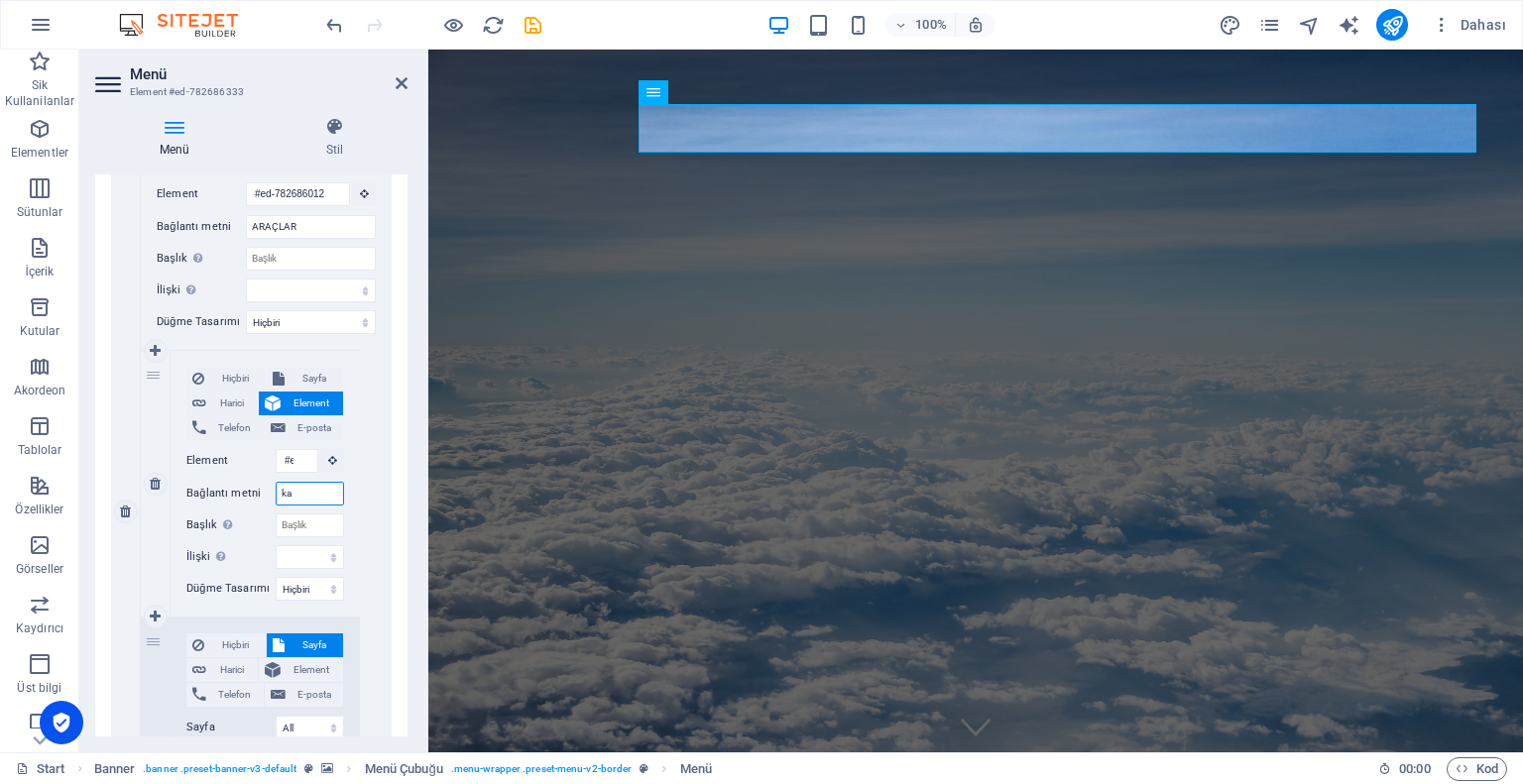 select 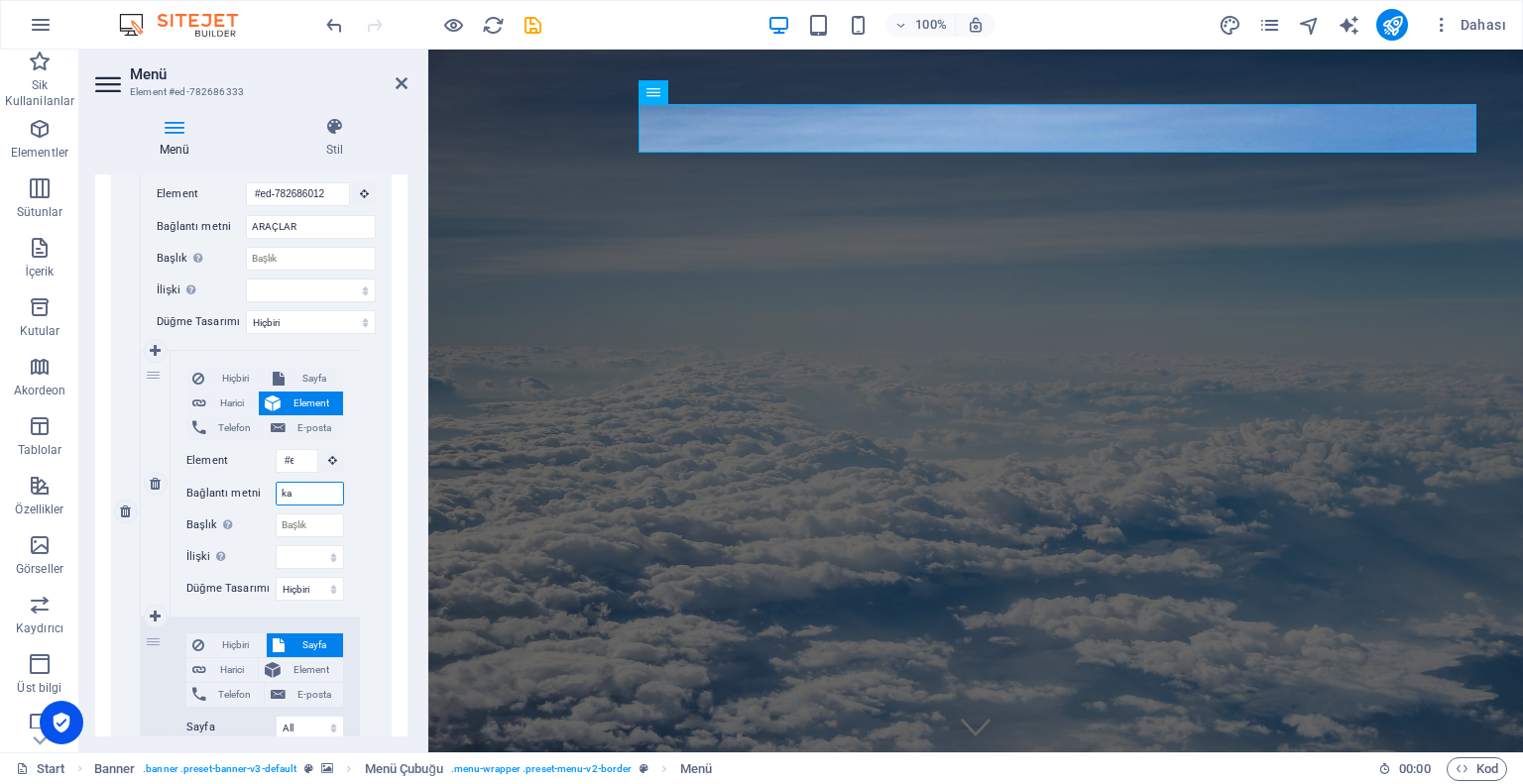 type on "k" 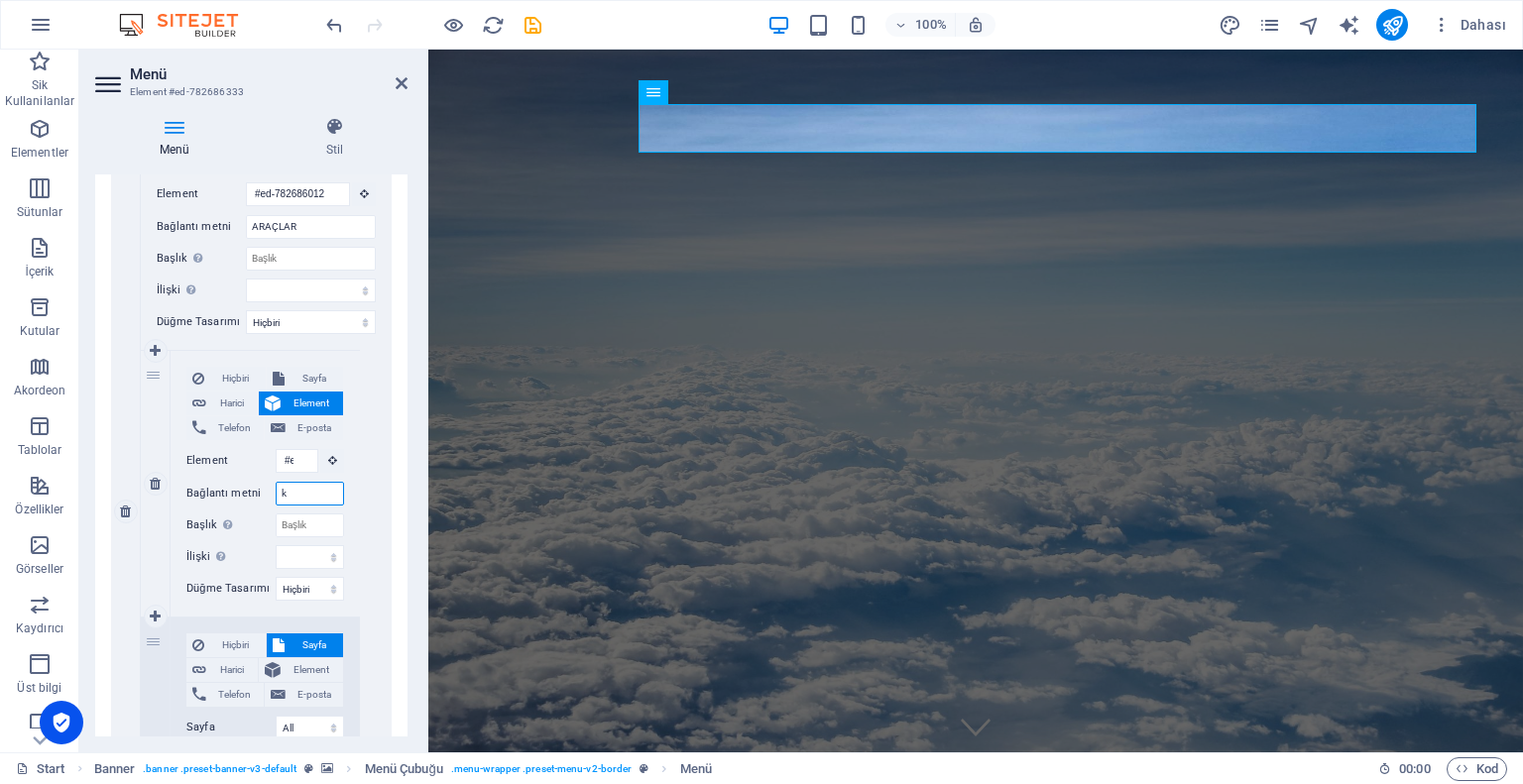 type 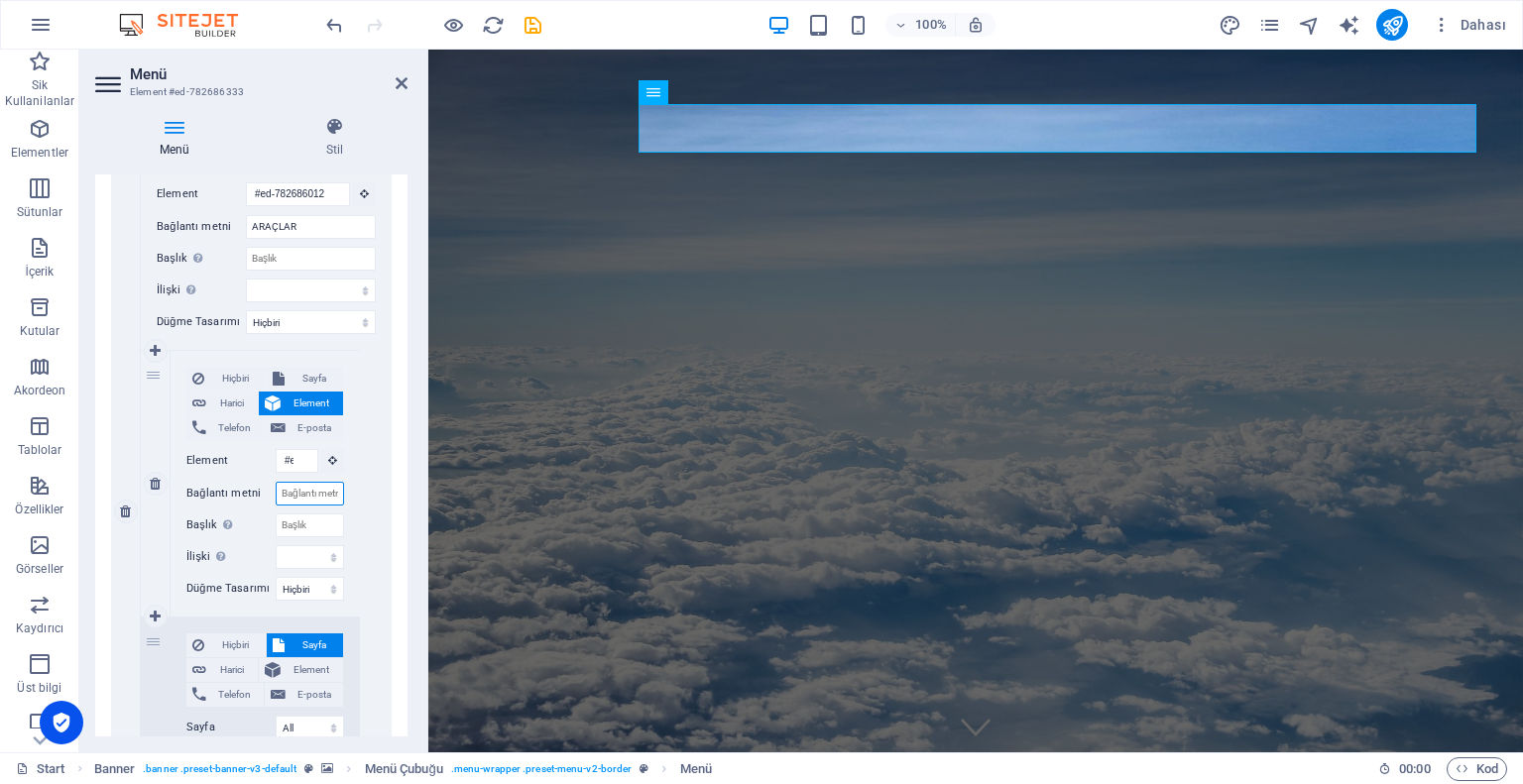 select 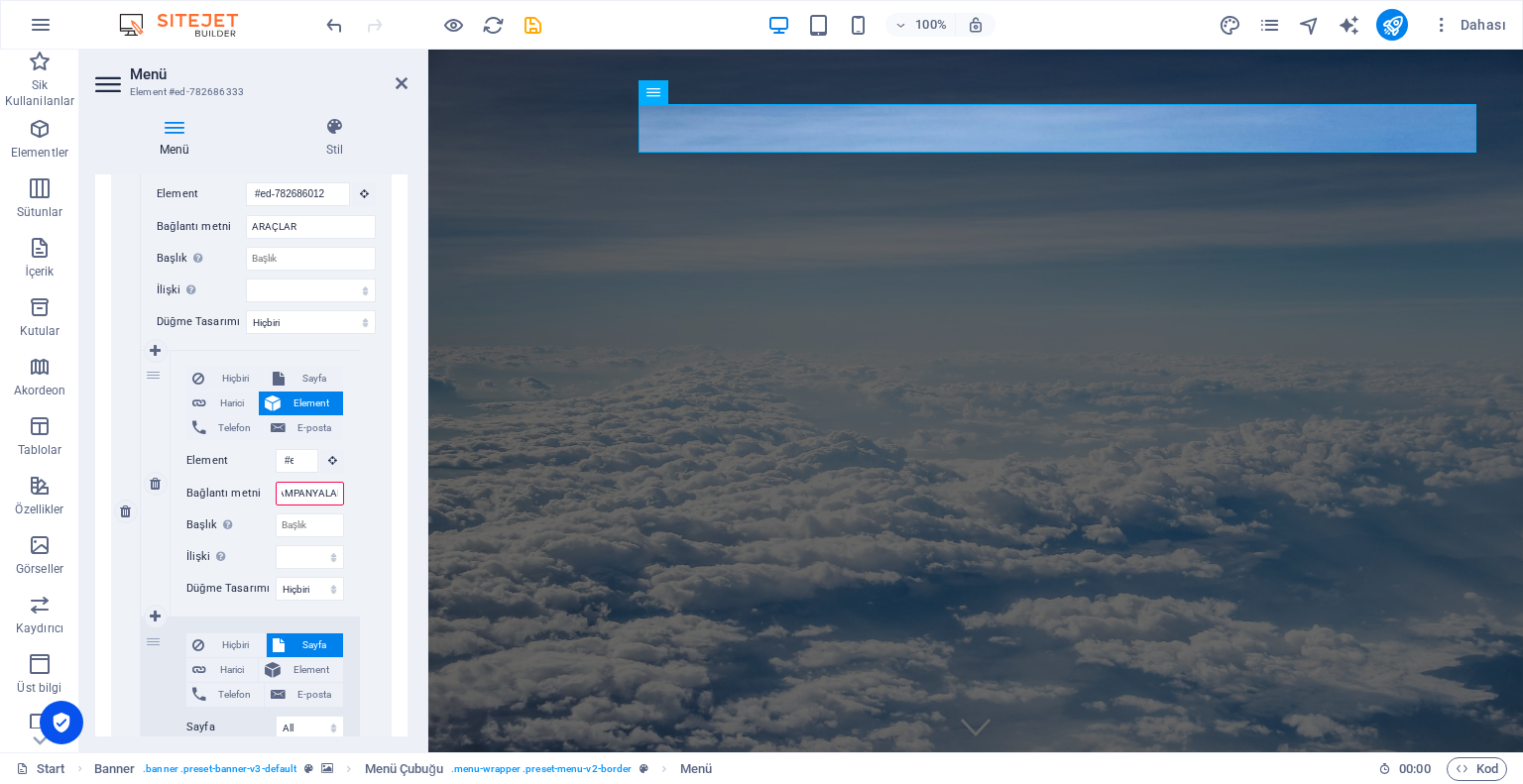 scroll, scrollTop: 0, scrollLeft: 16, axis: horizontal 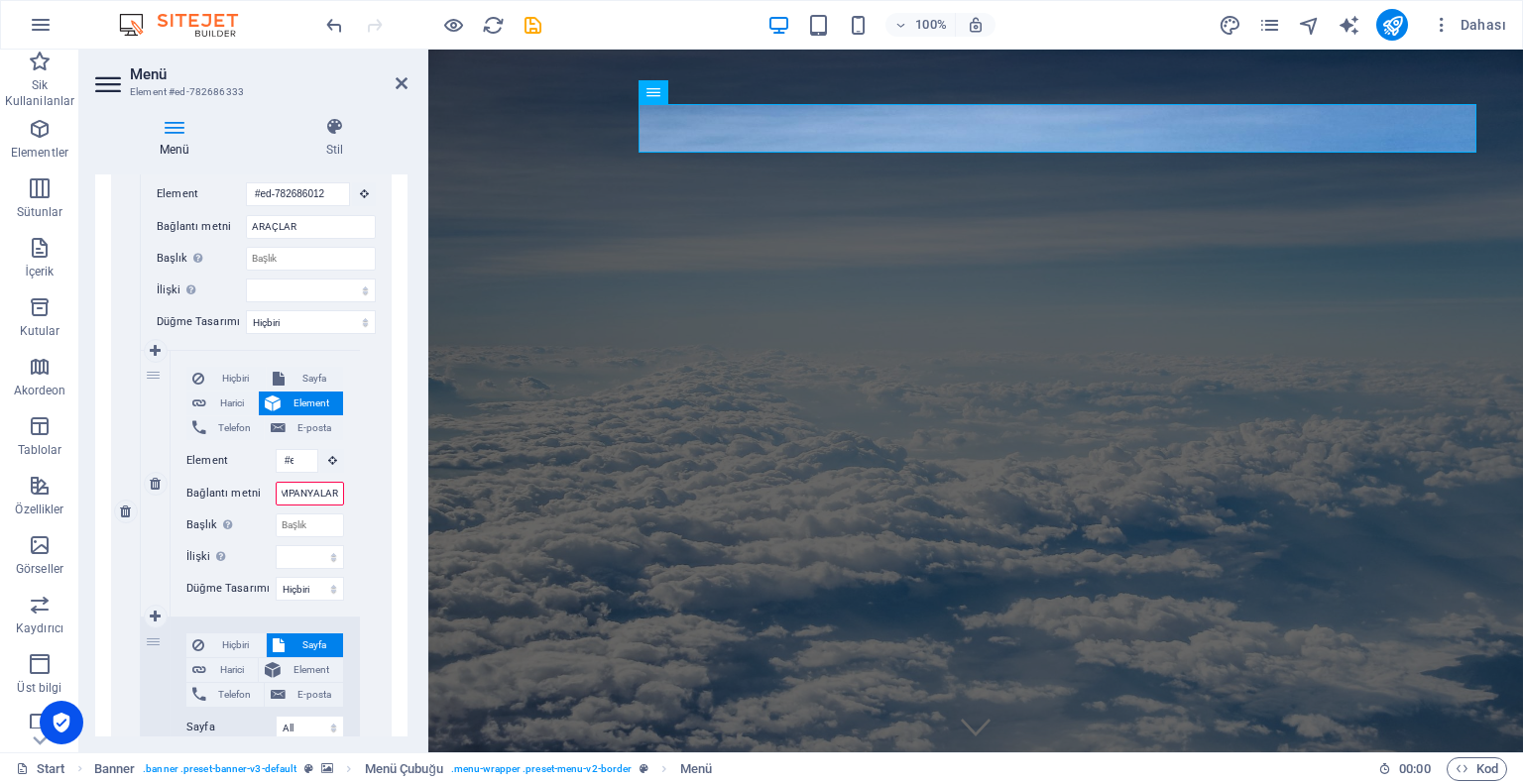 type on "KAMPANYALAR" 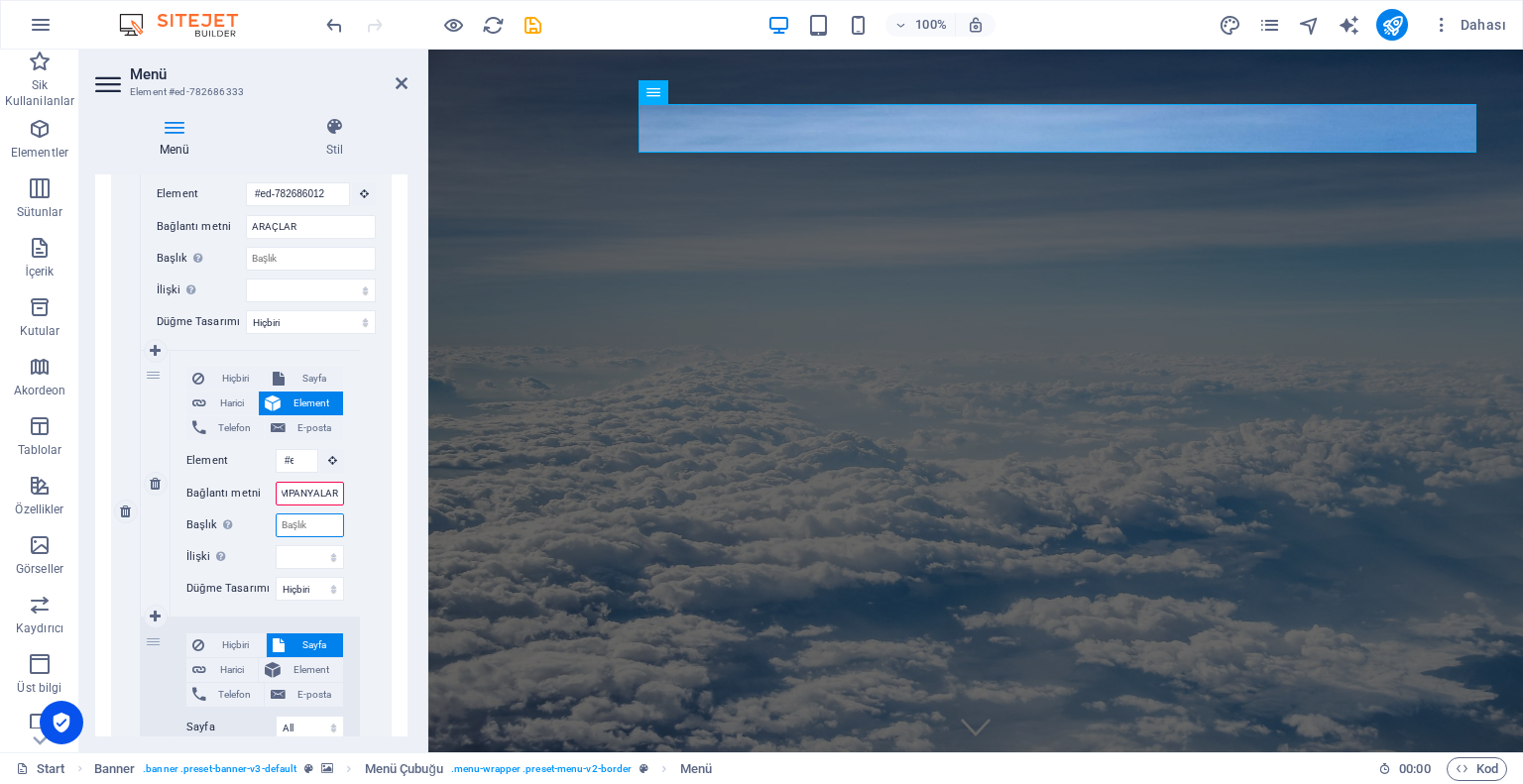 select 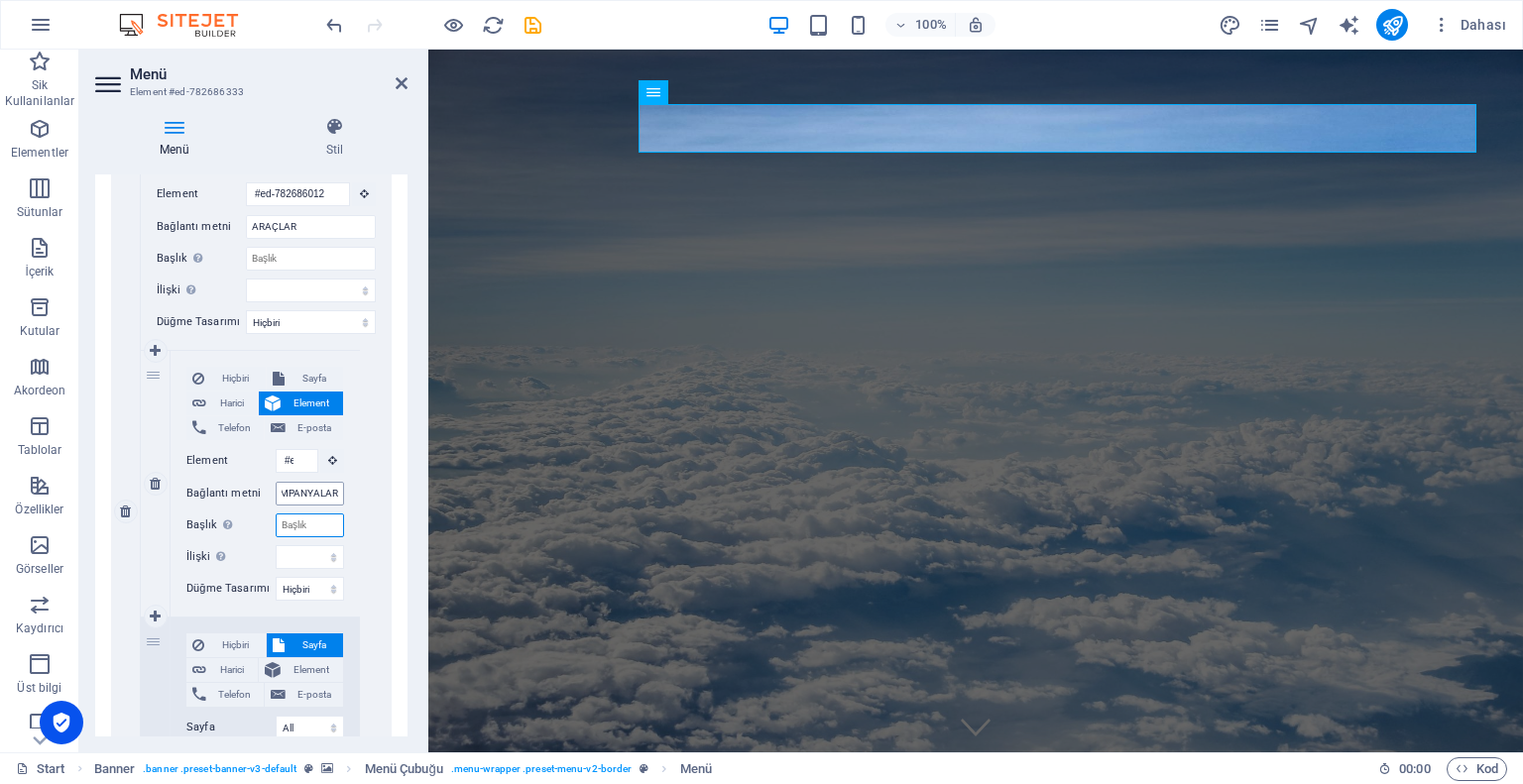 scroll, scrollTop: 0, scrollLeft: 0, axis: both 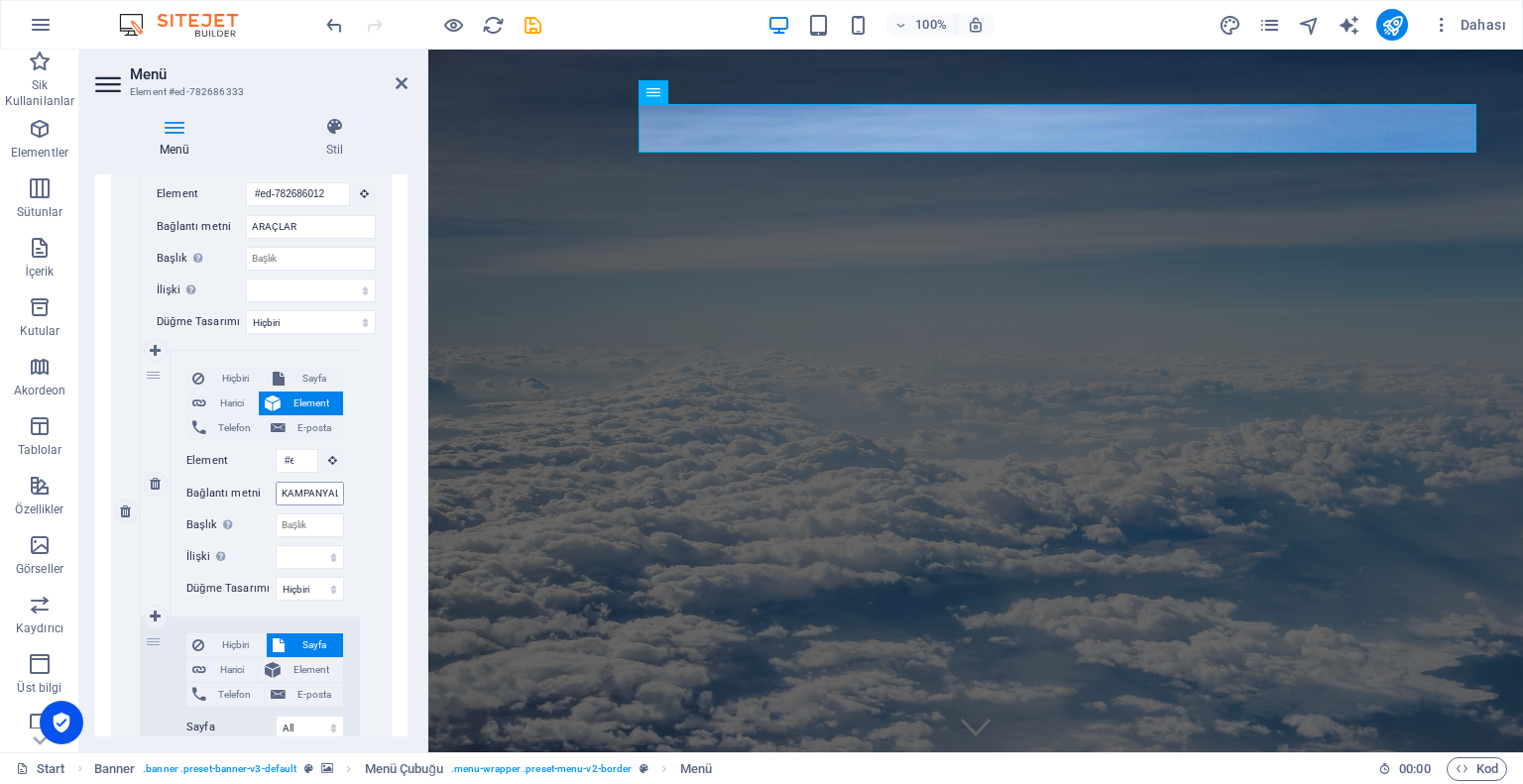 select 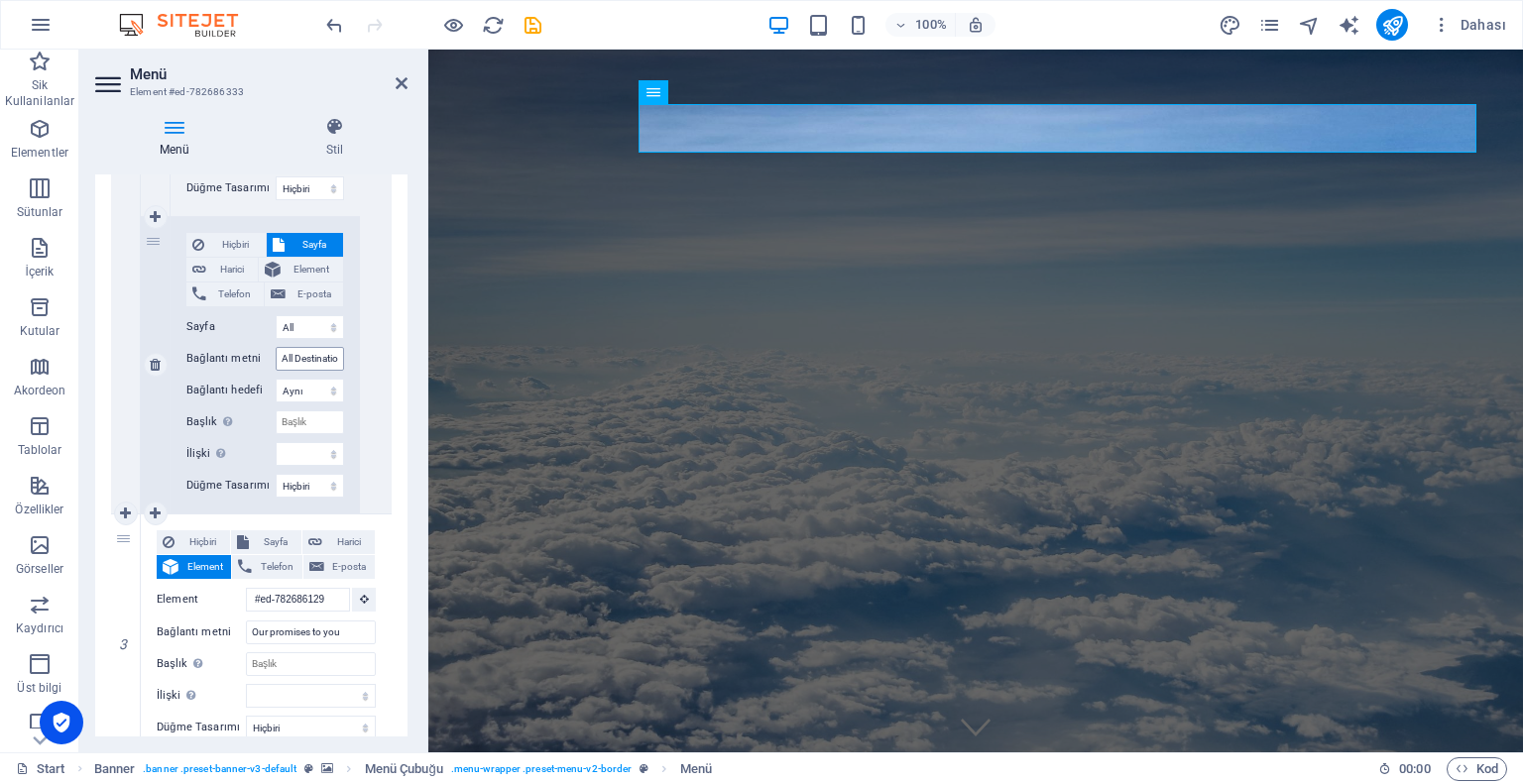 scroll, scrollTop: 991, scrollLeft: 0, axis: vertical 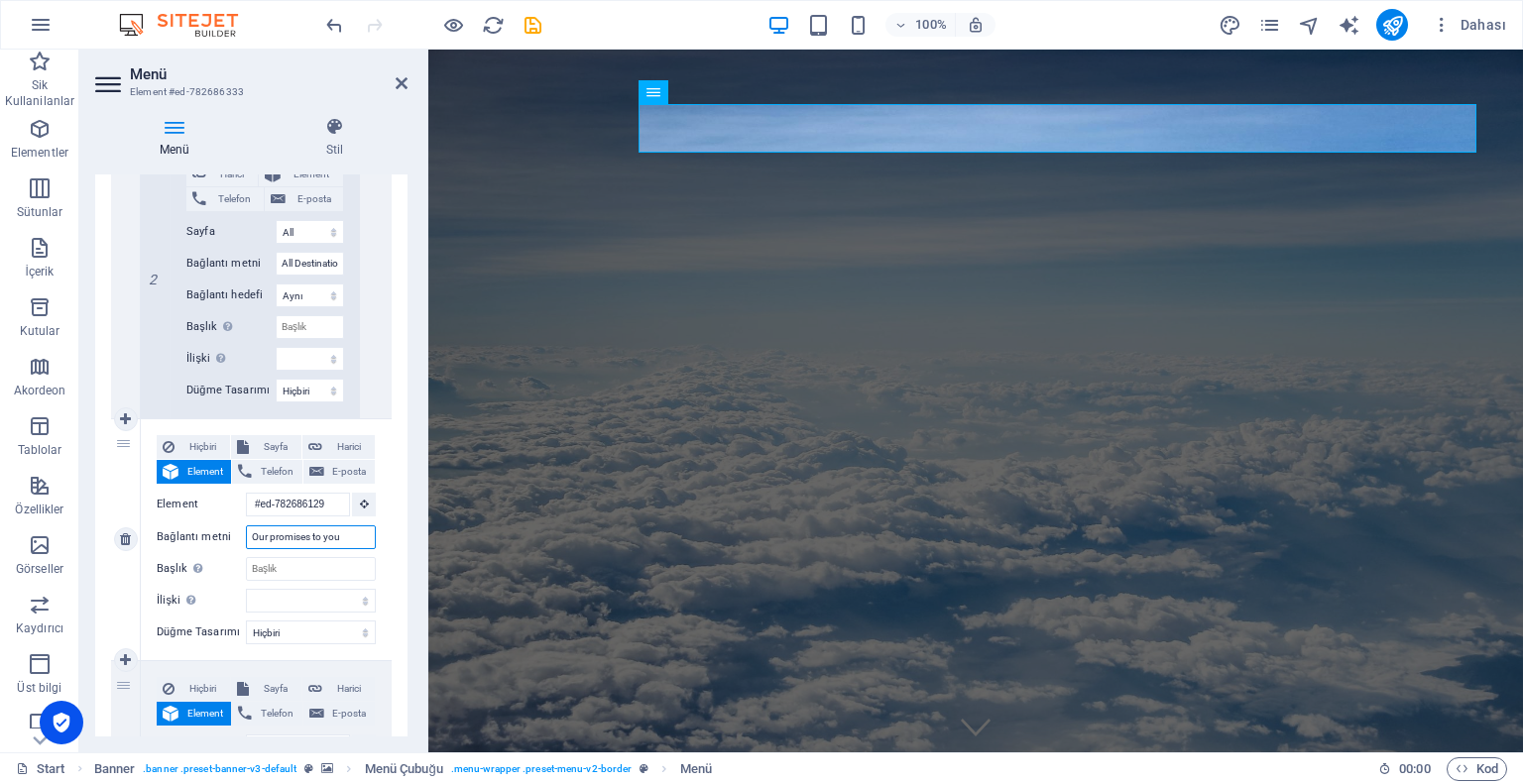 drag, startPoint x: 351, startPoint y: 538, endPoint x: 177, endPoint y: 554, distance: 174.7341 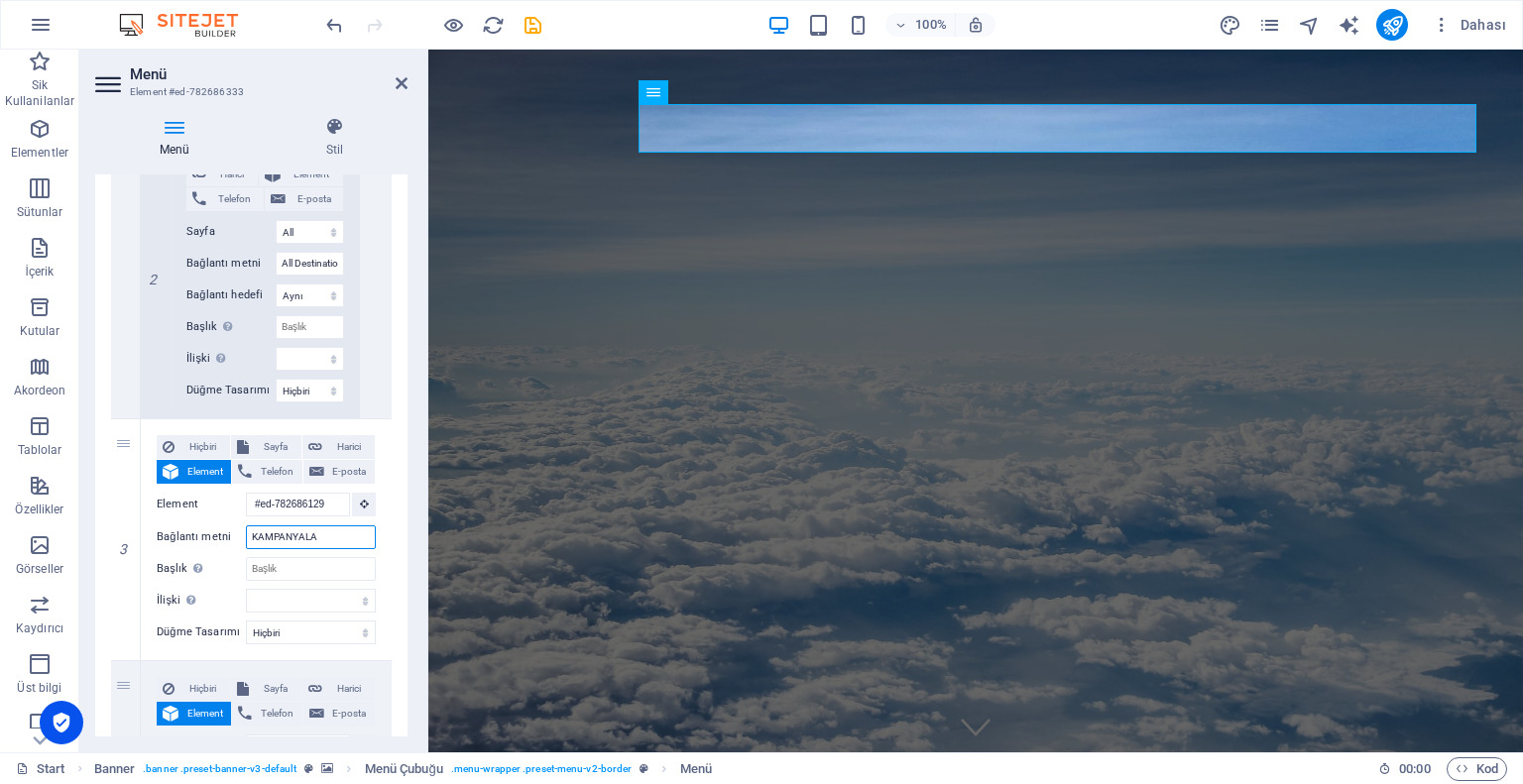 type on "KAMPANYALAR" 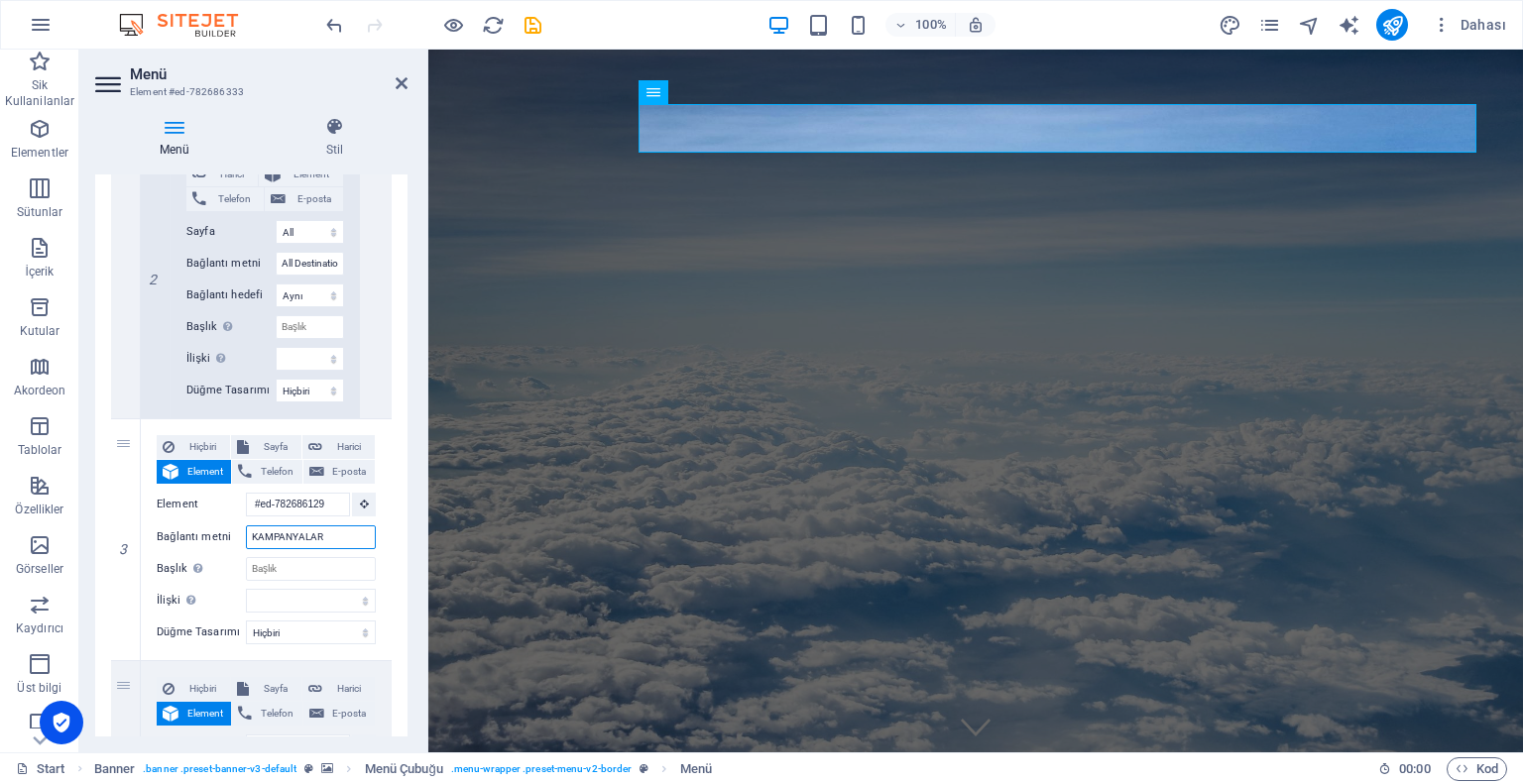 select 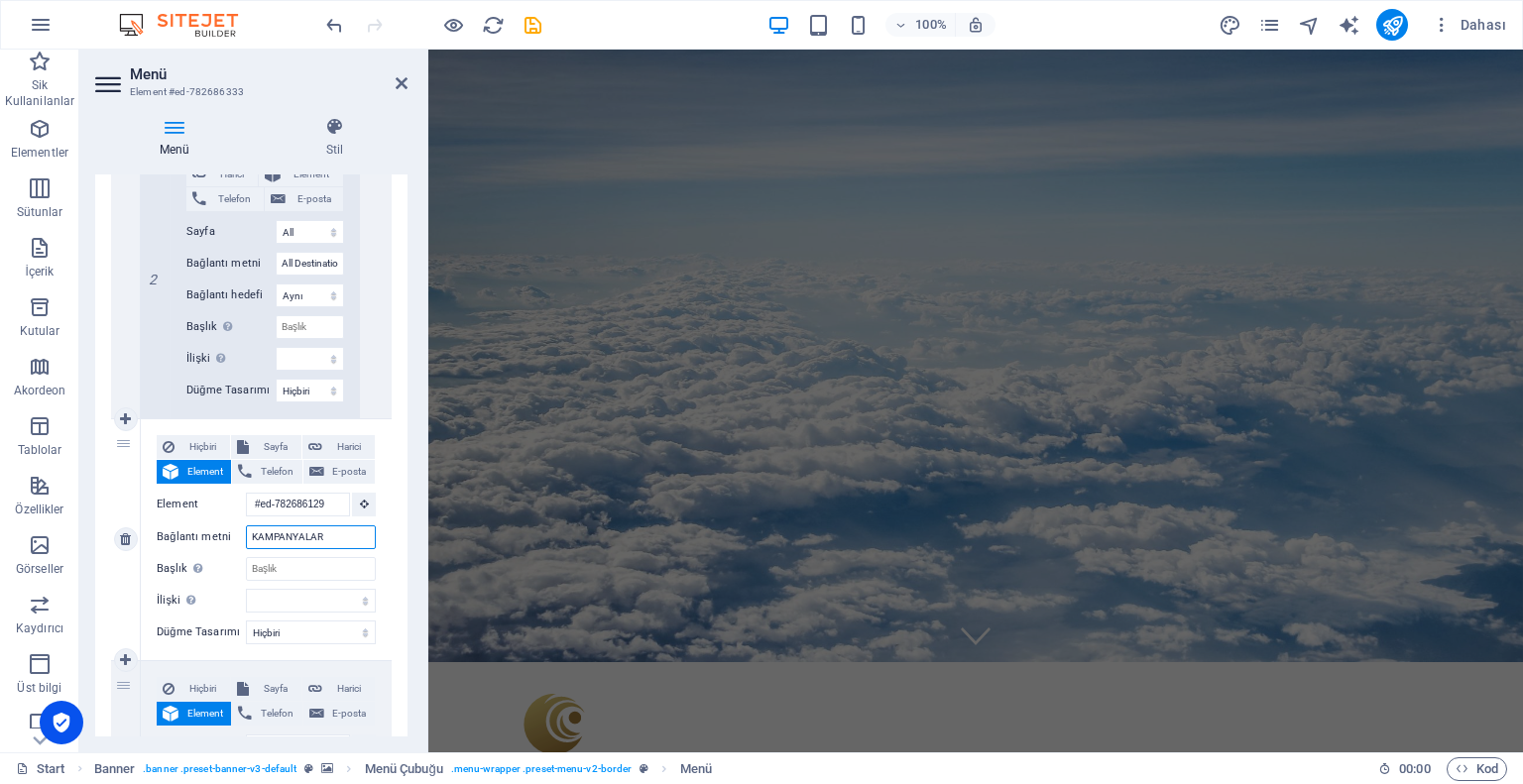 scroll, scrollTop: 0, scrollLeft: 0, axis: both 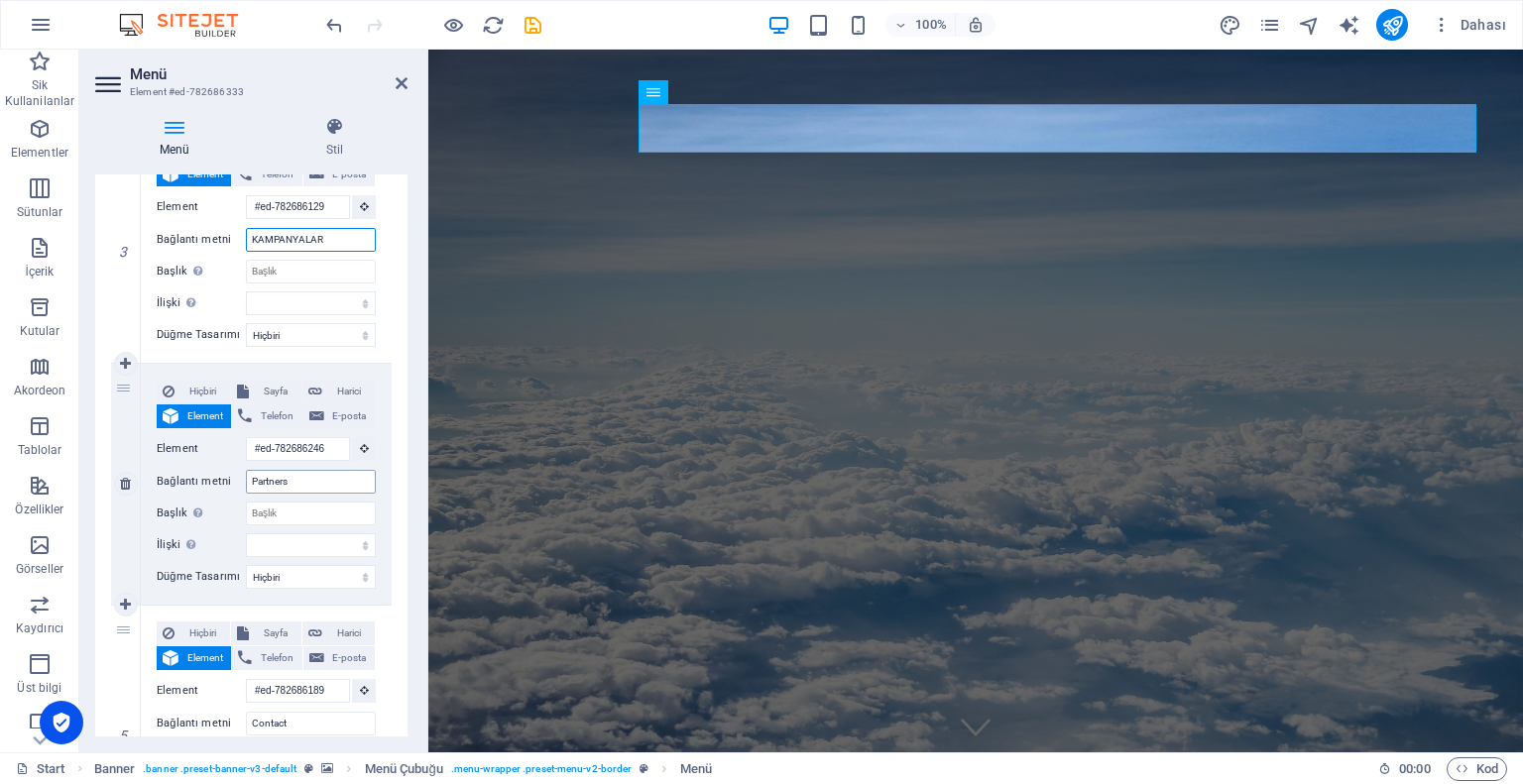 type on "KAMPANYALAR" 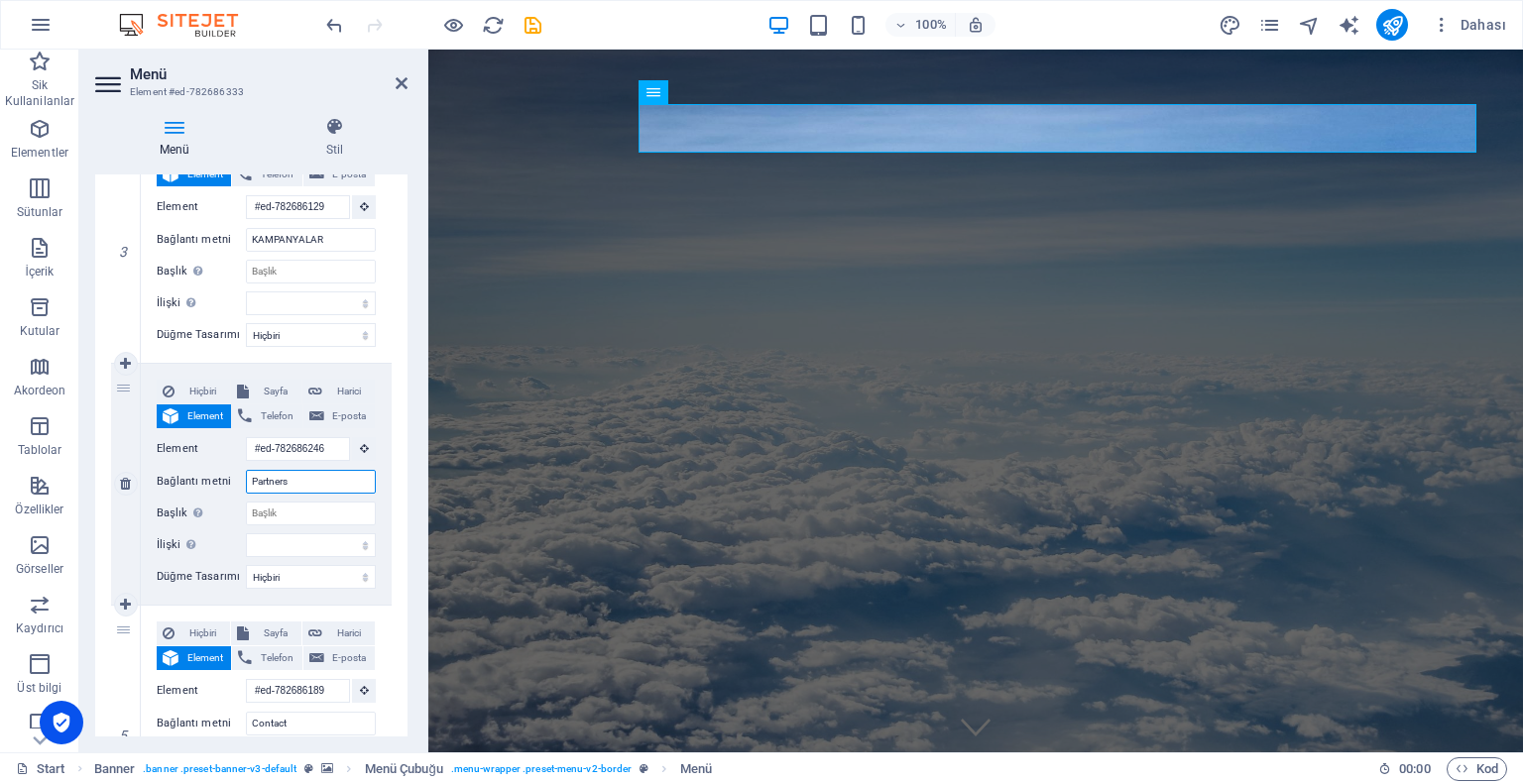 drag, startPoint x: 318, startPoint y: 474, endPoint x: 219, endPoint y: 462, distance: 99.72462 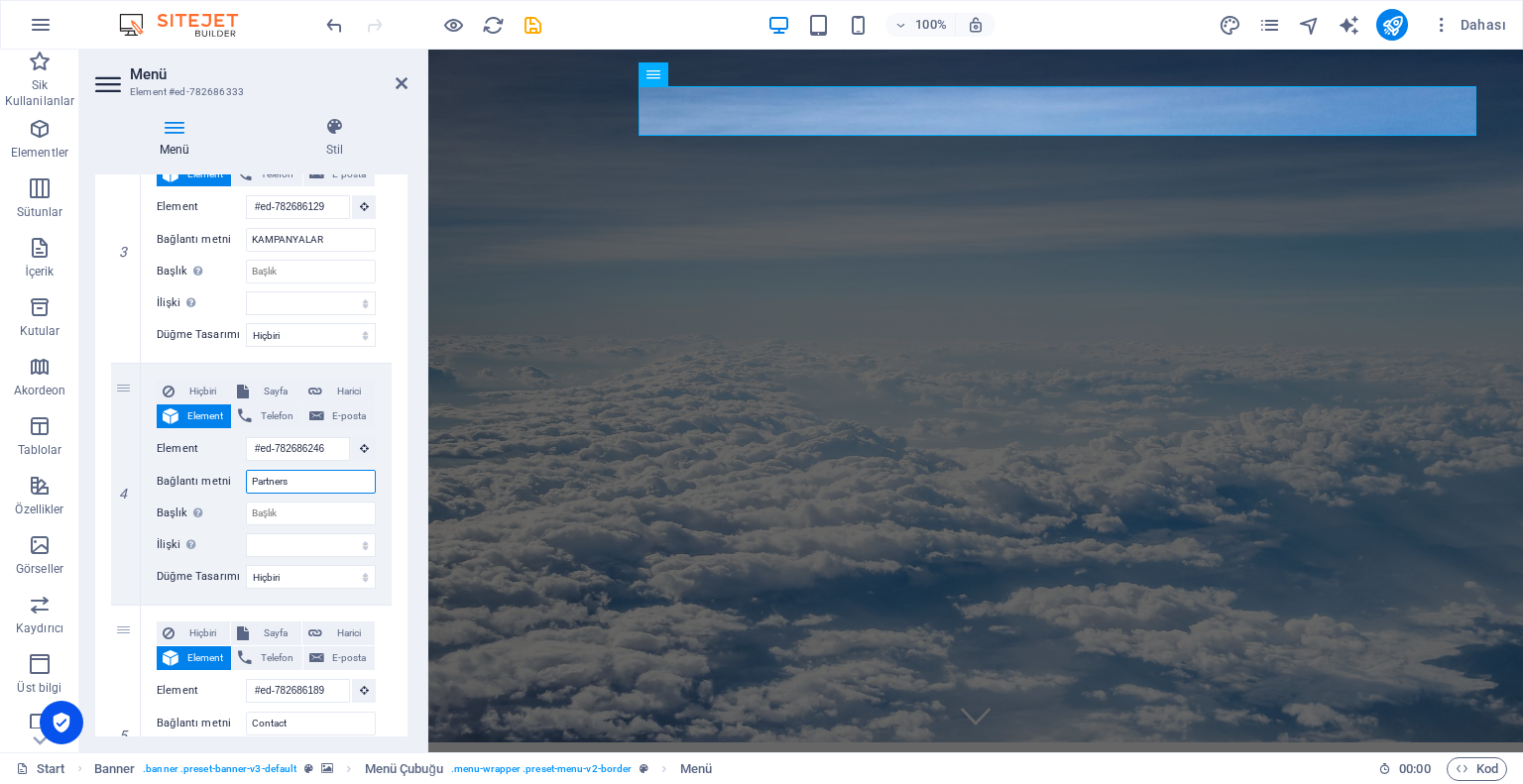 scroll, scrollTop: 0, scrollLeft: 0, axis: both 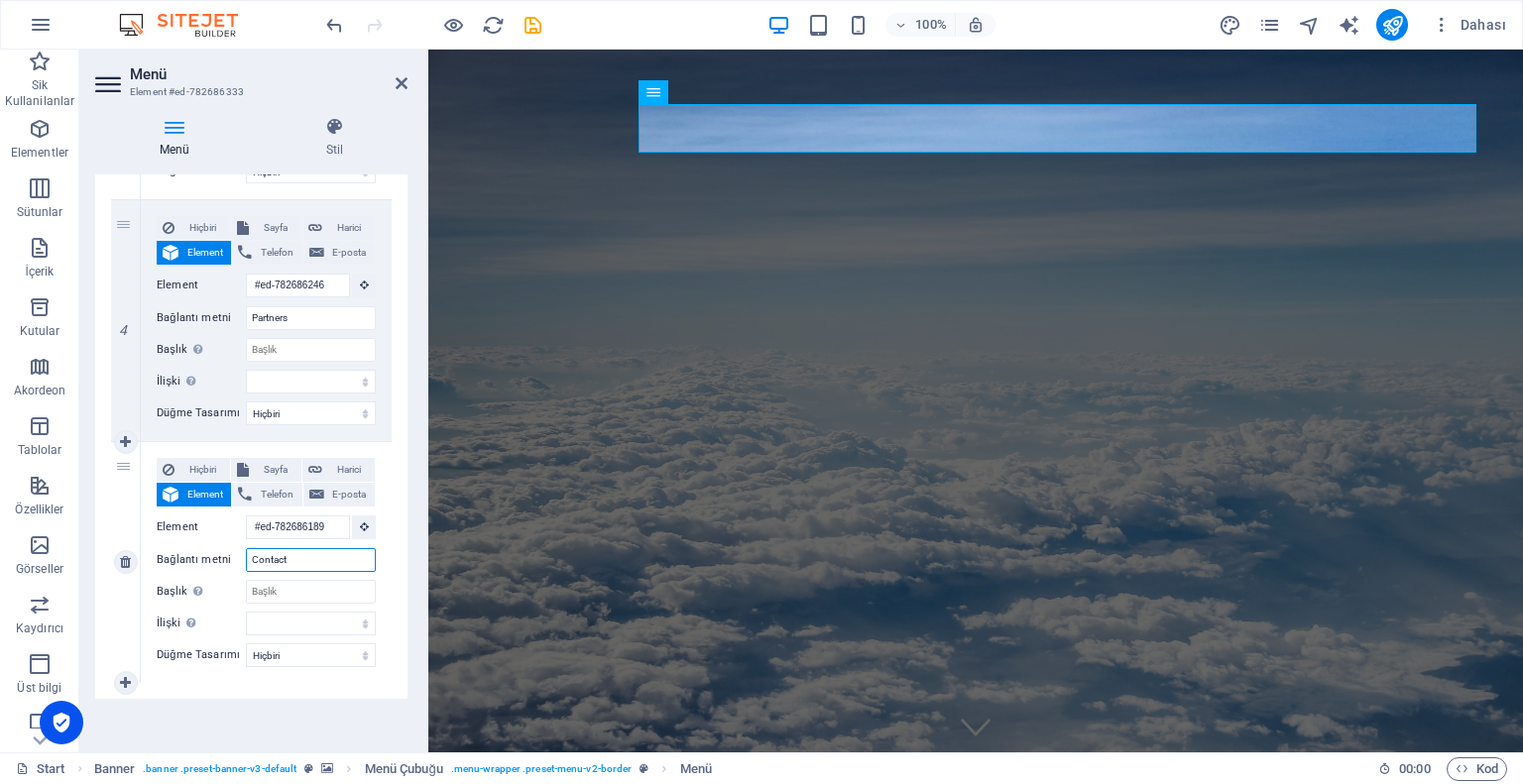 drag, startPoint x: 308, startPoint y: 558, endPoint x: 183, endPoint y: 541, distance: 126.150704 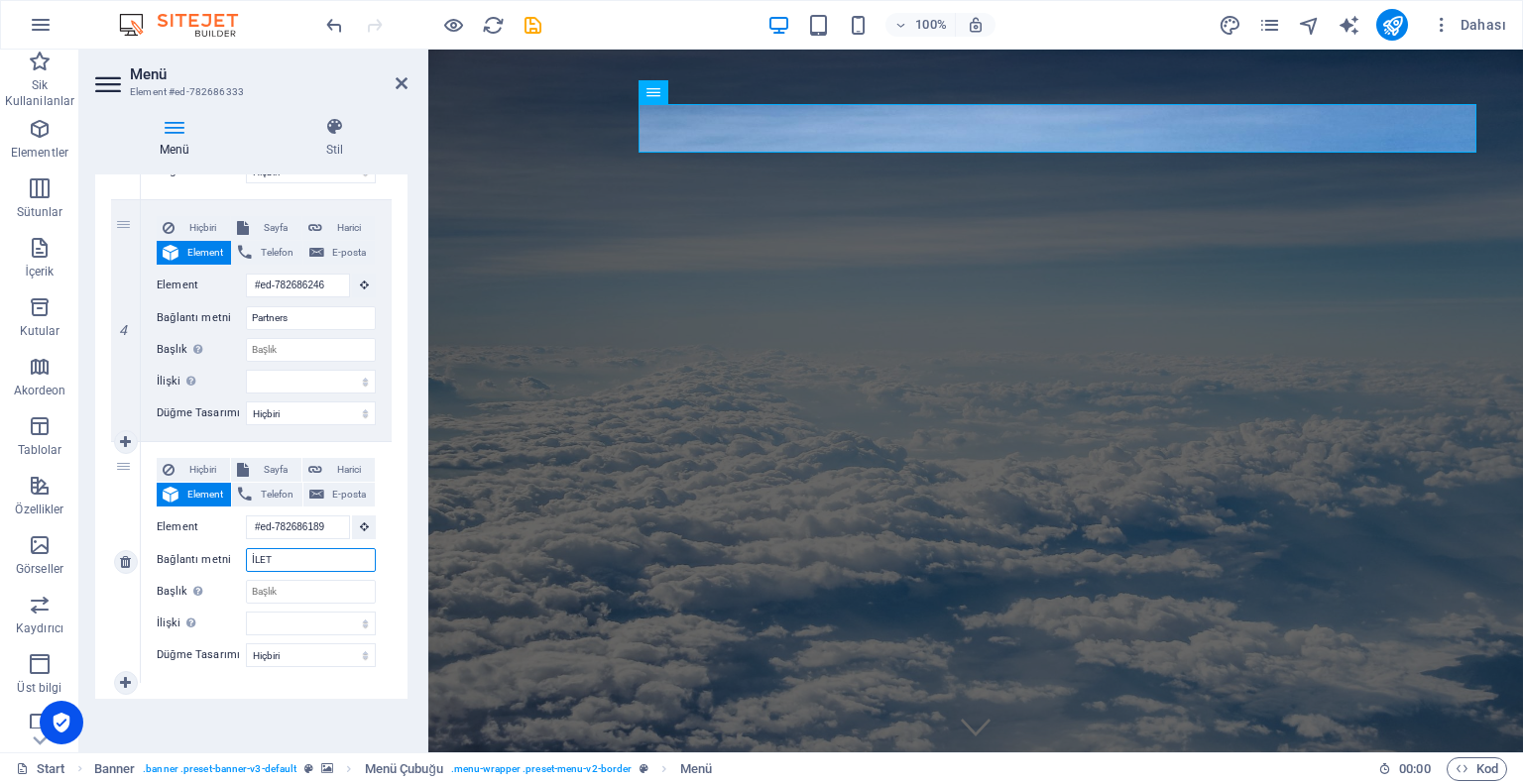 type on "İLETİ" 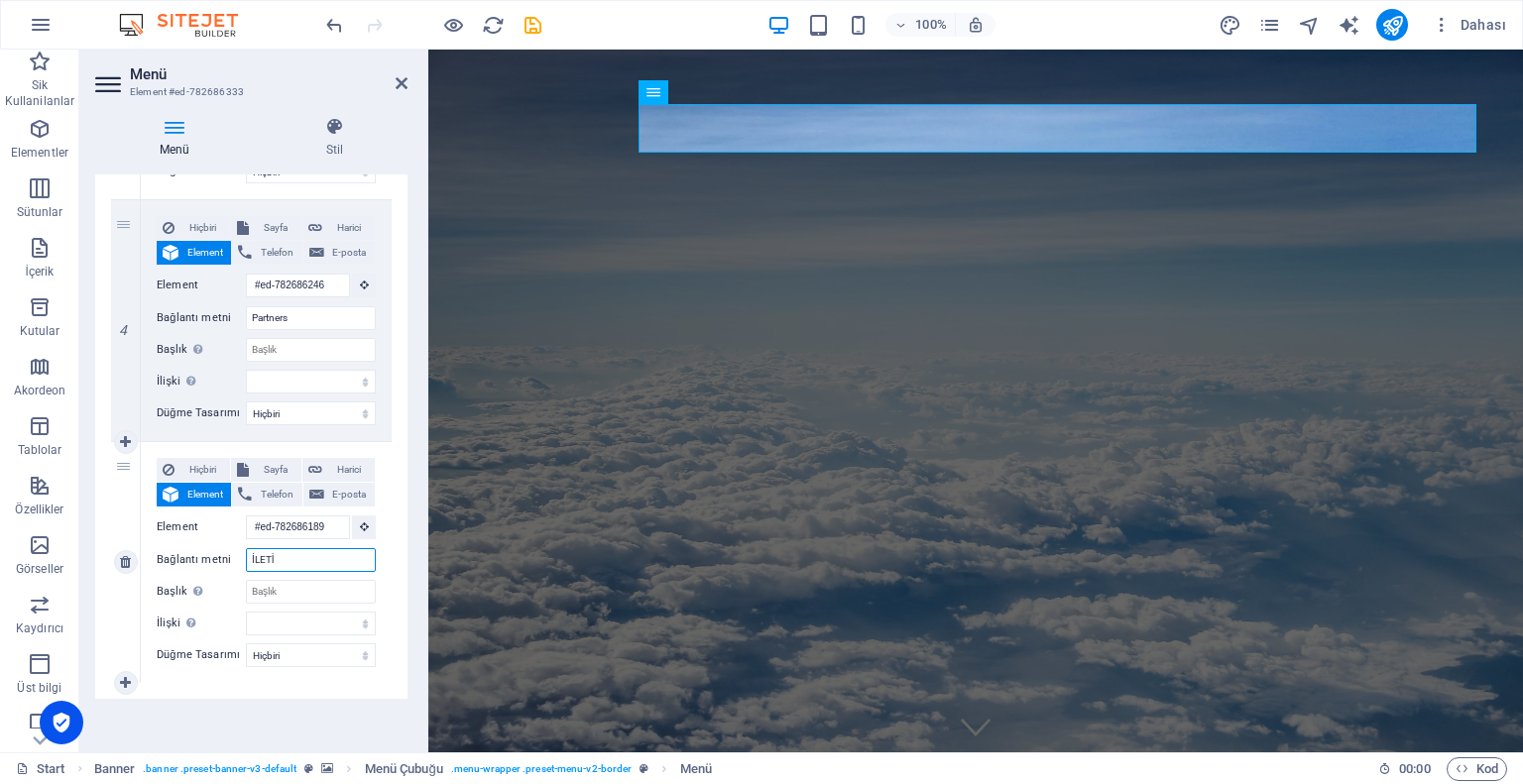 select 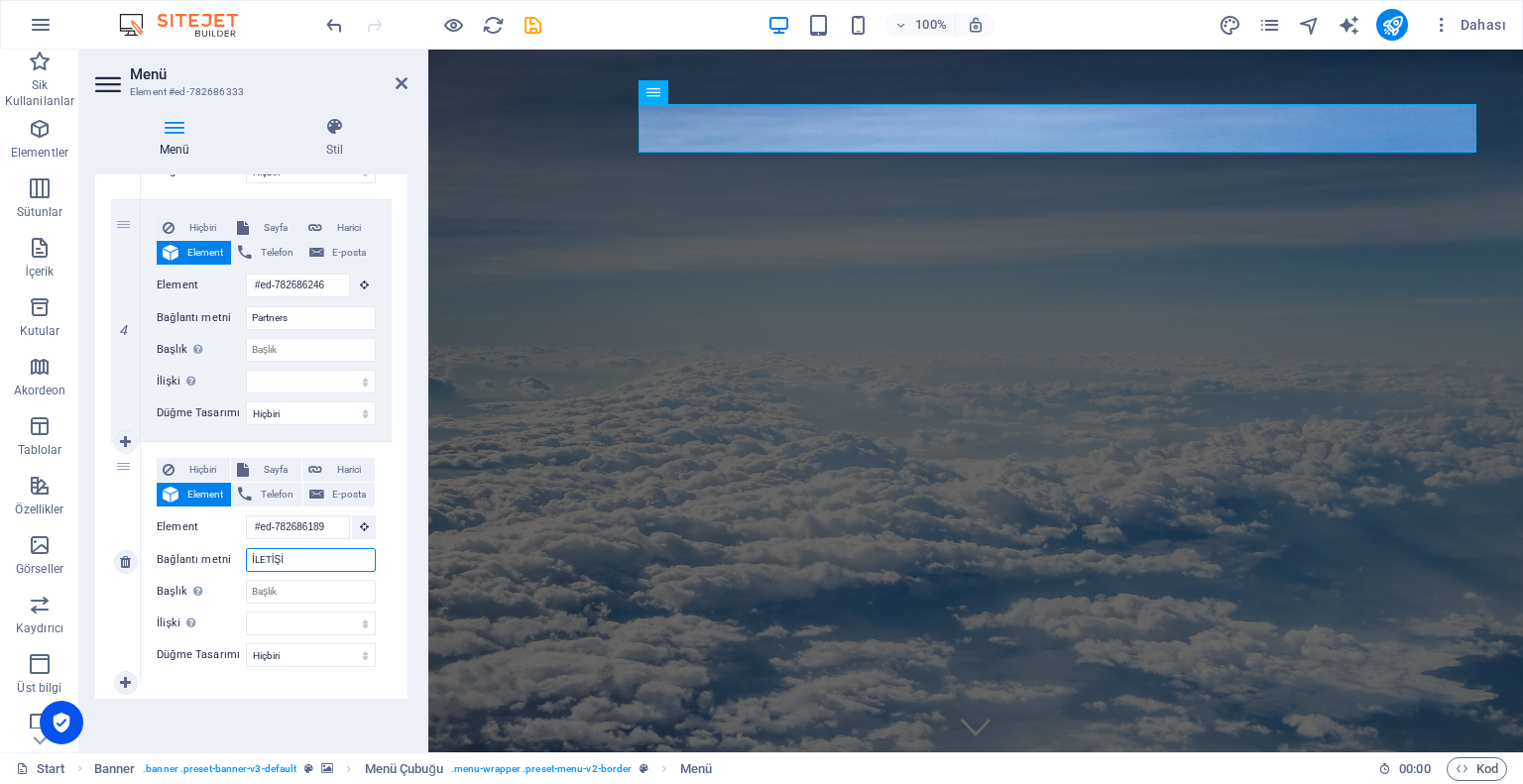 type on "İLETİŞİM" 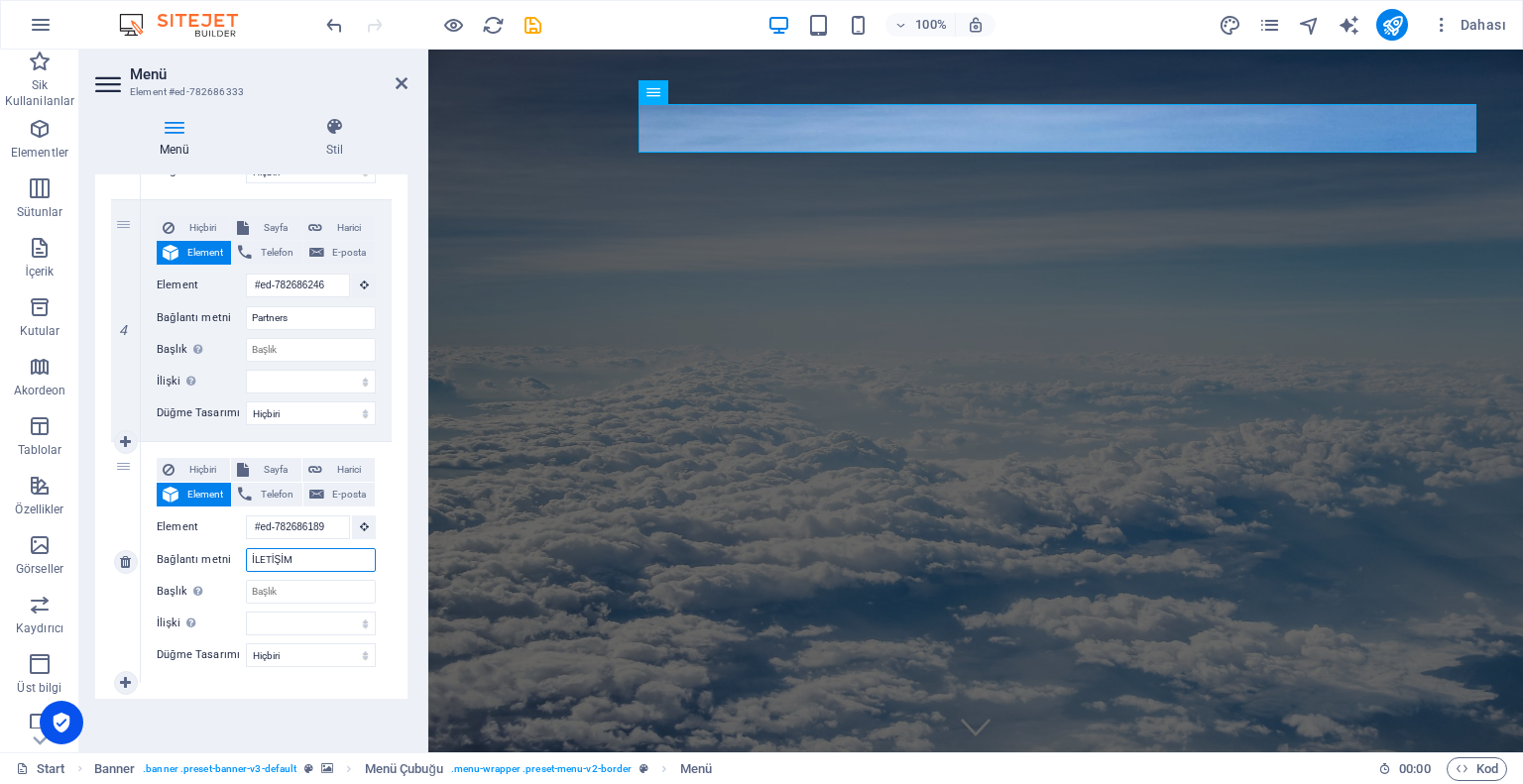 select 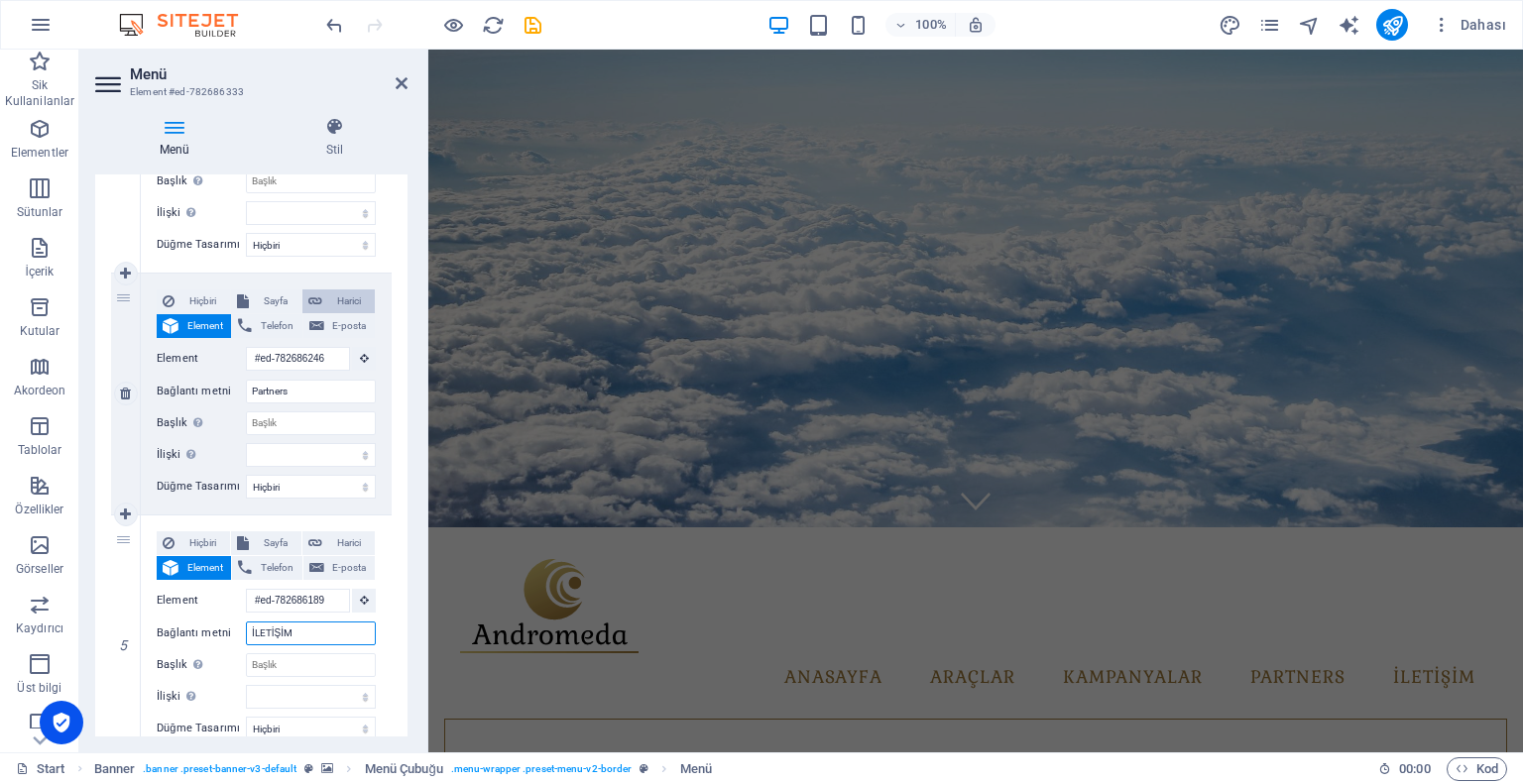 scroll, scrollTop: 22, scrollLeft: 0, axis: vertical 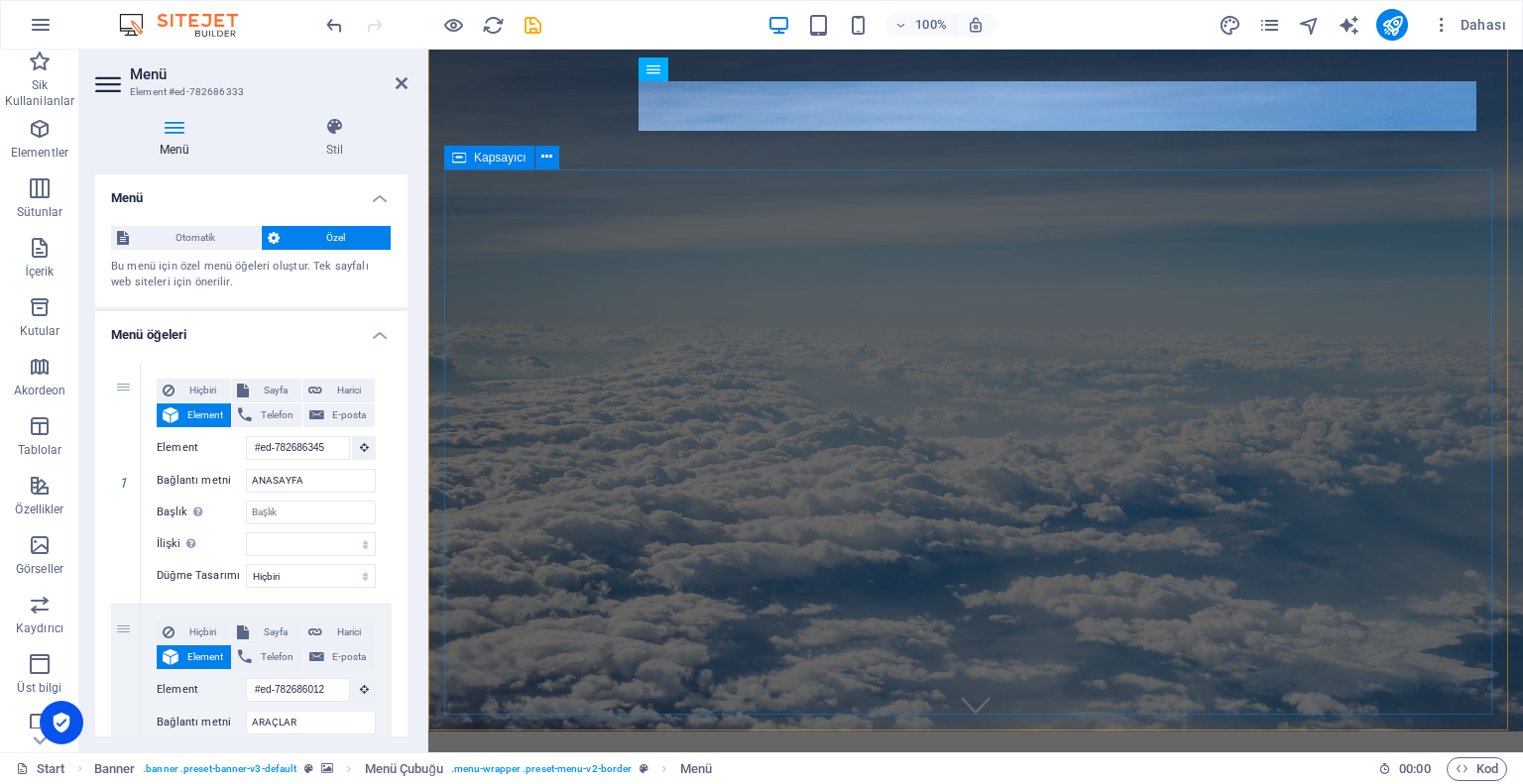 type on "İLETİŞİM" 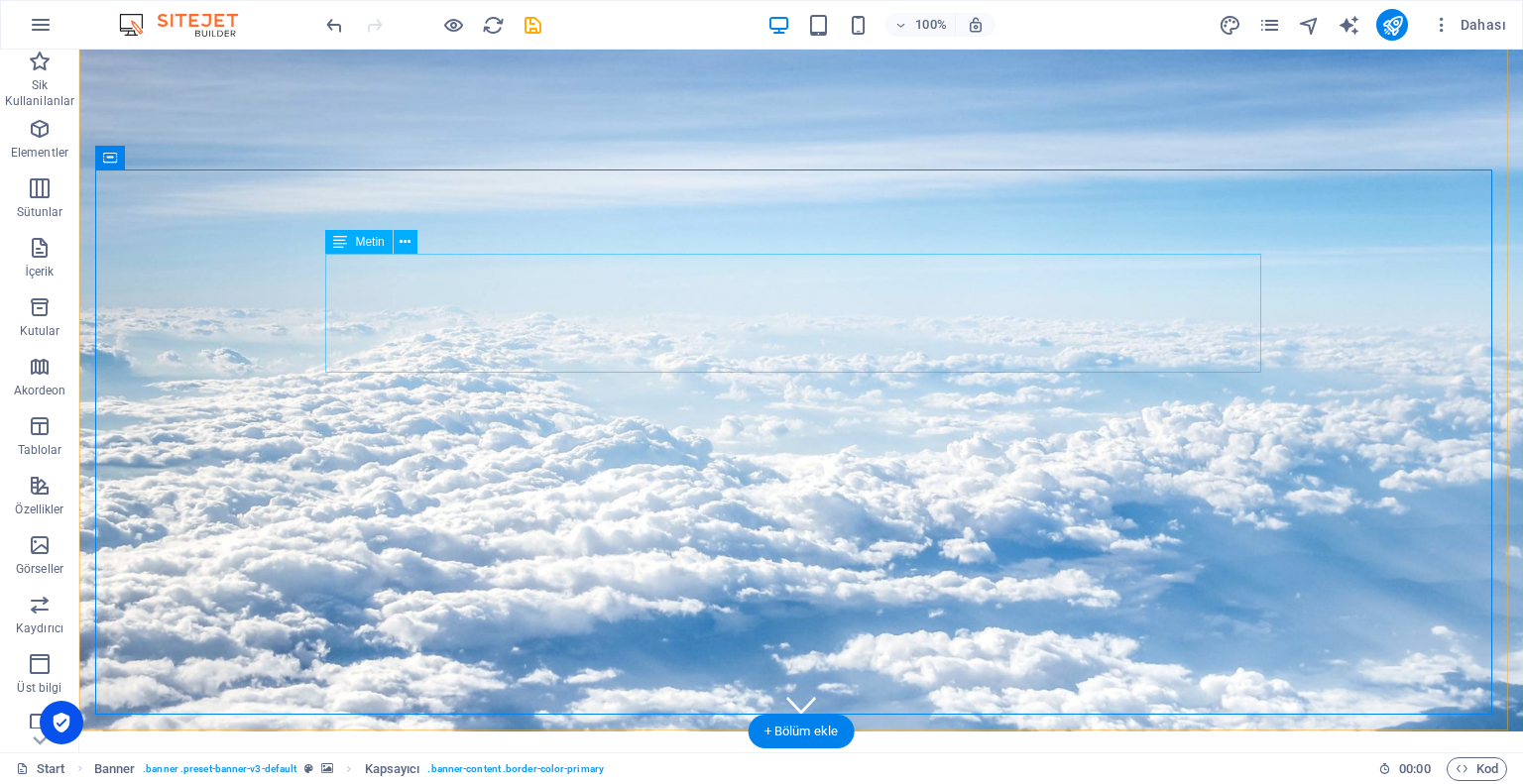 click on "No destination  is too far away" at bounding box center [801, 1063] 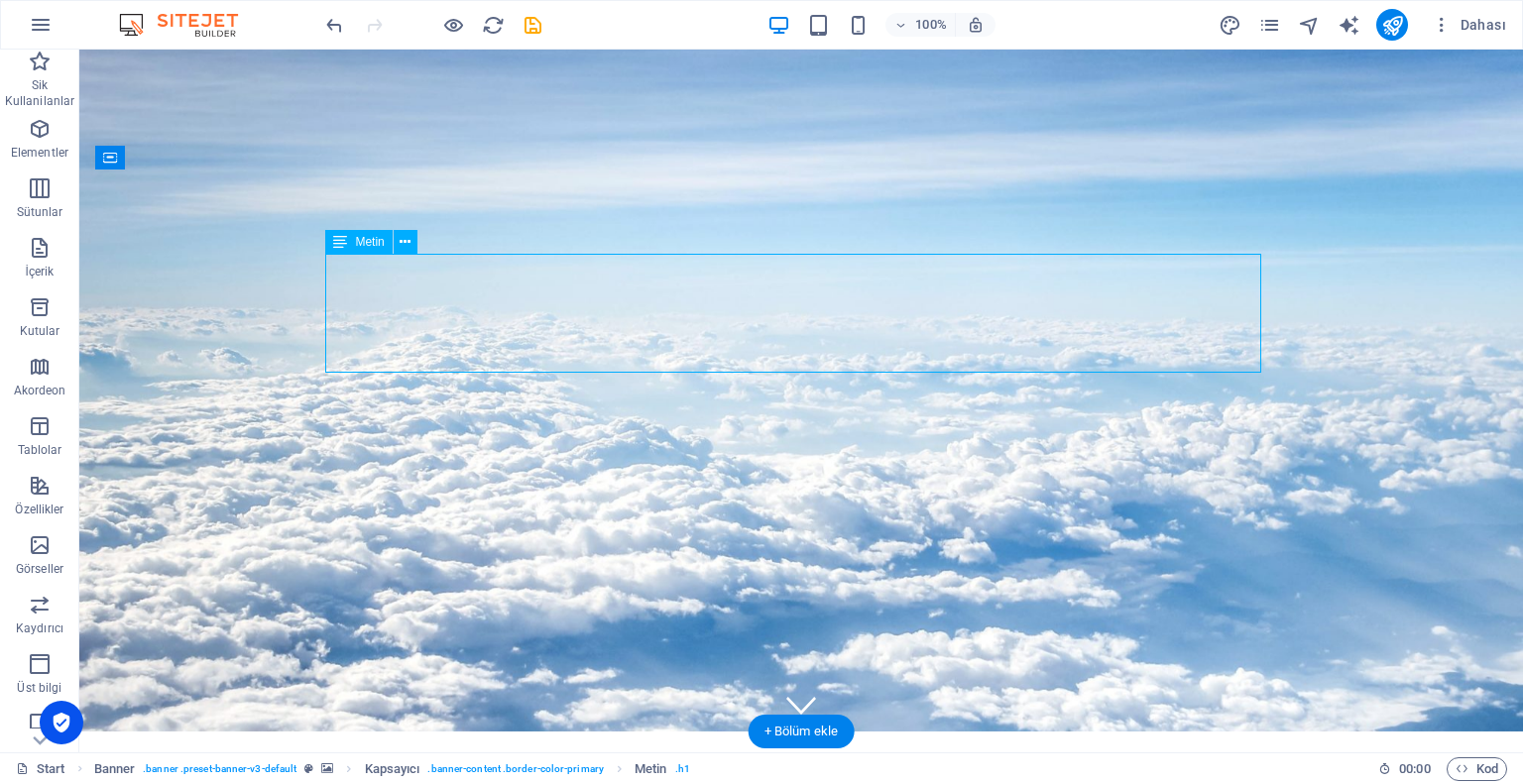 click on "No destination  is too far away" at bounding box center (801, 1063) 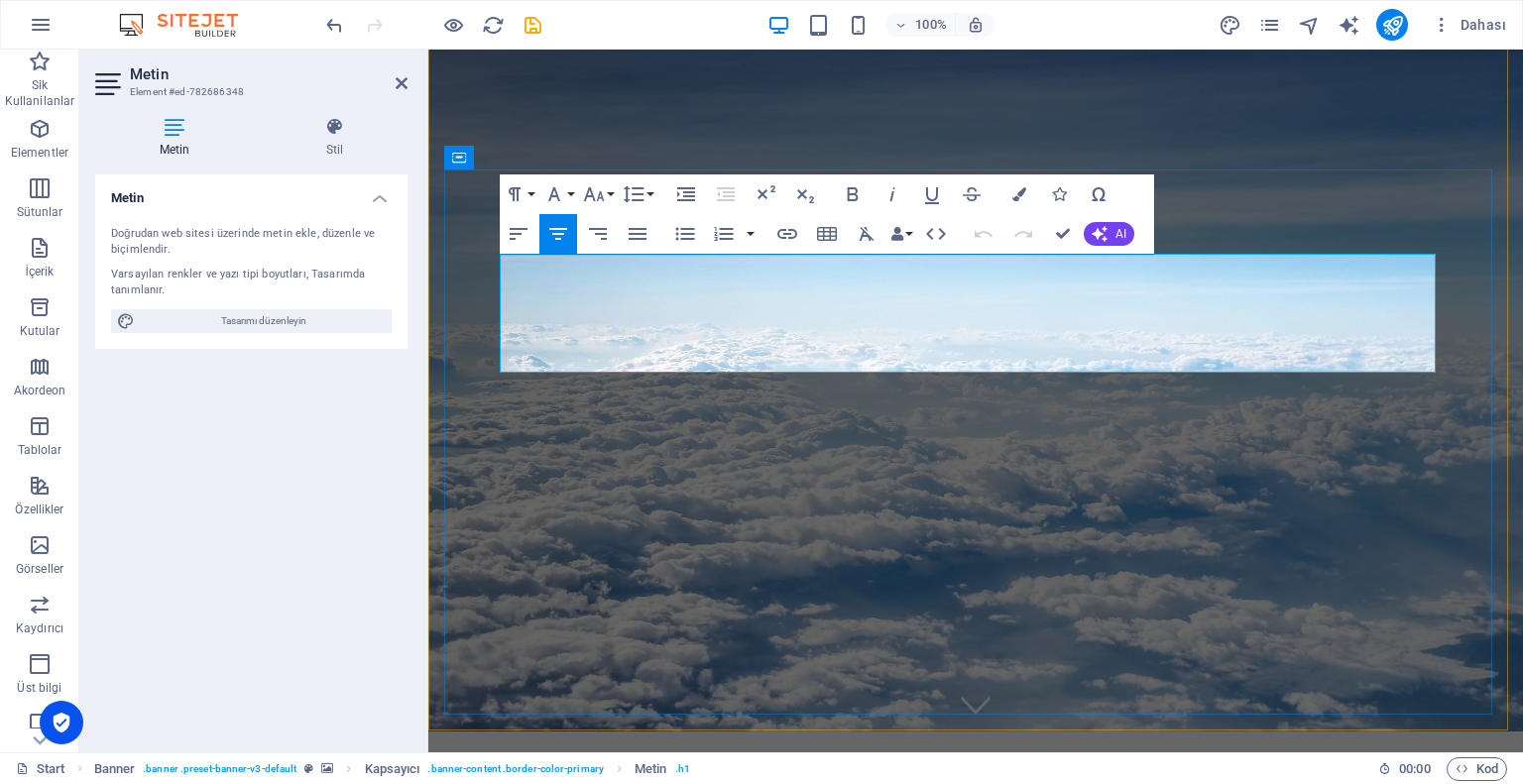 click on "No destination" at bounding box center [976, 1033] 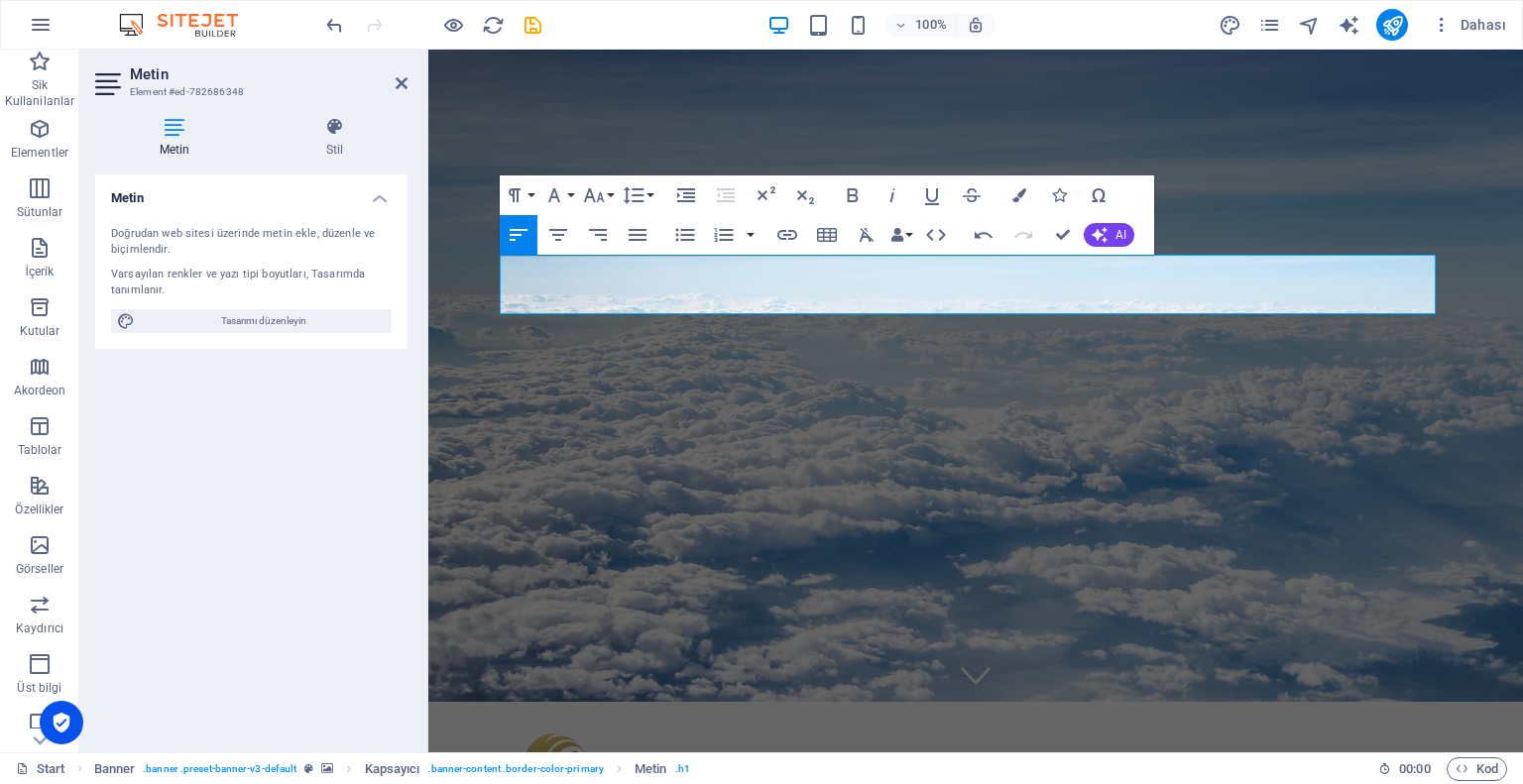 click on "Metin Doğrudan web sitesi üzerinde [PERSON_NAME], düzenle ve biçimlendir. Varsayılan renkler ve yazı tipi boyutları, Tasarımda tanımlanır. Tasarımı düzenleyin Hizalama Sola hizalı Ortalandı Sağa hizalı" at bounding box center [251, 455] 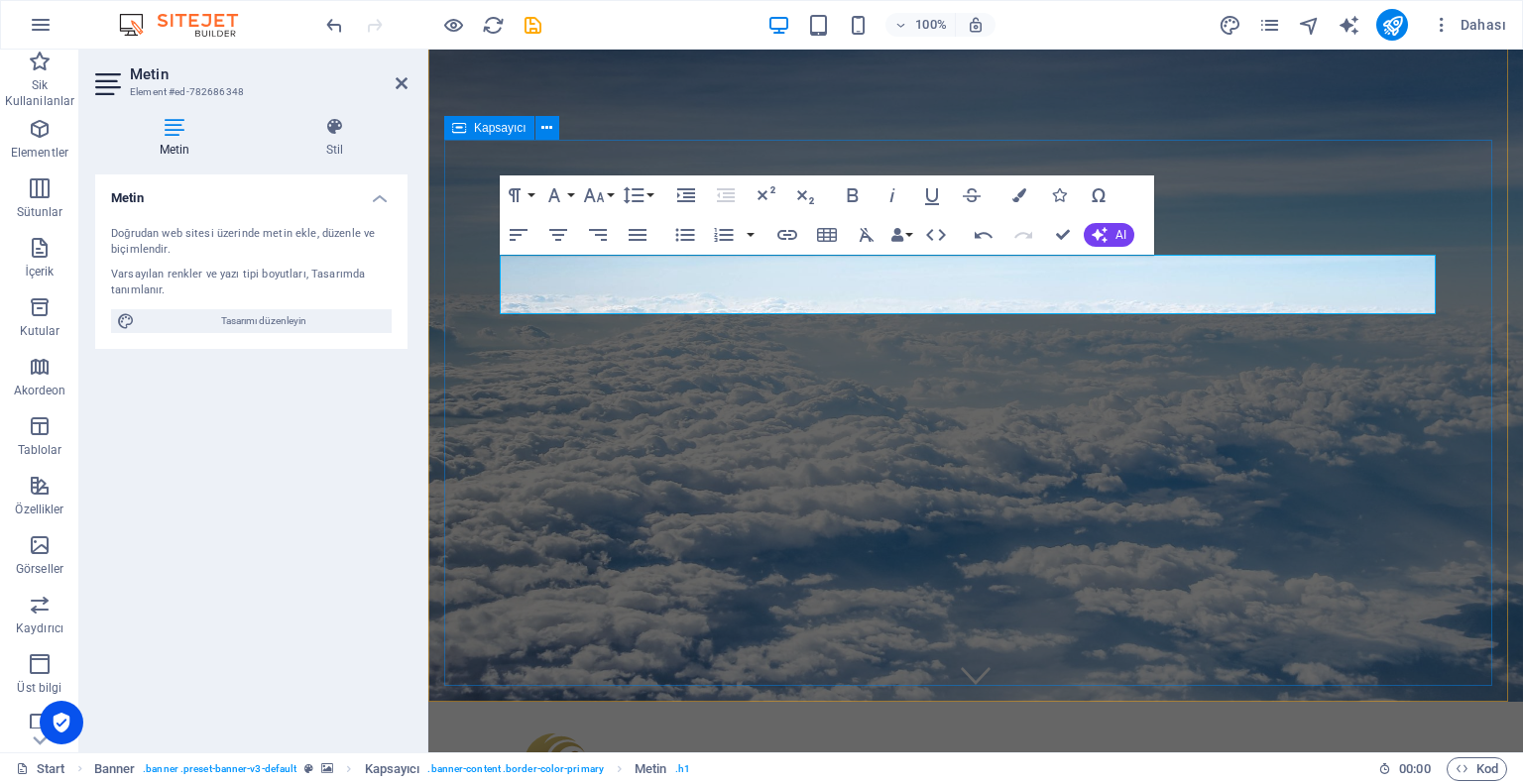 click on "sİZE gÖRE aRAÇ hER zAMAN vAR
Destination
[GEOGRAPHIC_DATA]
[GEOGRAPHIC_DATA]
[GEOGRAPHIC_DATA]
Submit   I have read and understand the privacy policy. Nicht lesbar? Neu generieren" at bounding box center (976, 1179) 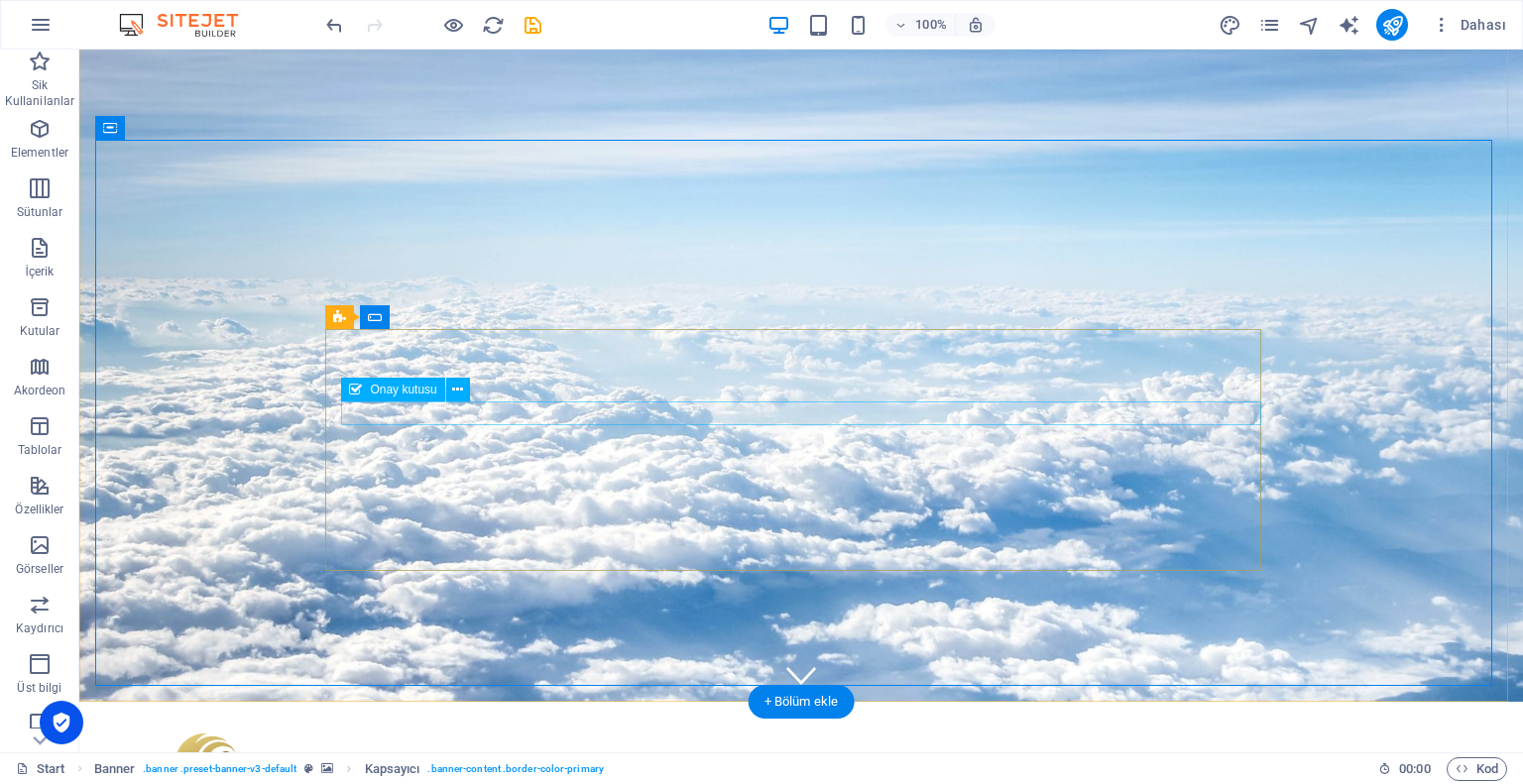 click on "I have read and understand the privacy policy." 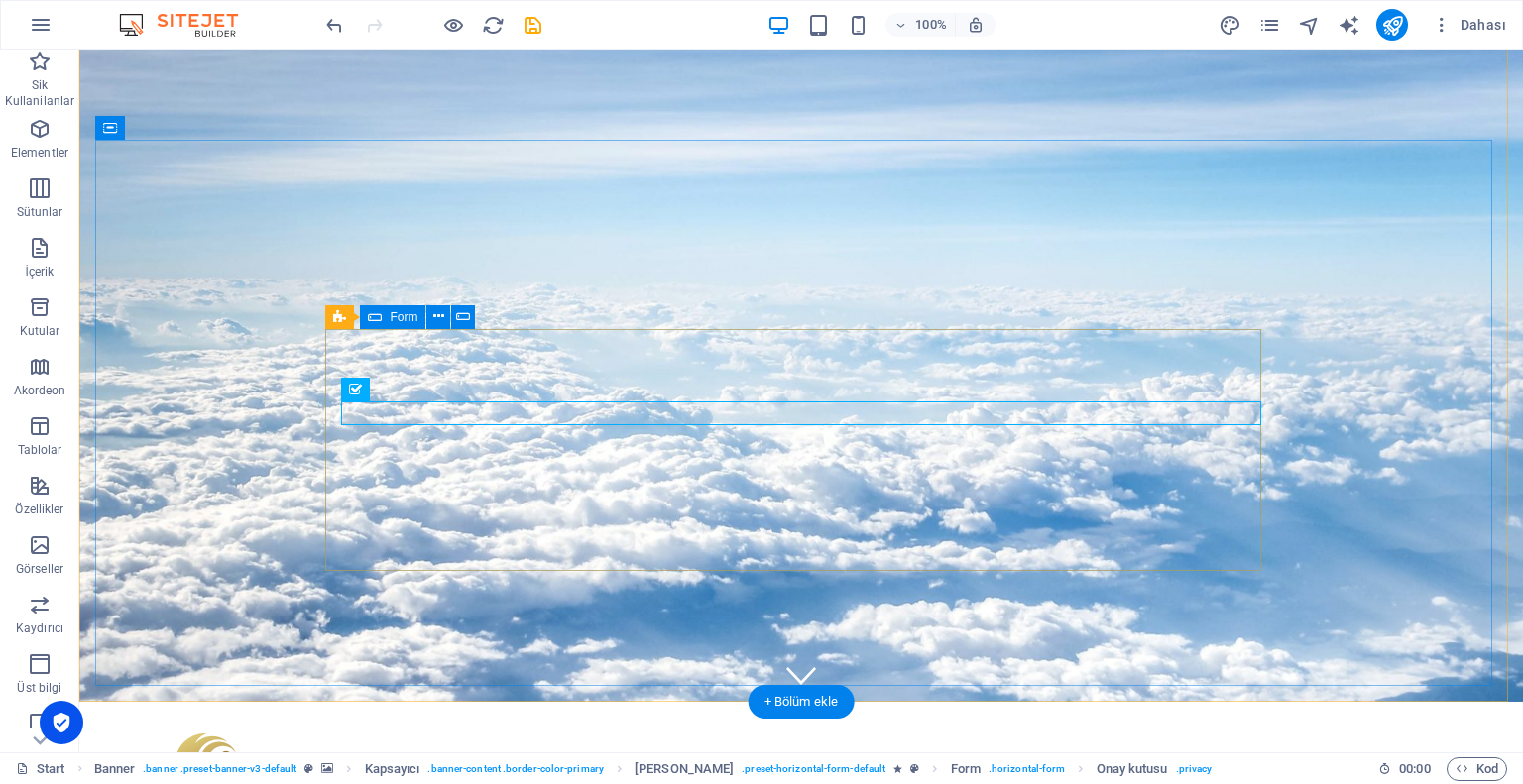 click on "Destination
[GEOGRAPHIC_DATA]
[GEOGRAPHIC_DATA]
[GEOGRAPHIC_DATA]
Submit   I have read and understand the privacy policy. Nicht lesbar? Neu generieren" 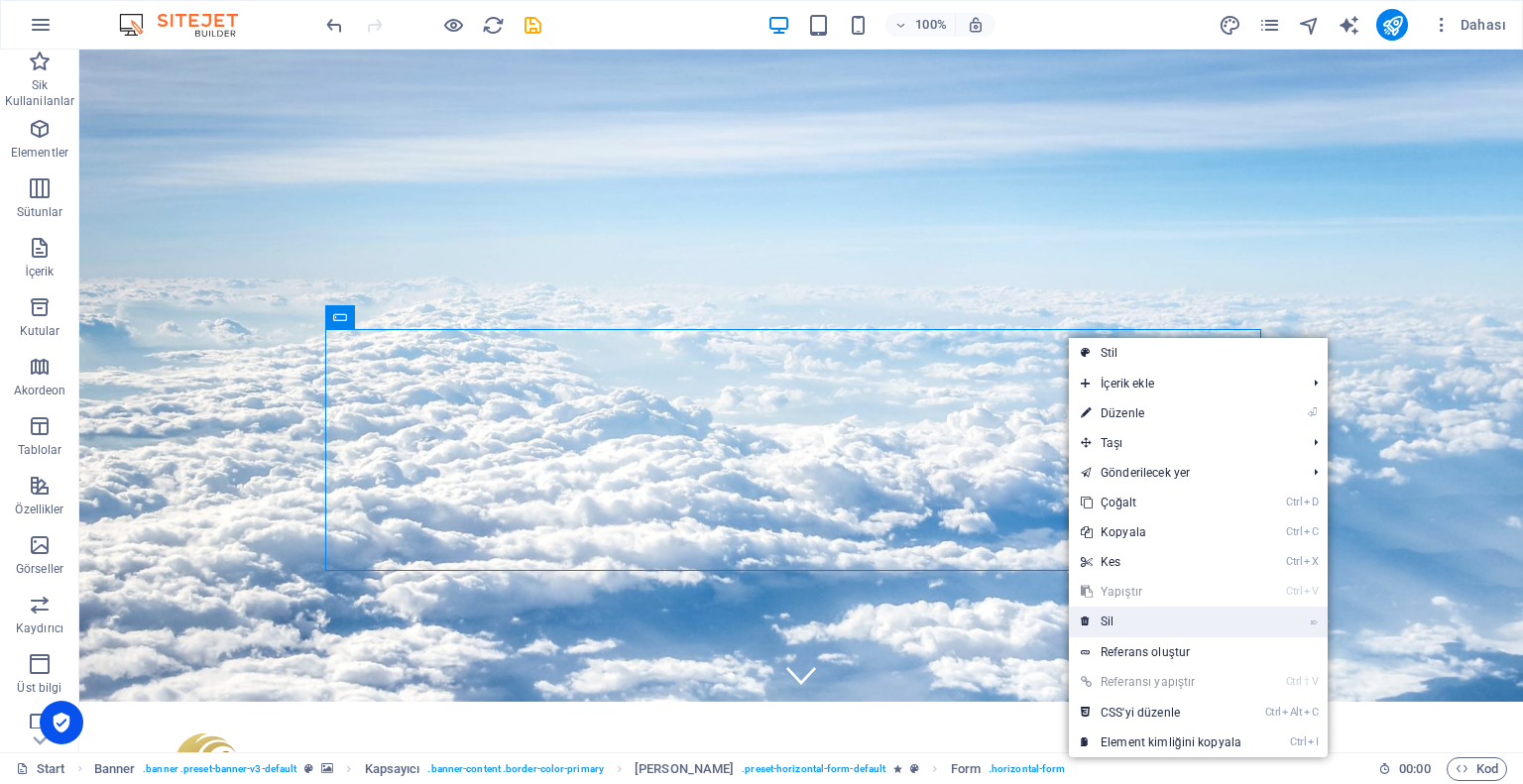 click on "⌦  Sil" at bounding box center (1161, 621) 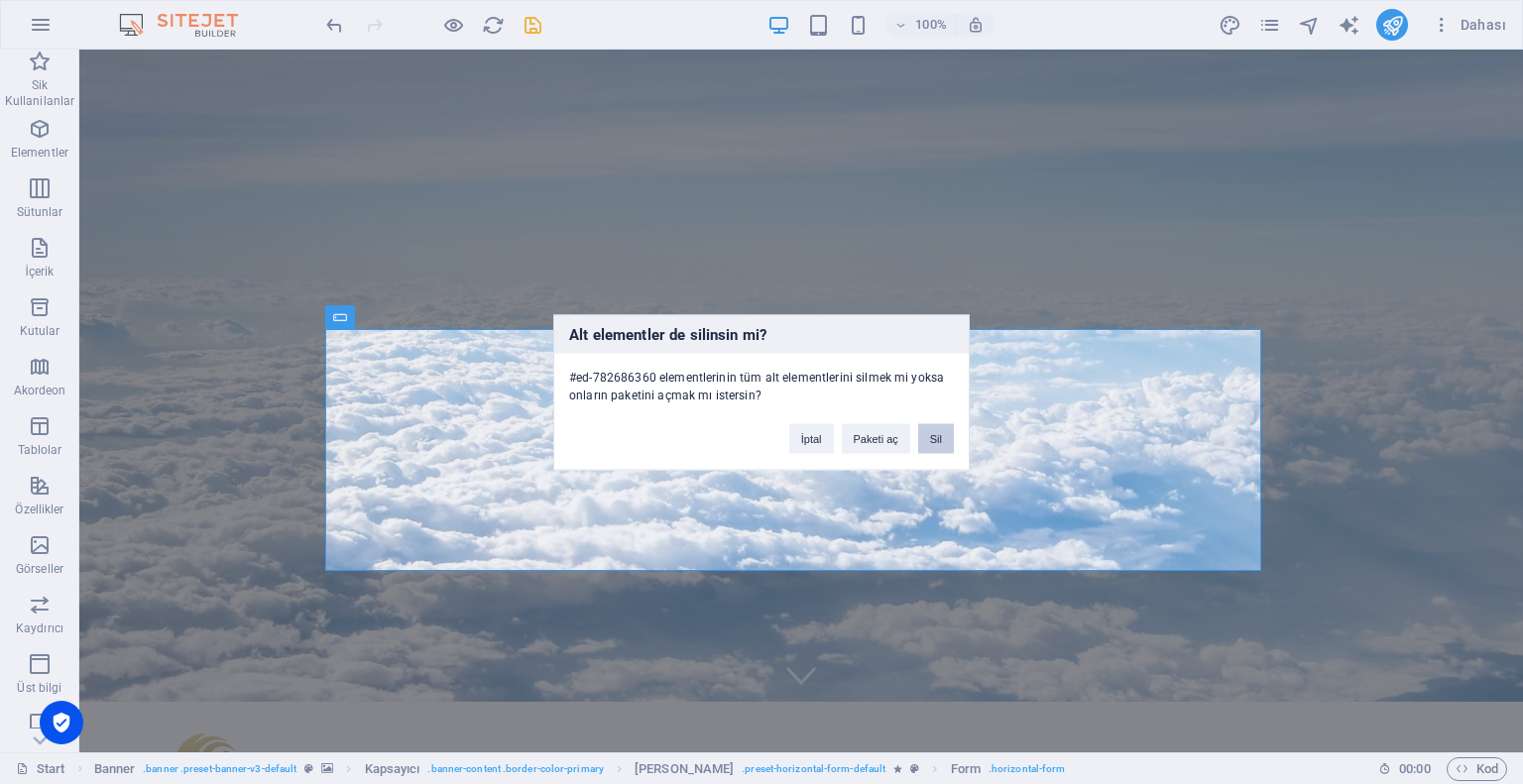 click on "Sil" at bounding box center (936, 438) 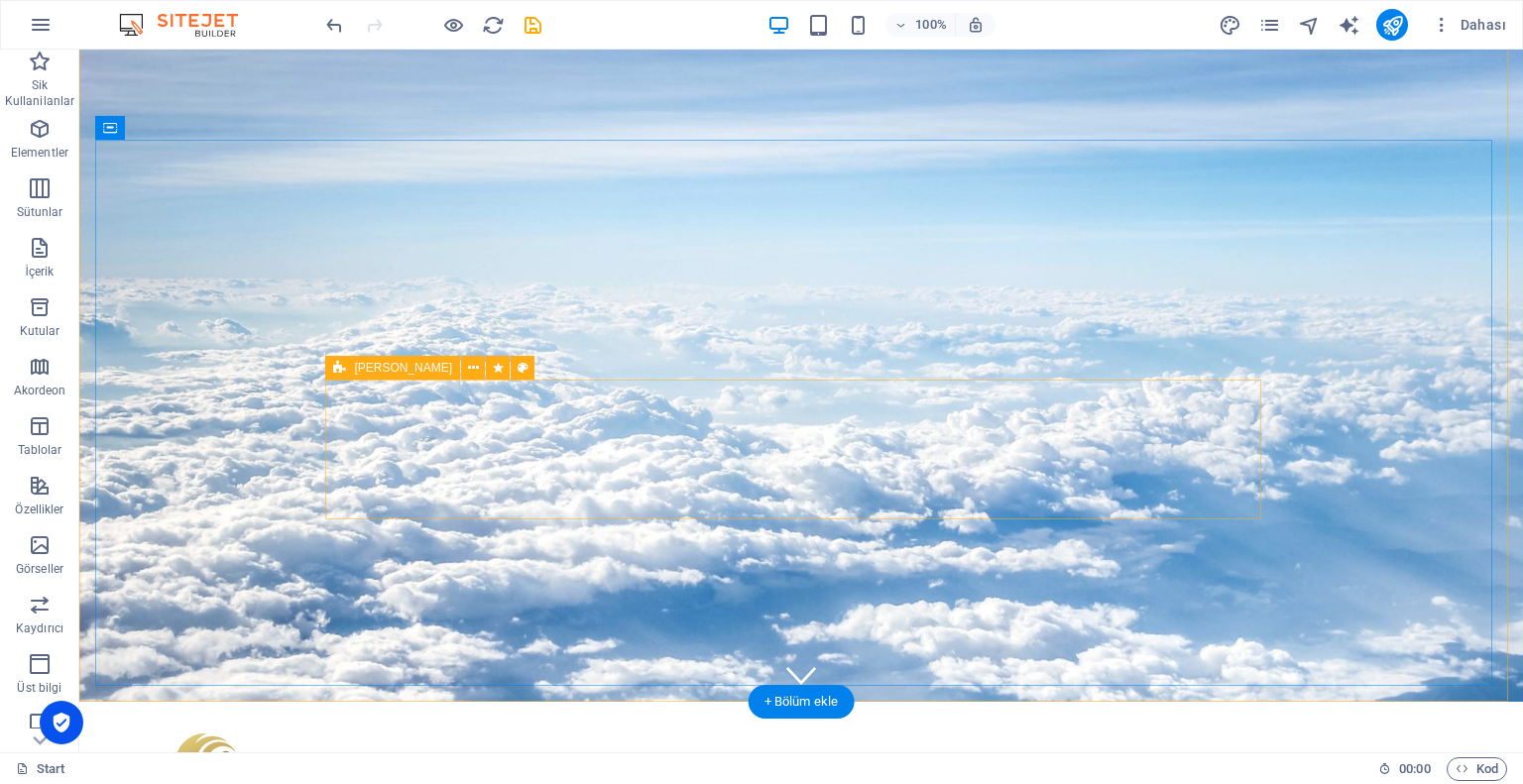 click on "İçeriği buraya bırak veya  Element ekle  Panoyu yapıştır" at bounding box center [801, 1118] 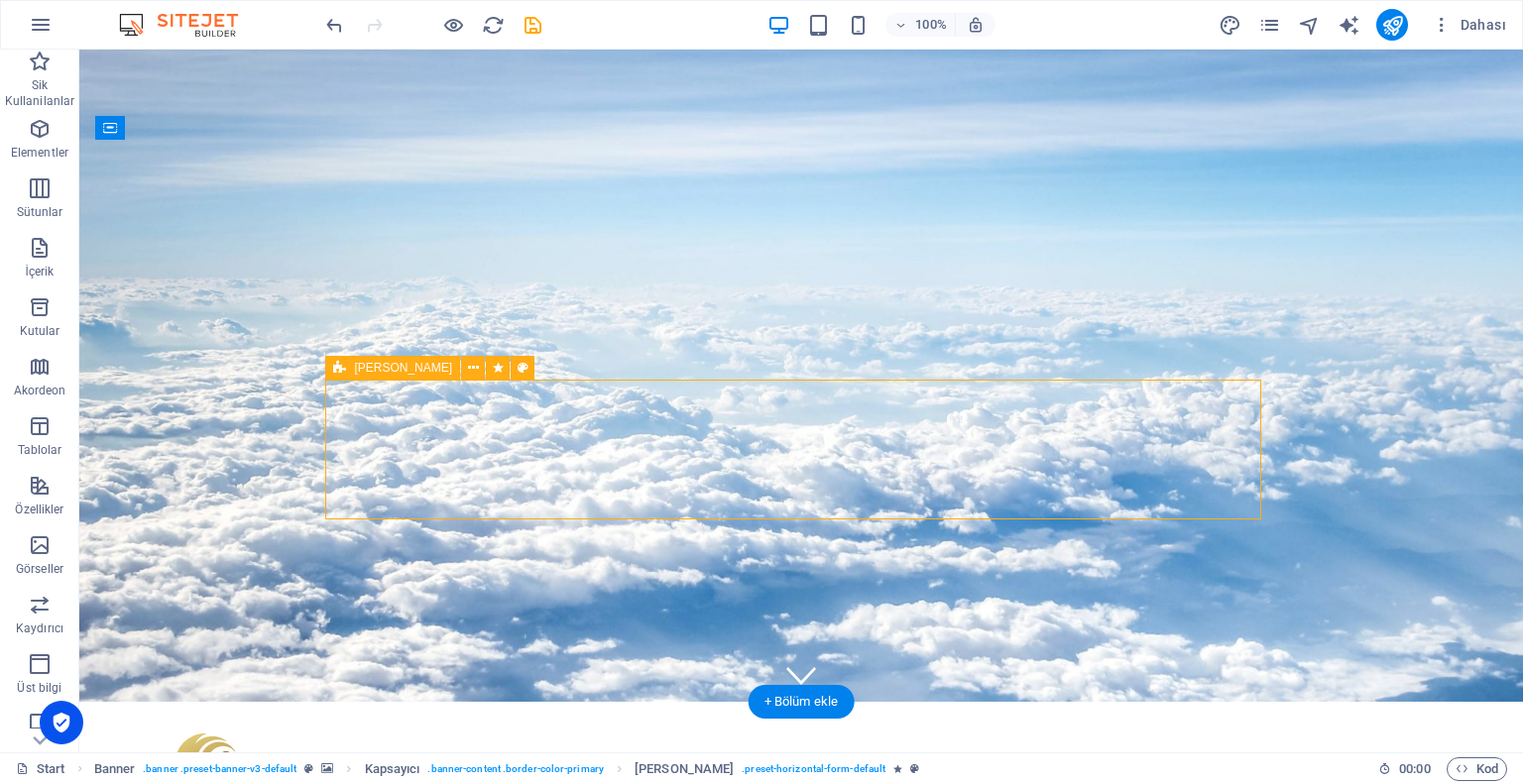 click on "Element ekle" at bounding box center [742, 1148] 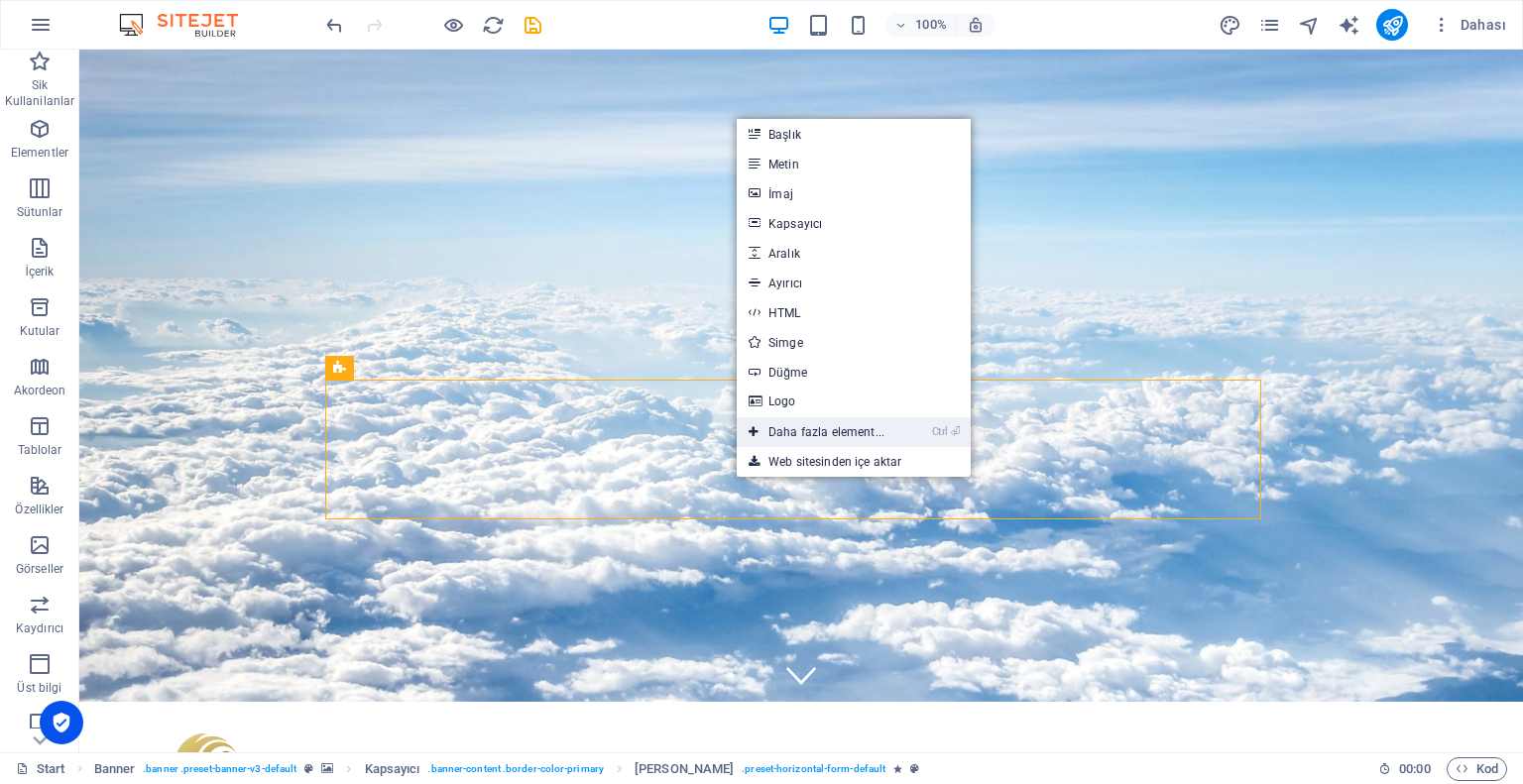click on "Ctrl ⏎  Daha fazla element..." at bounding box center (816, 432) 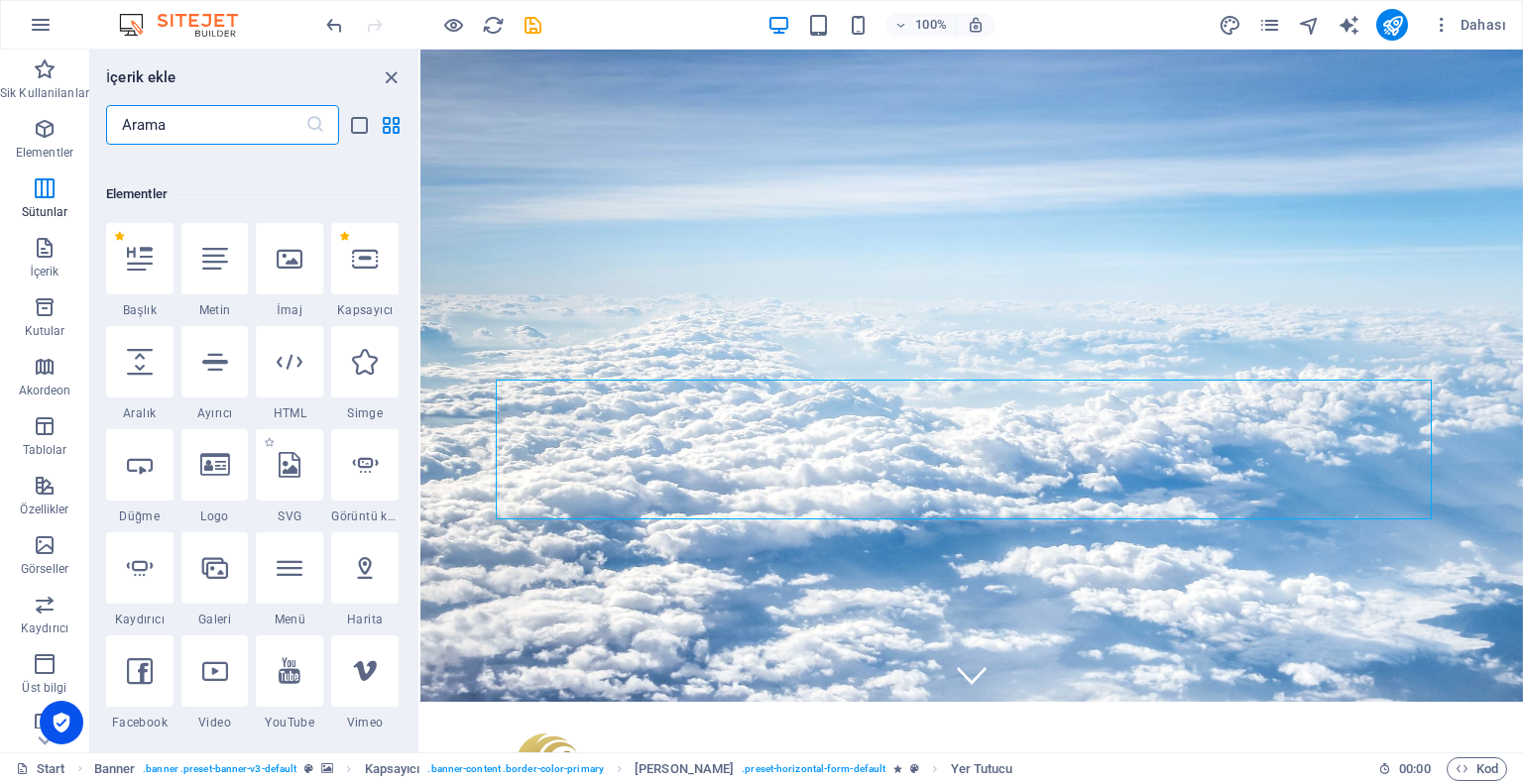 scroll, scrollTop: 0, scrollLeft: 0, axis: both 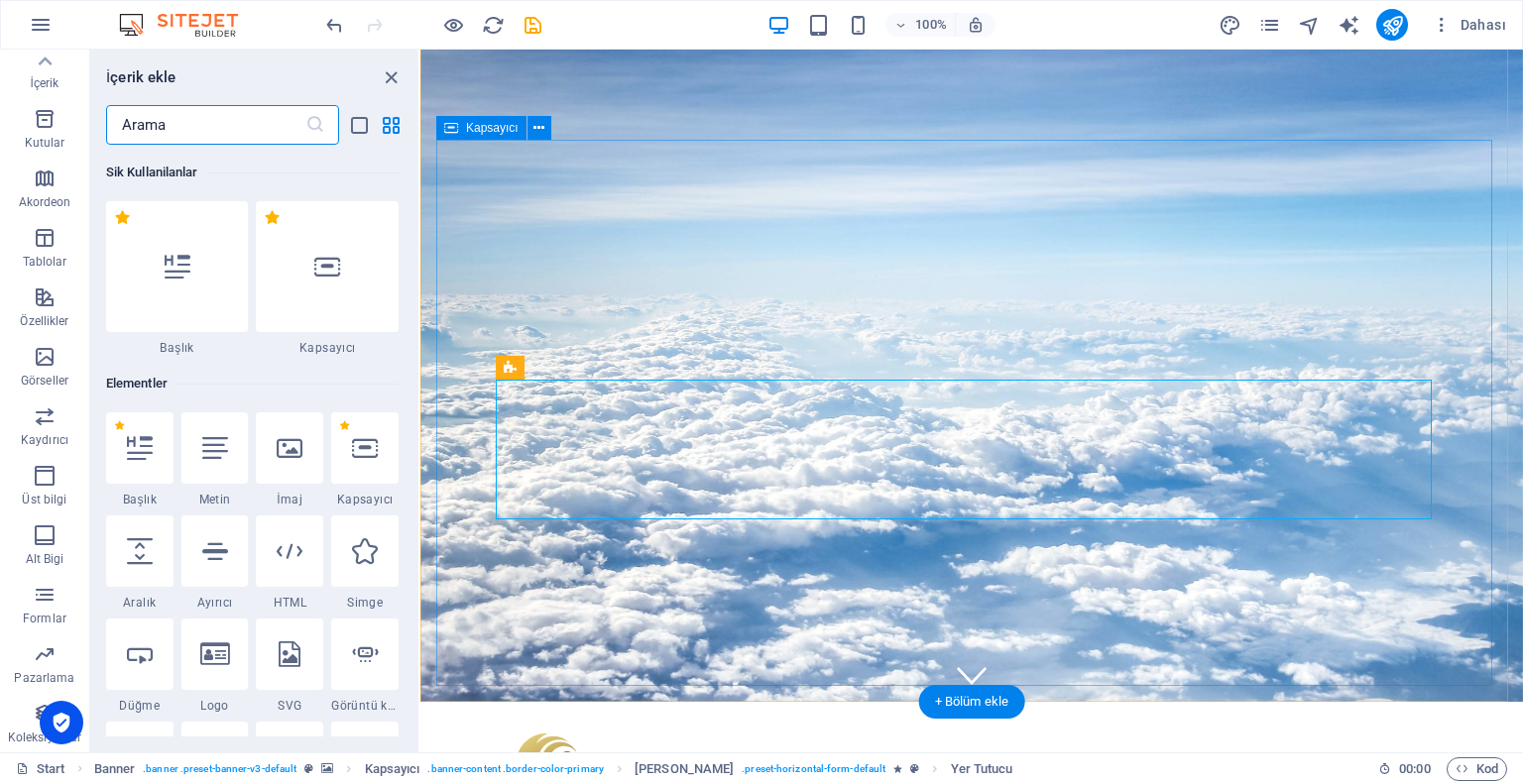 click on "sİZE gÖRE aRAÇ hER zAMAN vAR İçeriği buraya bırak veya  Element ekle  Panoyu yapıştır" at bounding box center [972, 1080] 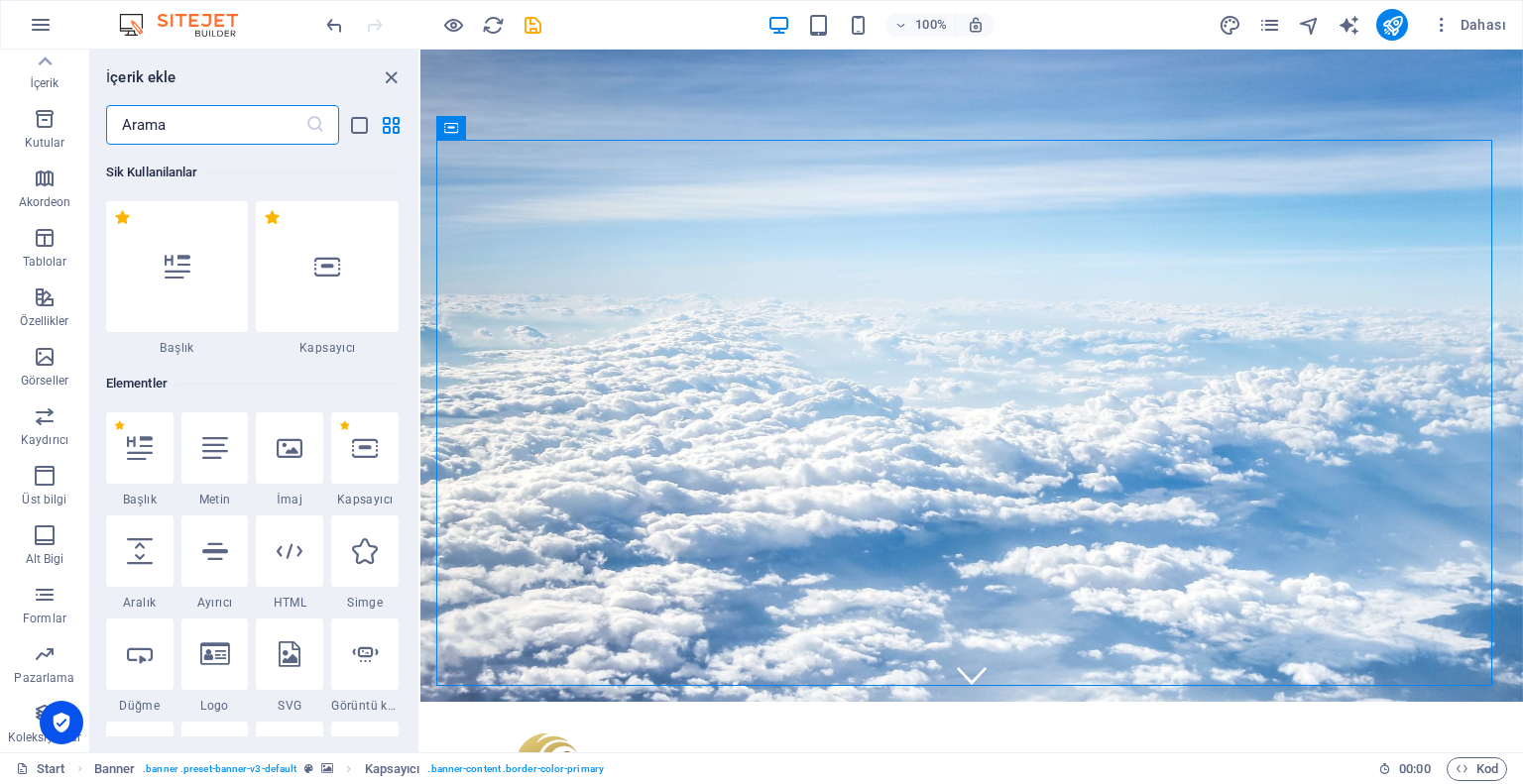 click at bounding box center (205, 125) 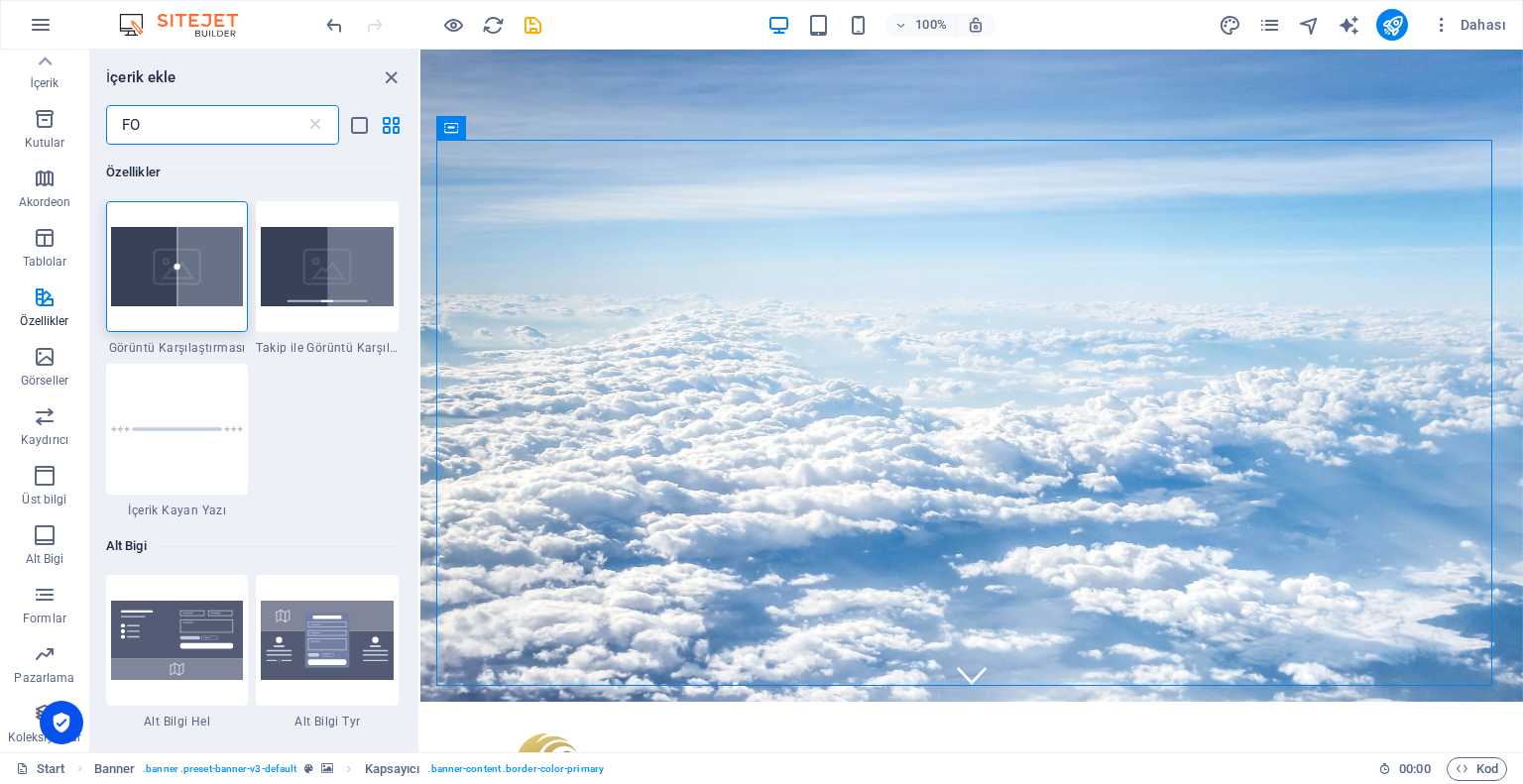 type on "F" 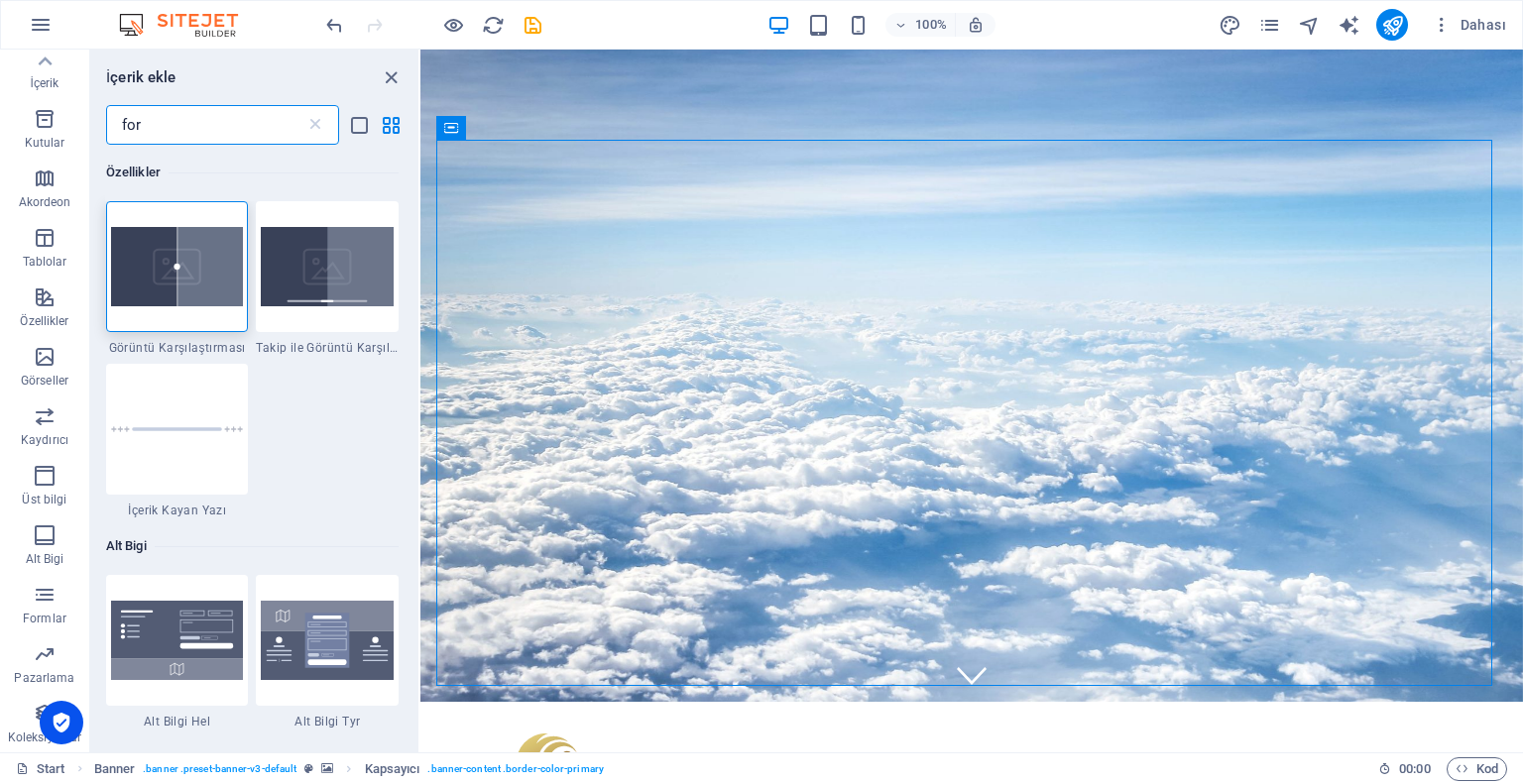 type on "form" 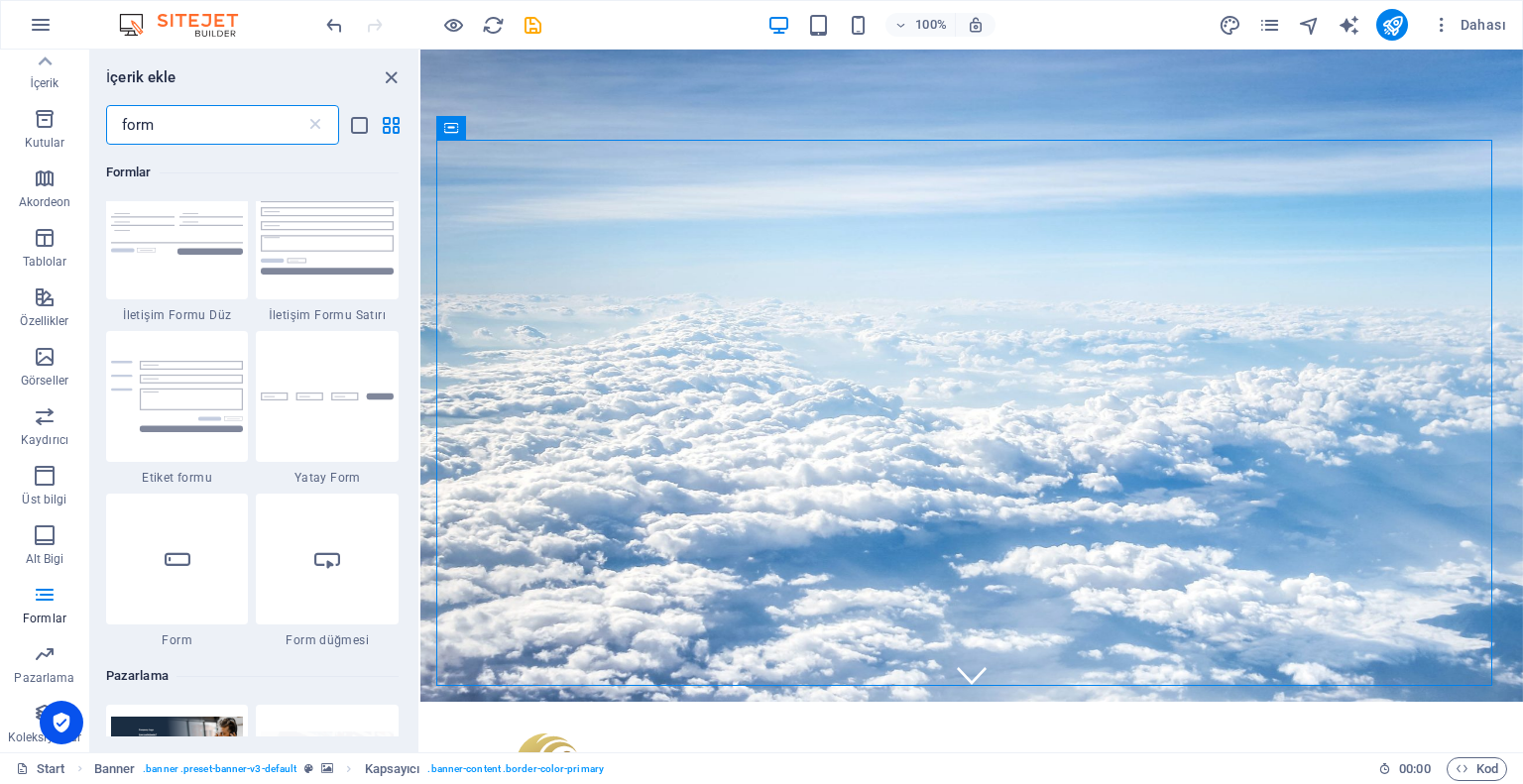 scroll, scrollTop: 991, scrollLeft: 0, axis: vertical 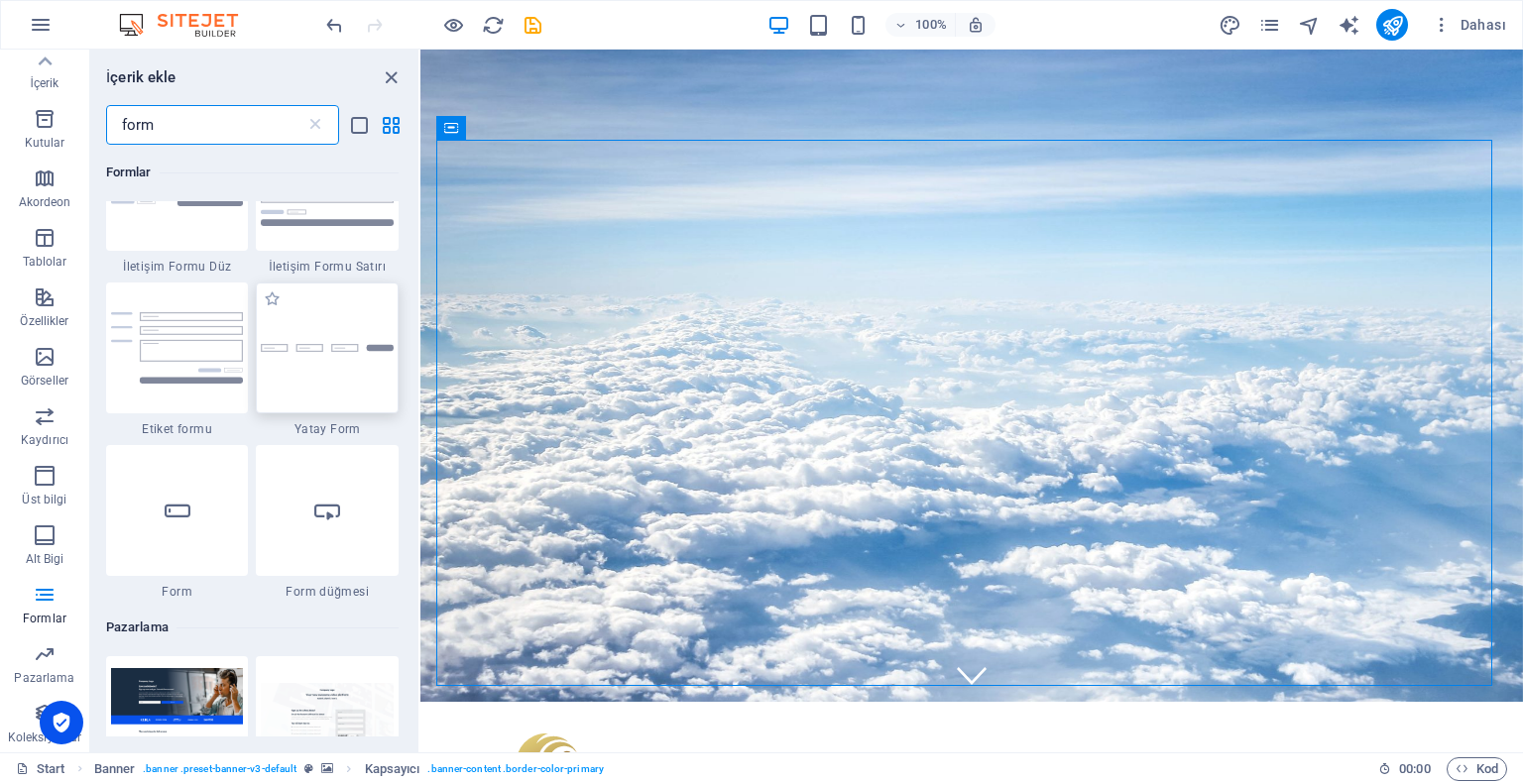click at bounding box center [327, 348] 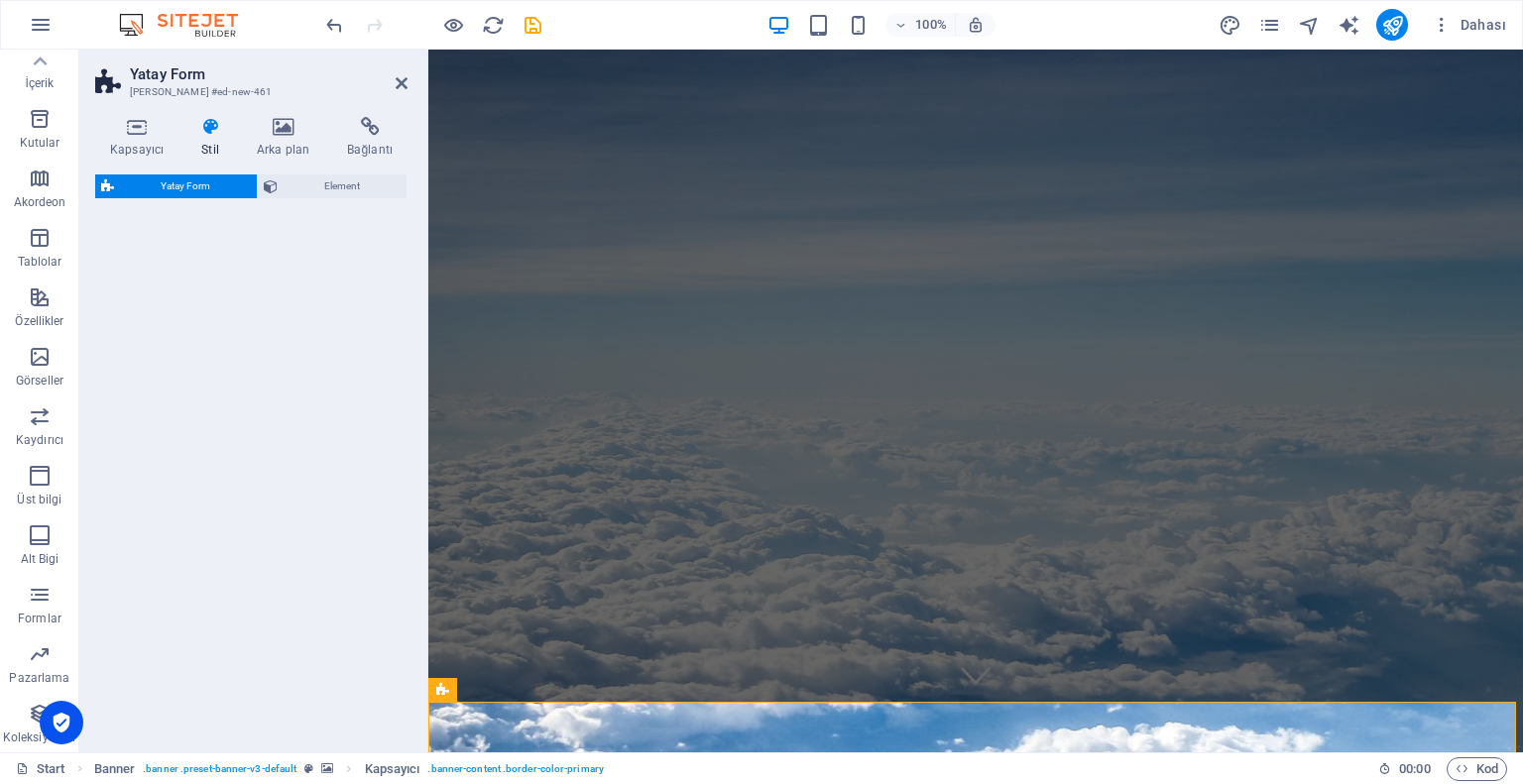 select on "rem" 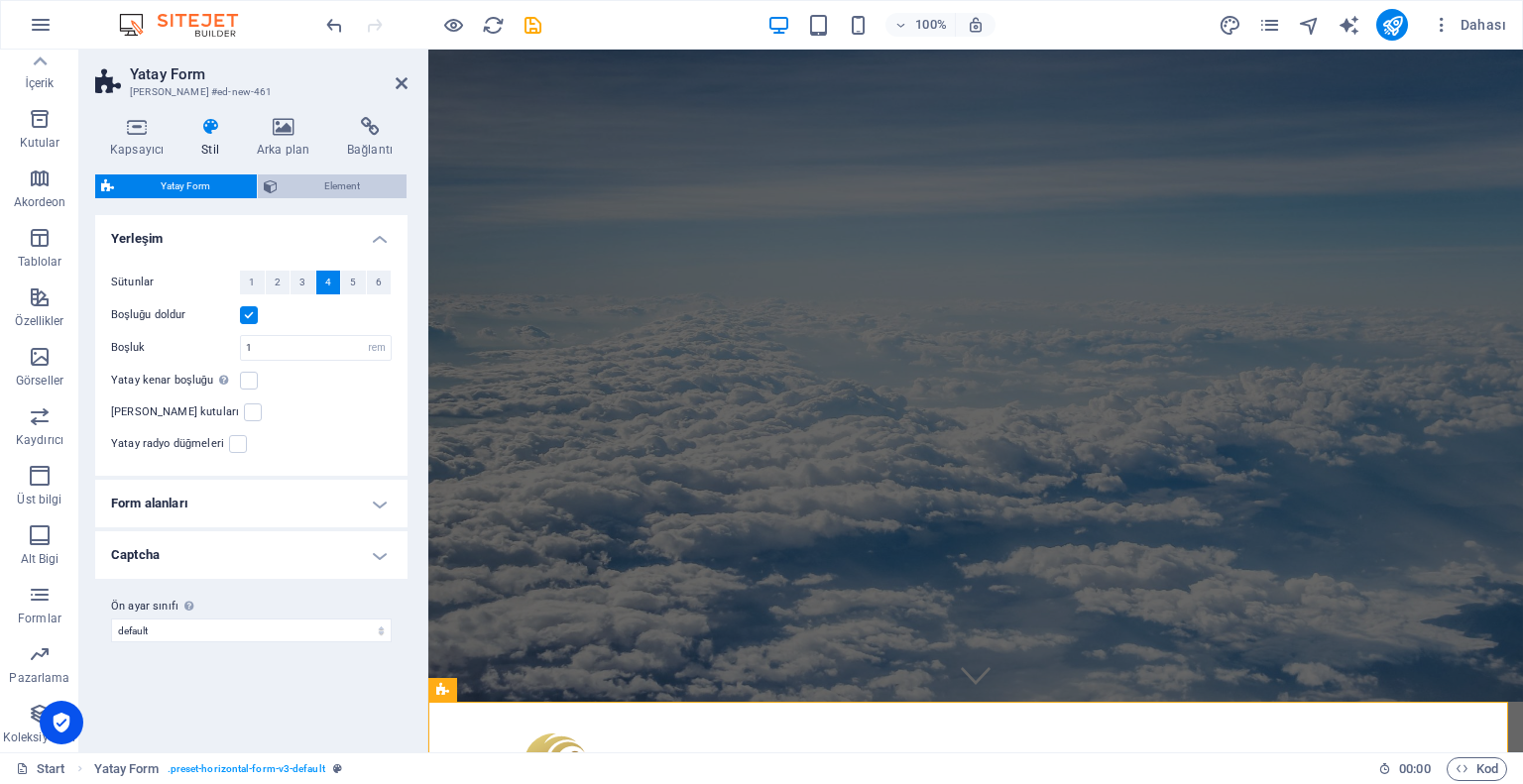 click on "Element" at bounding box center (342, 186) 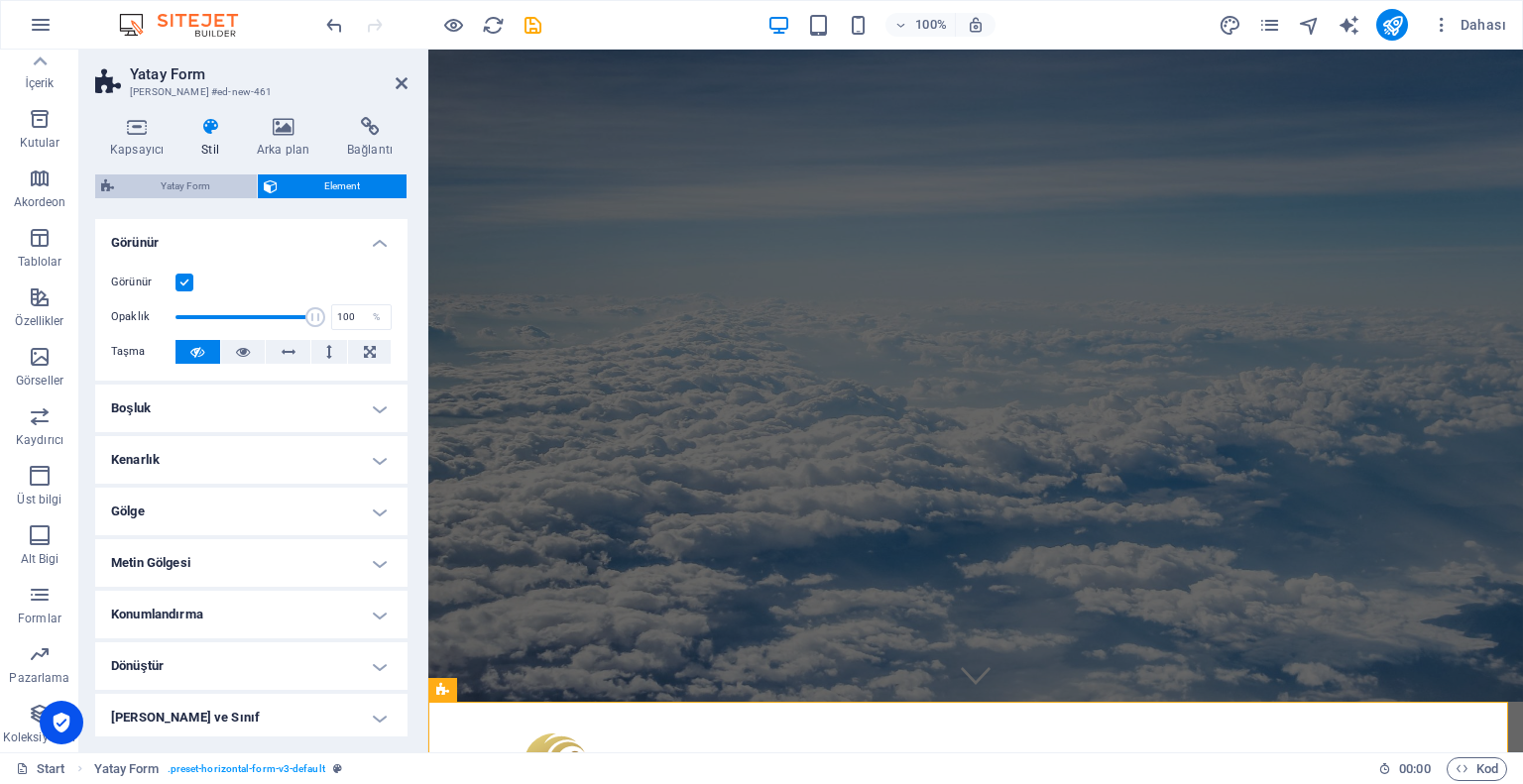 click on "Yatay Form" at bounding box center (185, 186) 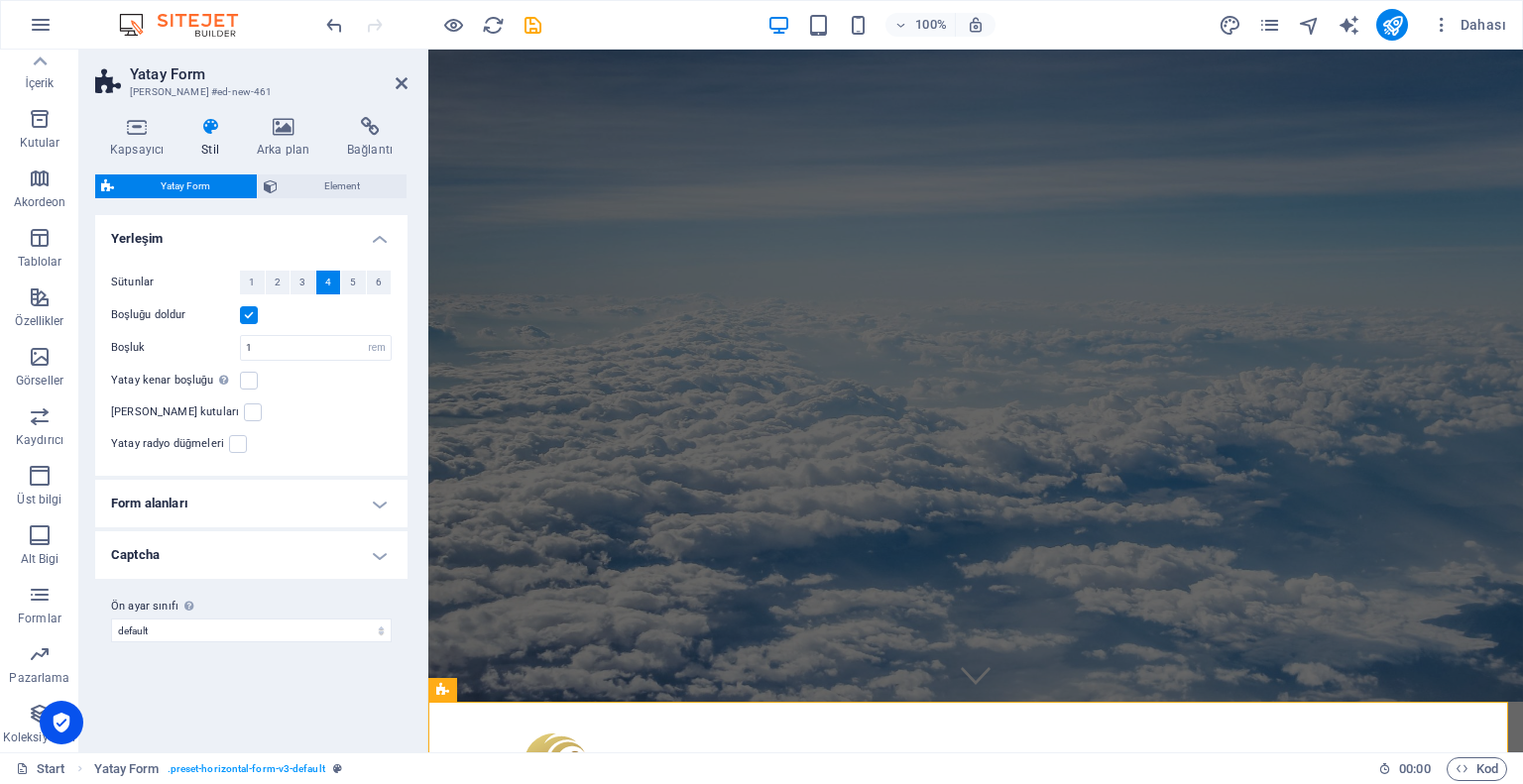 click on "Form alanları" at bounding box center [251, 504] 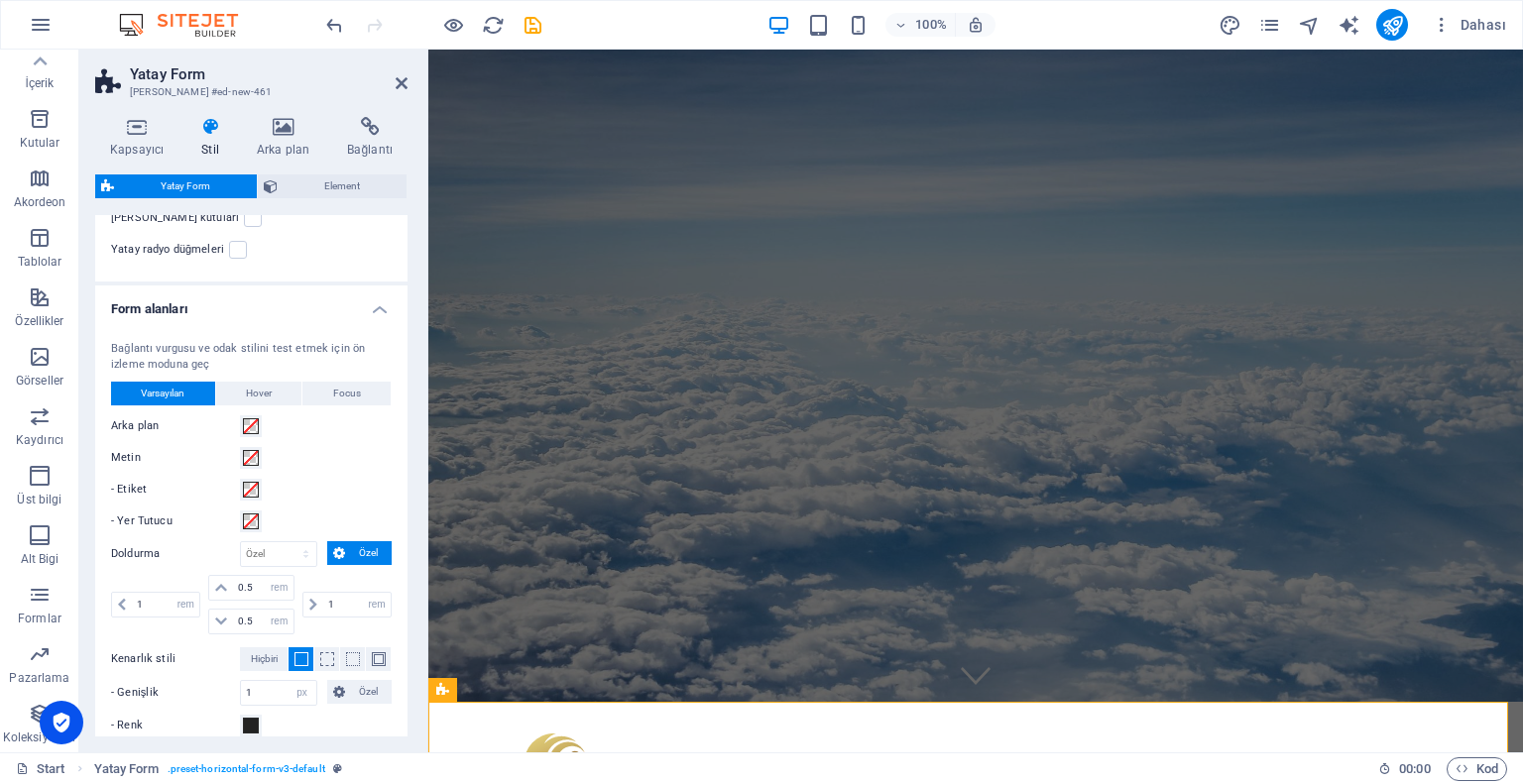 scroll, scrollTop: 0, scrollLeft: 0, axis: both 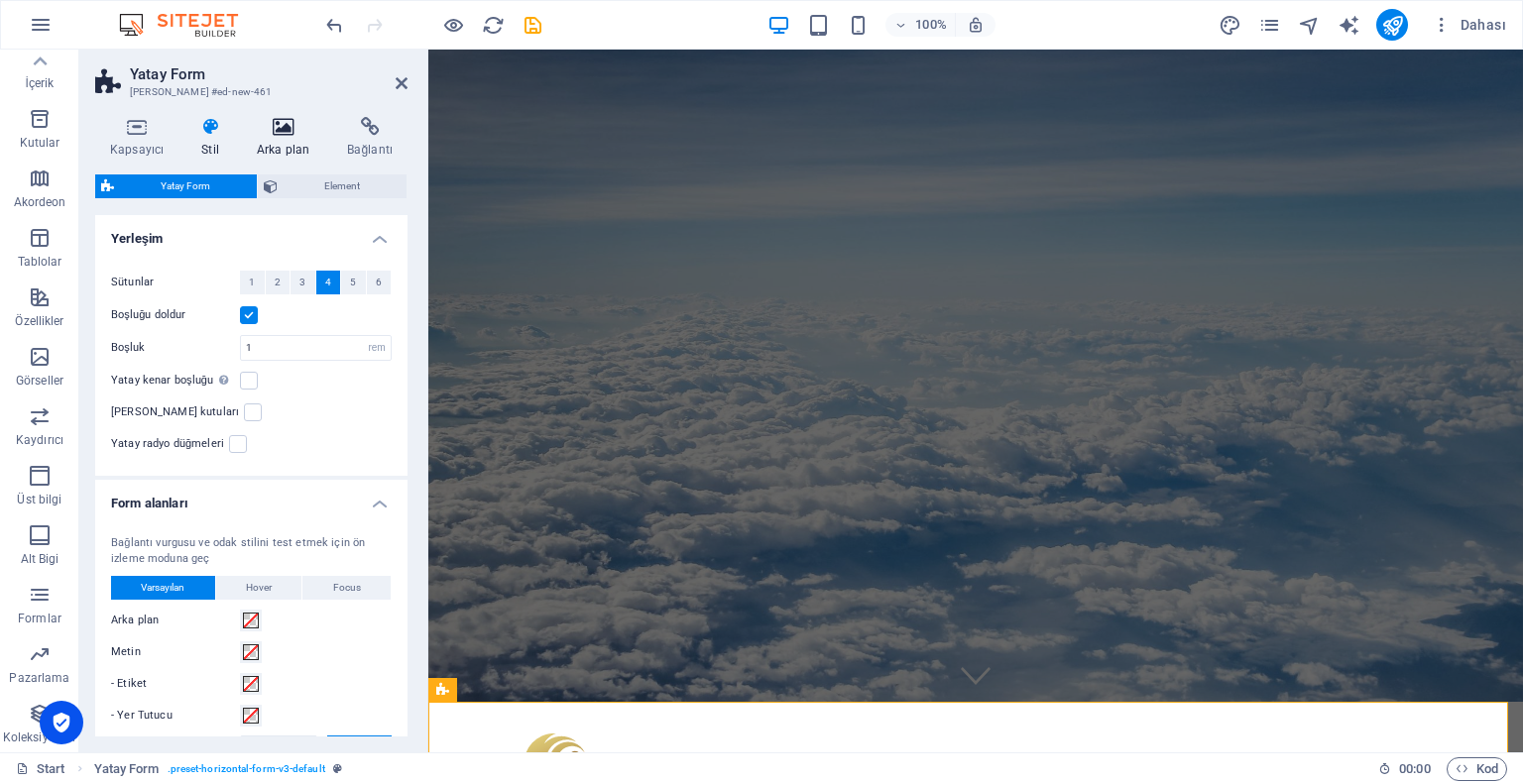 click at bounding box center [283, 127] 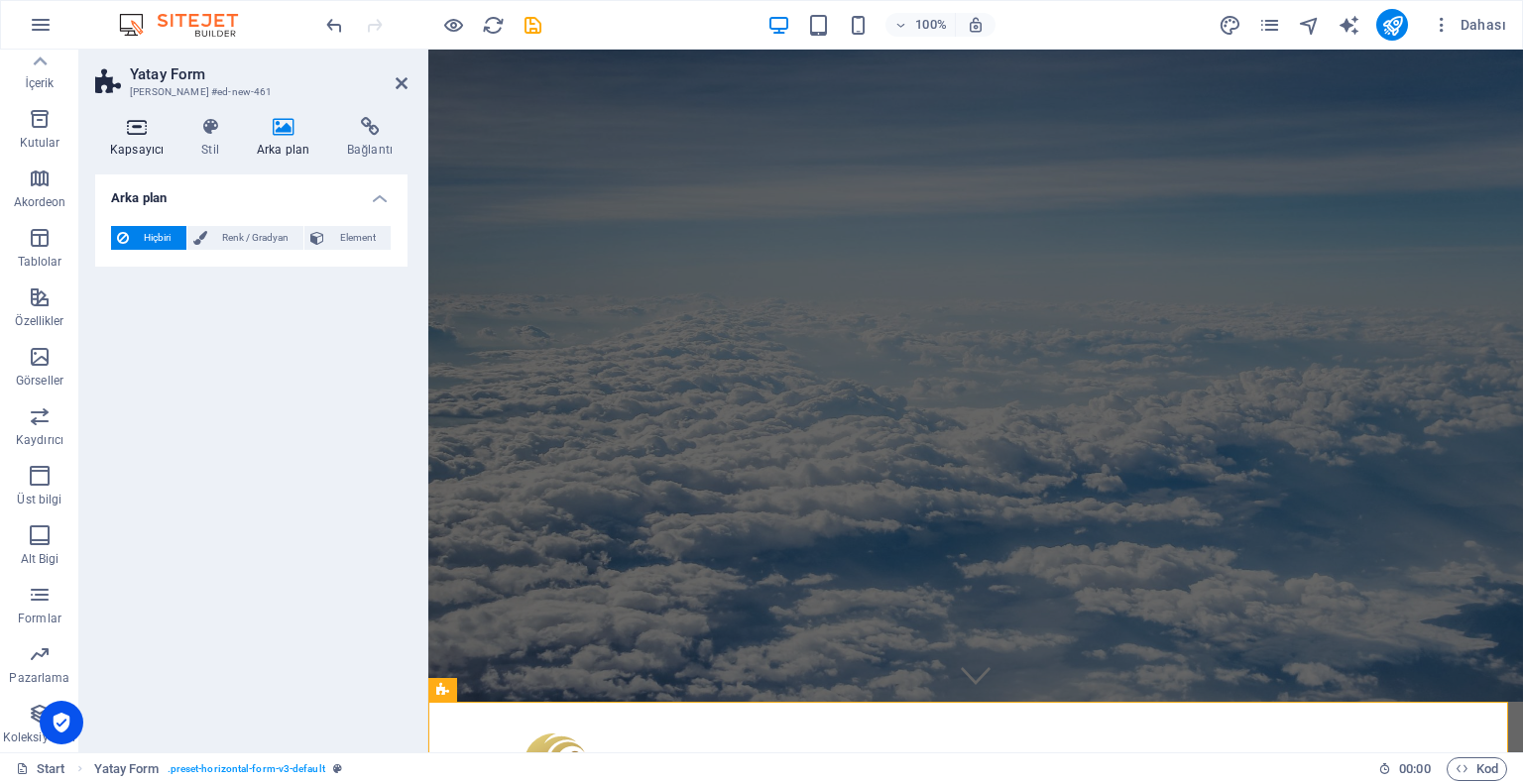 click at bounding box center [137, 127] 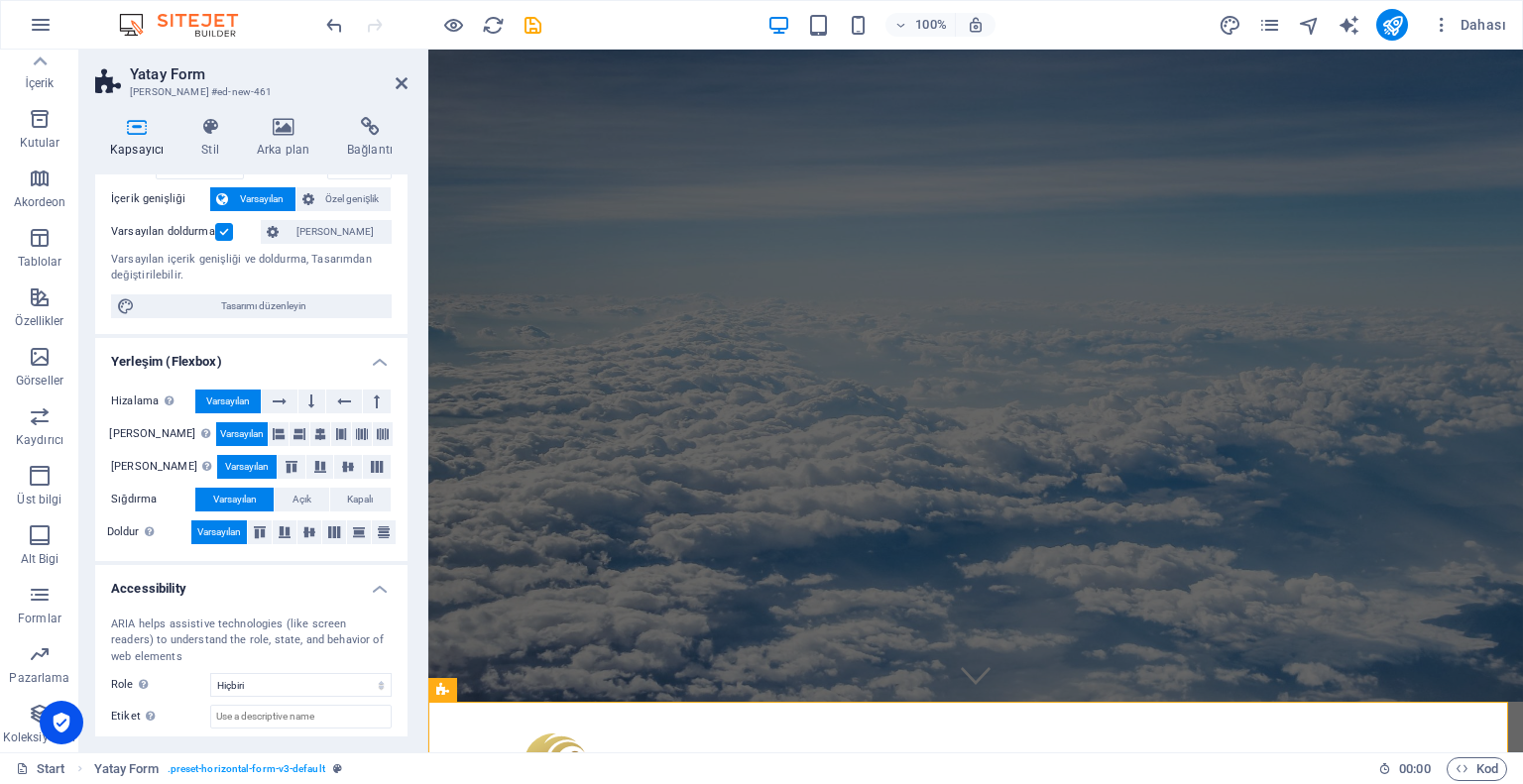 scroll, scrollTop: 204, scrollLeft: 0, axis: vertical 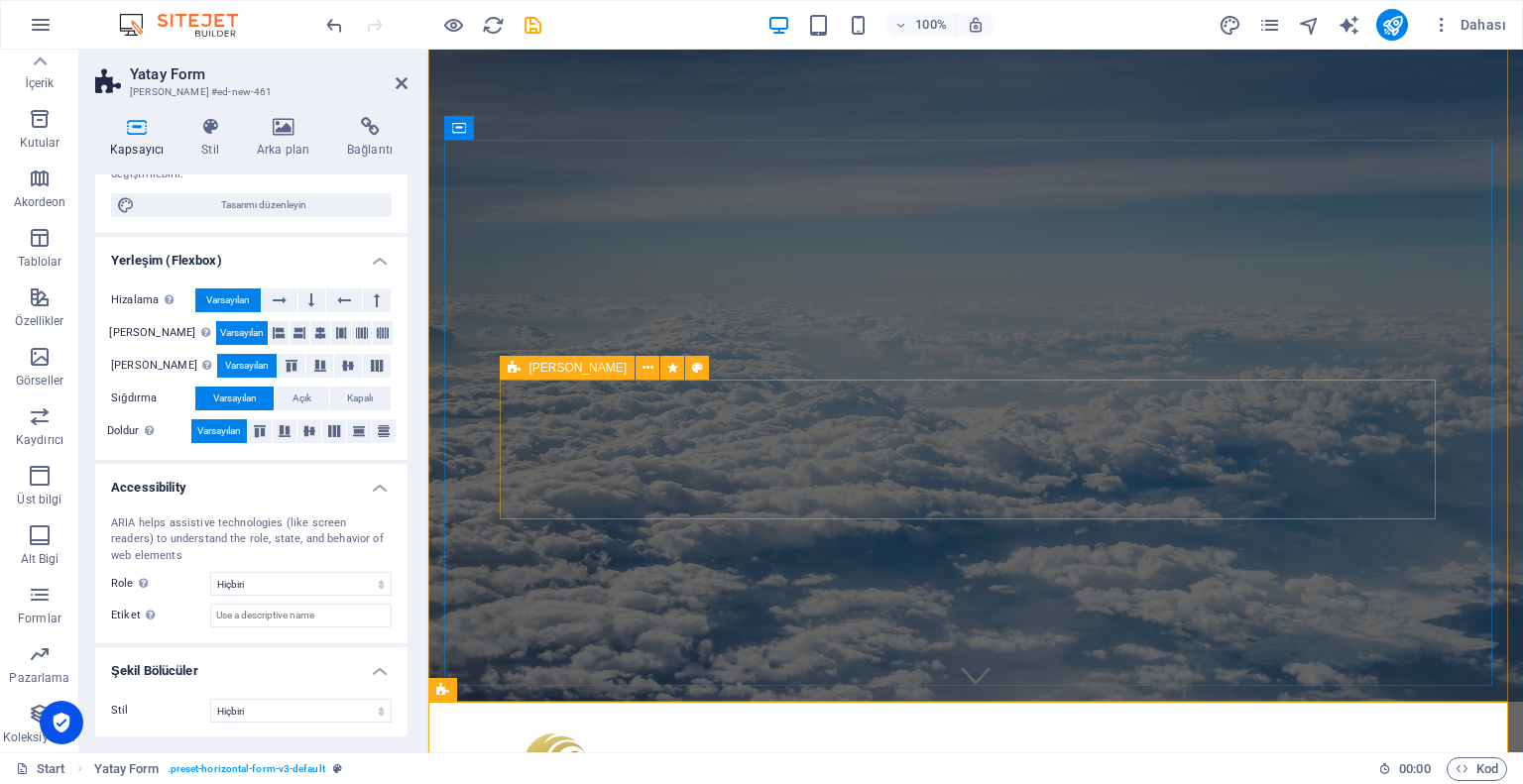 click on "İçeriği buraya bırak veya  Element ekle  Panoyu yapıştır" at bounding box center [976, 1118] 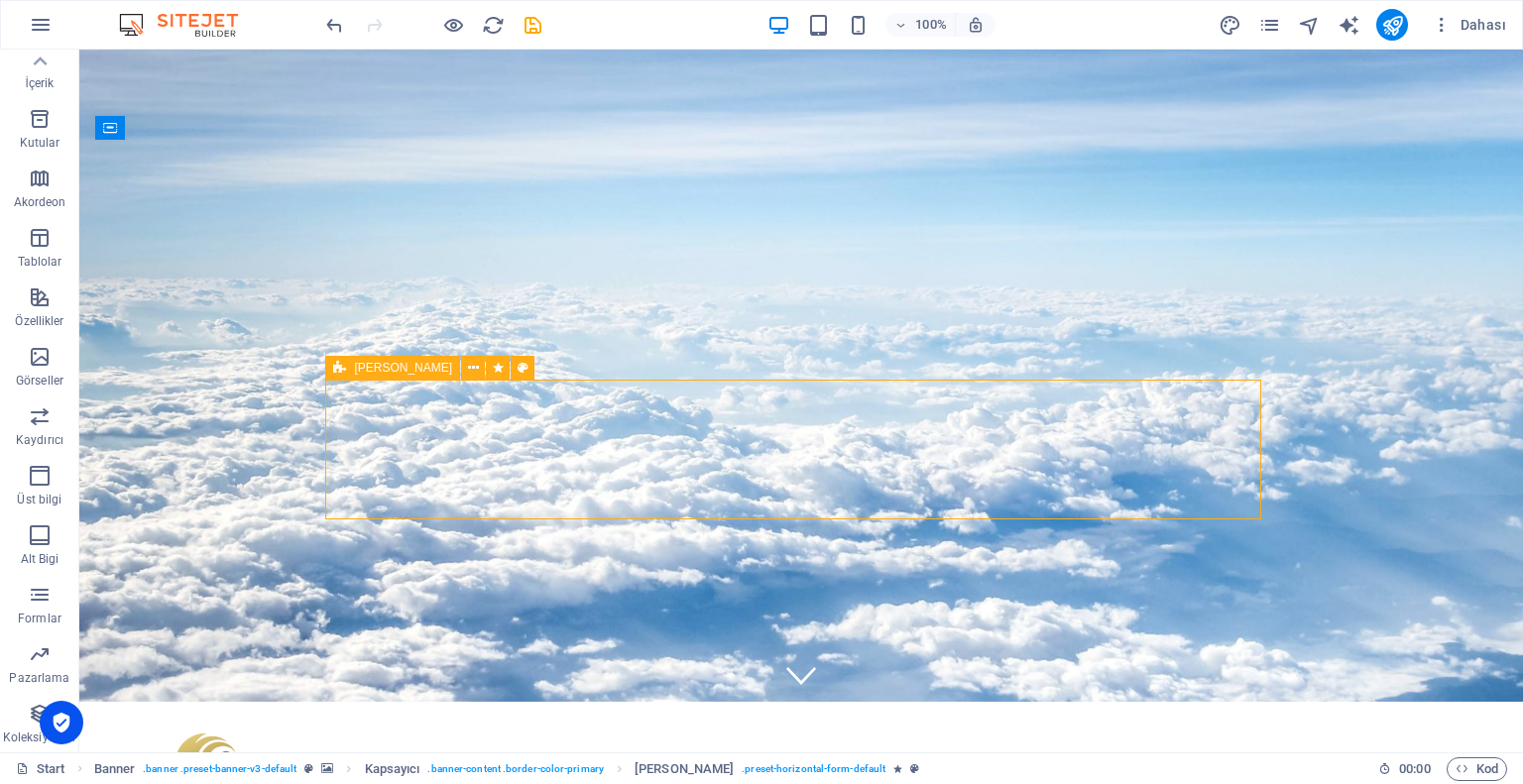 click on "İçeriği buraya bırak veya  Element ekle  Panoyu yapıştır" at bounding box center [801, 1118] 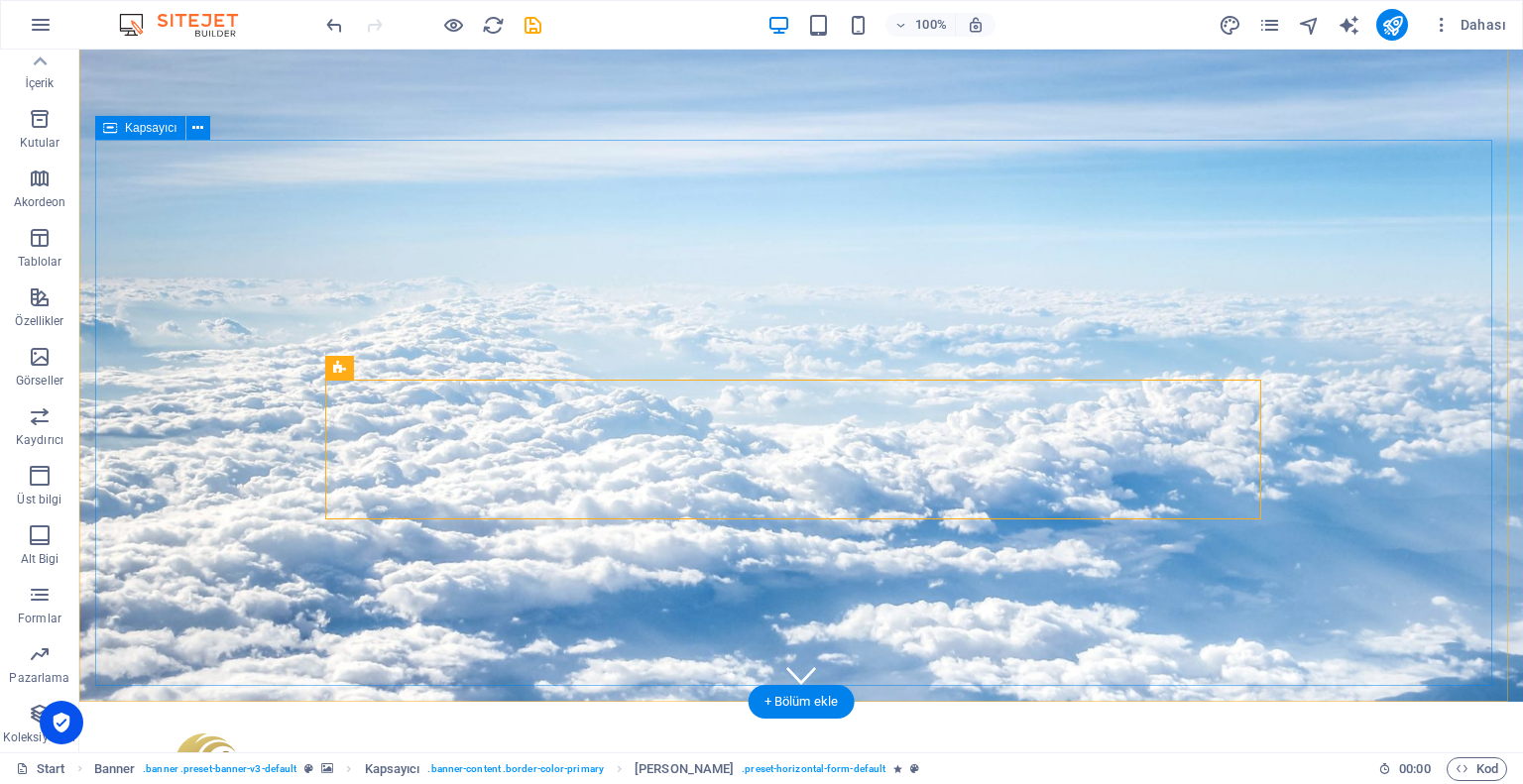 click on "sİZE gÖRE aRAÇ hER zAMAN vAR İçeriği buraya bırak veya  Element ekle  Panoyu yapıştır" at bounding box center [801, 1080] 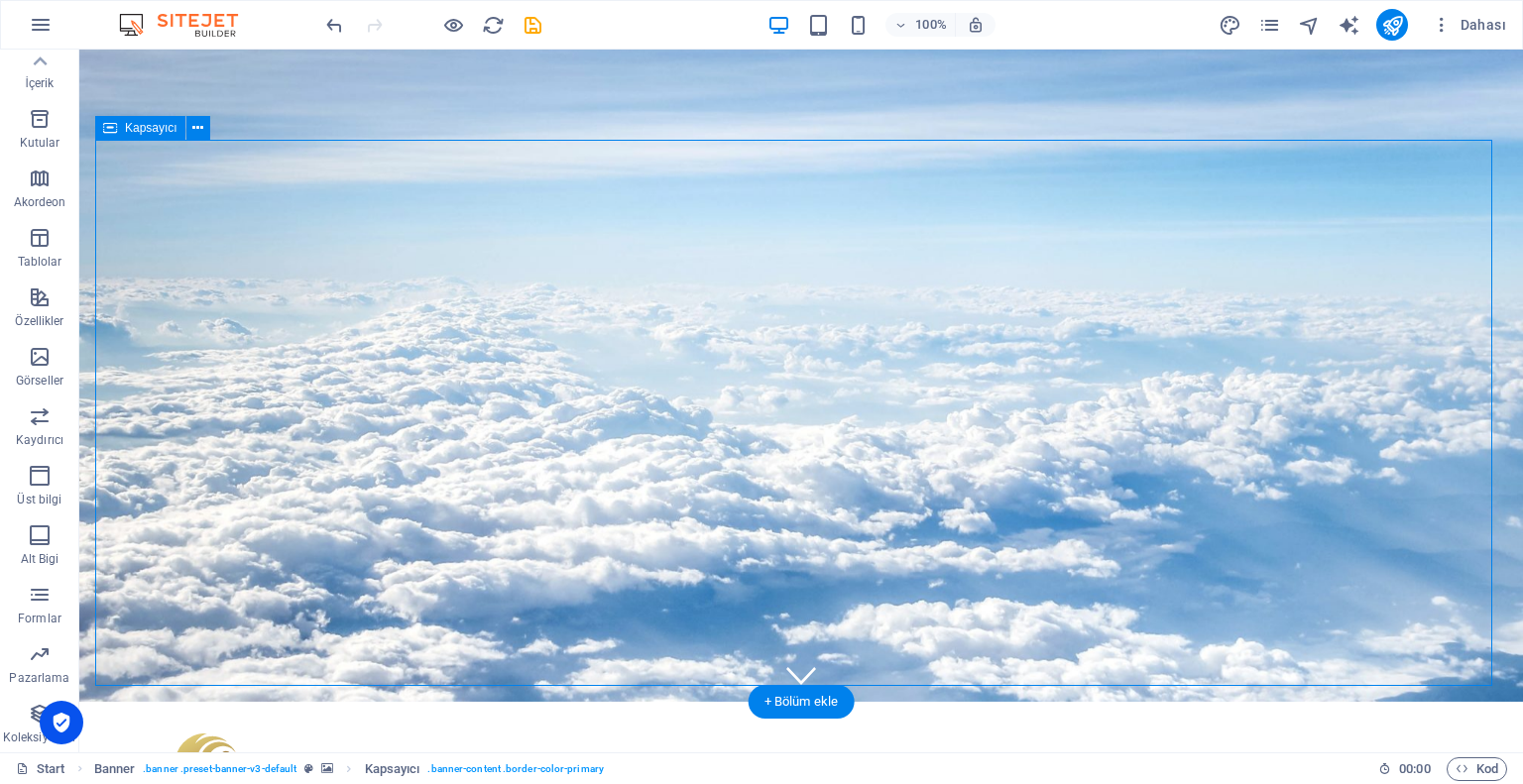 click on "sİZE gÖRE aRAÇ hER zAMAN vAR İçeriği buraya bırak veya  Element ekle  Panoyu yapıştır" at bounding box center [801, 1080] 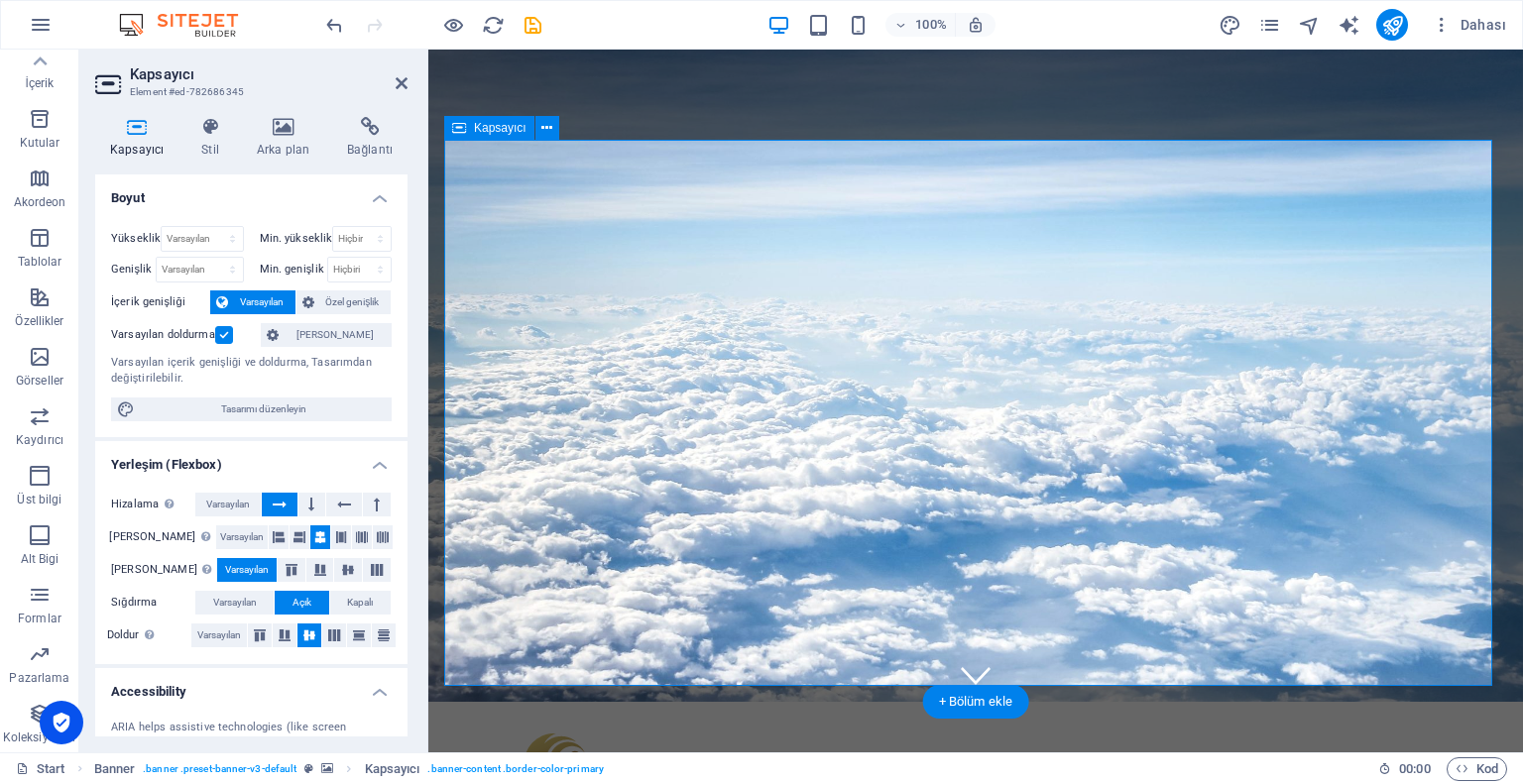 click on "sİZE gÖRE aRAÇ hER zAMAN vAR İçeriği buraya bırak veya  Element ekle  Panoyu yapıştır" at bounding box center [976, 1080] 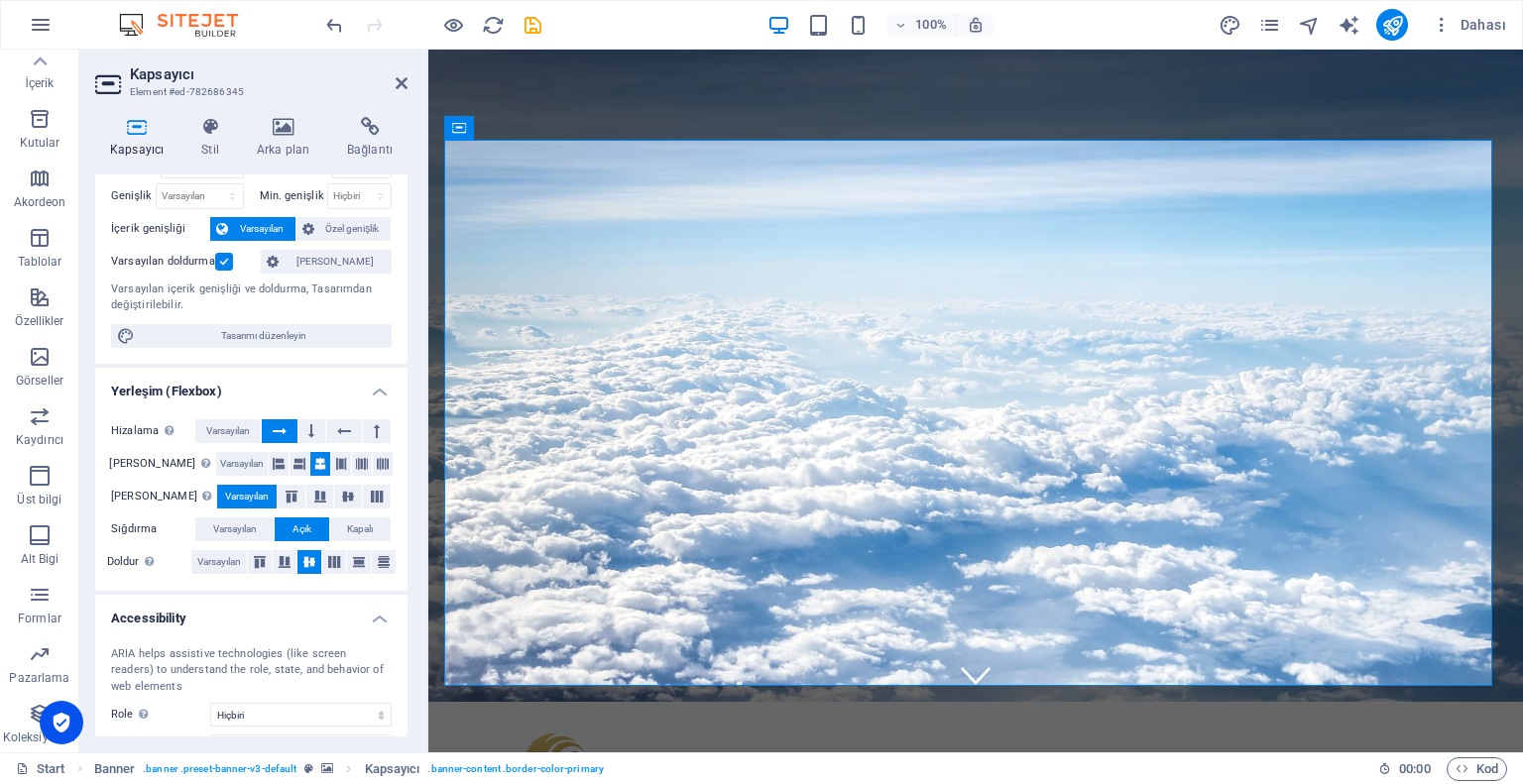 scroll, scrollTop: 204, scrollLeft: 0, axis: vertical 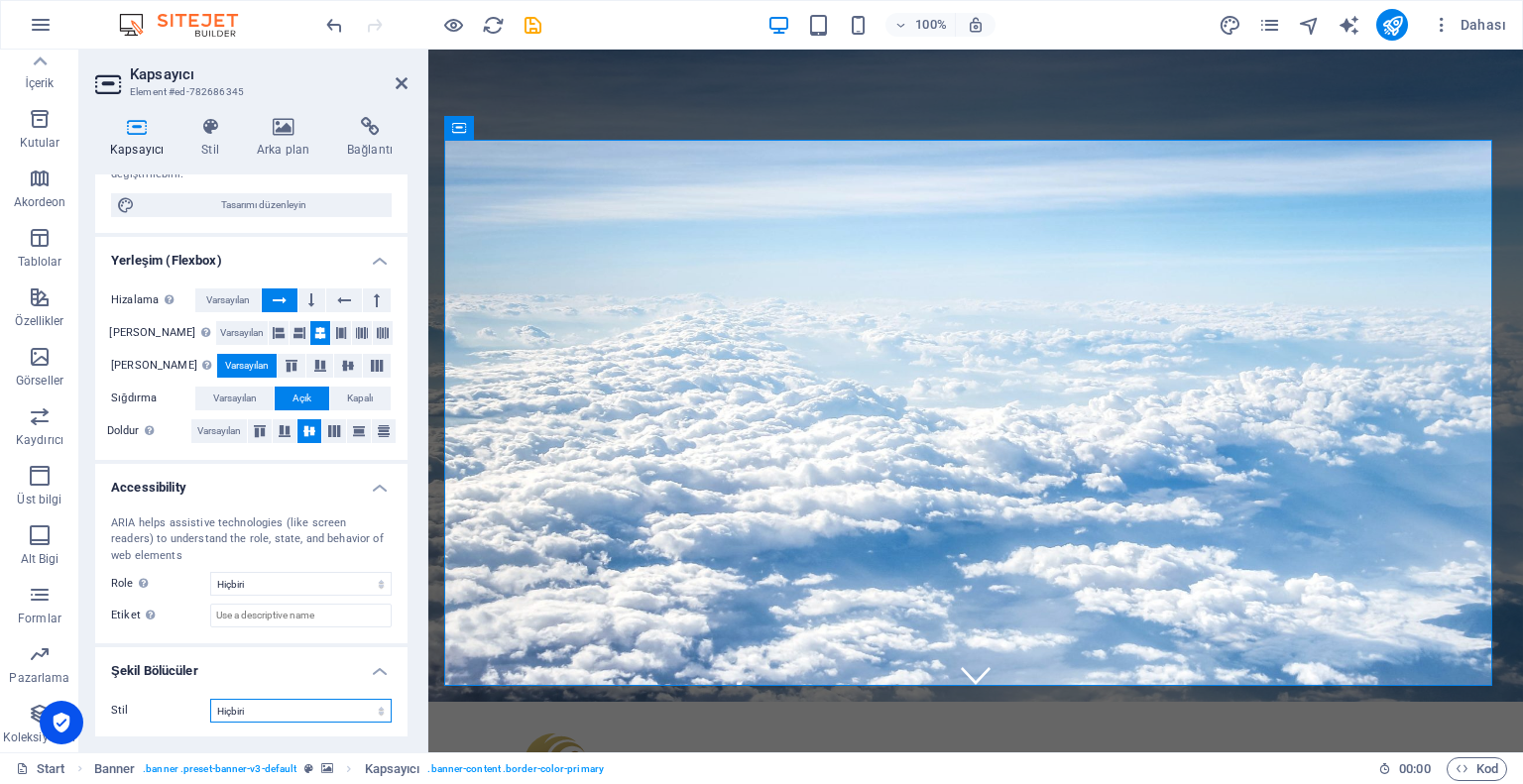 click on "Hiçbiri Üçgen Kare Çapraz Çokgen 1 Çokgen 2 Zikzak Çoklu Zikzaklar Dalgalar Çoklu Dalgalar Yarım Daire Daire Daire Gölge Bloklar Altıgenler Bulutlar Çoklu Bulutlar Yelpaze Piramitler Kitap Boya Akıntısı Ateş Parçalanmış Kağıt Ok" at bounding box center (300, 711) 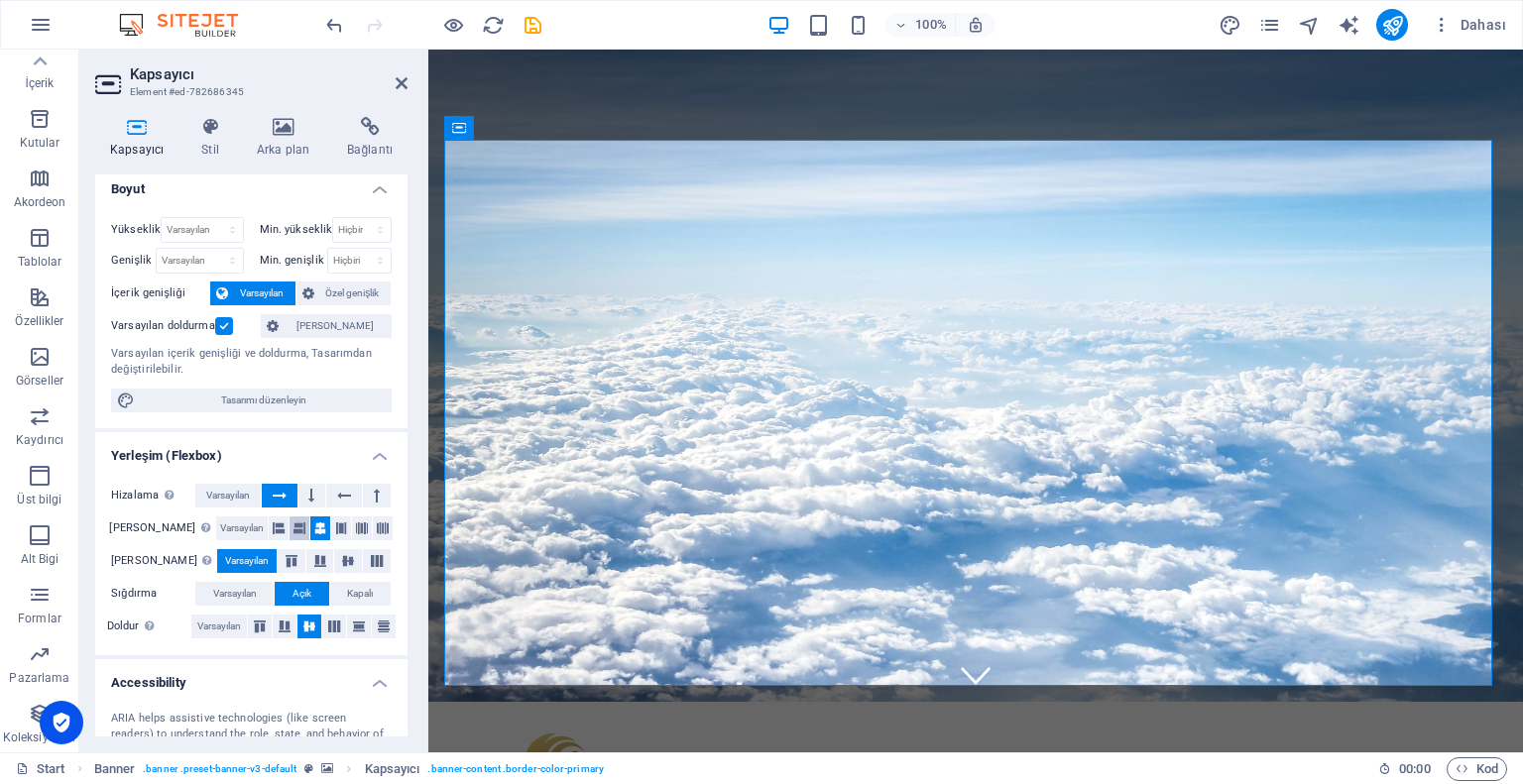 scroll, scrollTop: 0, scrollLeft: 0, axis: both 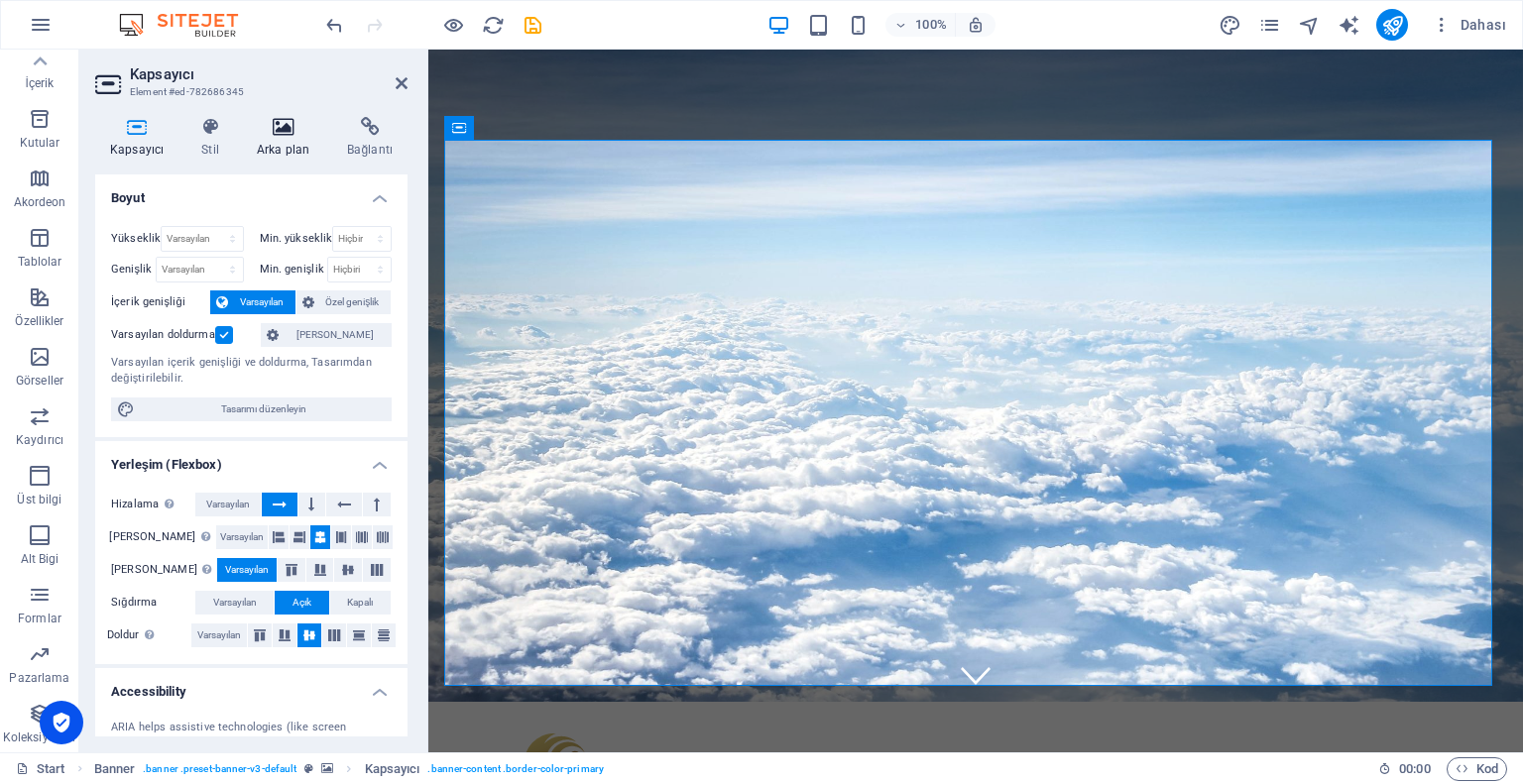 click on "Arka plan" at bounding box center [287, 138] 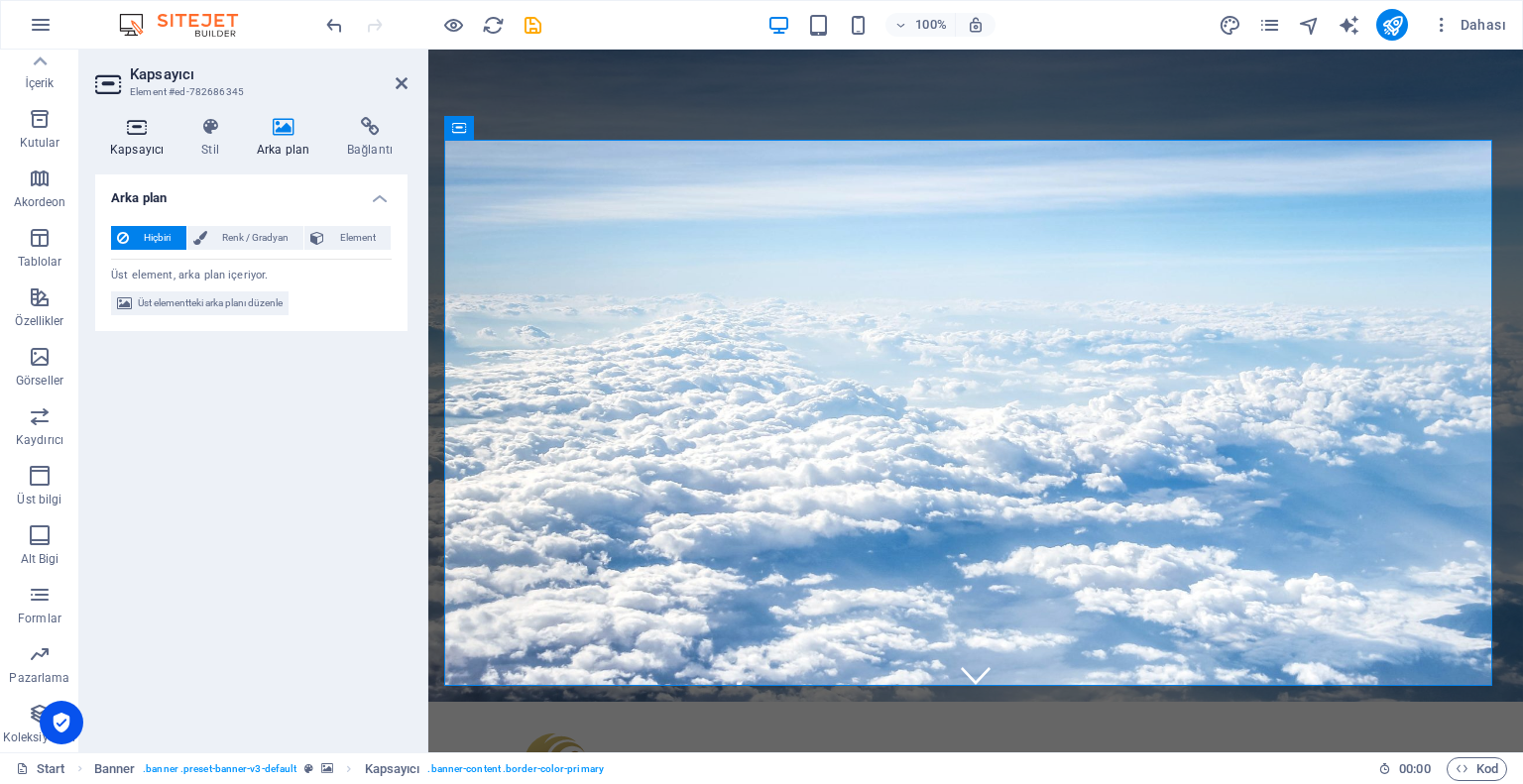 click on "Kapsayıcı" at bounding box center [141, 138] 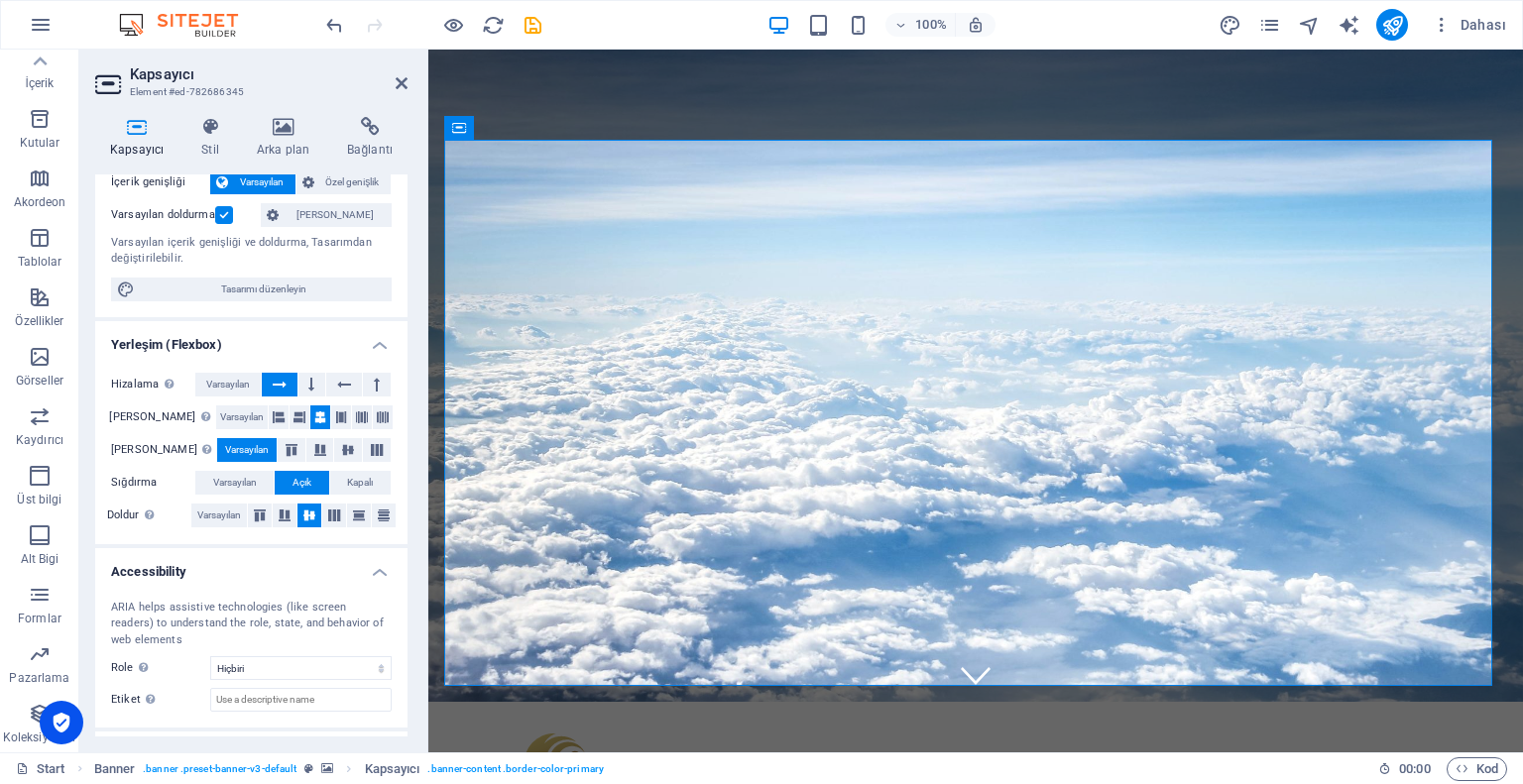 scroll, scrollTop: 204, scrollLeft: 0, axis: vertical 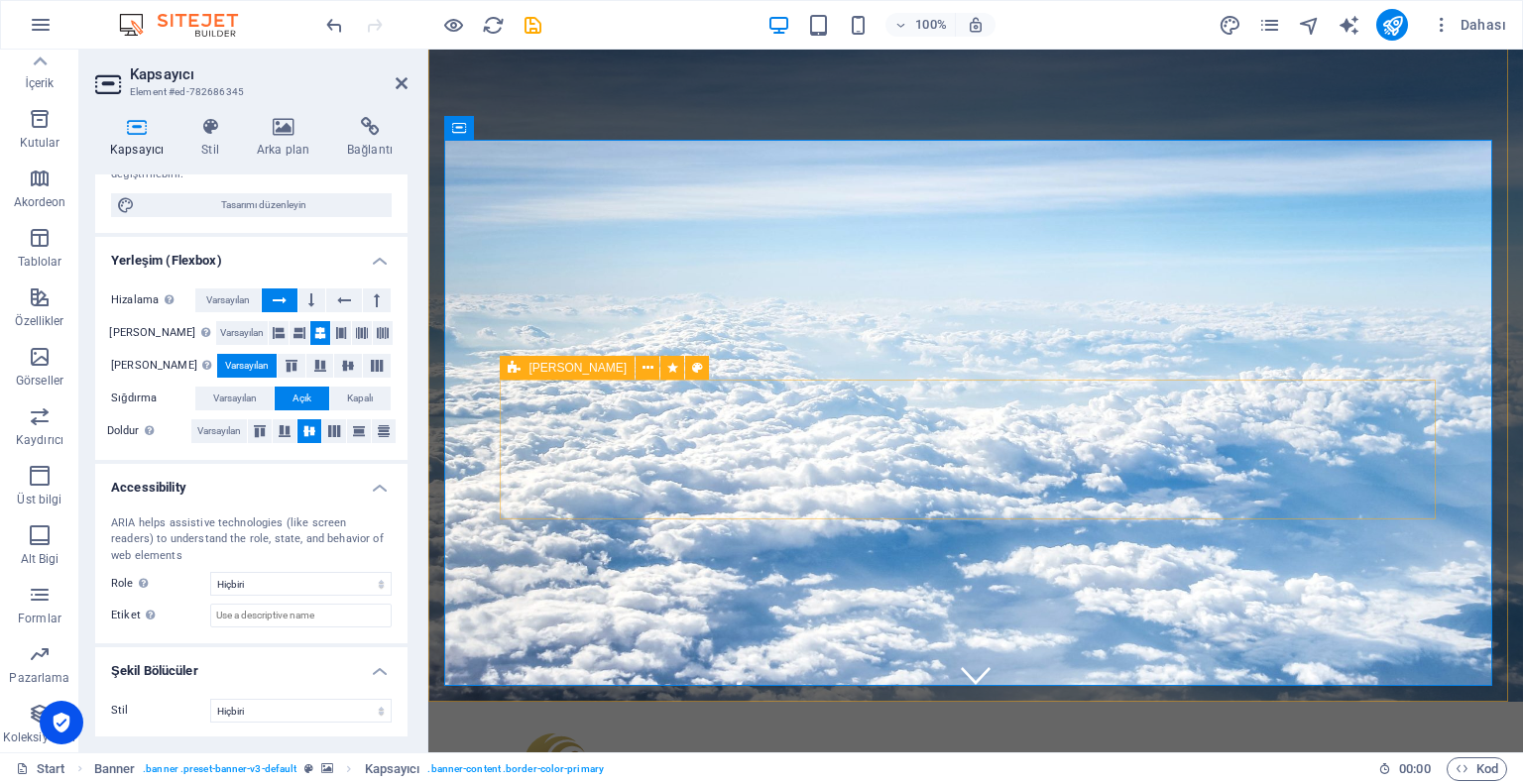 click on "Element ekle" at bounding box center [916, 1148] 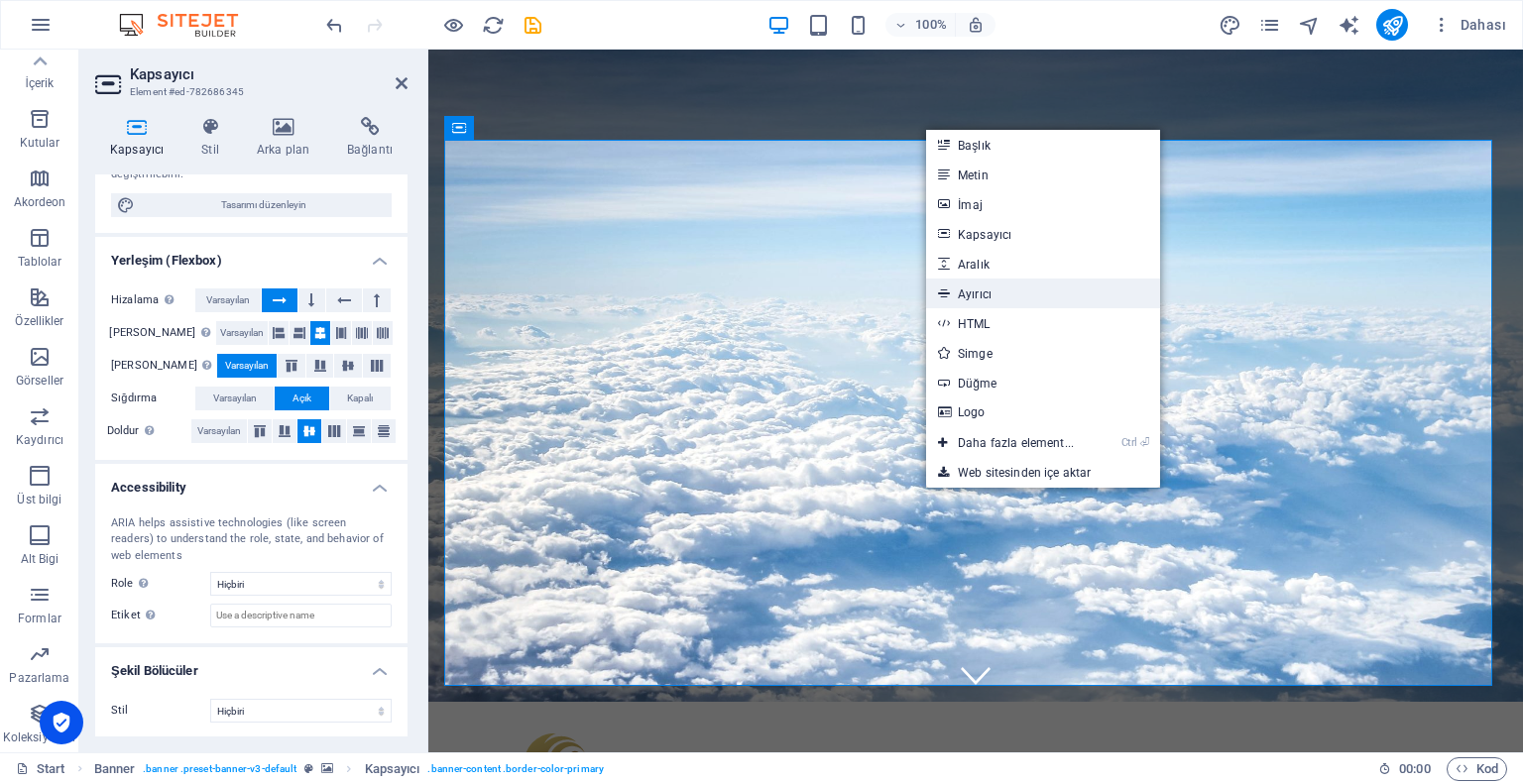 click on "Ayırıcı" at bounding box center [1043, 293] 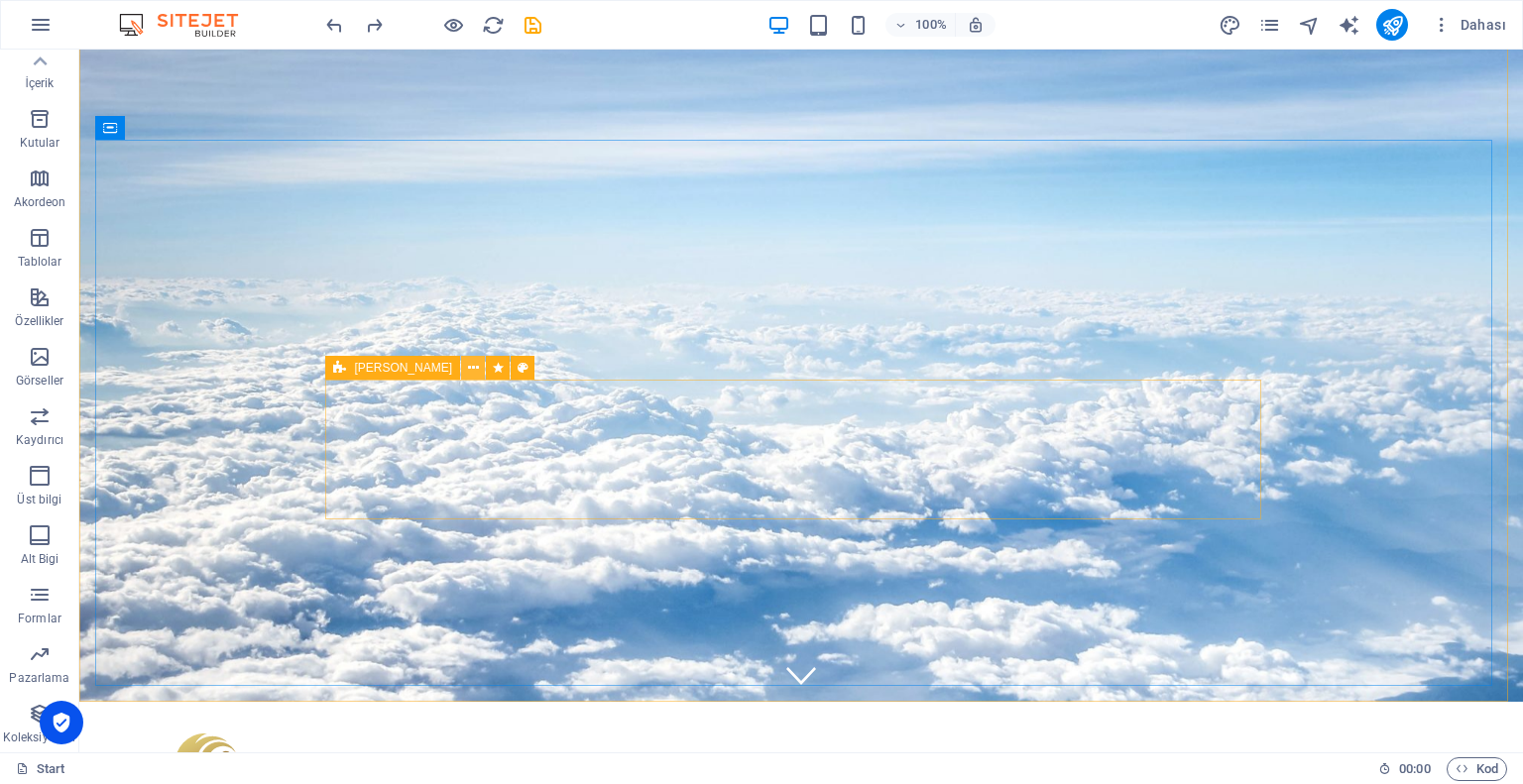 click at bounding box center (473, 368) 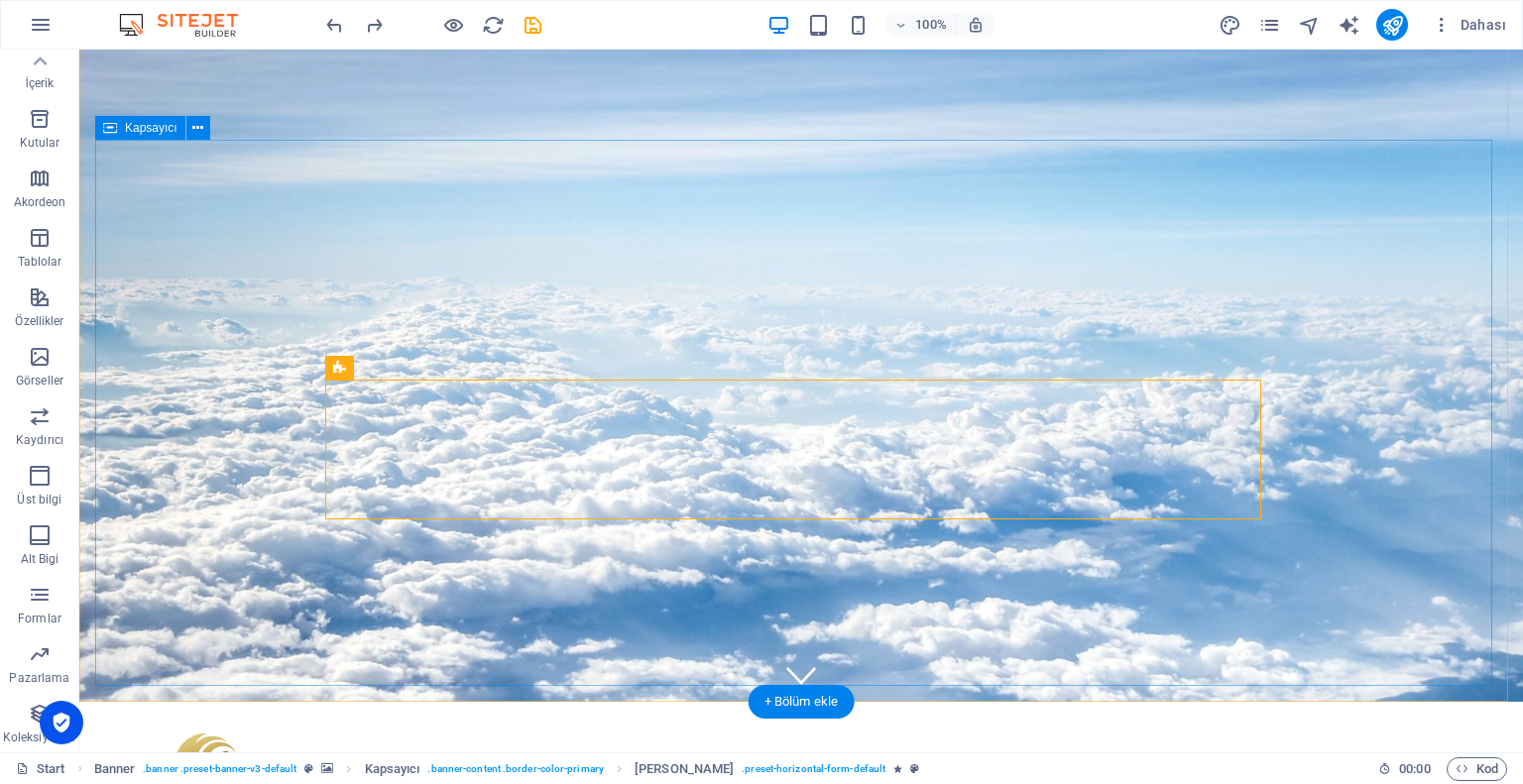 click on "sİZE gÖRE aRAÇ hER zAMAN vAR İçeriği buraya bırak veya  Element ekle  Panoyu yapıştır" at bounding box center [801, 1080] 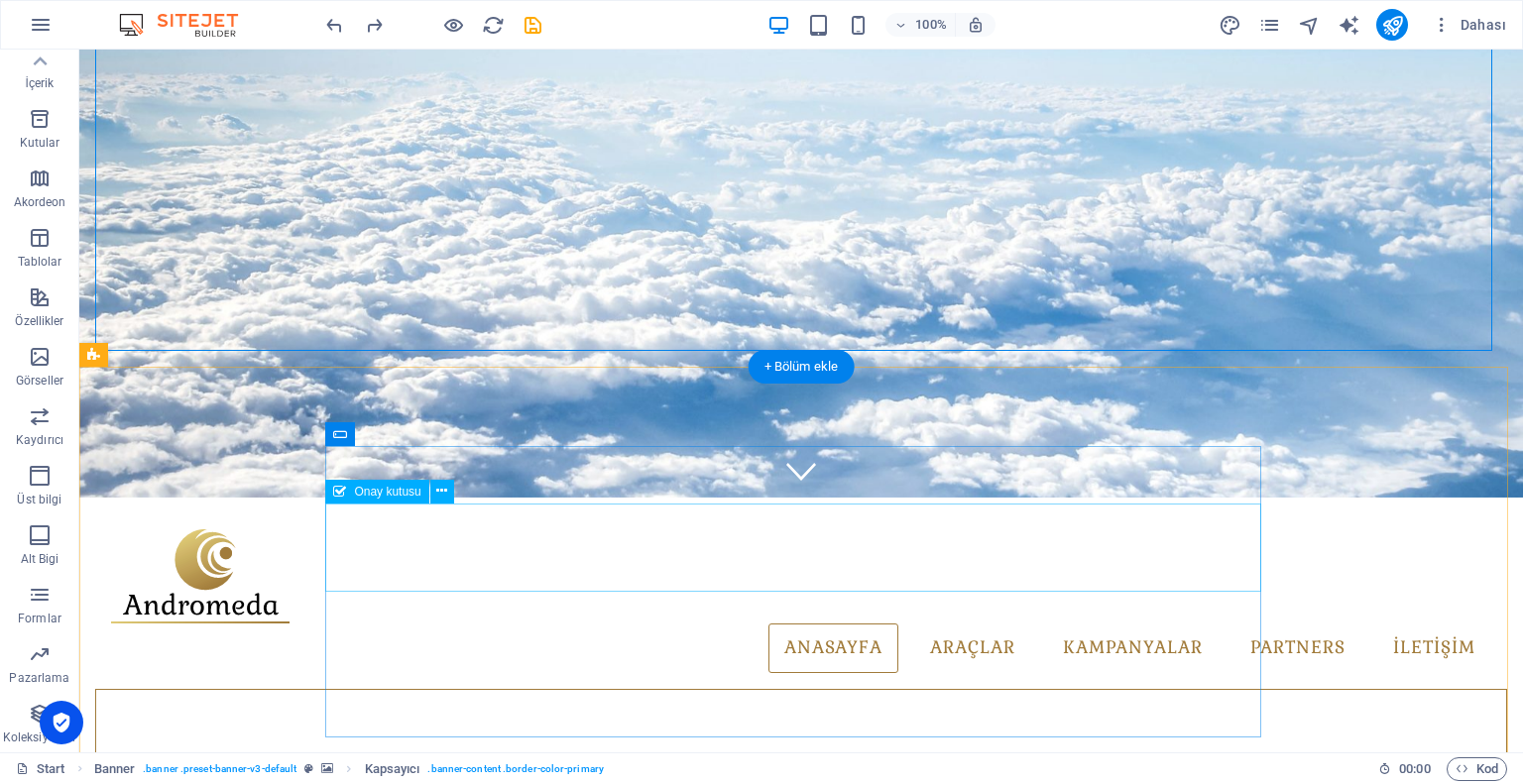 scroll, scrollTop: 151, scrollLeft: 0, axis: vertical 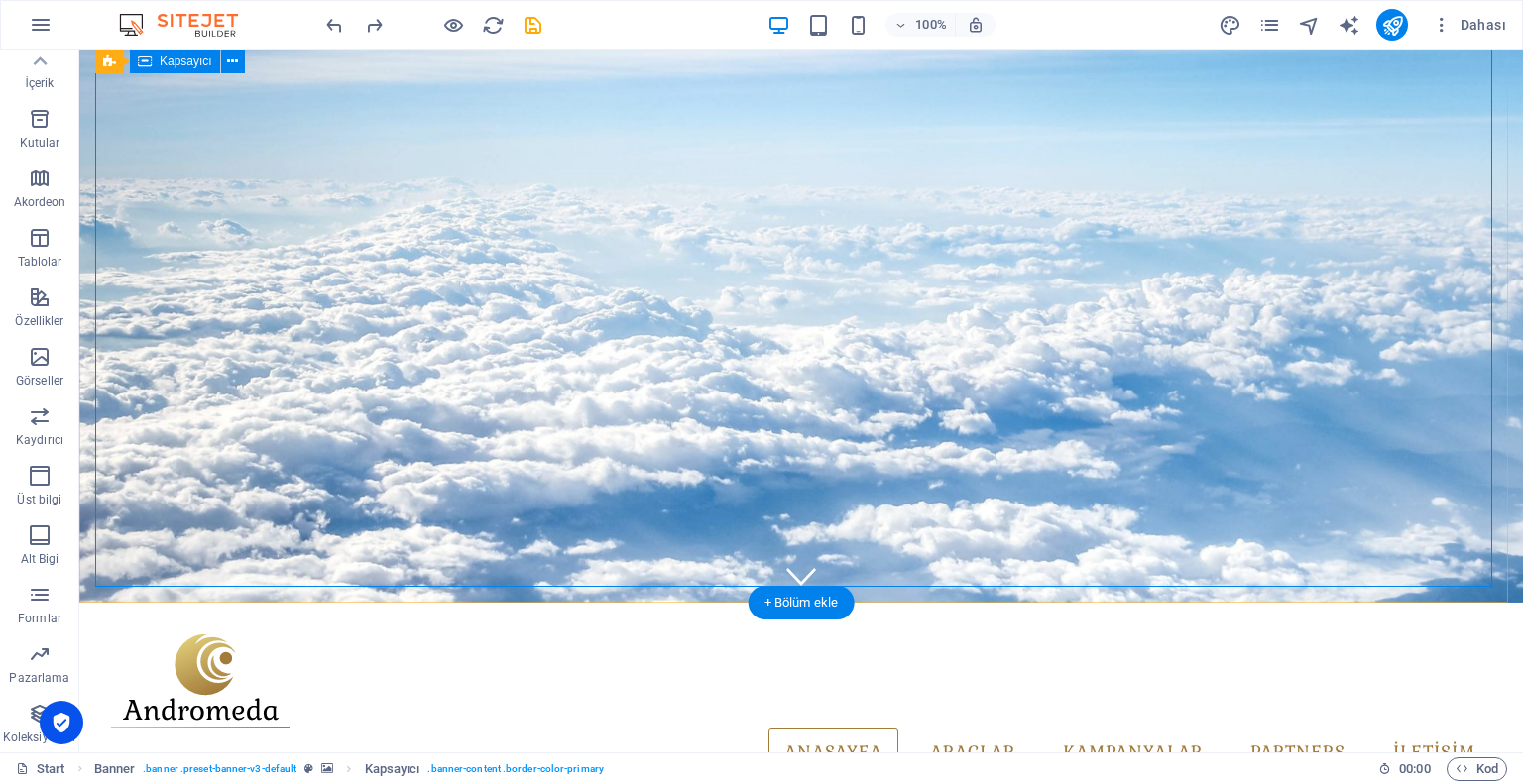 click on "sİZE gÖRE aRAÇ hER zAMAN vAR İçeriği buraya bırak veya  Element ekle  Panoyu yapıştır" at bounding box center [801, 981] 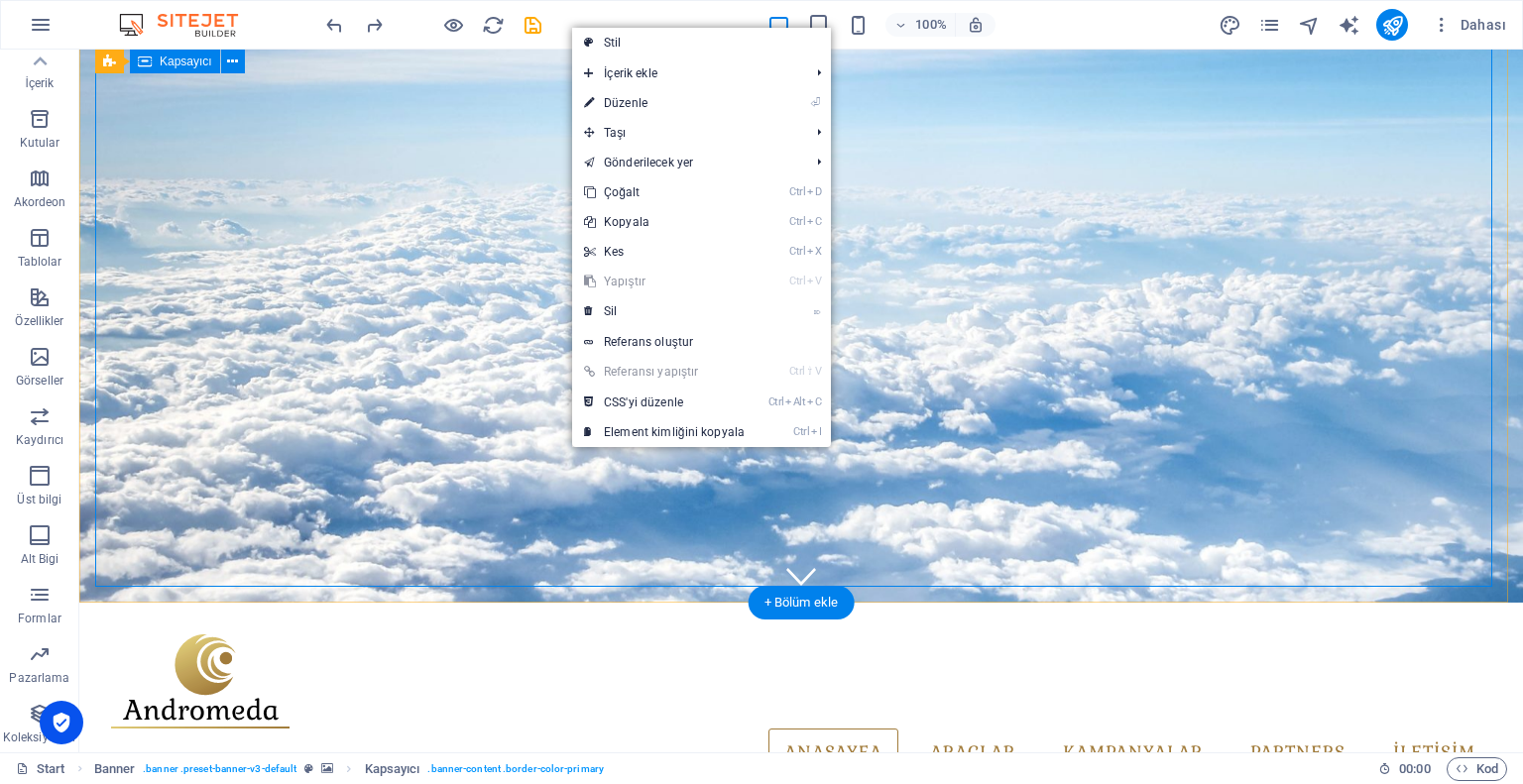 click on "sİZE gÖRE aRAÇ hER zAMAN vAR İçeriği buraya bırak veya  Element ekle  Panoyu yapıştır" at bounding box center [801, 981] 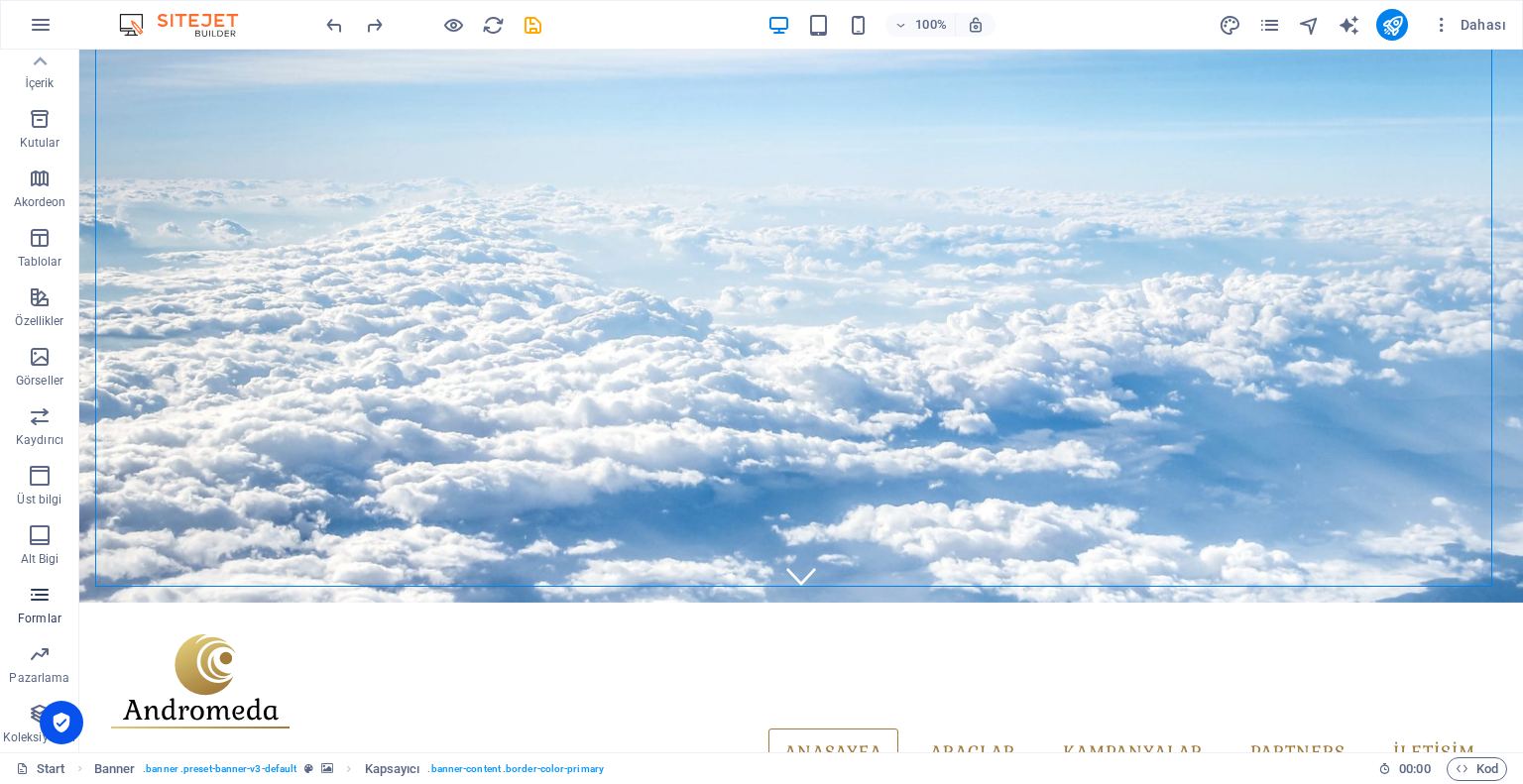 click on "Formlar" at bounding box center (40, 607) 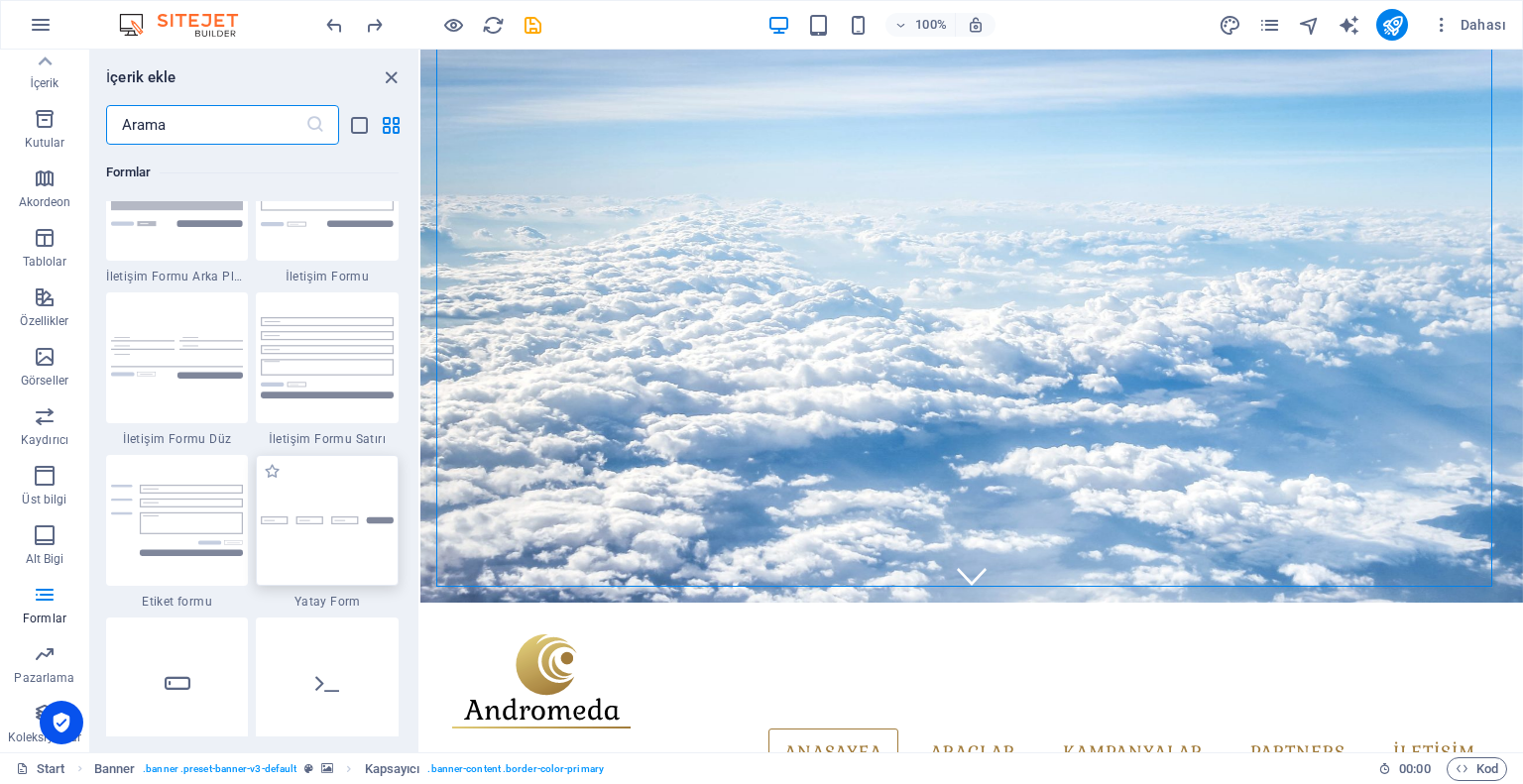 scroll, scrollTop: 14407, scrollLeft: 0, axis: vertical 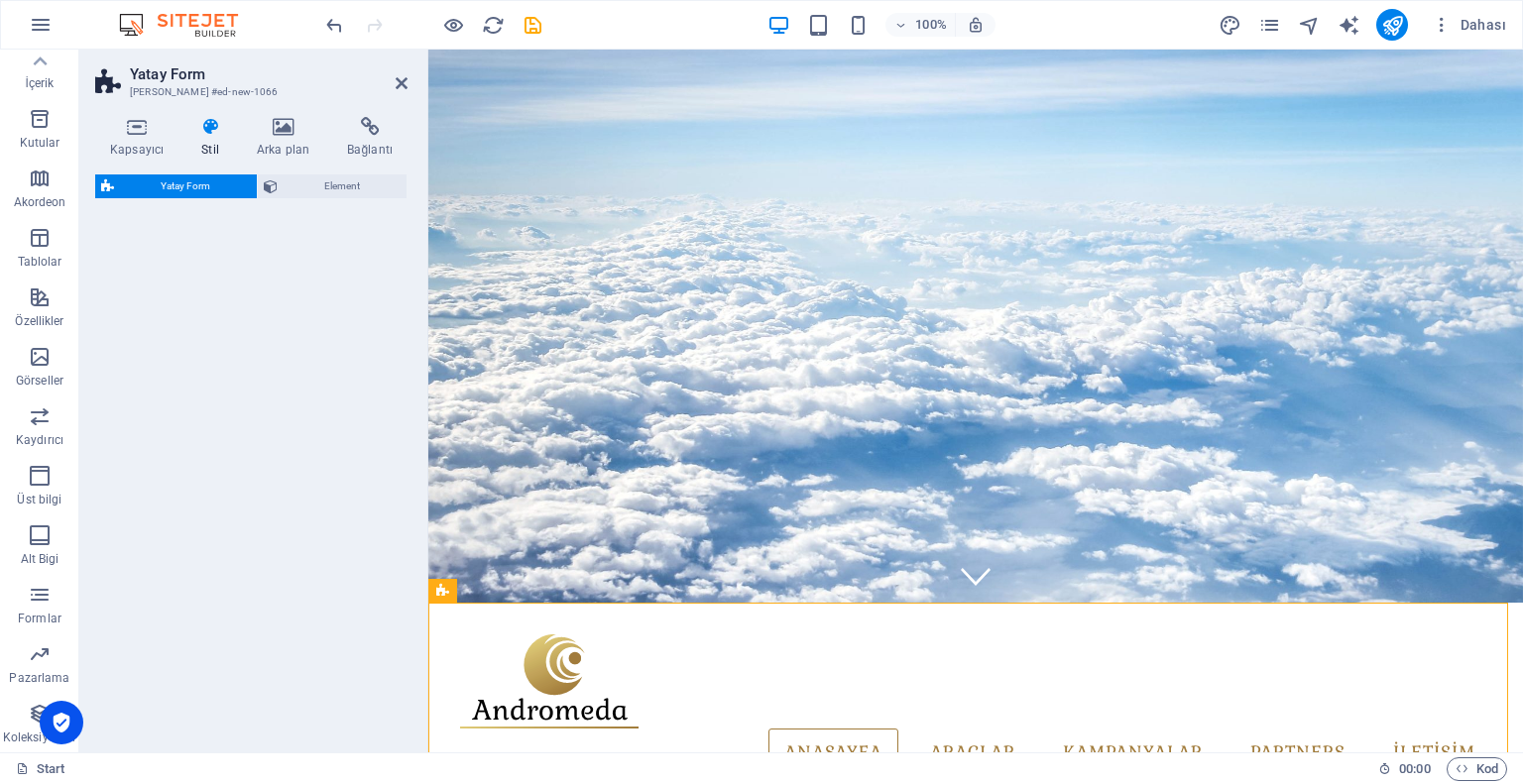 select on "rem" 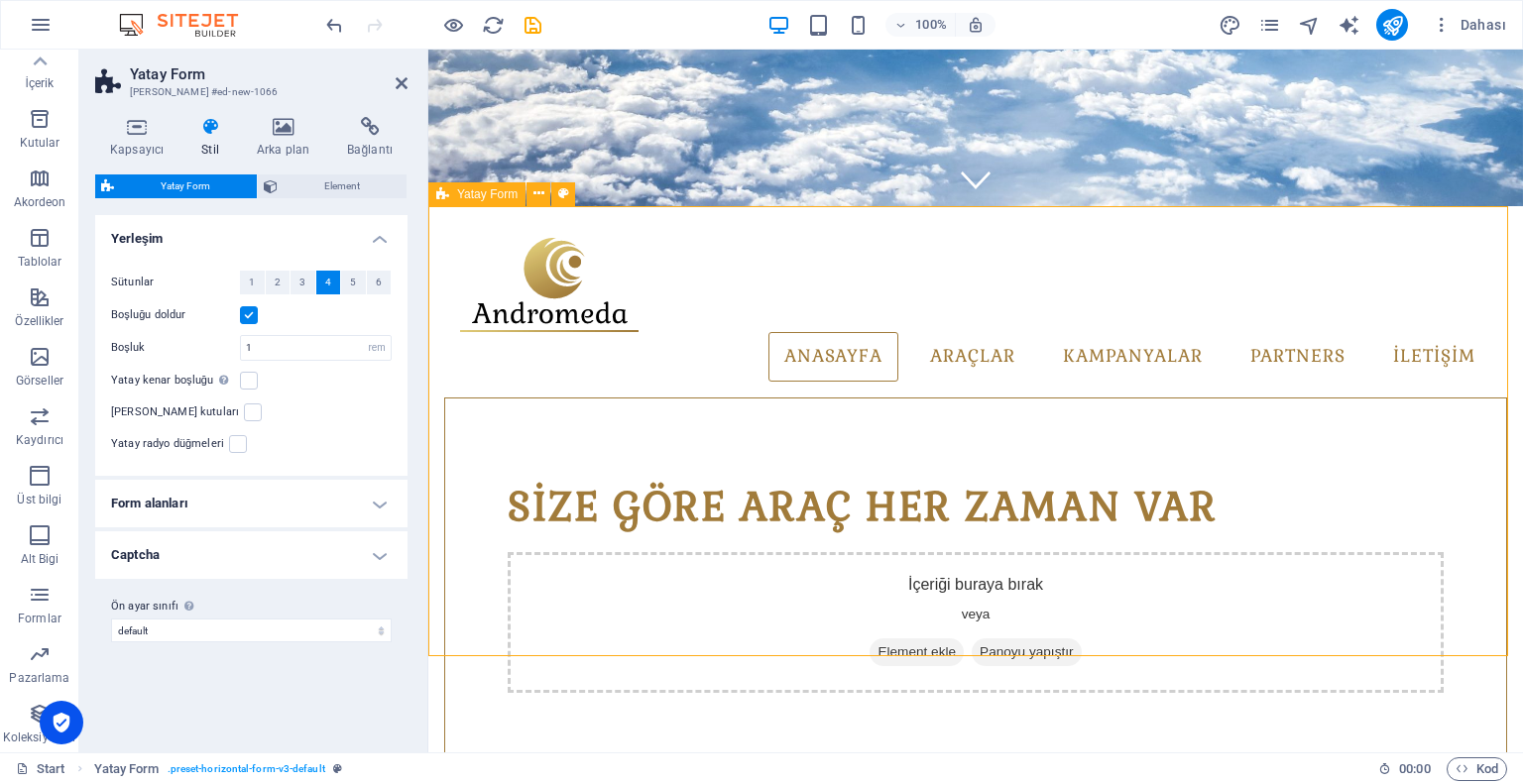 scroll, scrollTop: 448, scrollLeft: 0, axis: vertical 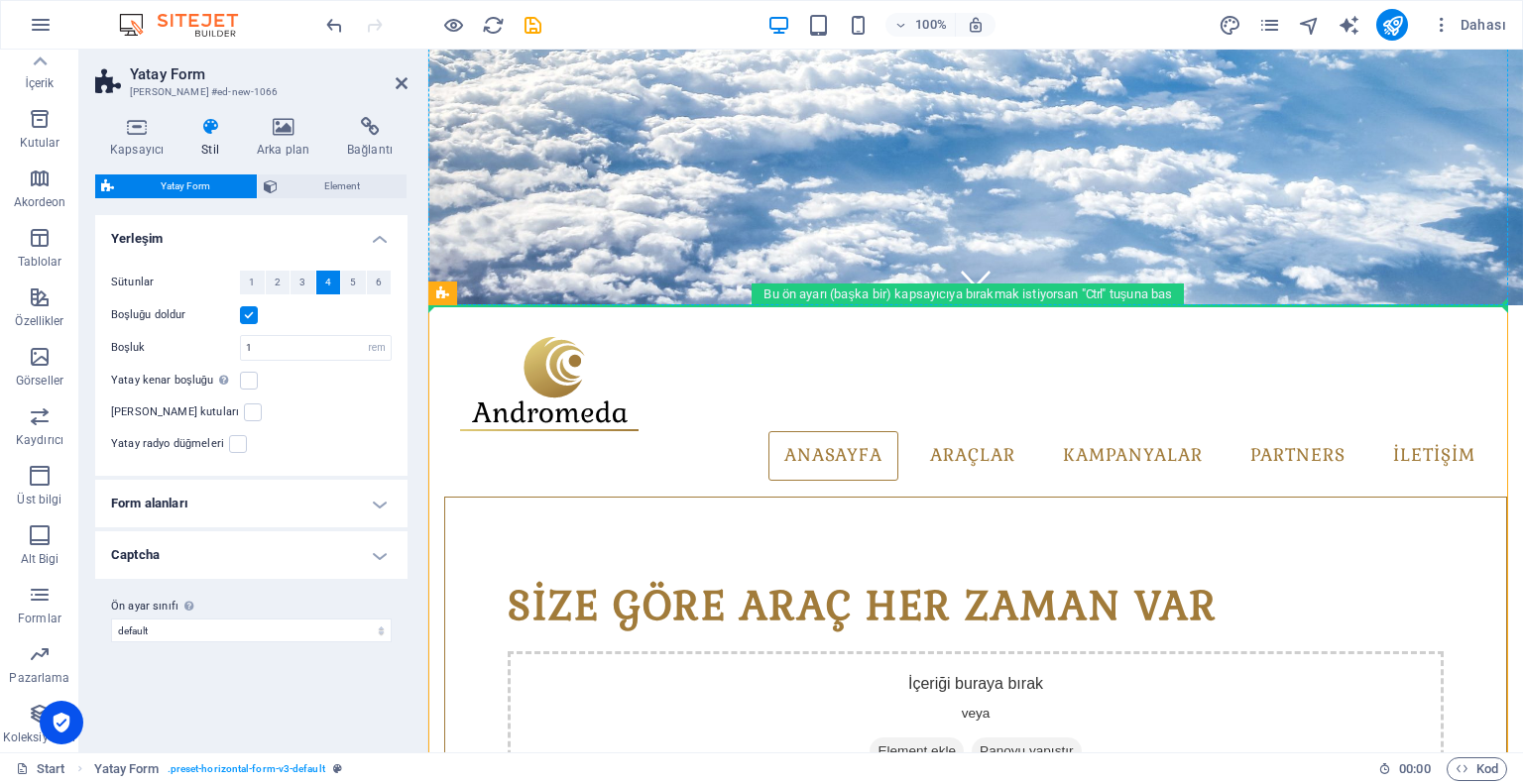 drag, startPoint x: 1367, startPoint y: 352, endPoint x: 1348, endPoint y: 188, distance: 165.09694 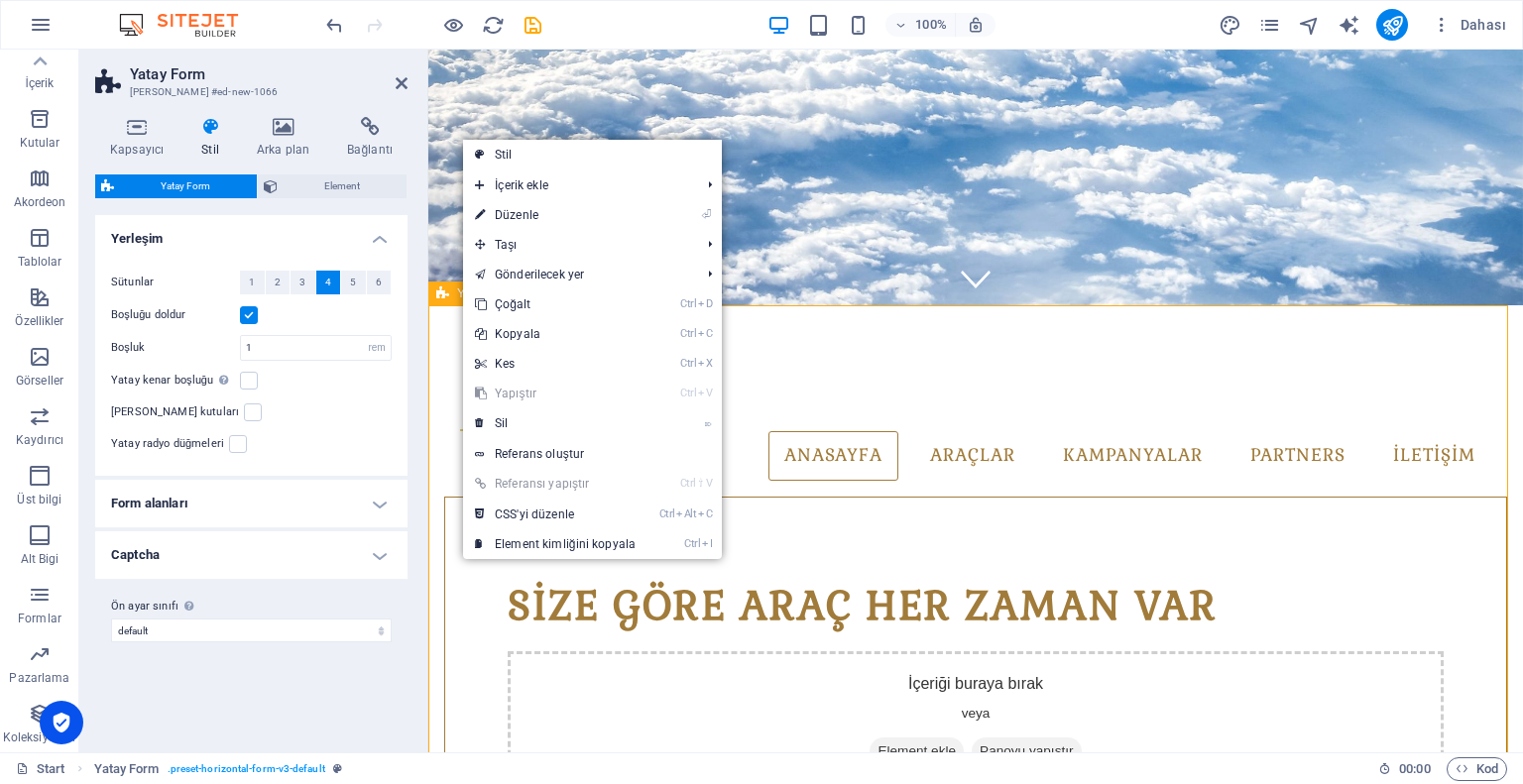 click on "Gönder   {{ 'content.forms.privacy'|trans }} Nicht lesbar? Neu generieren" at bounding box center [976, 1135] 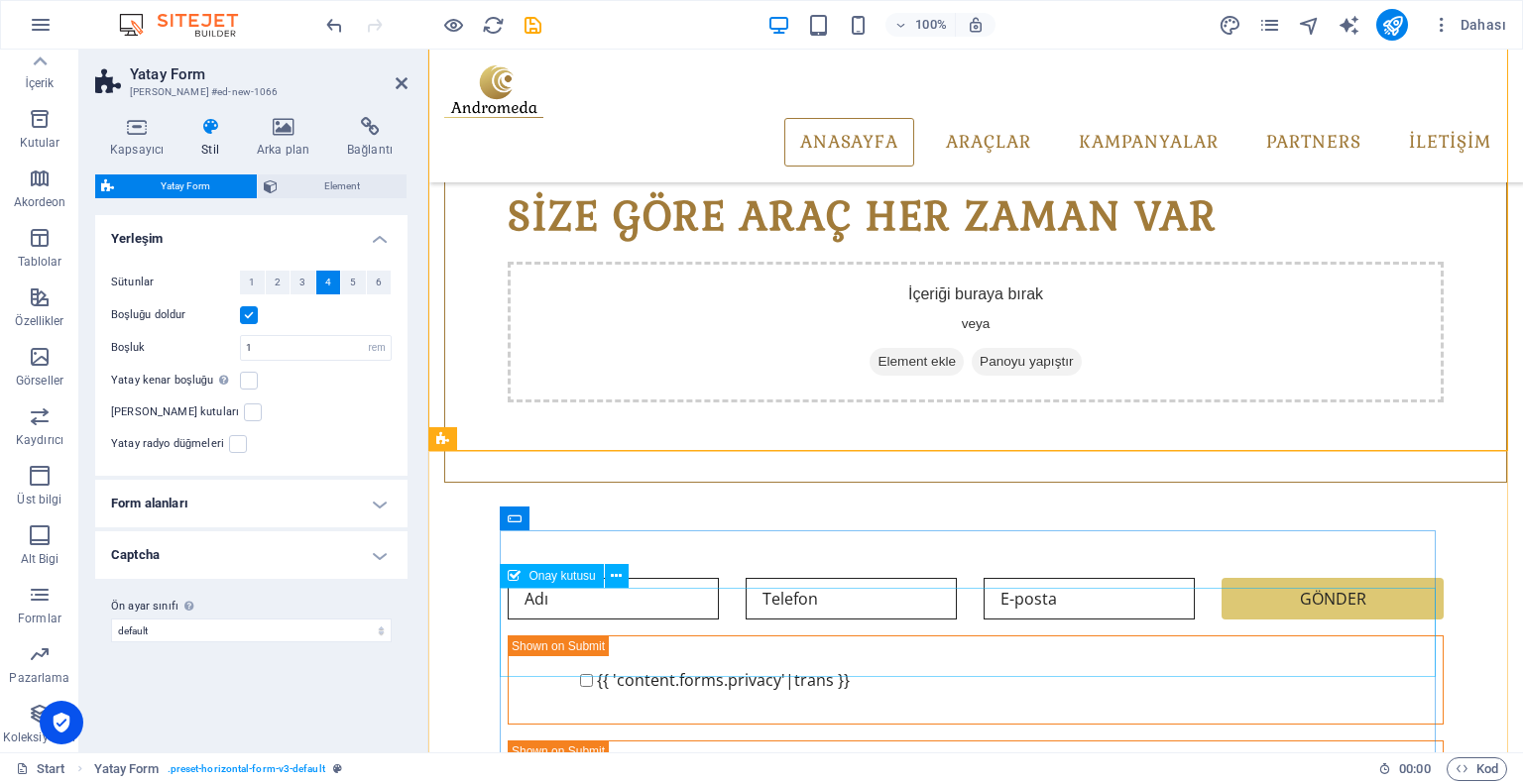scroll, scrollTop: 745, scrollLeft: 0, axis: vertical 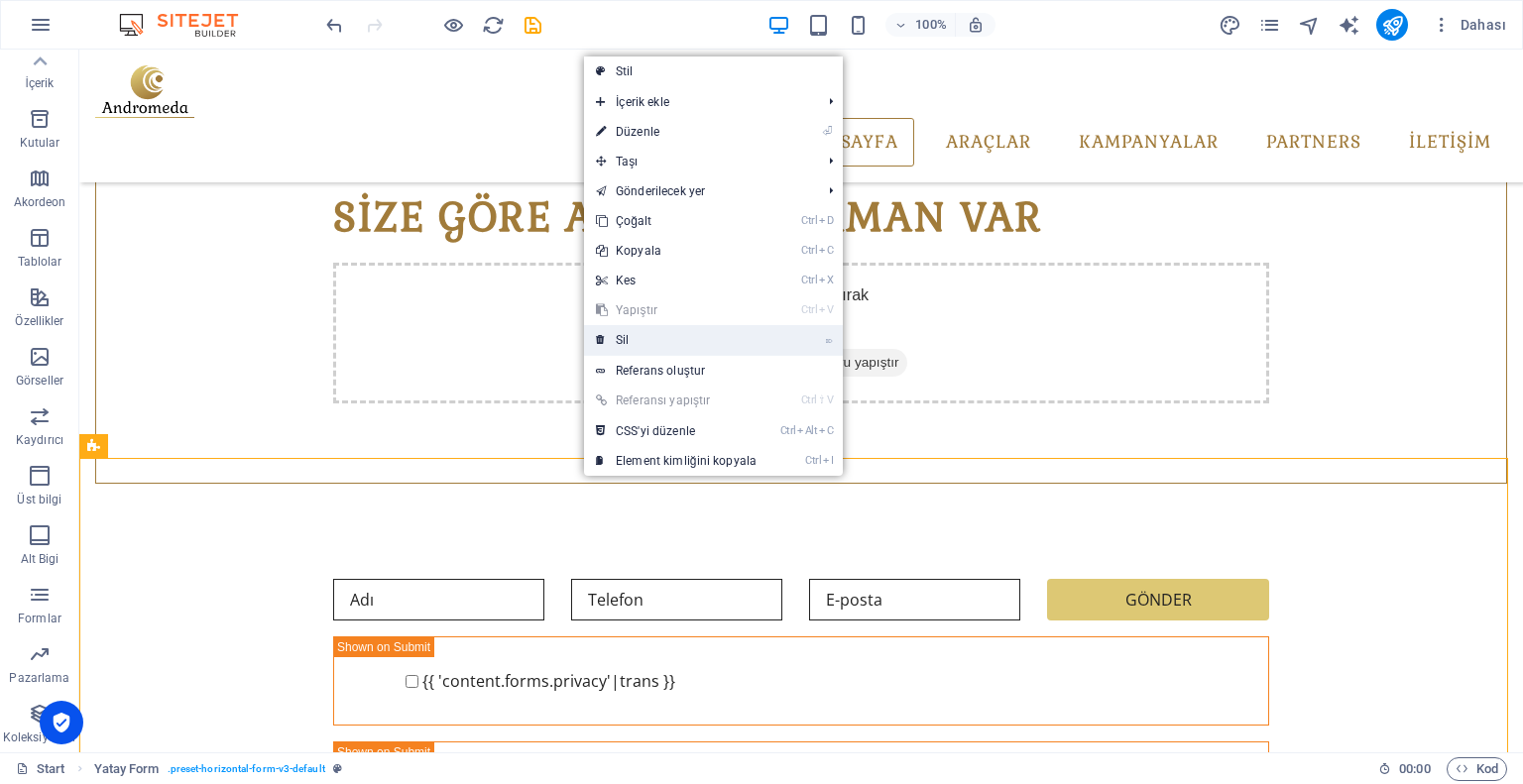 click on "⌦  Sil" at bounding box center (676, 340) 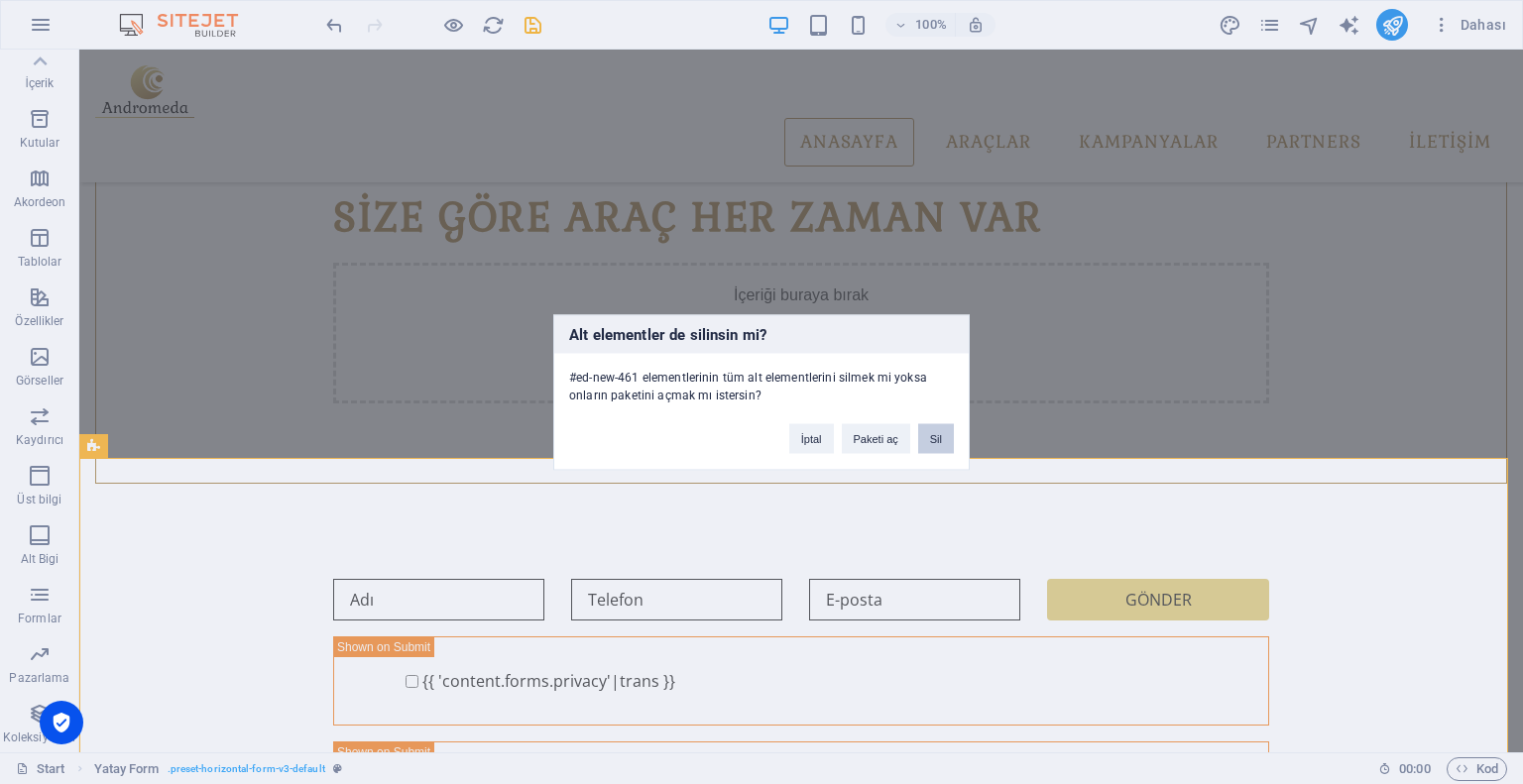 click on "Sil" at bounding box center [936, 438] 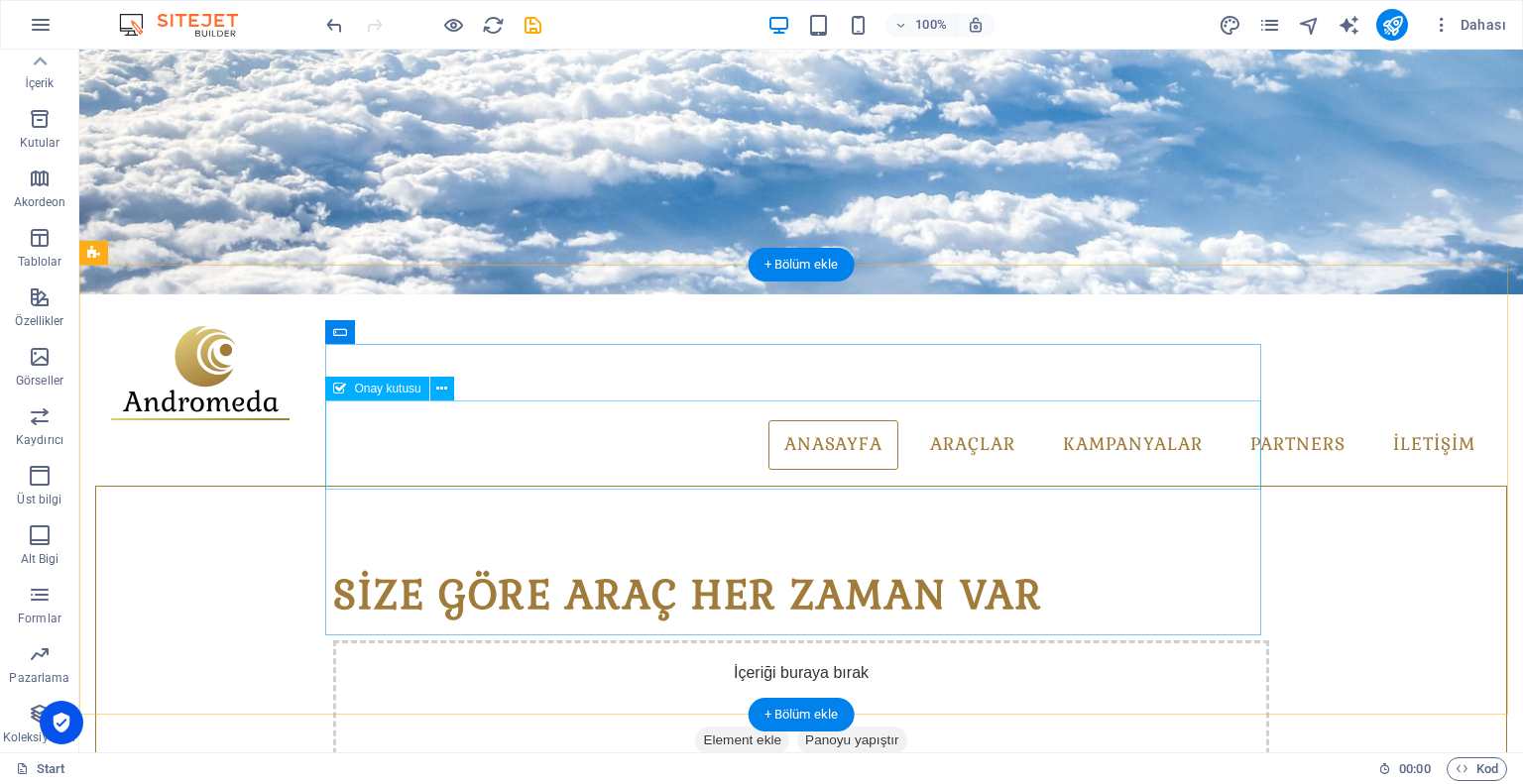scroll, scrollTop: 448, scrollLeft: 0, axis: vertical 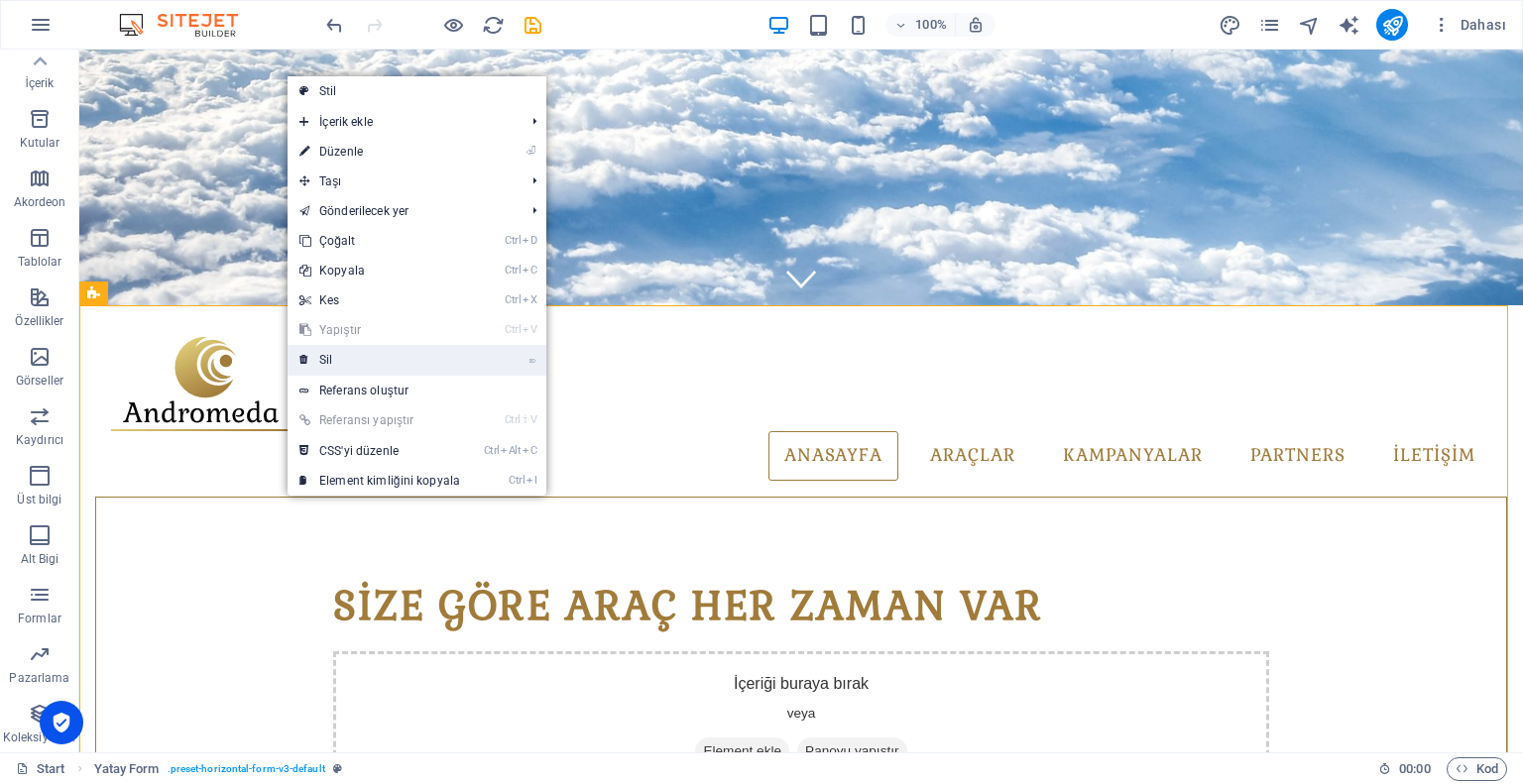 click on "⌦  Sil" at bounding box center [380, 360] 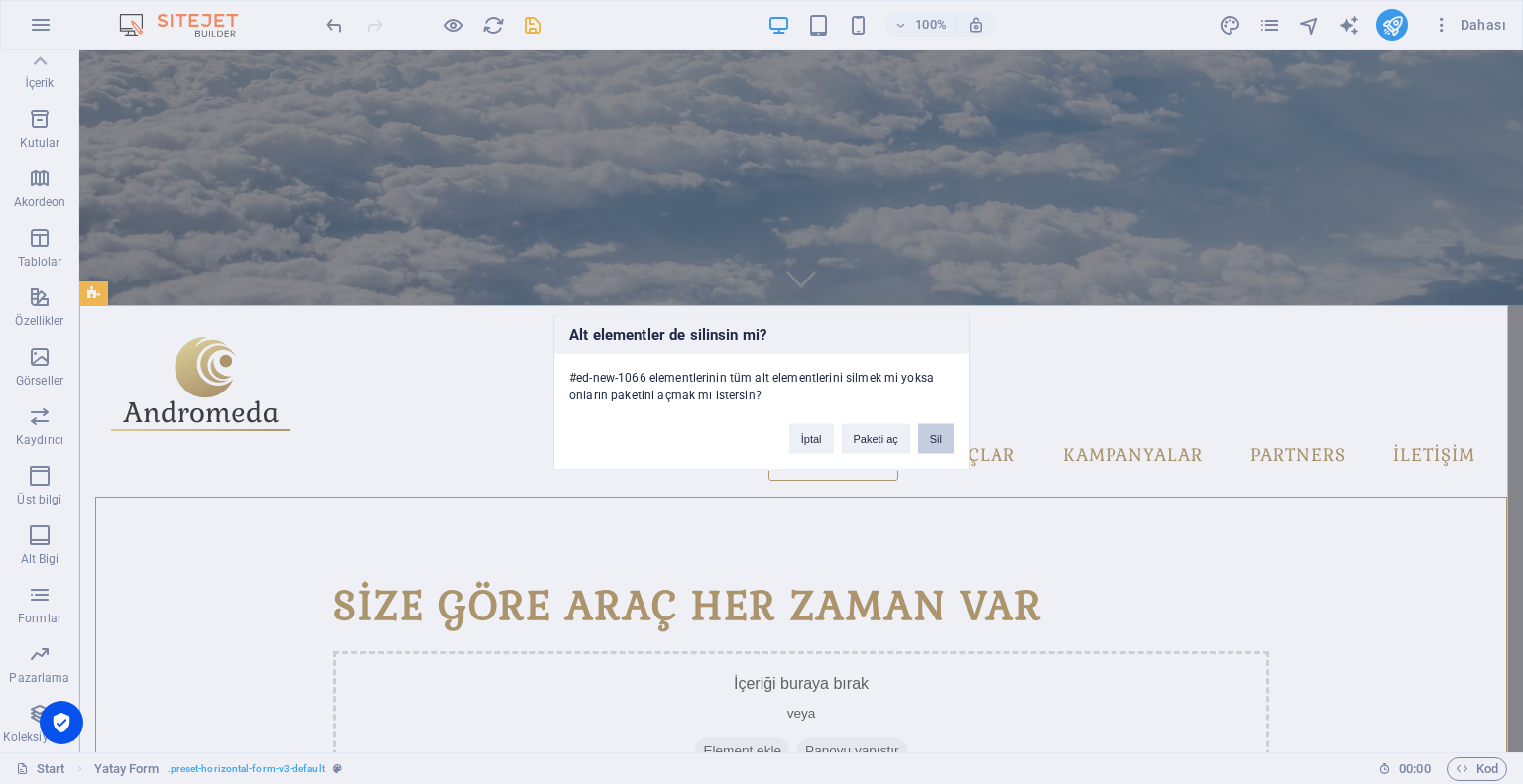 click on "Sil" at bounding box center [936, 438] 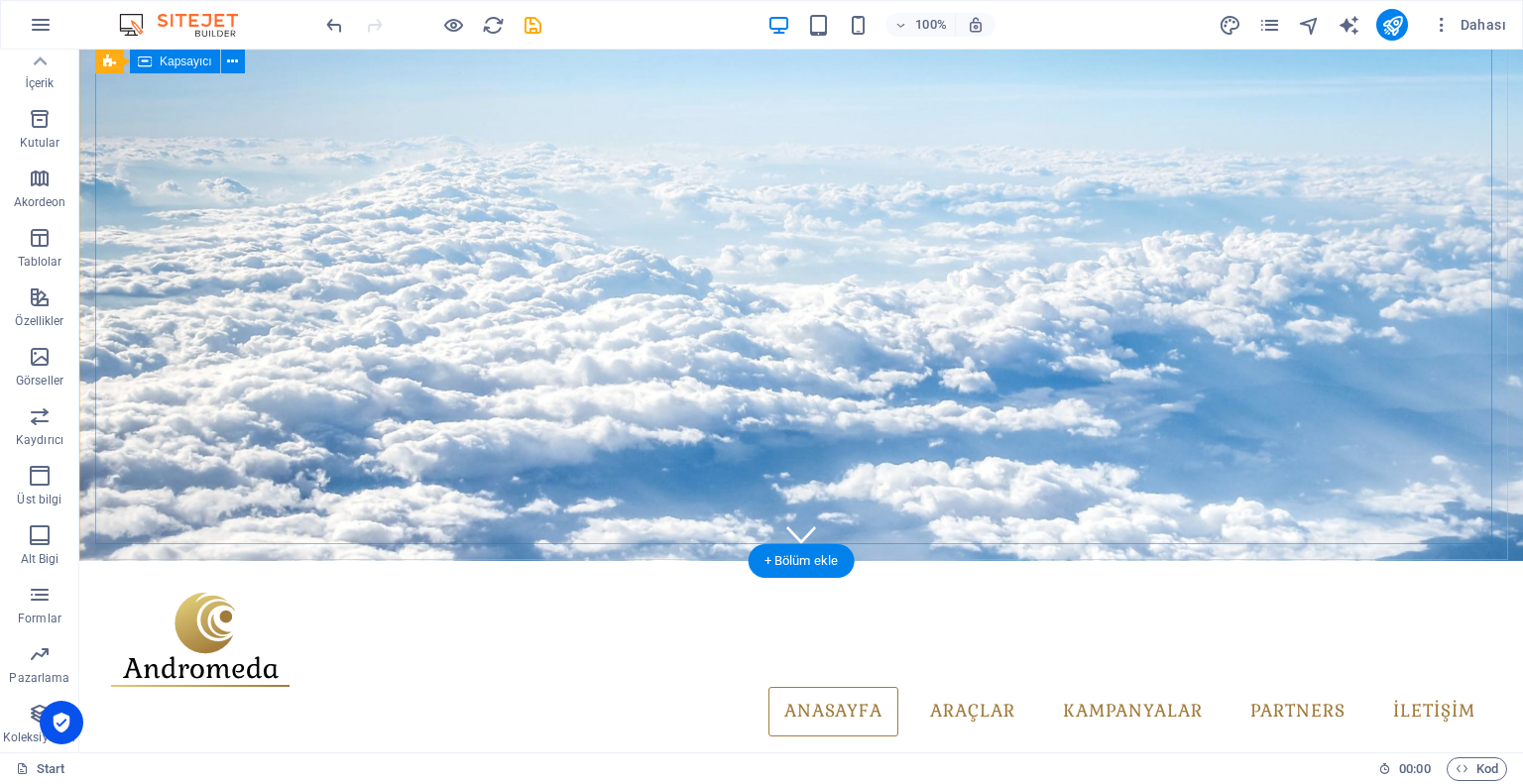 scroll, scrollTop: 52, scrollLeft: 0, axis: vertical 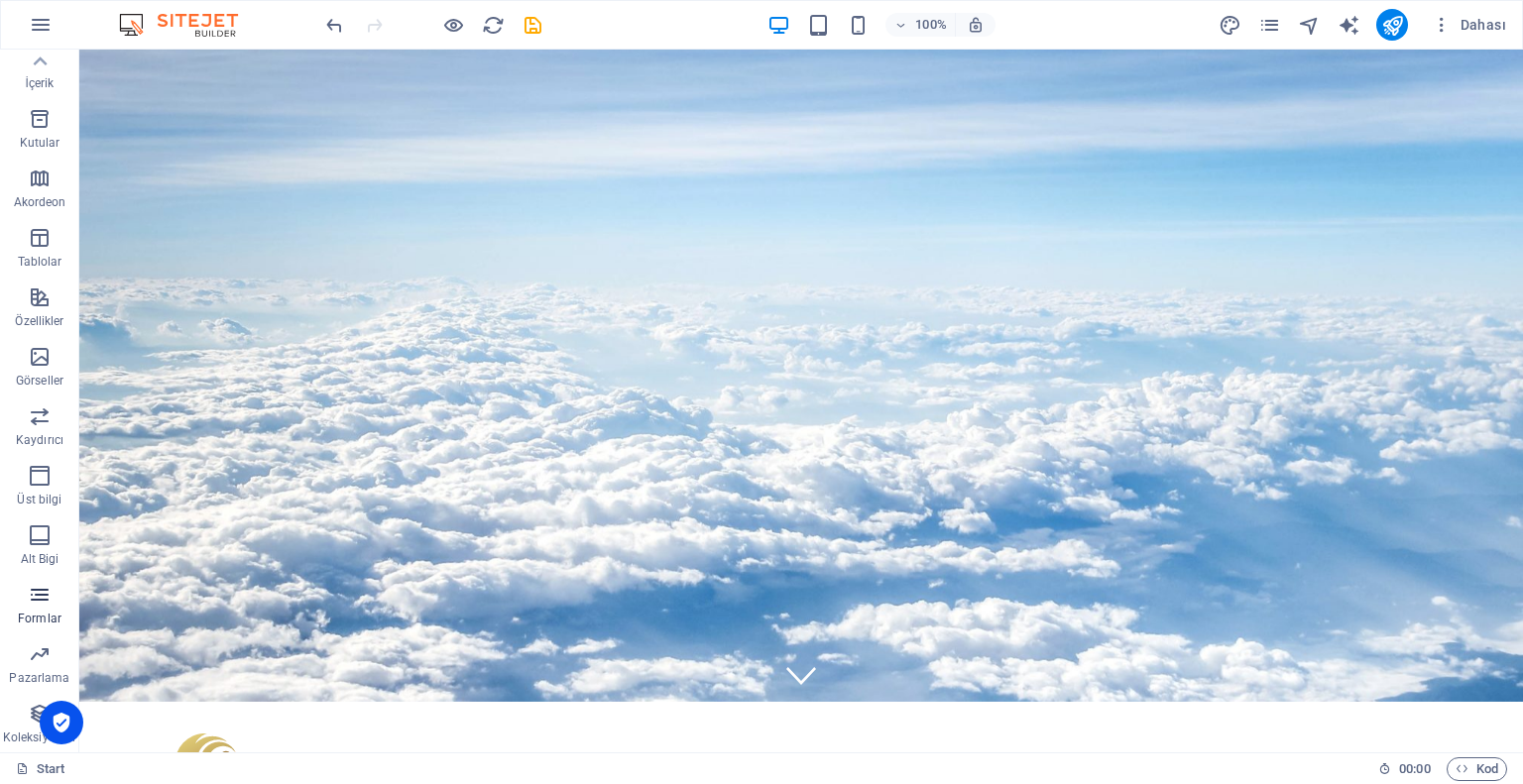 click at bounding box center [40, 595] 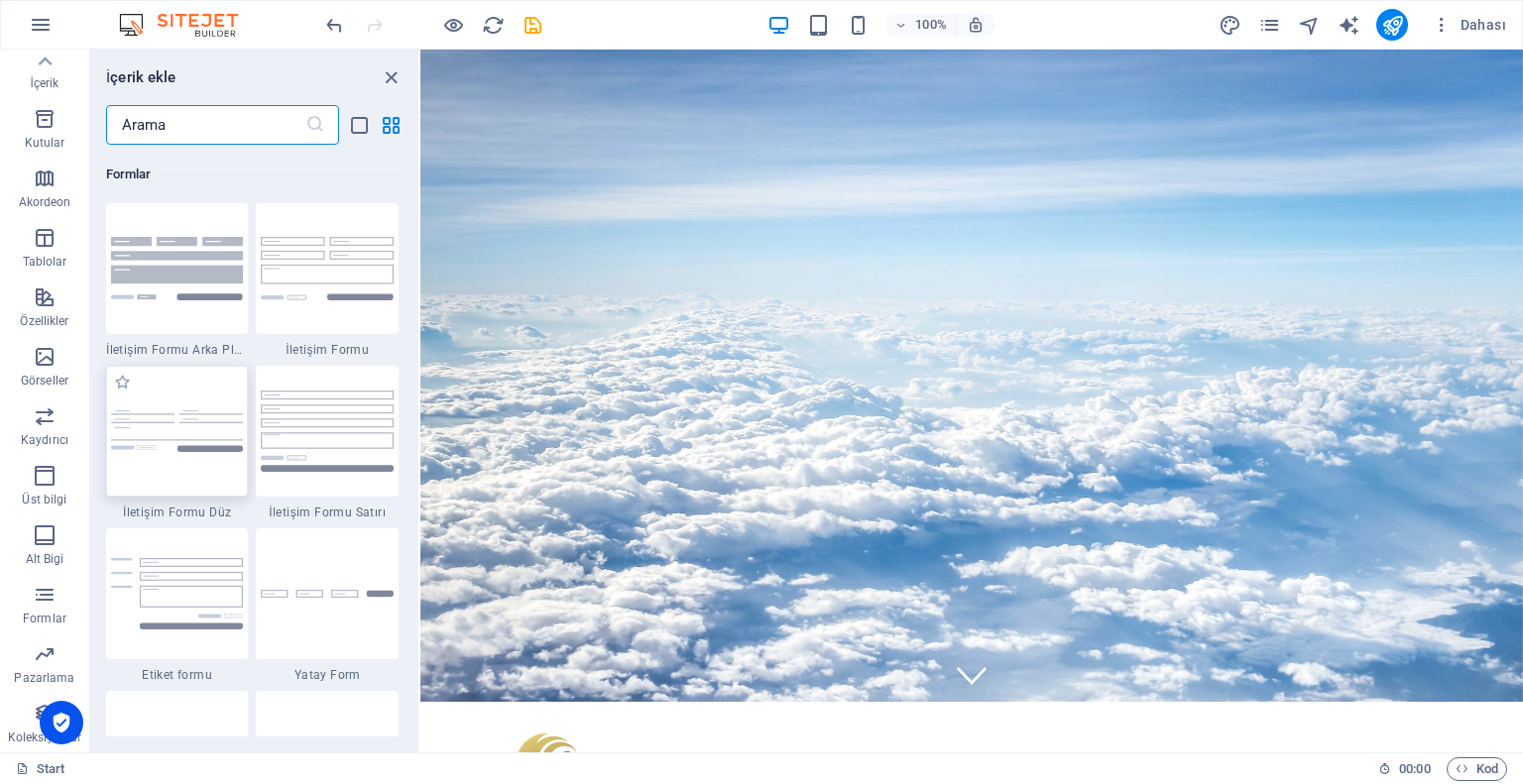 scroll, scrollTop: 14308, scrollLeft: 0, axis: vertical 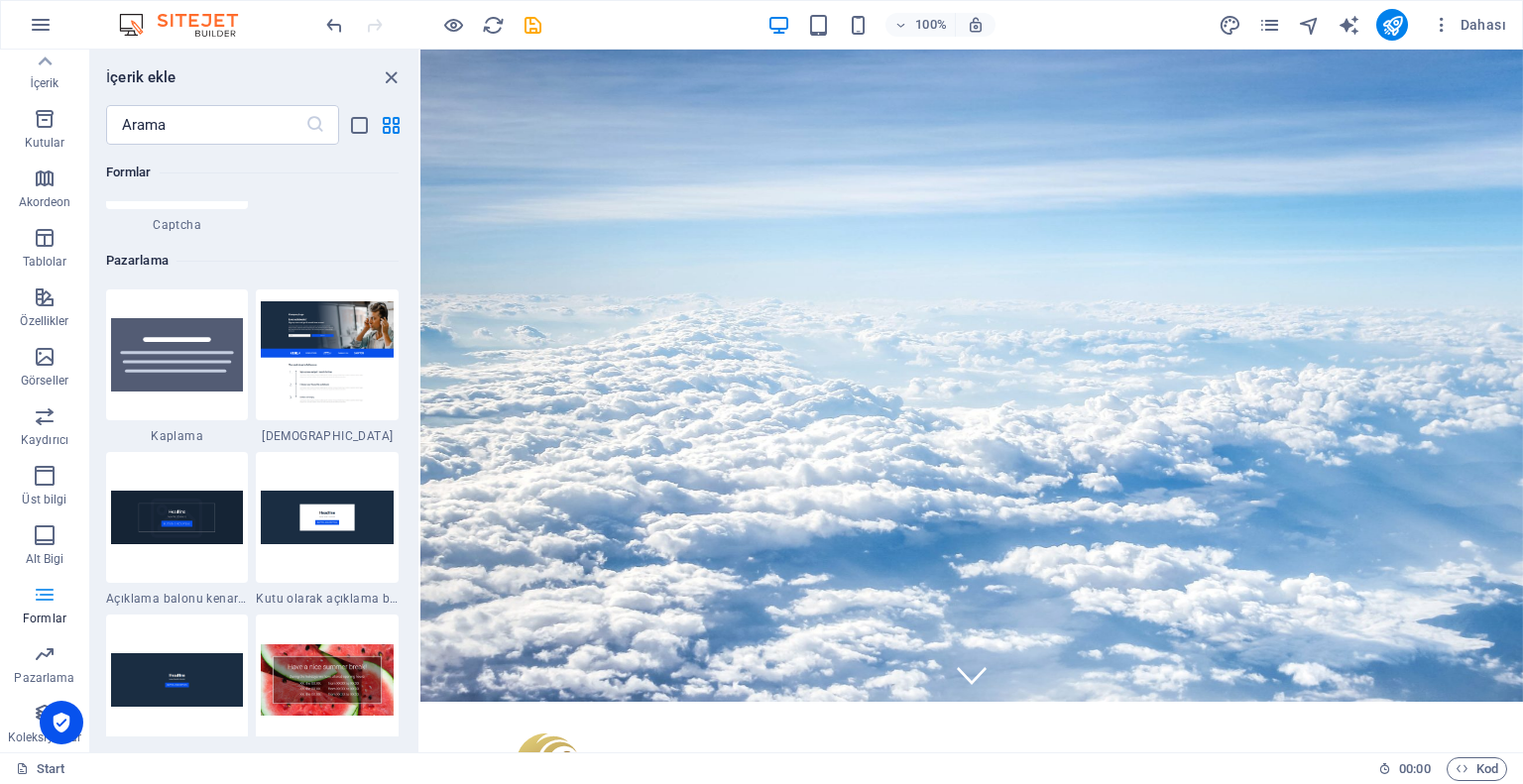 click at bounding box center (45, 595) 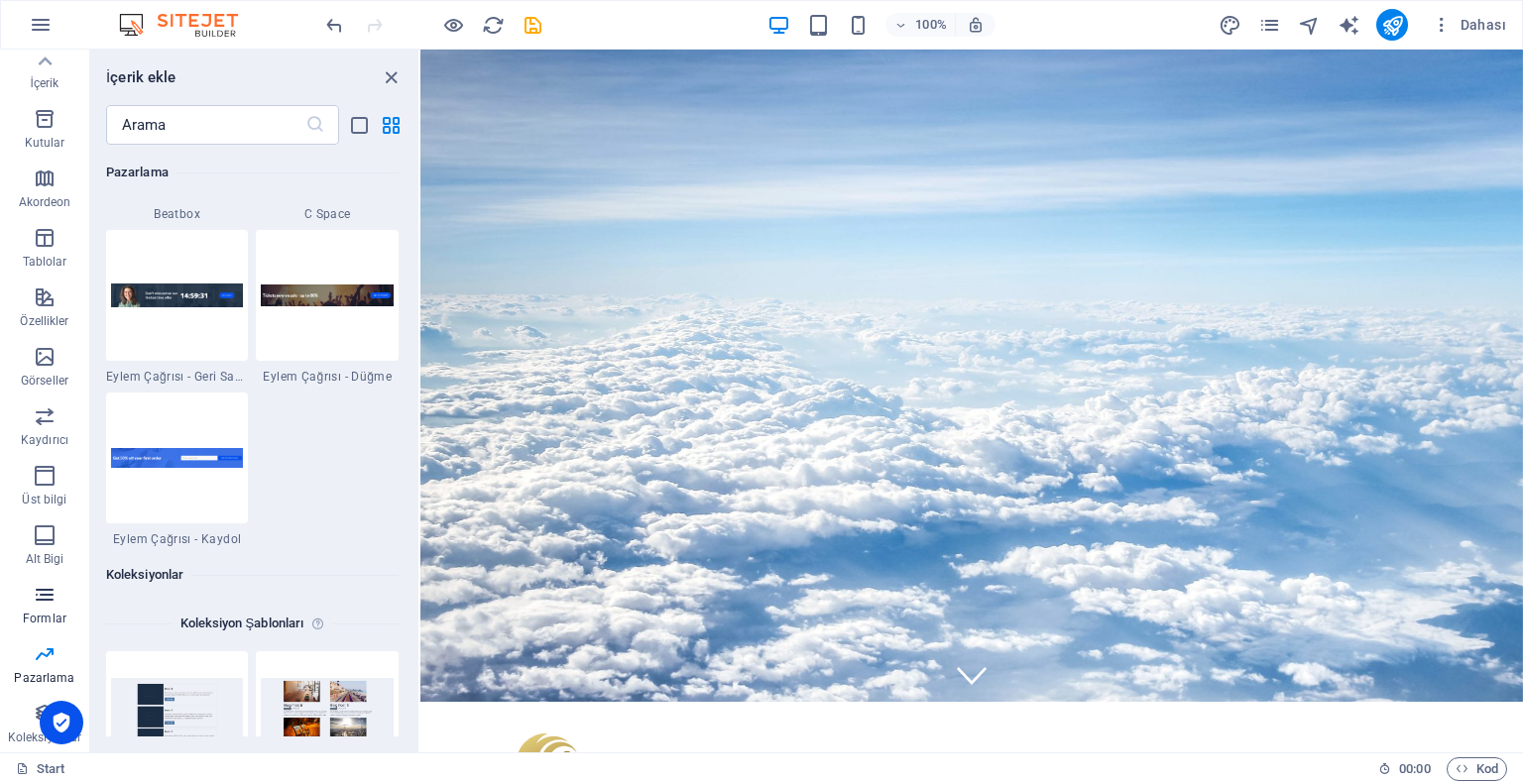 click at bounding box center [45, 595] 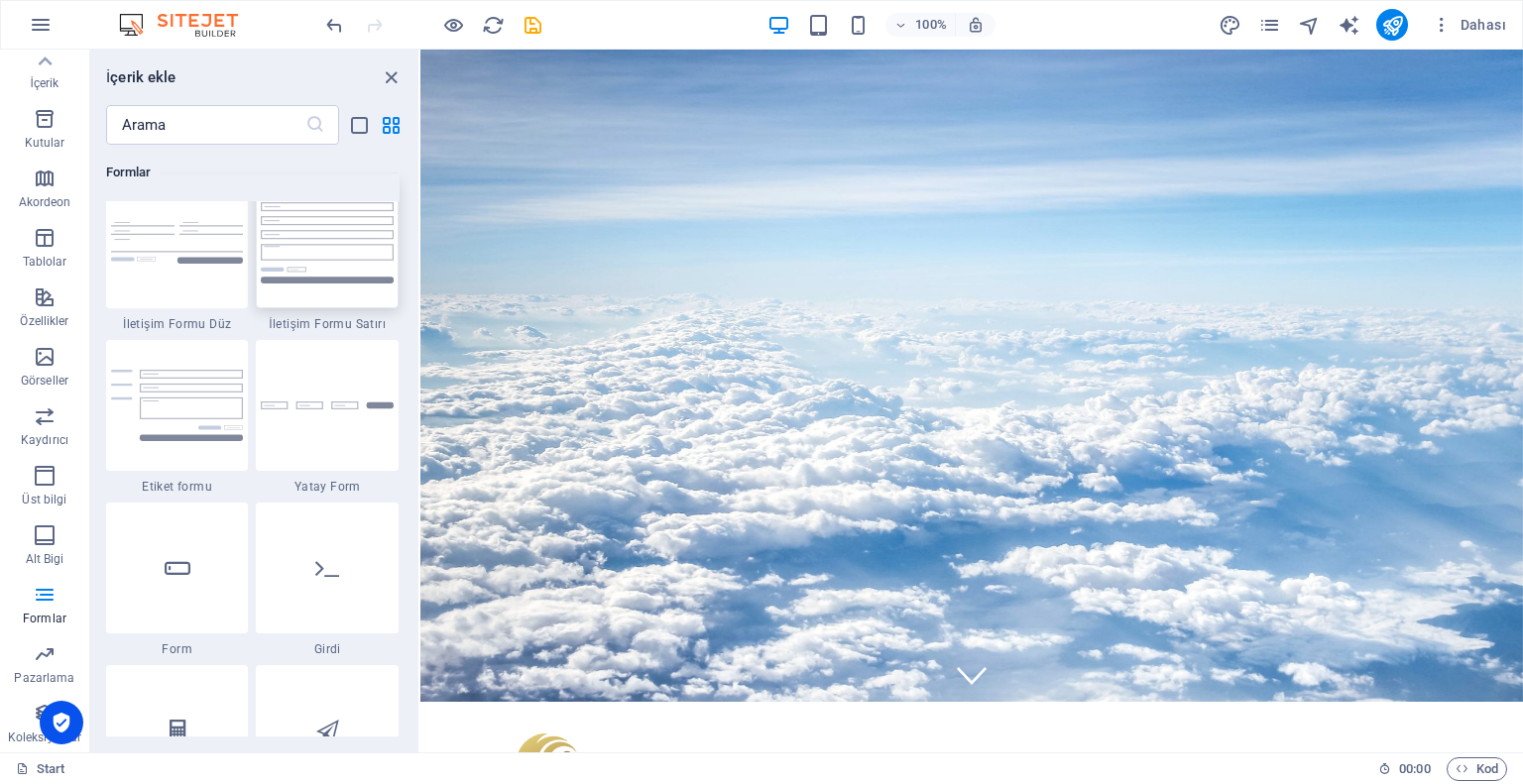 scroll, scrollTop: 14506, scrollLeft: 0, axis: vertical 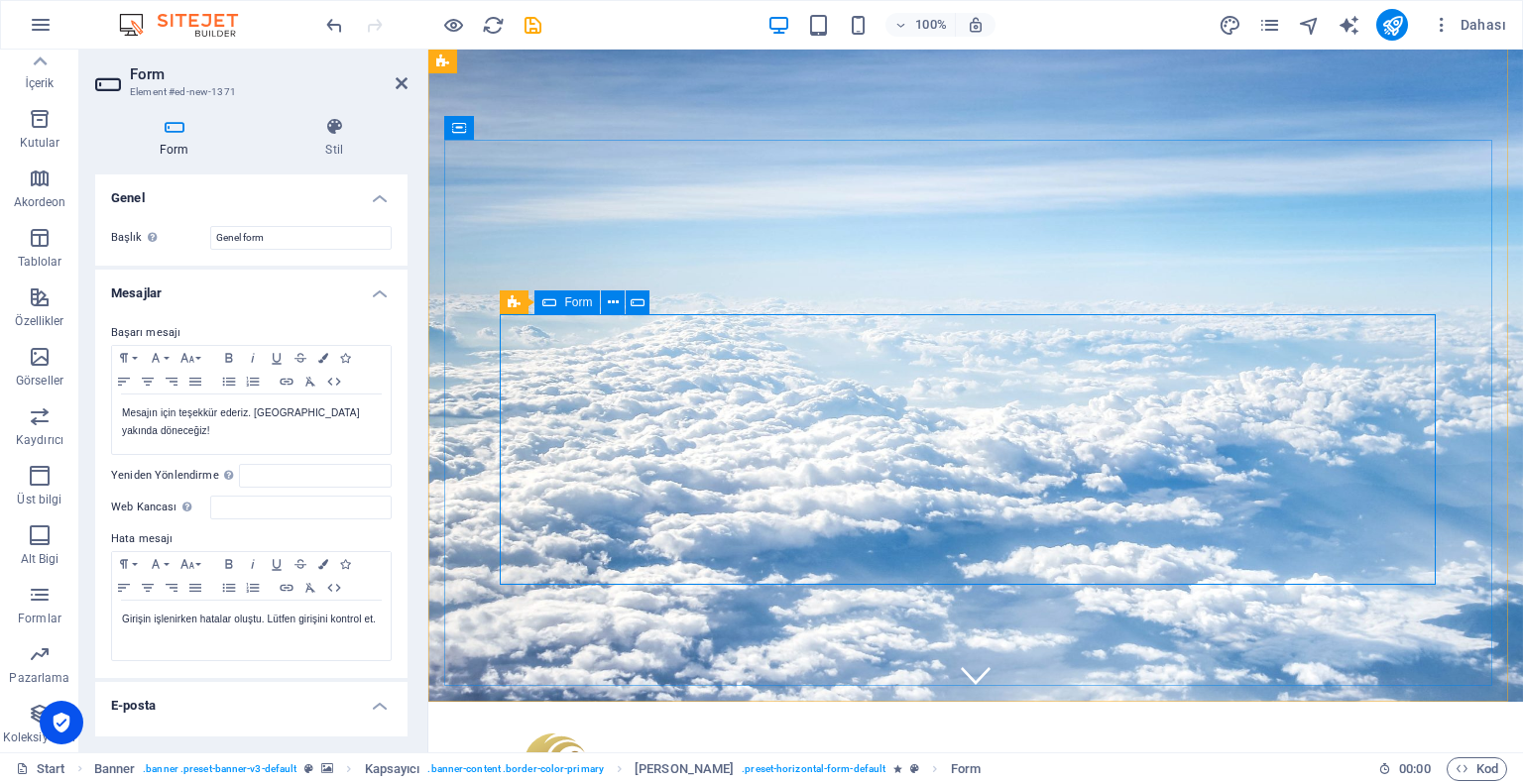 click on "Element ekle" at bounding box center [647, 1205] 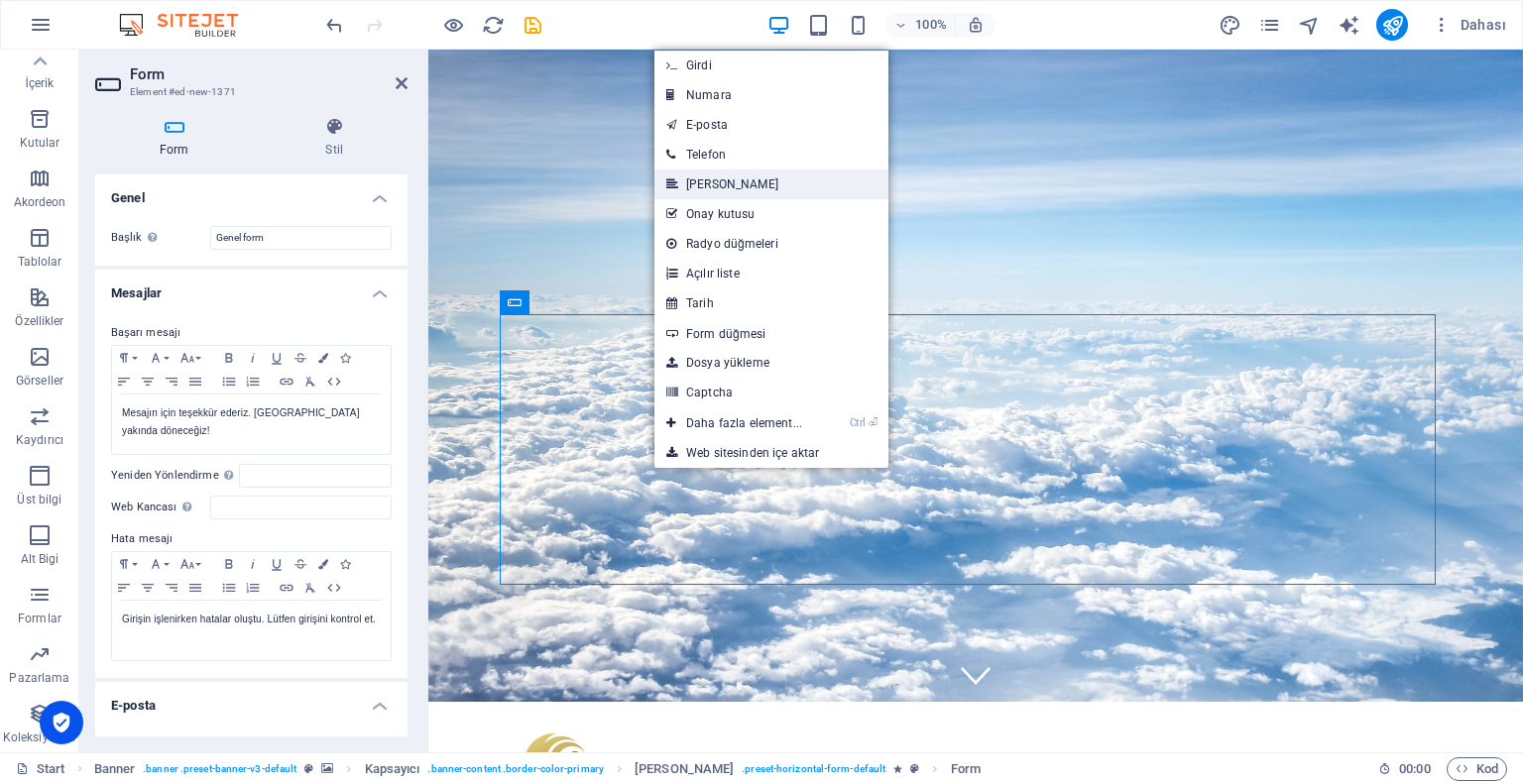 click on "[PERSON_NAME]" at bounding box center [771, 184] 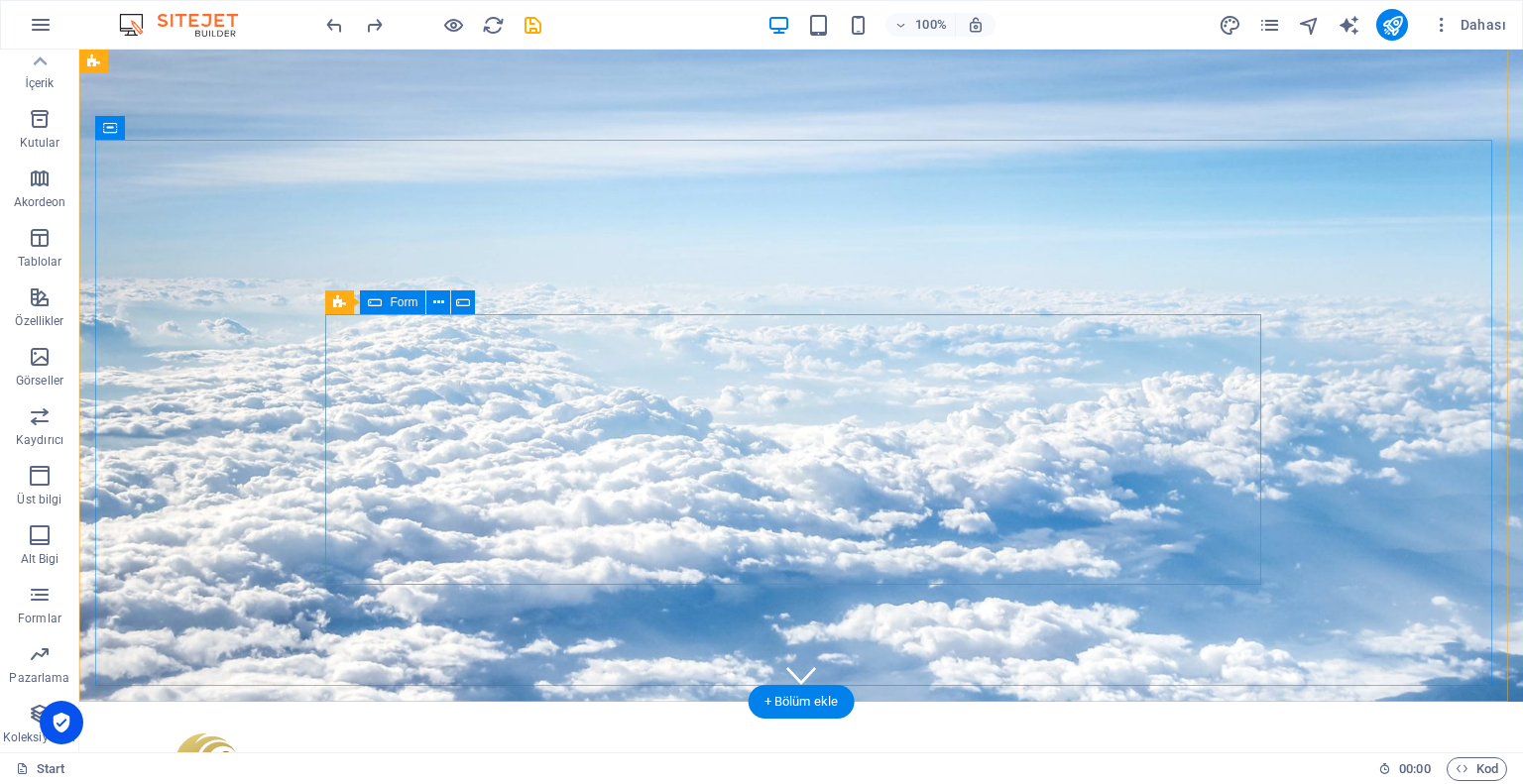 click on "İçeriği buraya bırak veya  Element ekle  Panoyu yapıştır" at bounding box center (436, 1183) 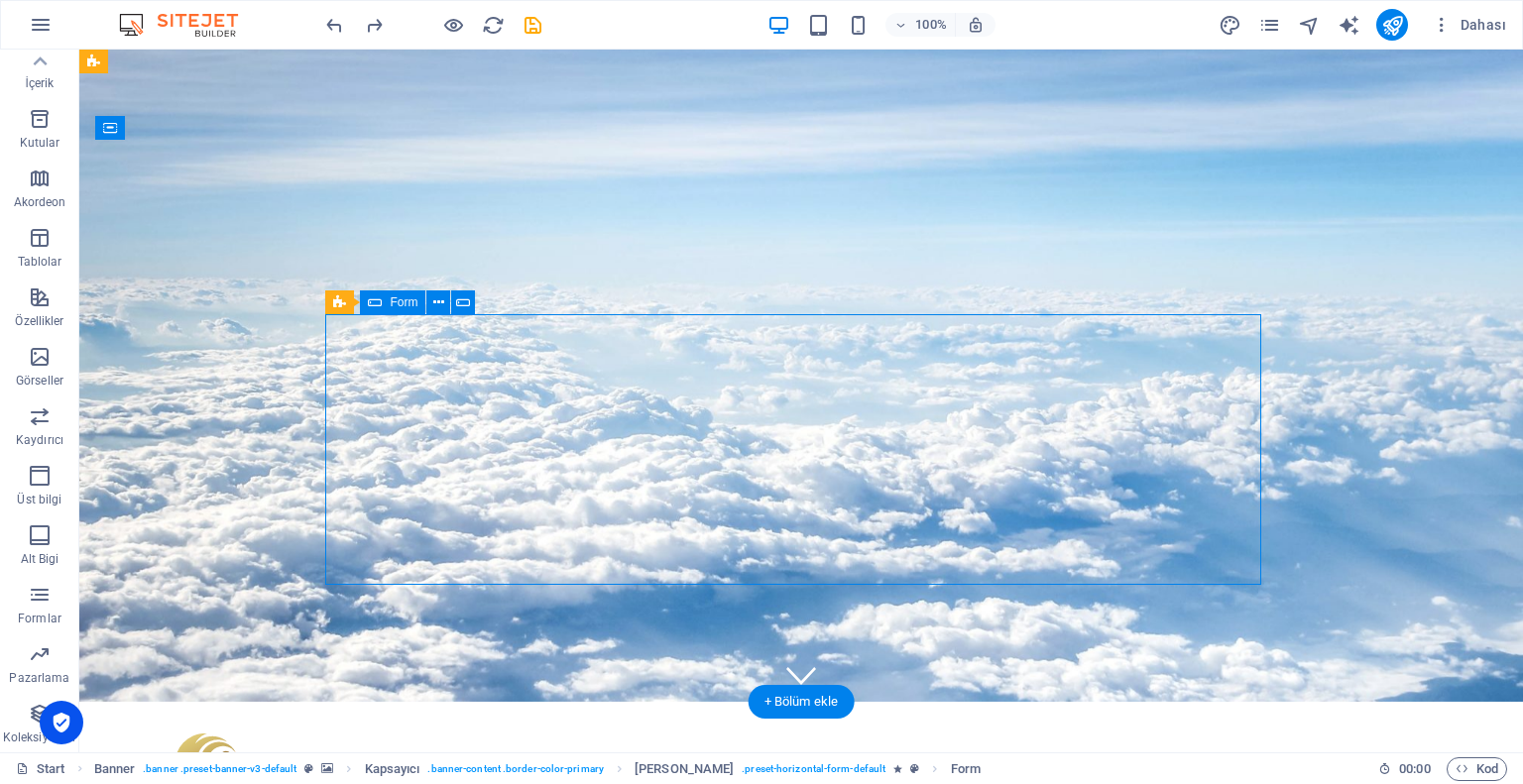 click on "İçeriği buraya bırak veya  Element ekle  Panoyu yapıştır" at bounding box center [436, 1183] 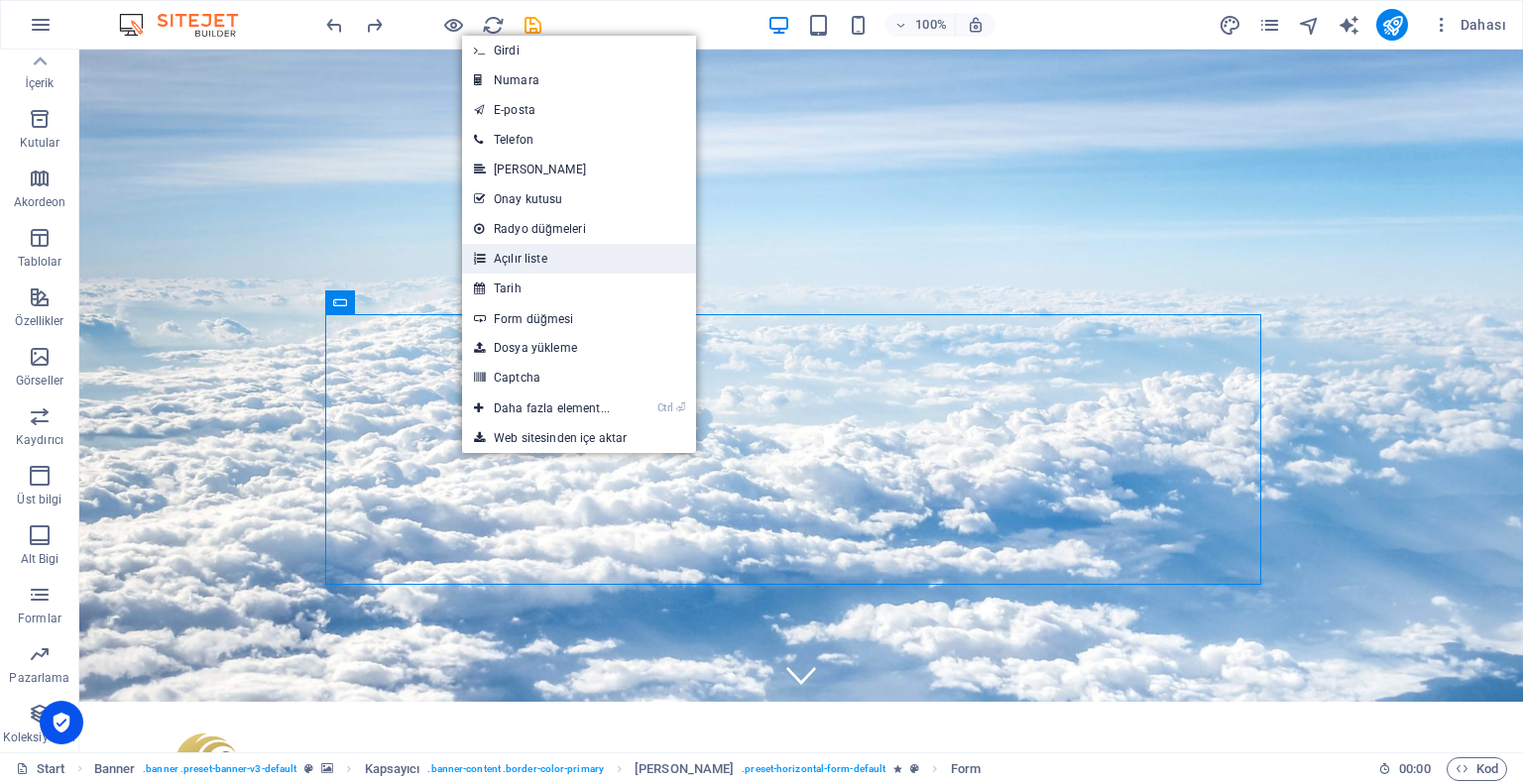click on "Açılır liste" at bounding box center (579, 259) 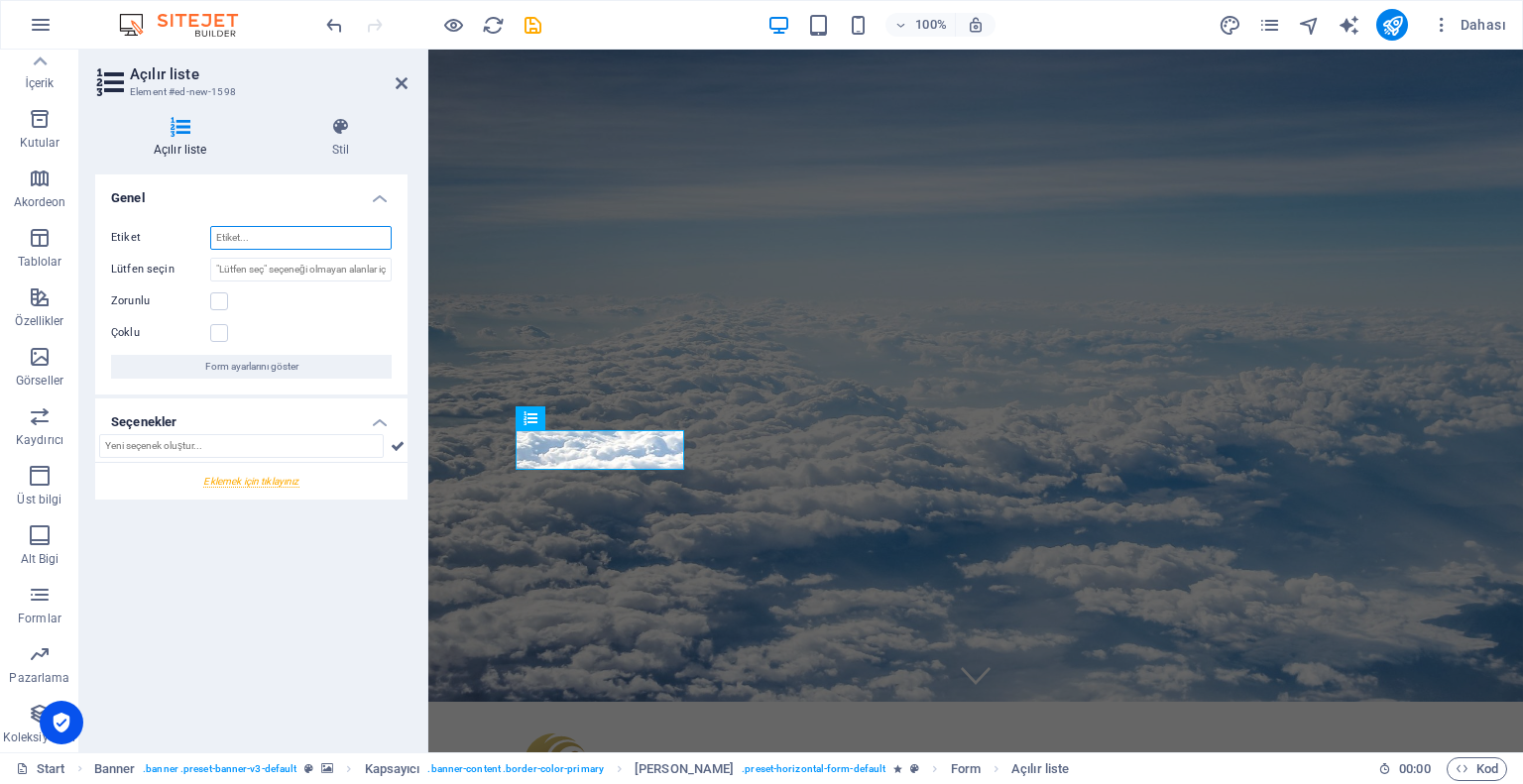 click on "Etiket" at bounding box center (300, 238) 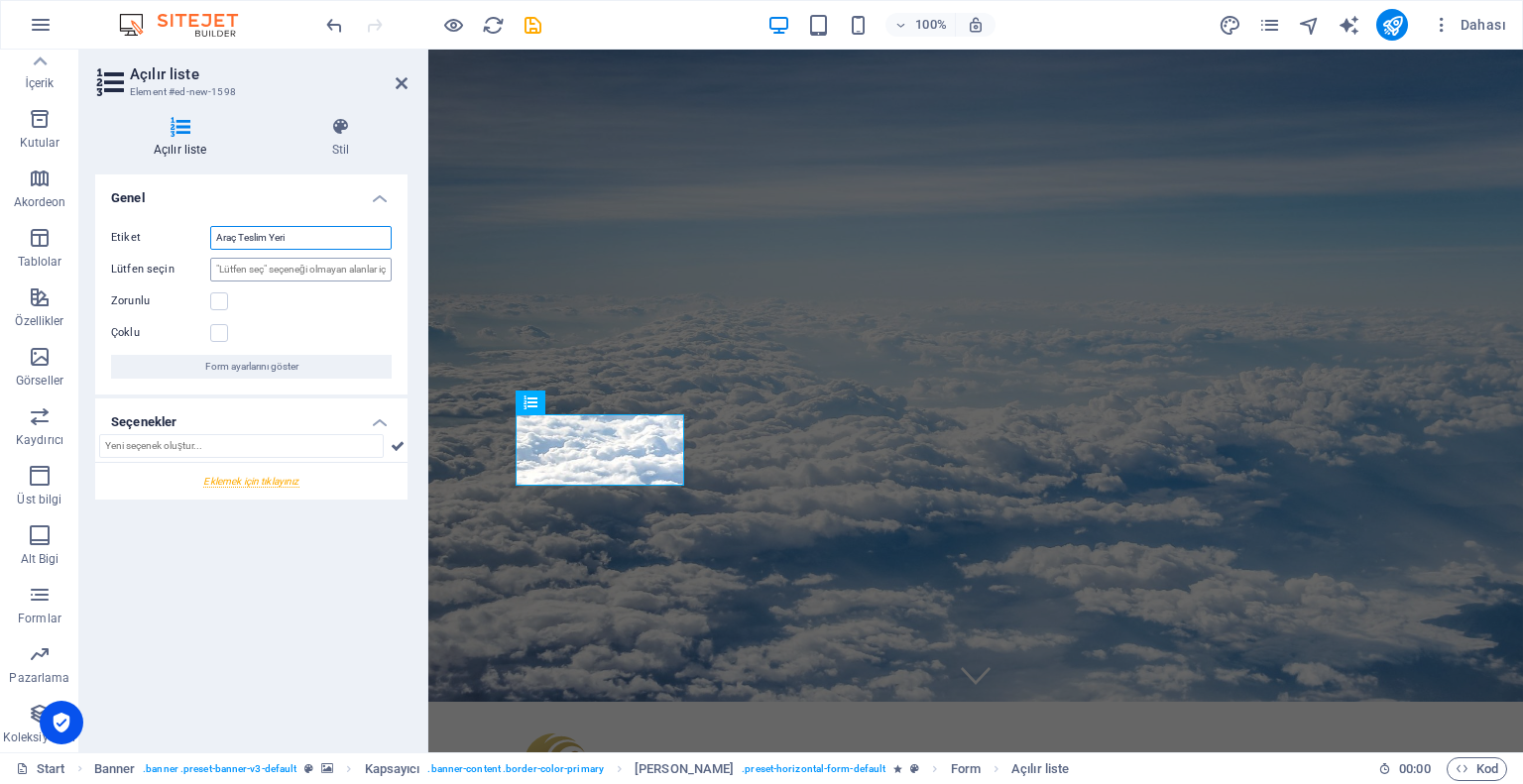 type on "Araç Teslim Yeri" 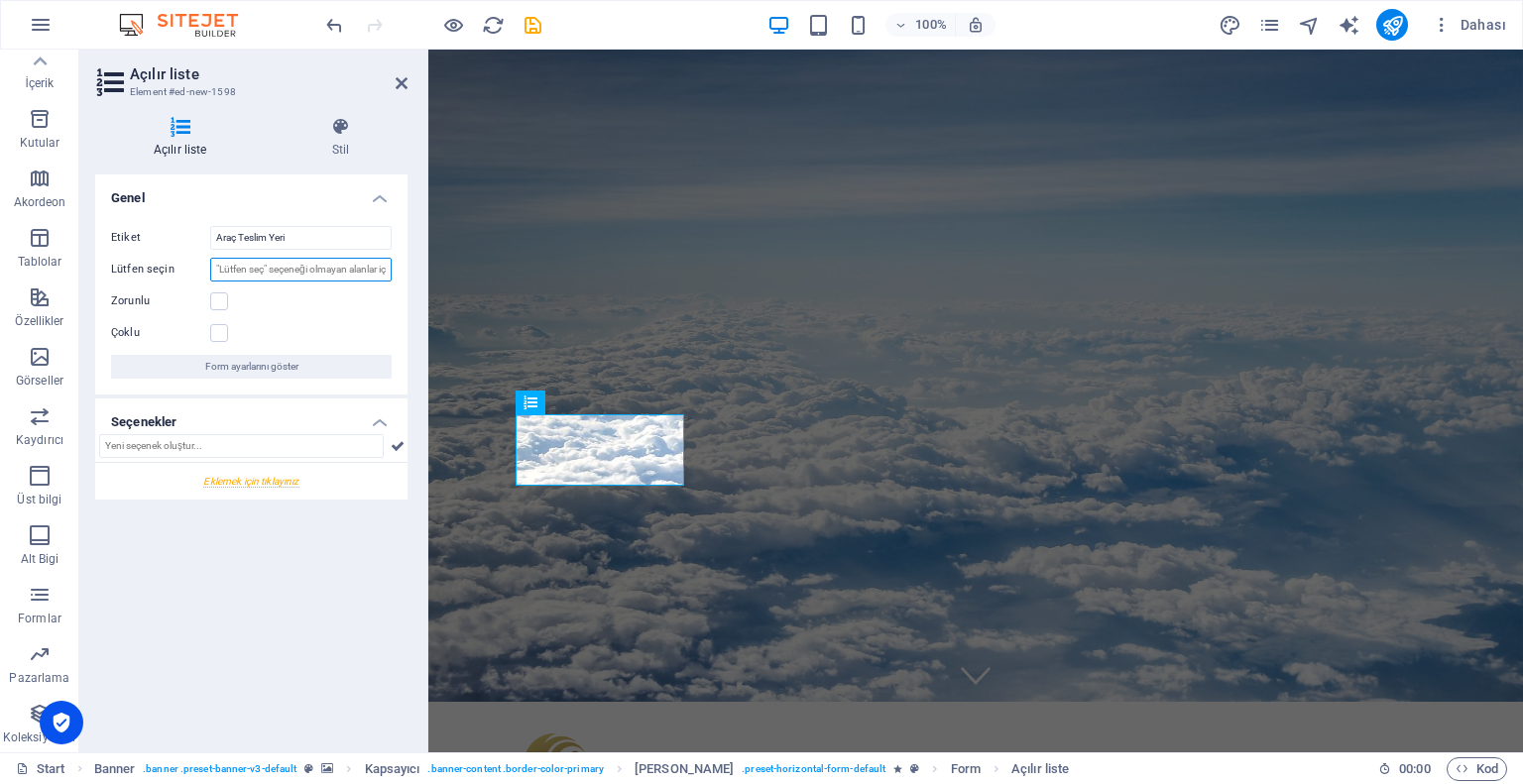 click on "Lütfen seçin" at bounding box center [300, 270] 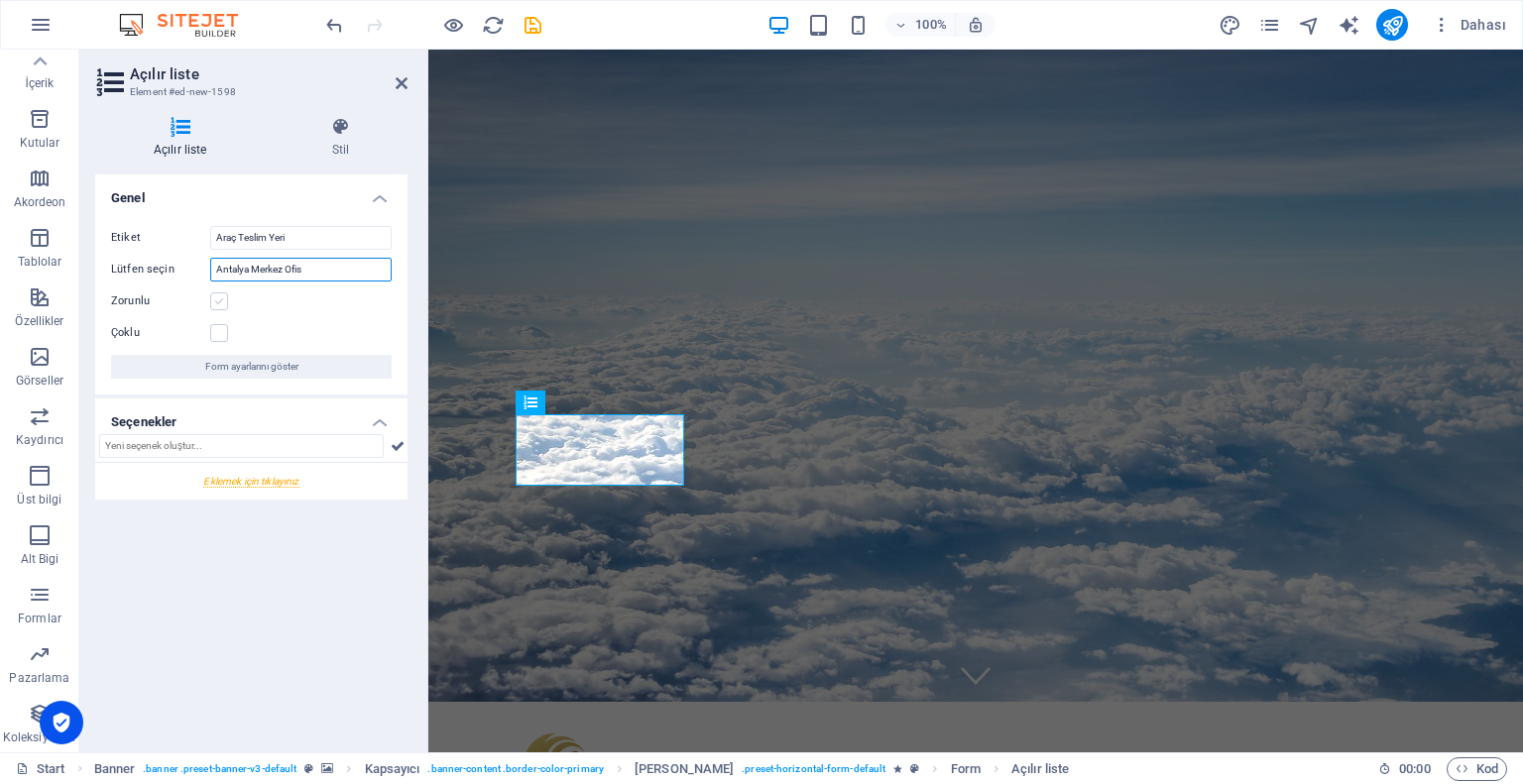type on "Antalya Merkez Ofis" 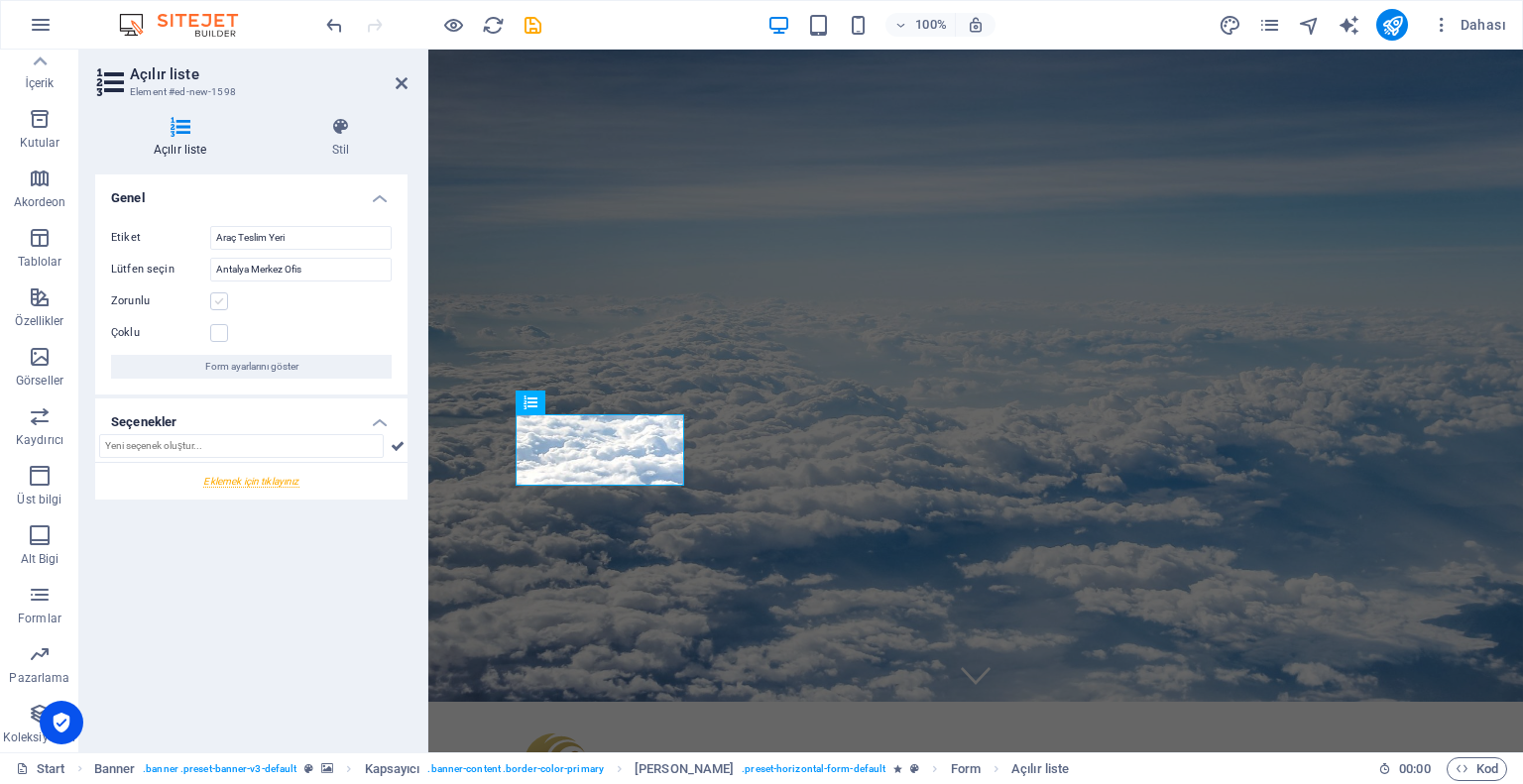 click at bounding box center [219, 301] 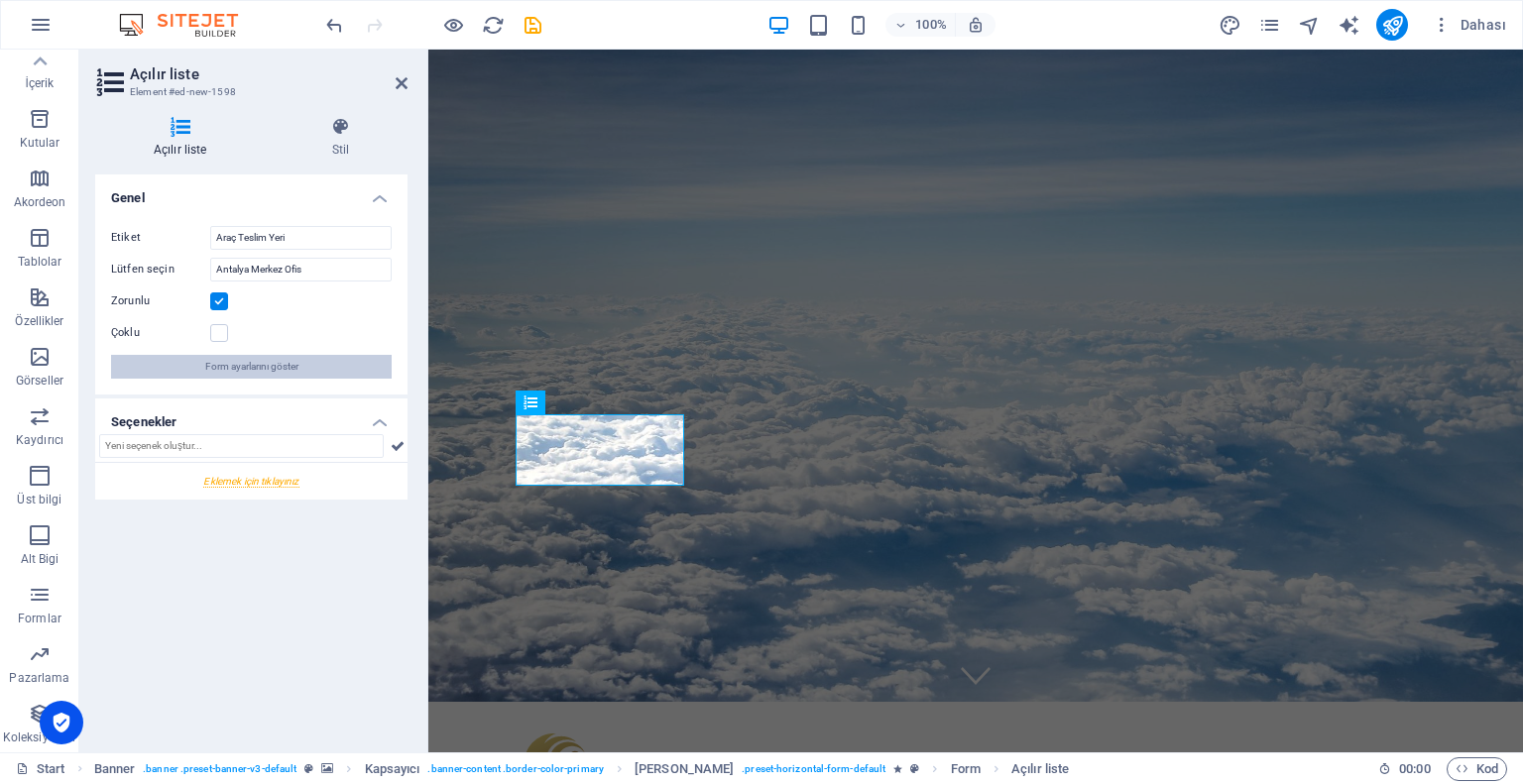 click on "Form ayarlarını göster" at bounding box center [252, 367] 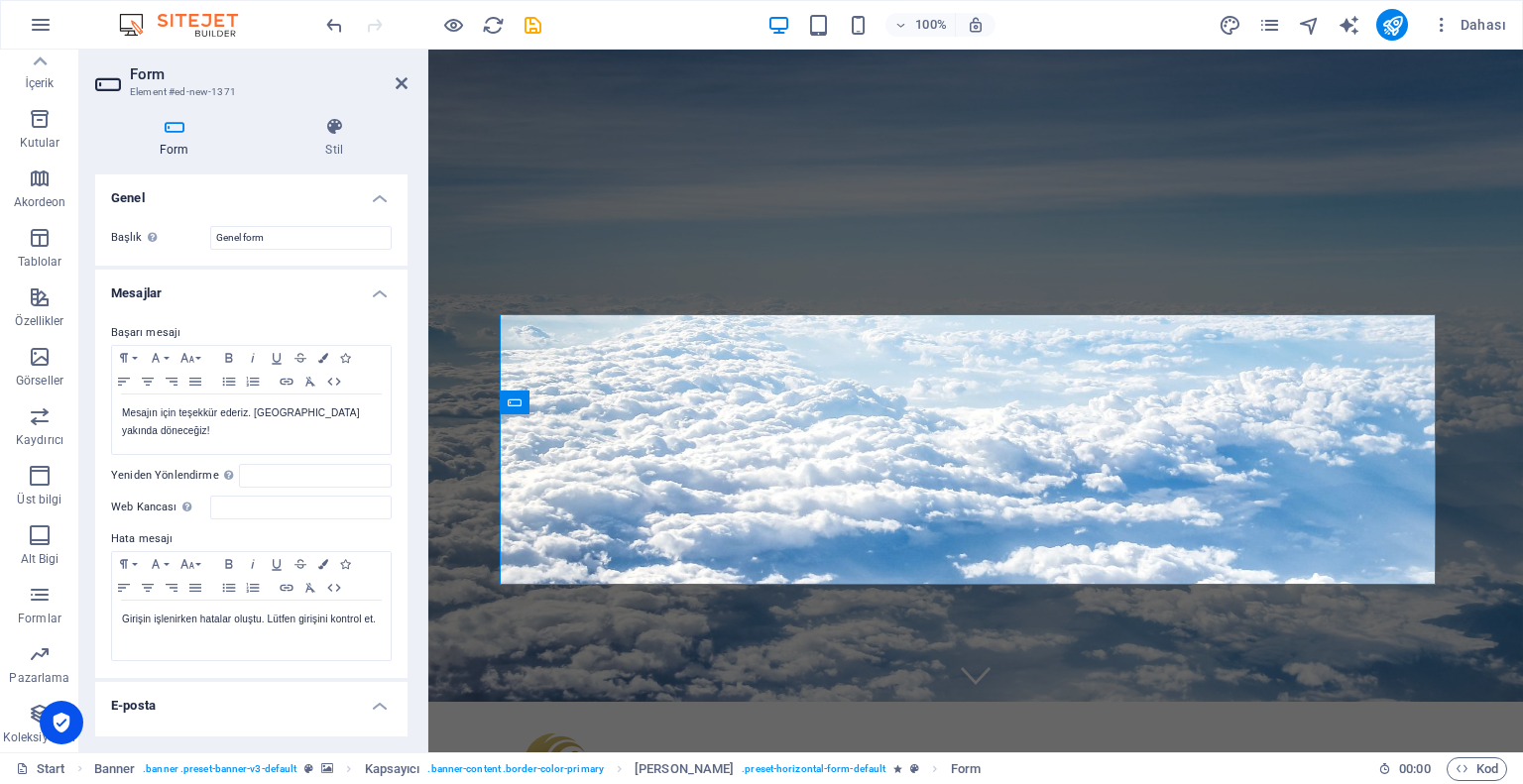 click at bounding box center (175, 127) 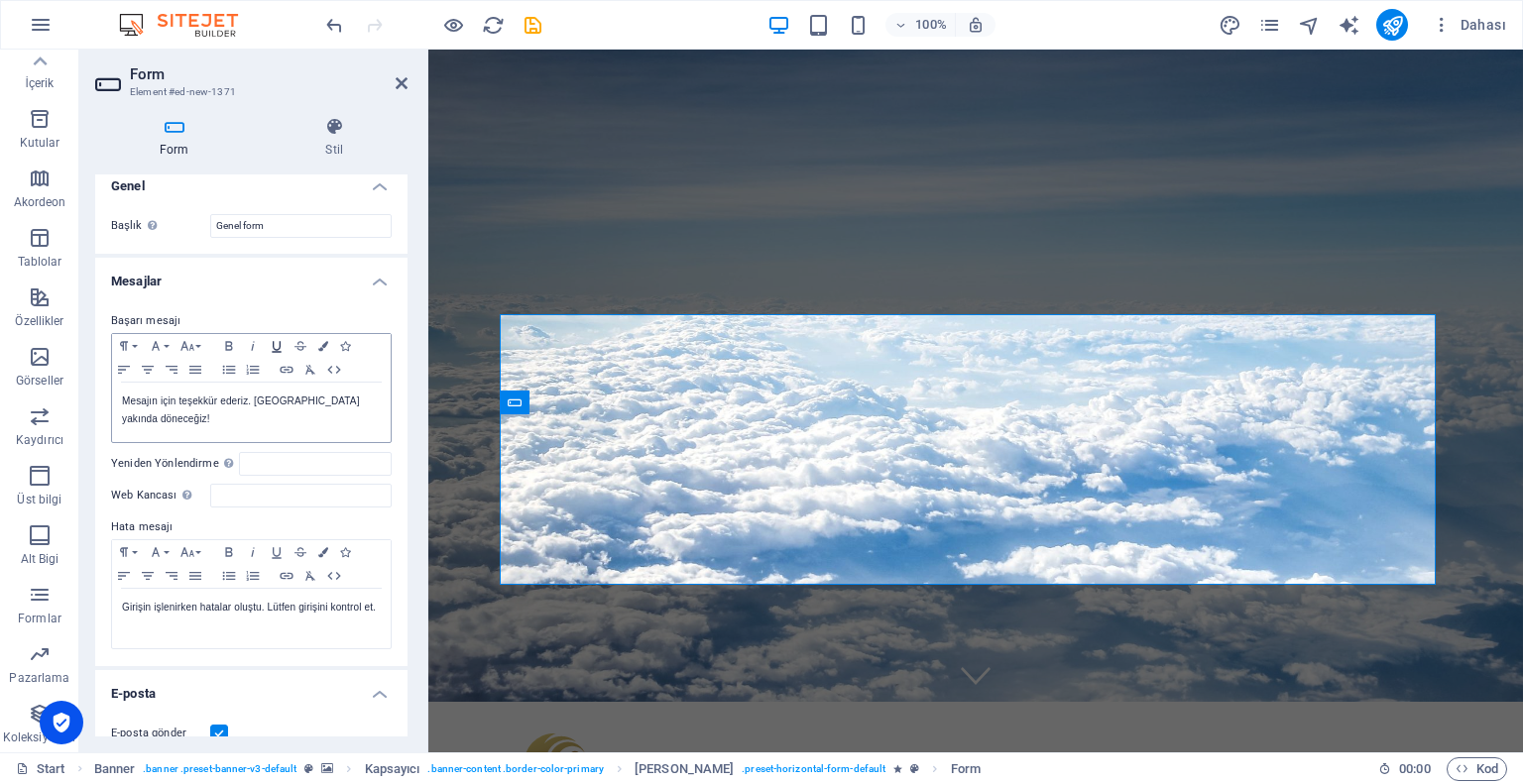 scroll, scrollTop: 0, scrollLeft: 0, axis: both 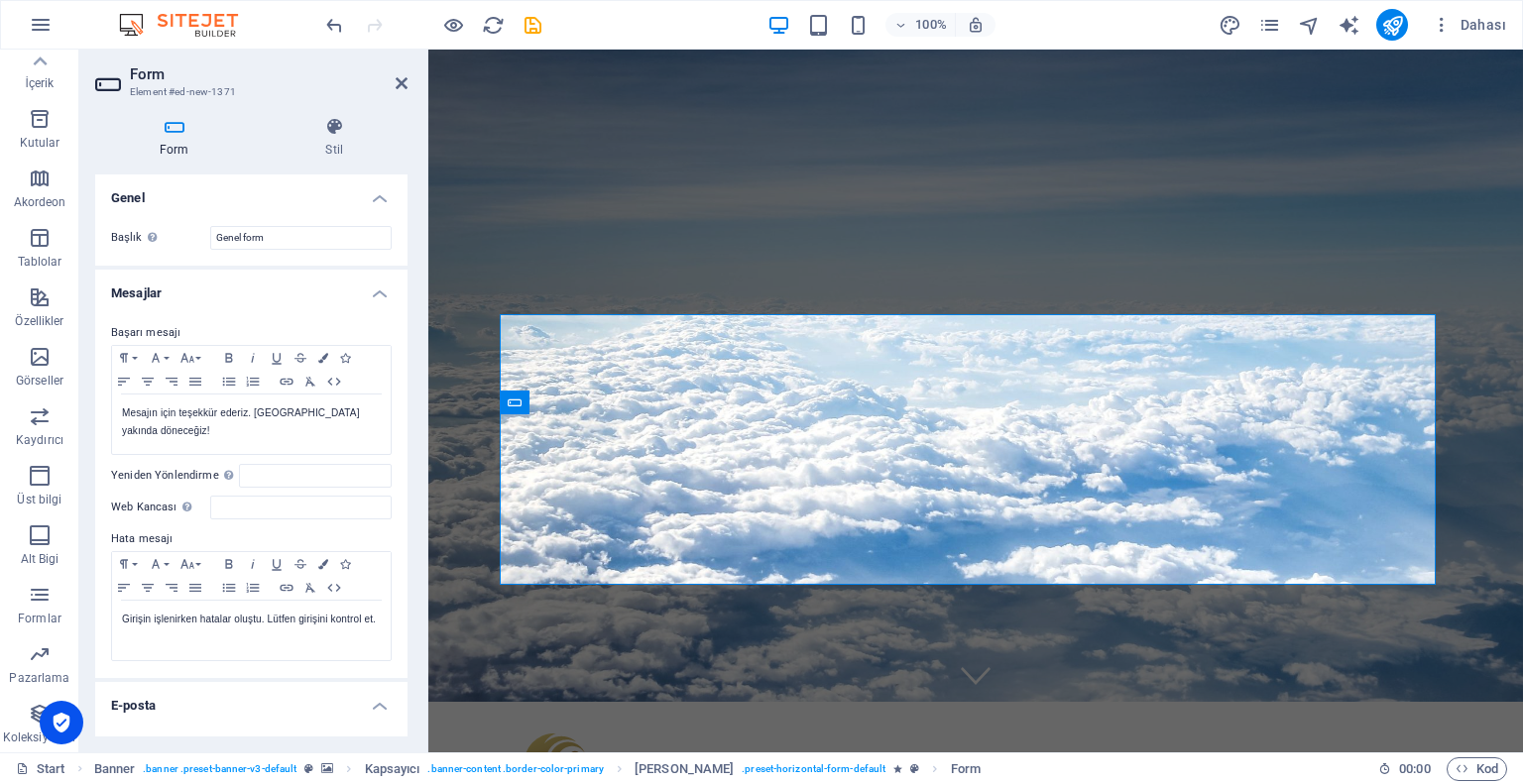 click at bounding box center (175, 127) 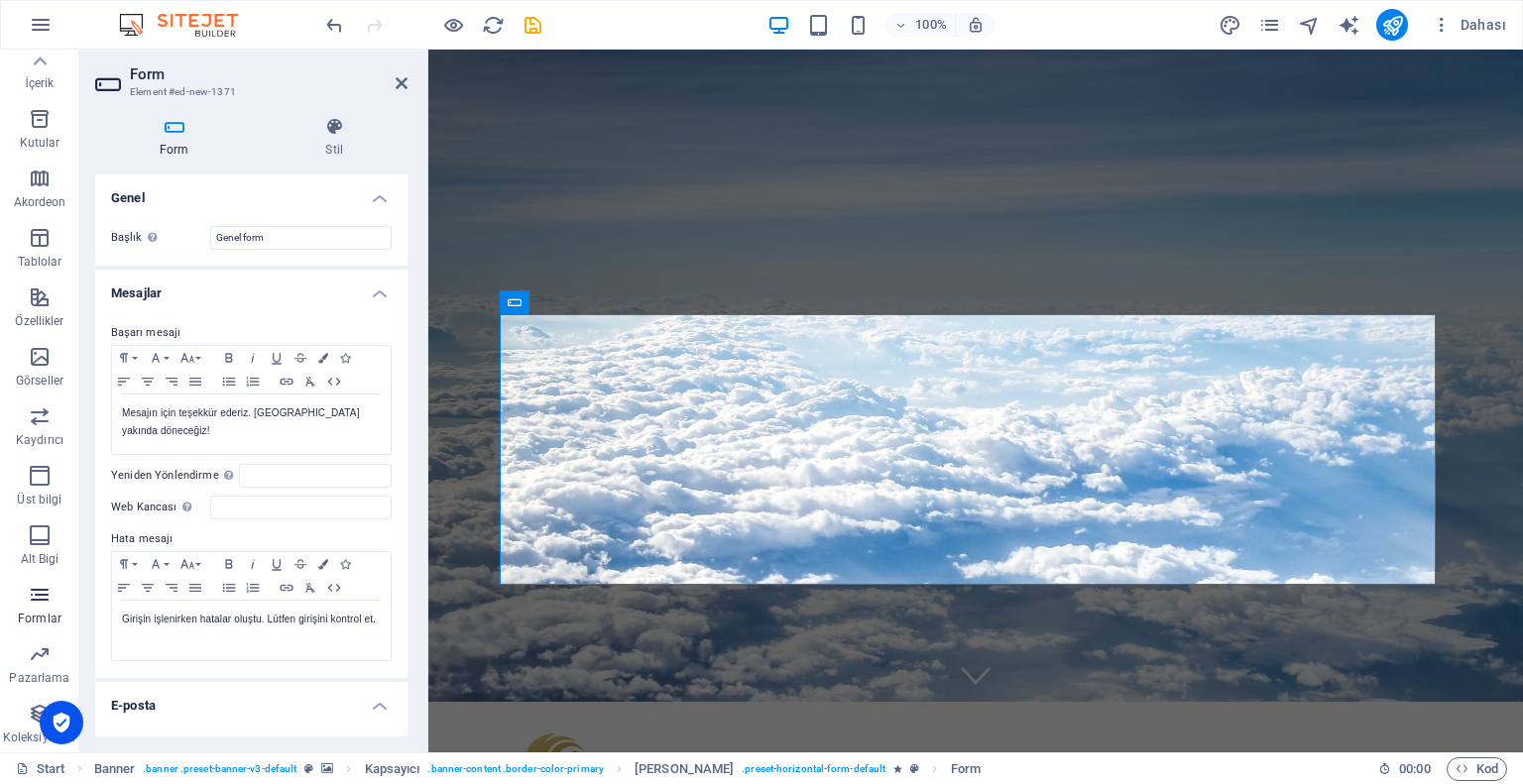 click on "Formlar" at bounding box center [40, 607] 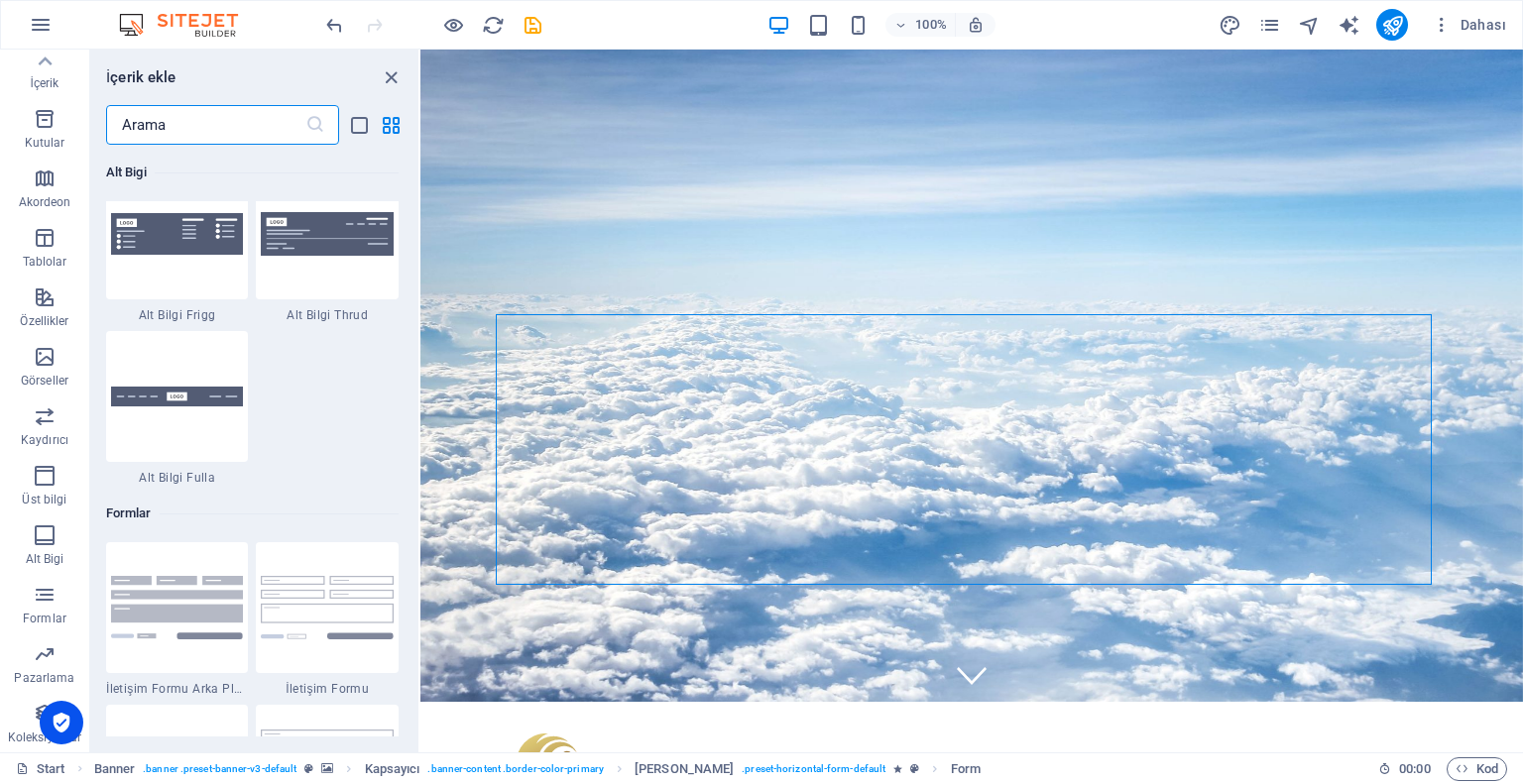 scroll, scrollTop: 14308, scrollLeft: 0, axis: vertical 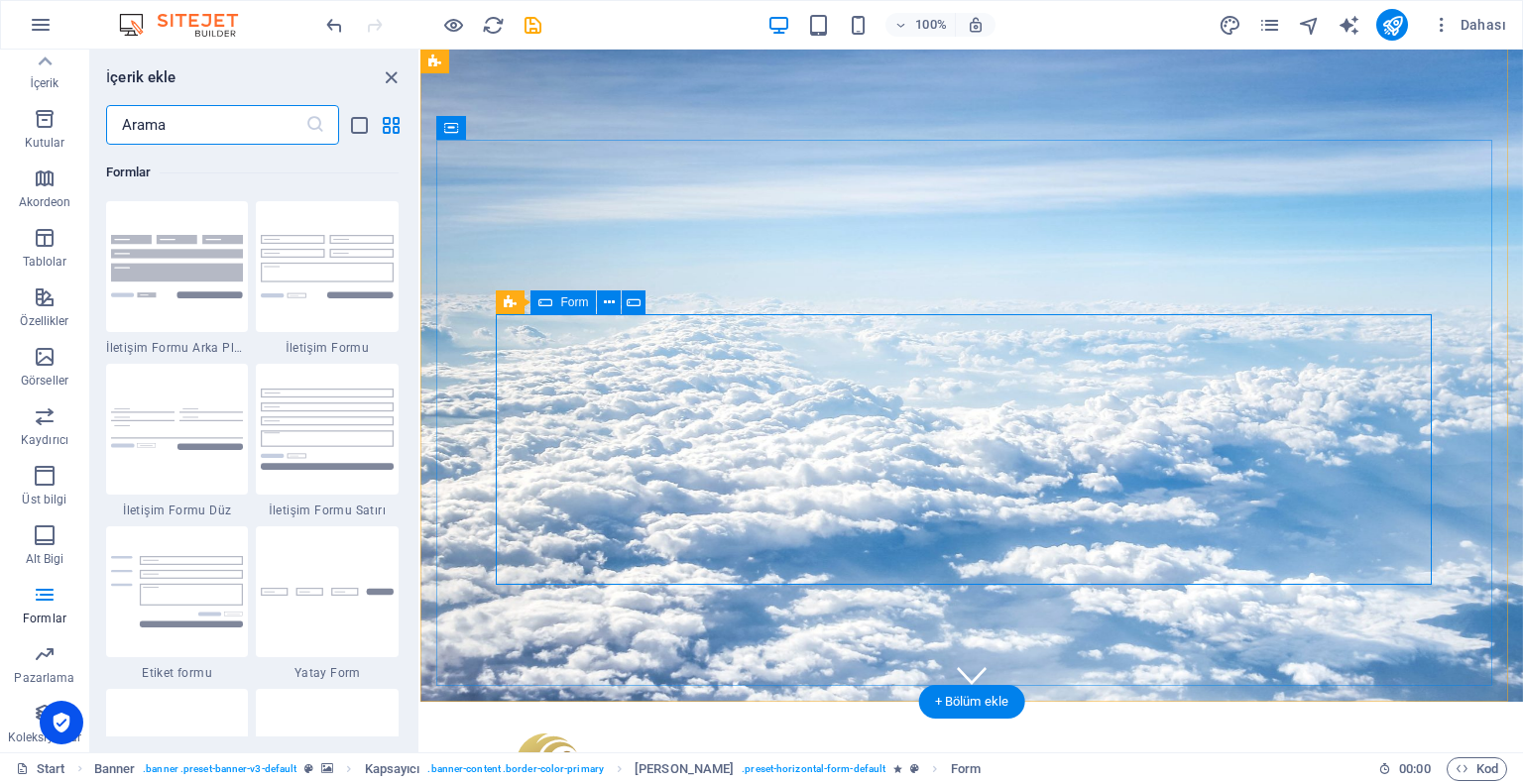 click on "Element ekle" at bounding box center [644, 1205] 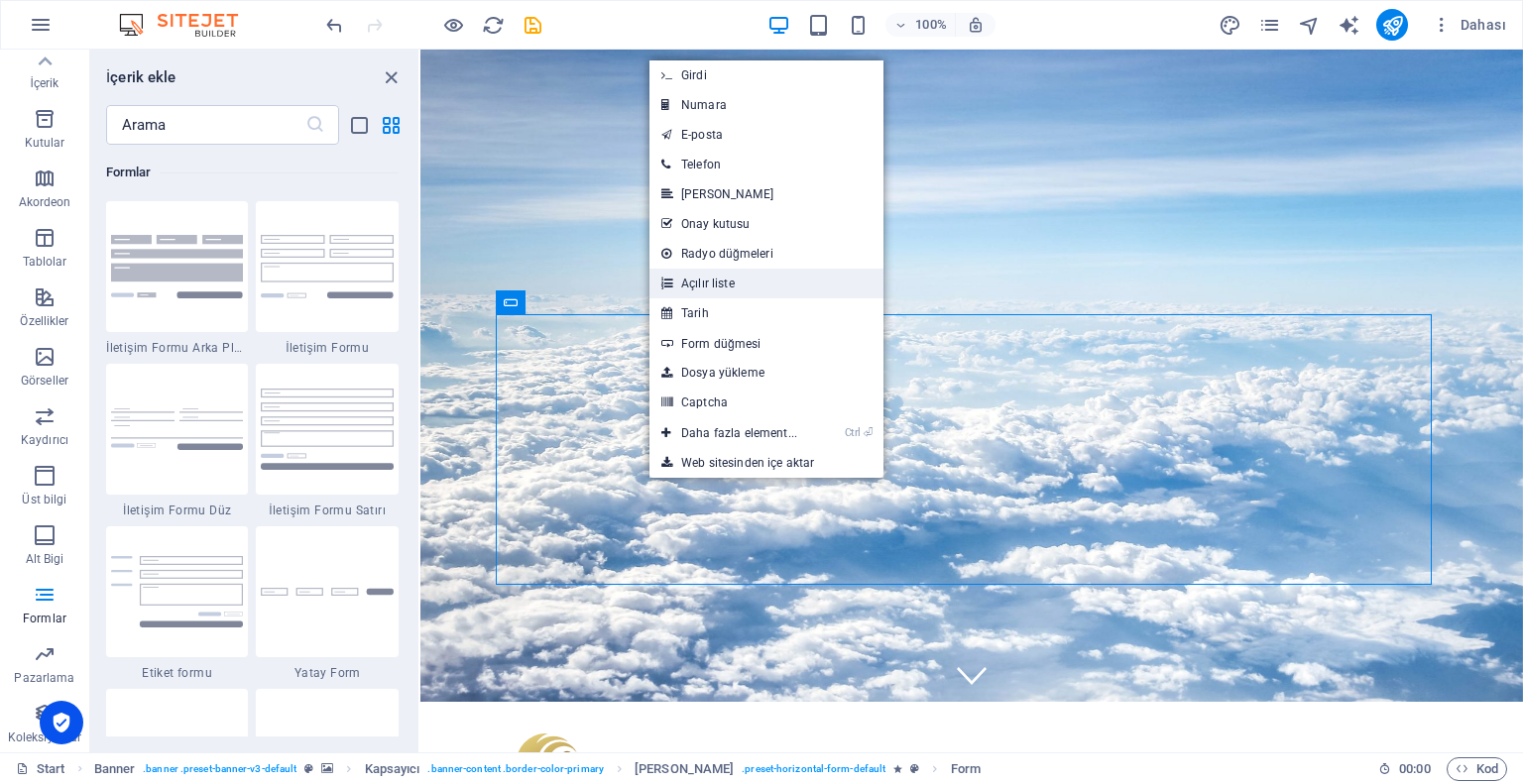 click on "Açılır liste" at bounding box center (766, 283) 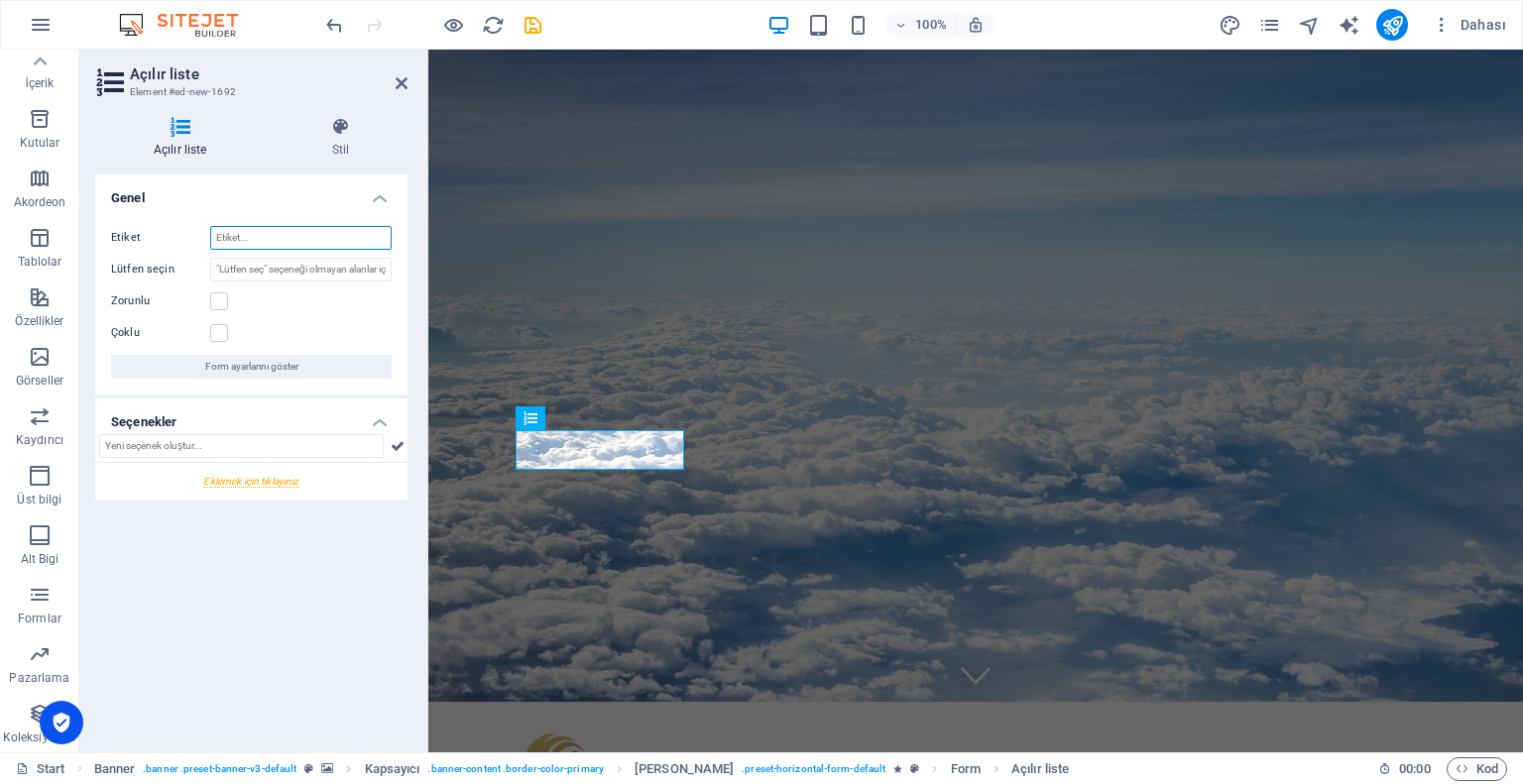 click on "Etiket" at bounding box center (300, 238) 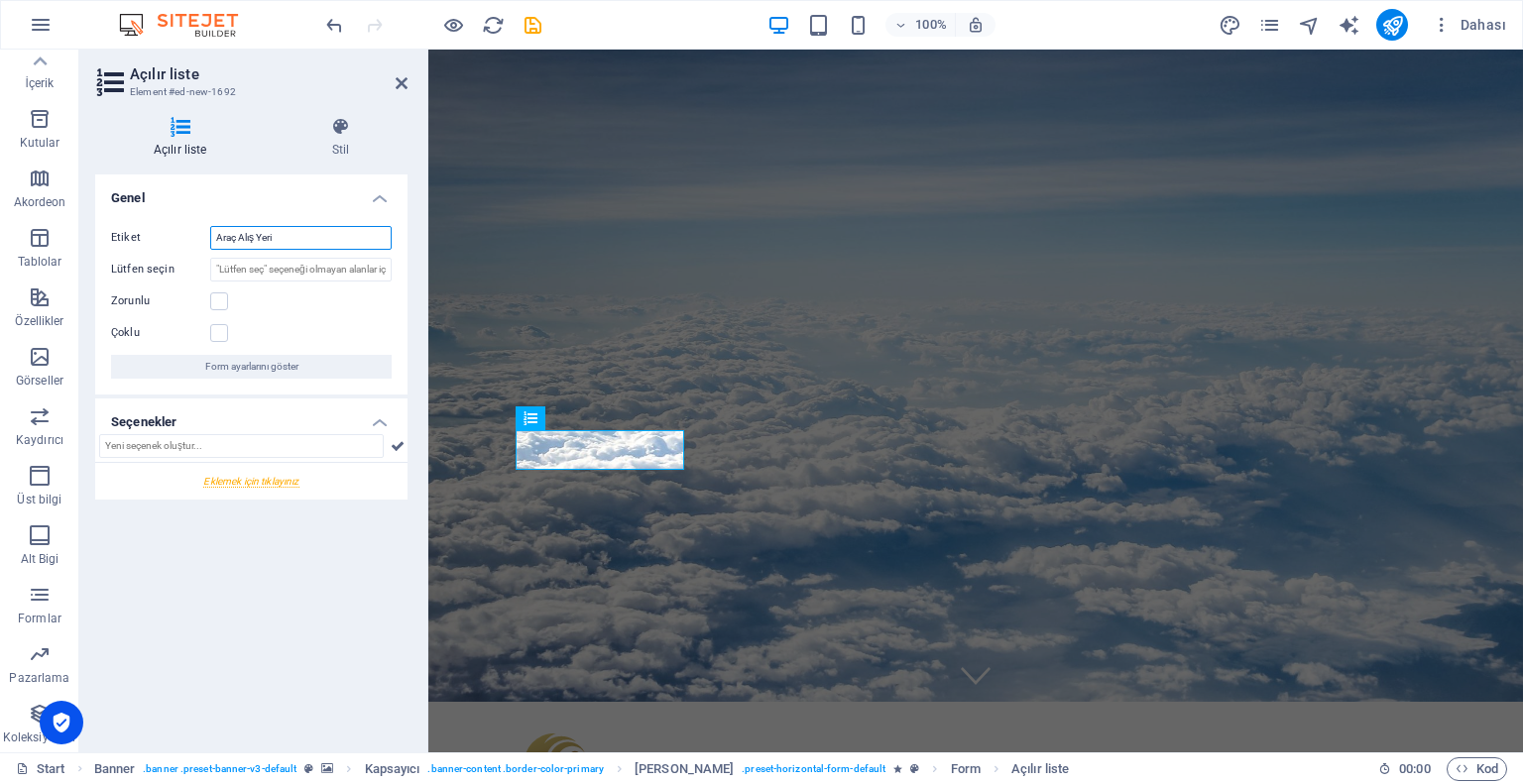 type on "Araç Alış Yeri" 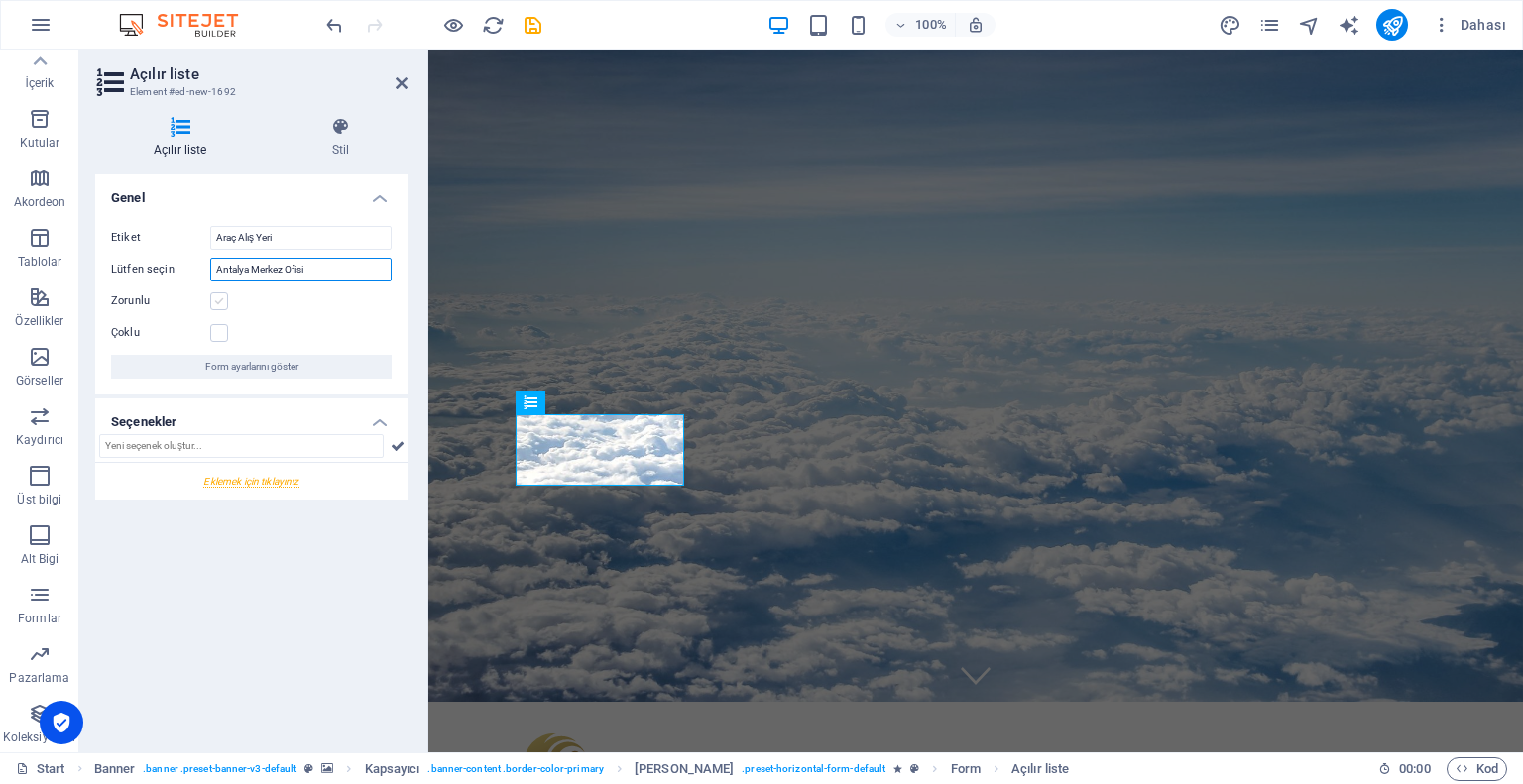 type on "Antalya Merkez Ofisi" 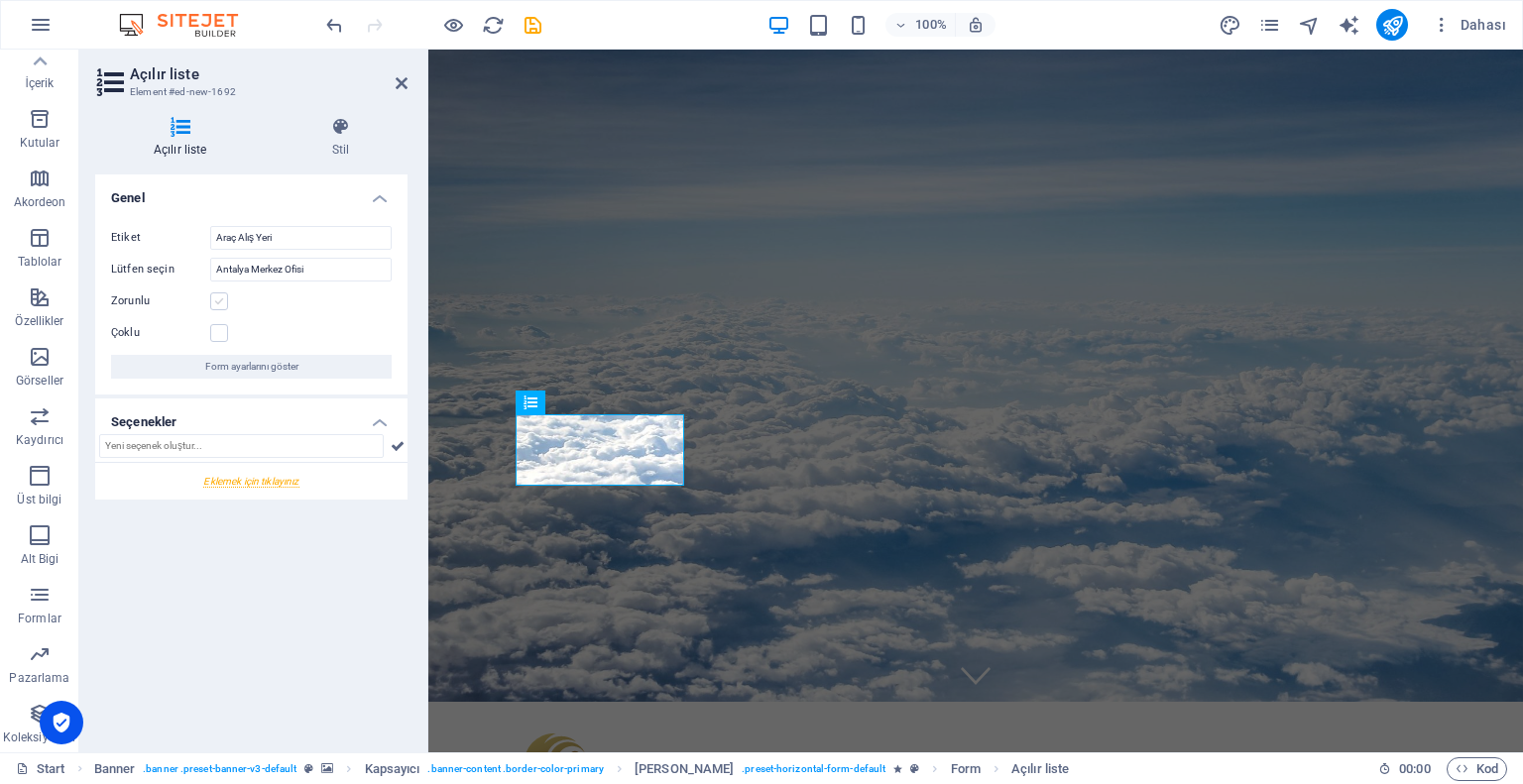 click at bounding box center (219, 301) 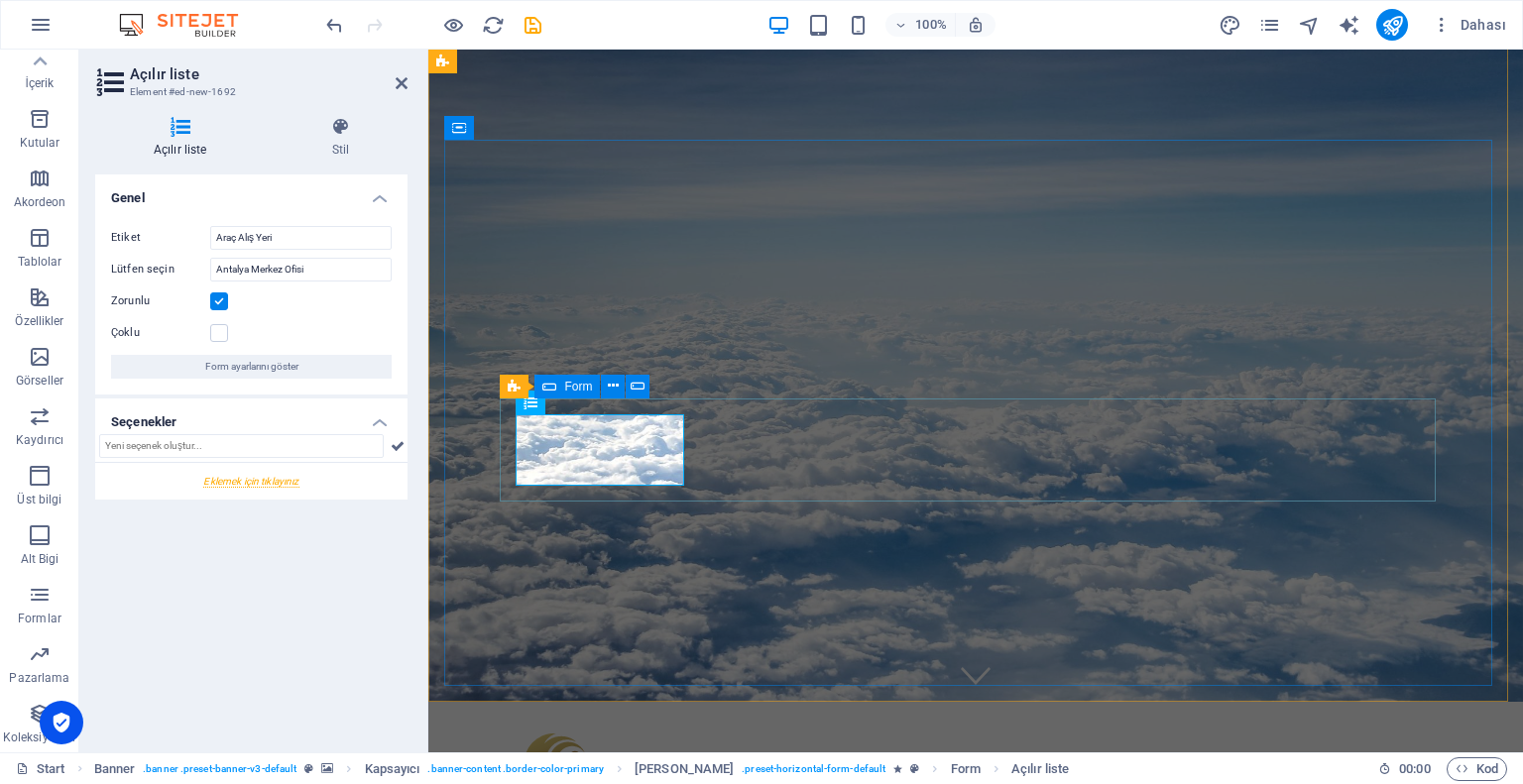 click on "Araç Alış Yeri Antalya Merkez Ofisi" at bounding box center (976, 1099) 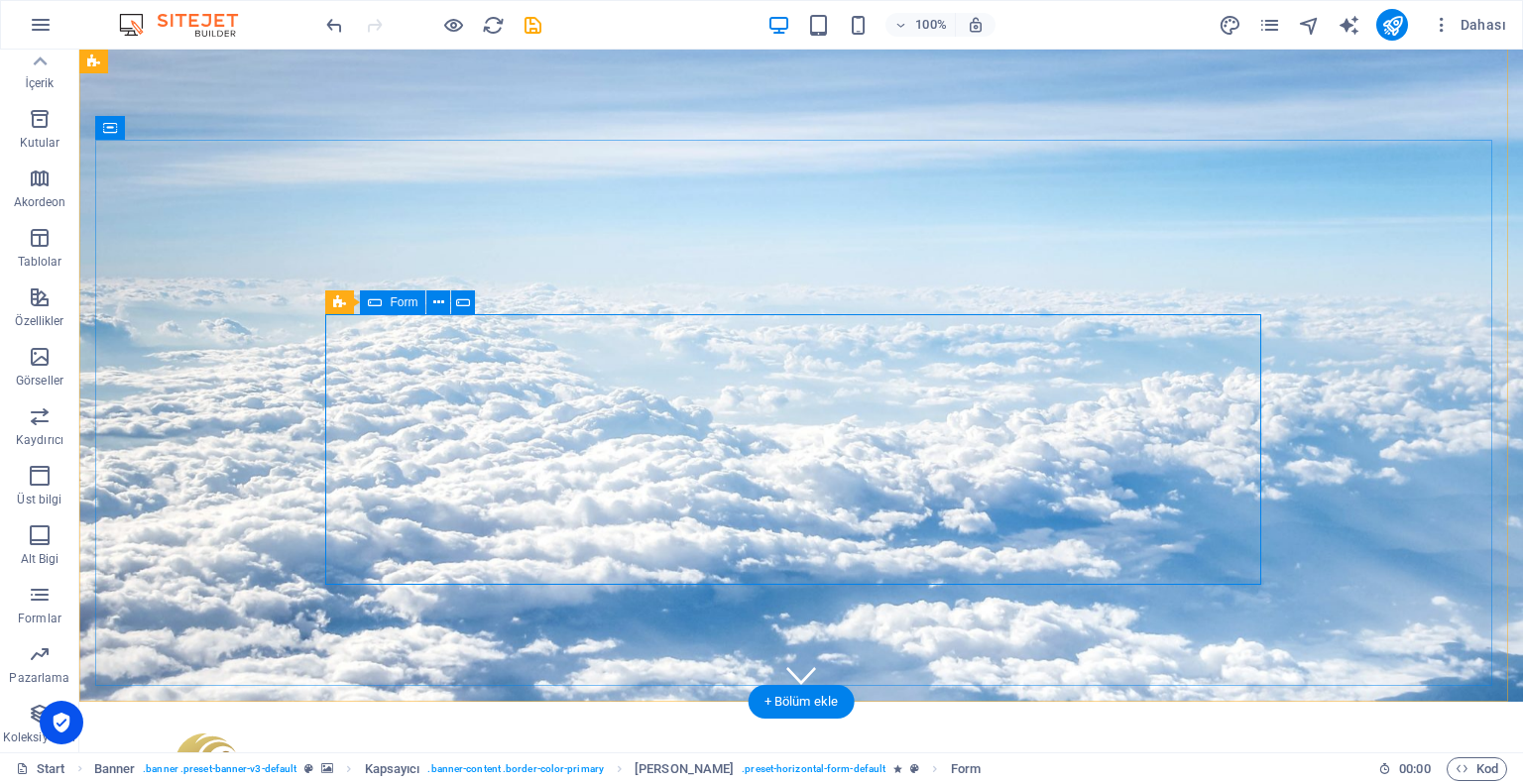 click on "Element ekle" at bounding box center [473, 1205] 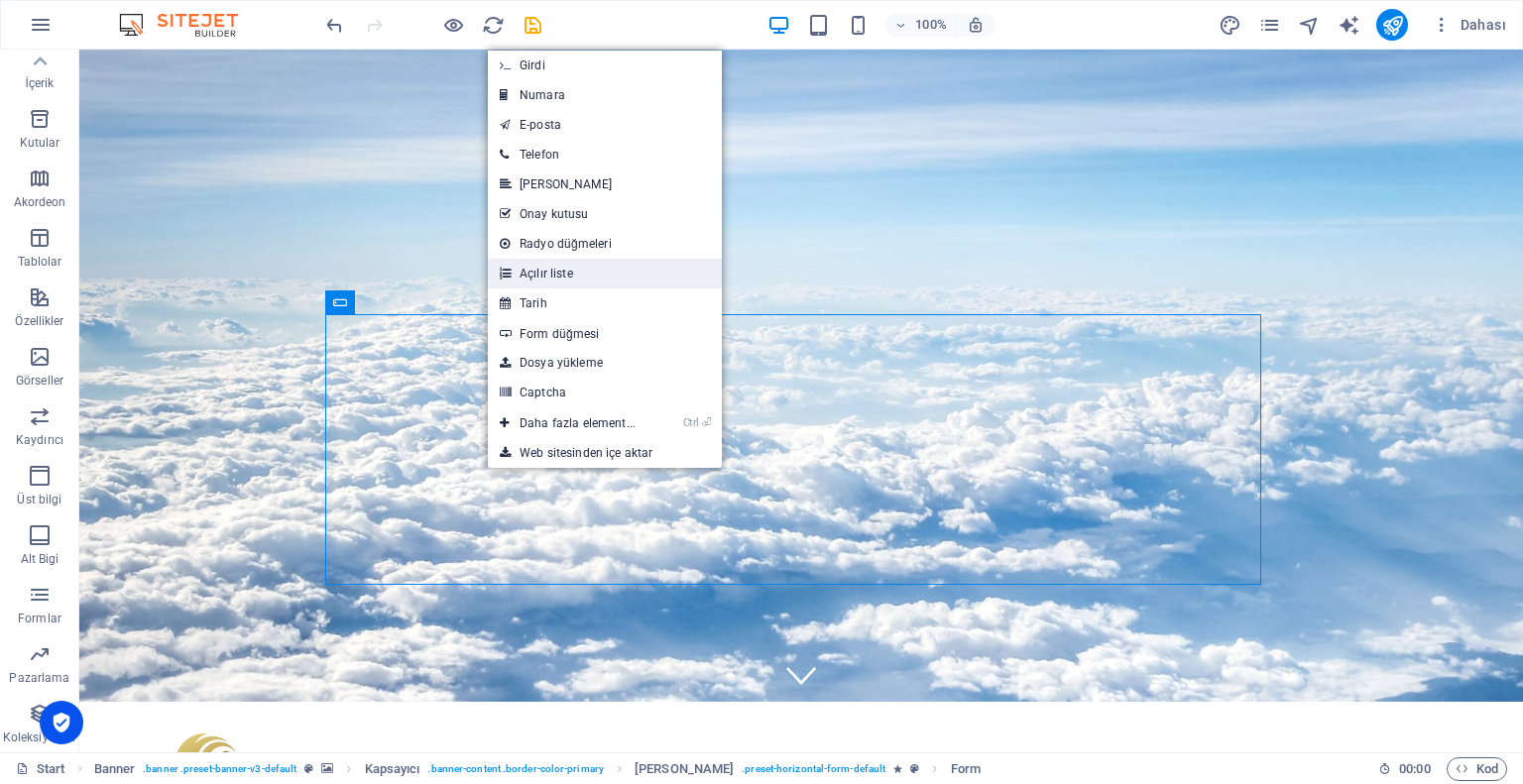 click on "Açılır liste" at bounding box center (605, 274) 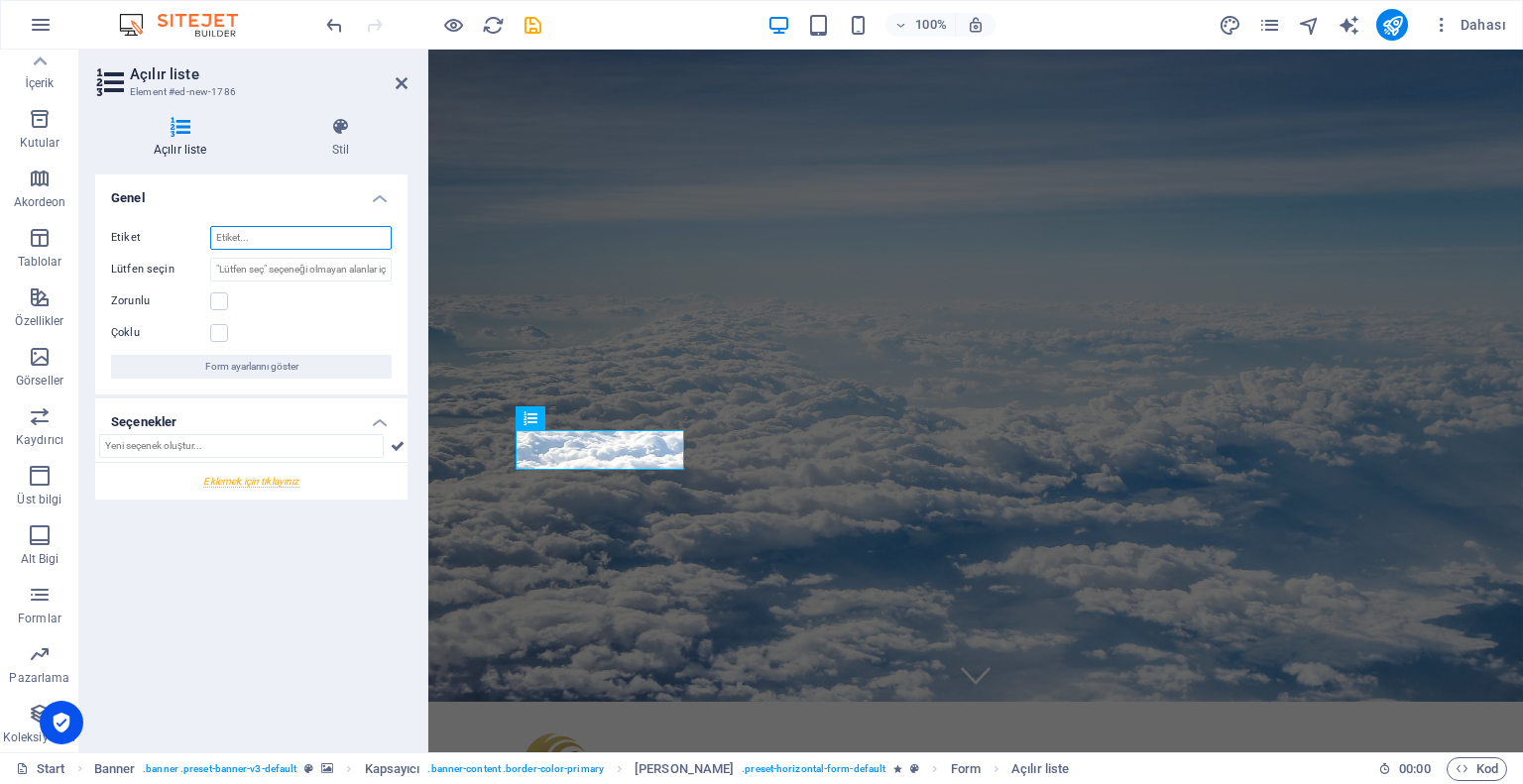 click on "Etiket" at bounding box center (300, 238) 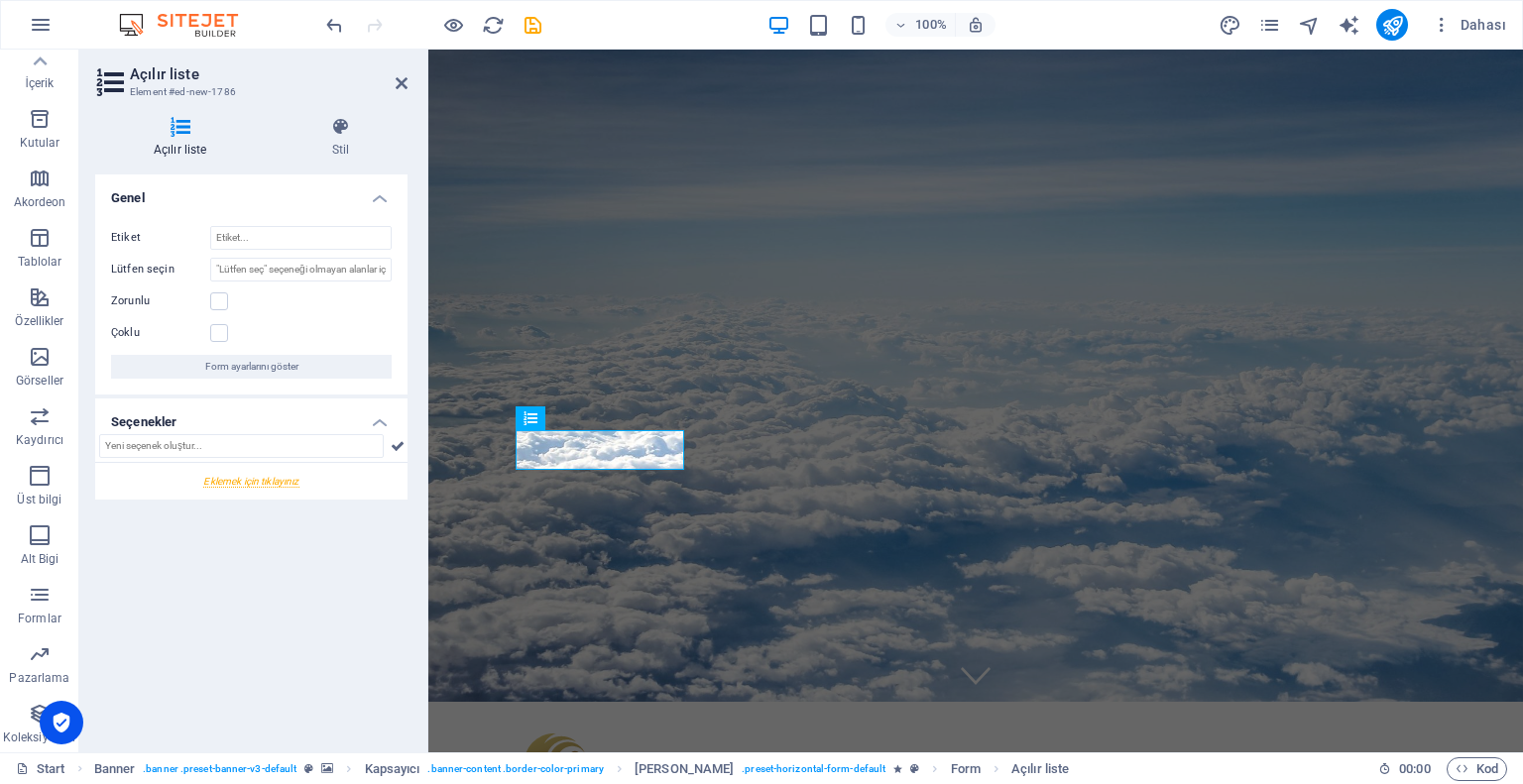 click at bounding box center [251, 481] 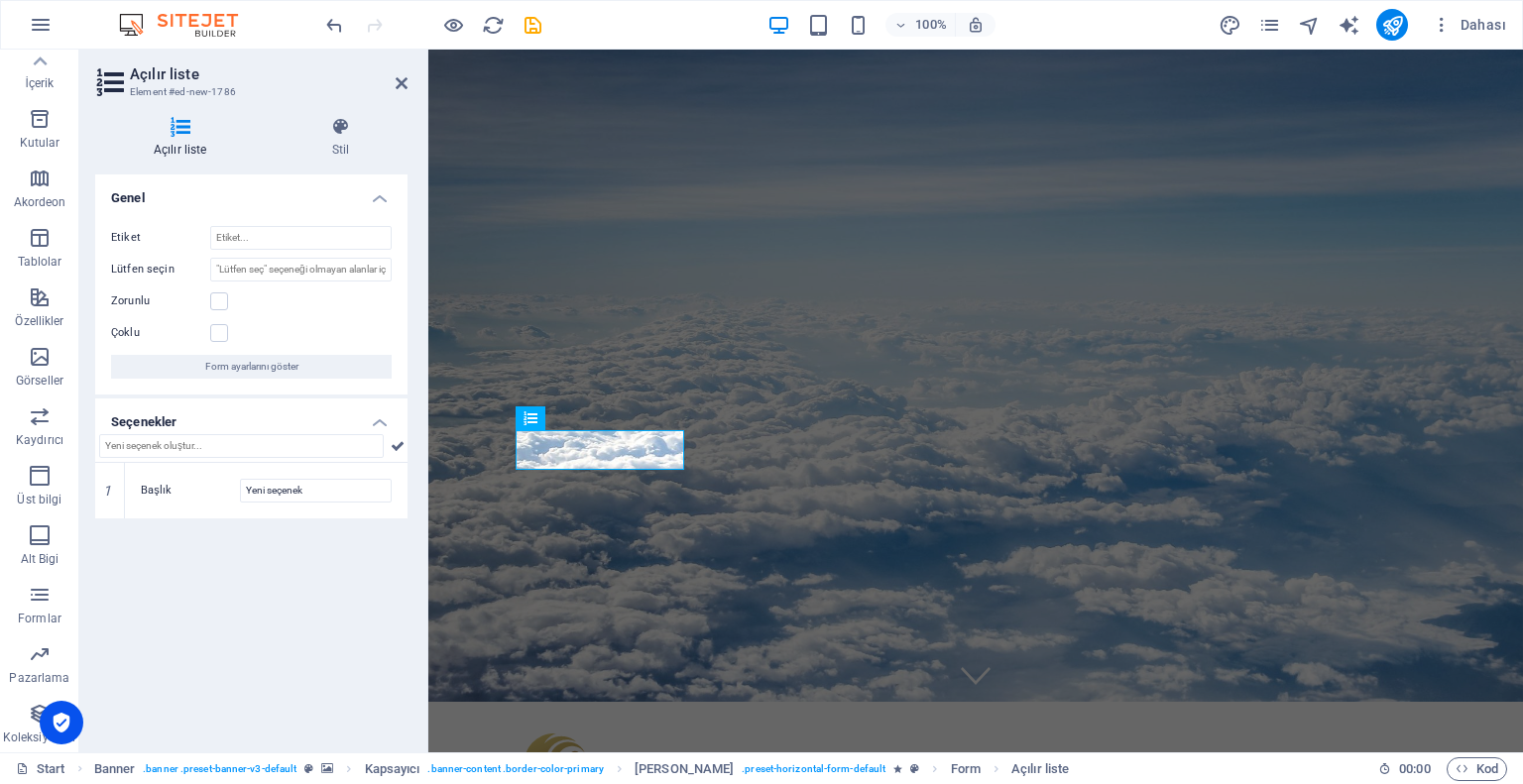 click on "Etiket Lütfen seçin Zorunlu Çoklu Form ayarlarını göster" at bounding box center [251, 302] 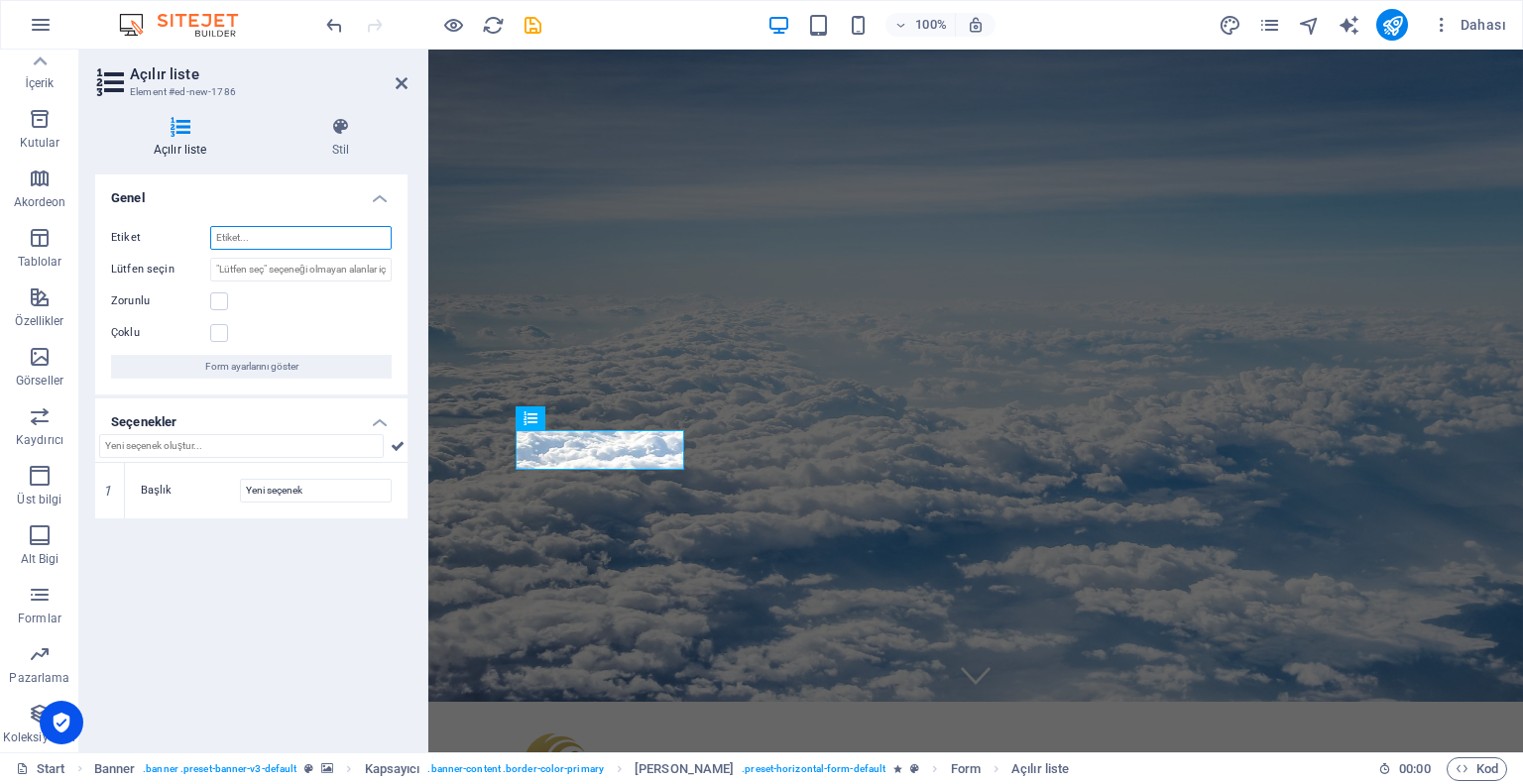 click on "Etiket" at bounding box center [300, 238] 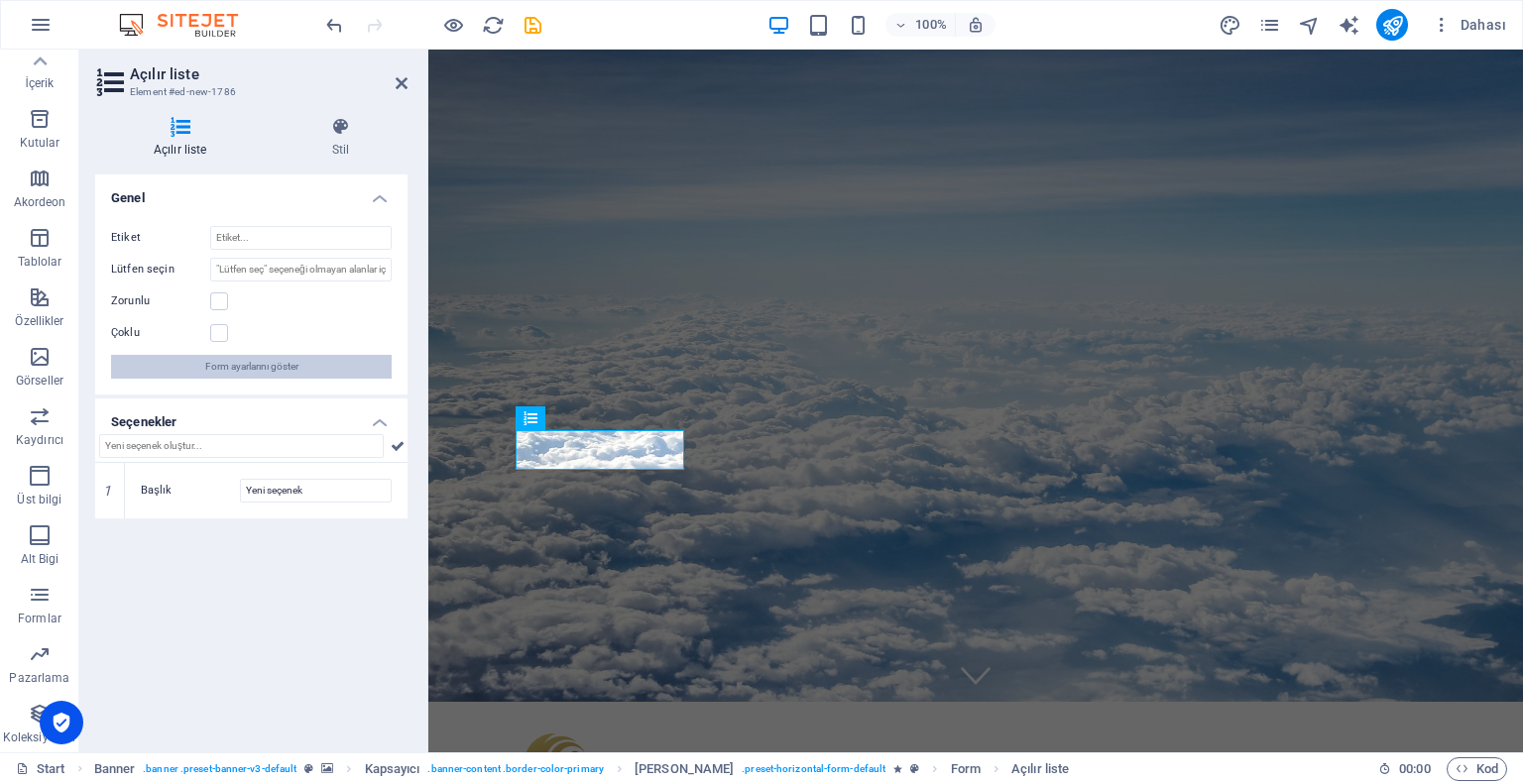 click on "Form ayarlarını göster" at bounding box center (252, 367) 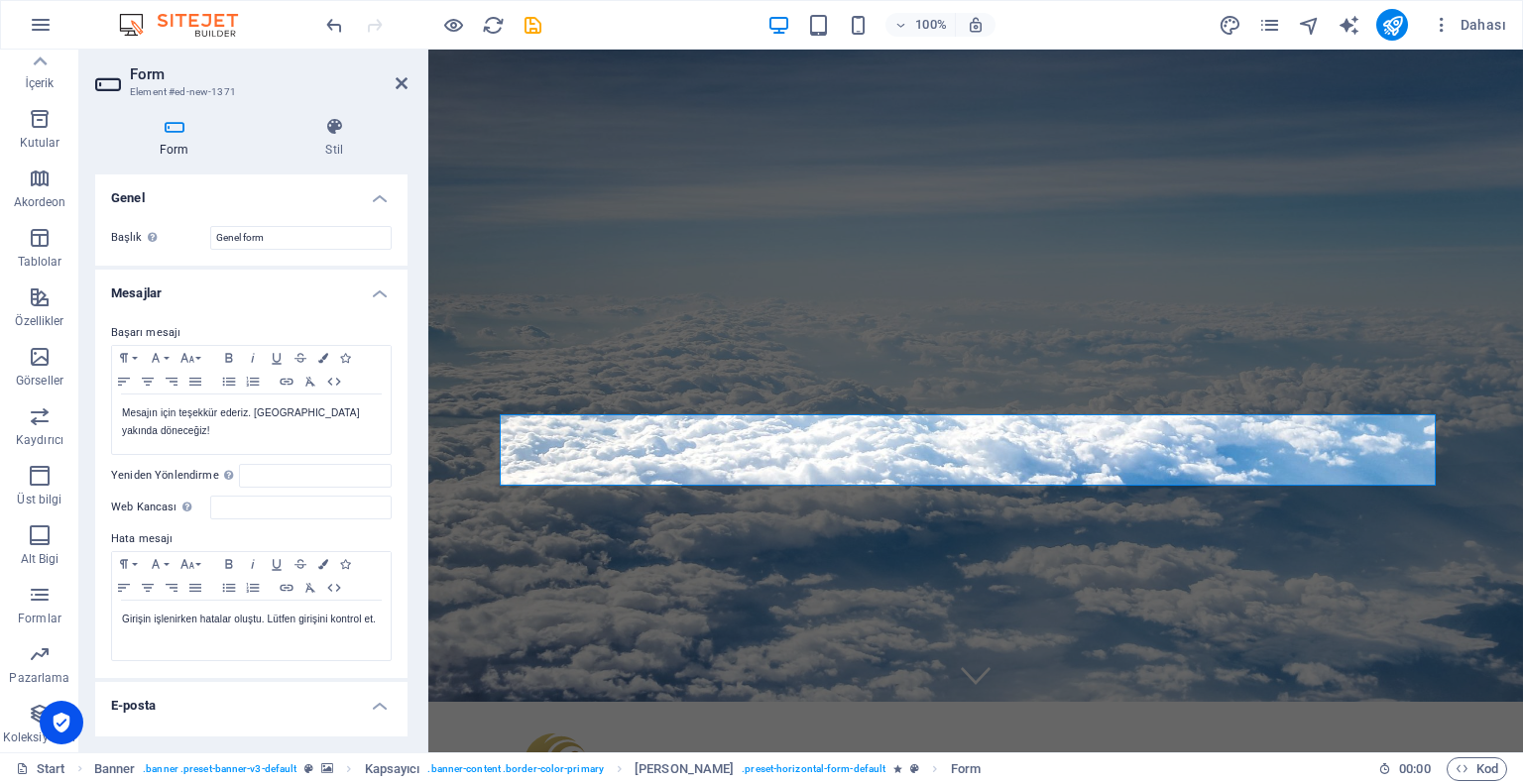 click at bounding box center (175, 127) 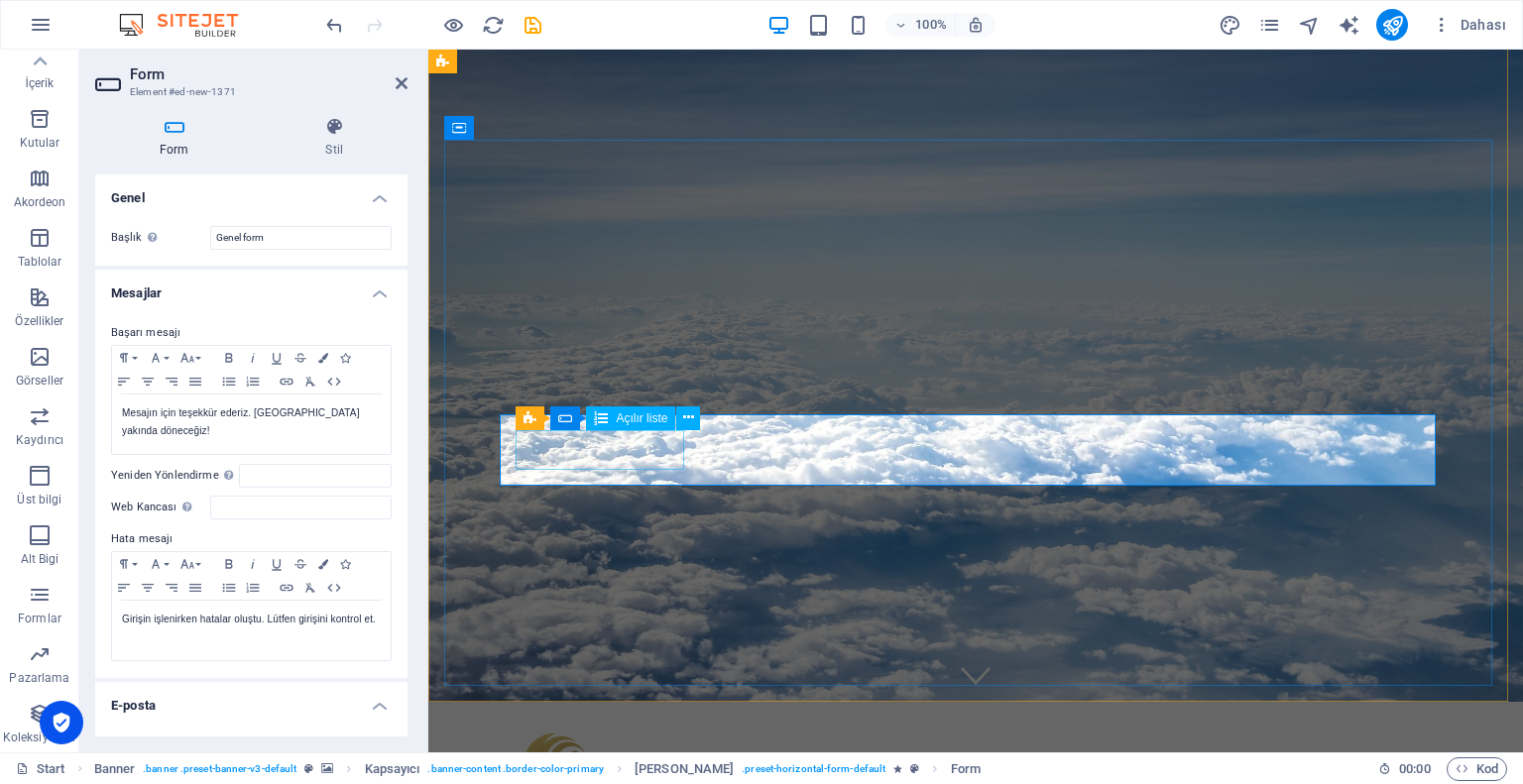click on "Yeni seçenek" at bounding box center (608, 1083) 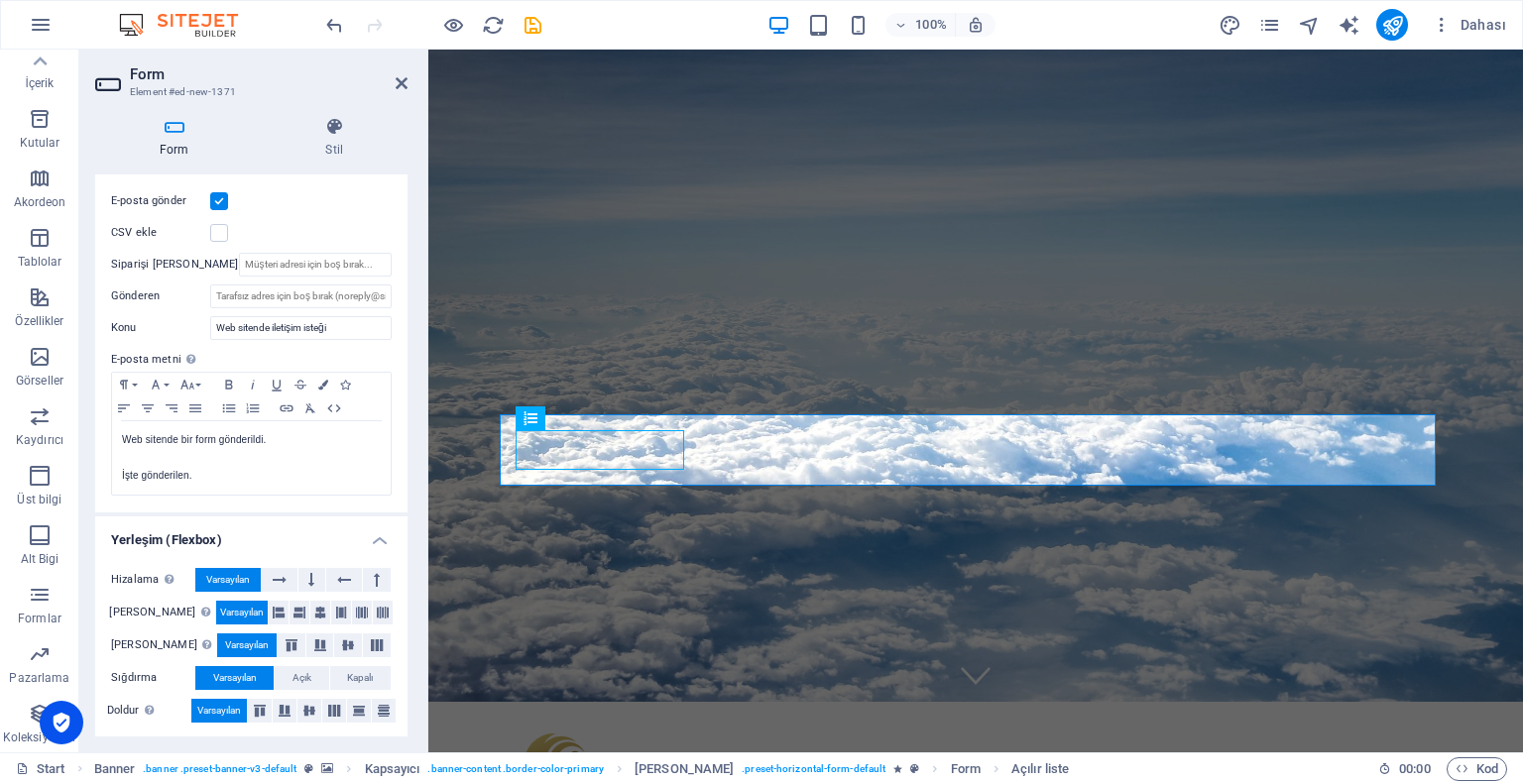 scroll, scrollTop: 0, scrollLeft: 0, axis: both 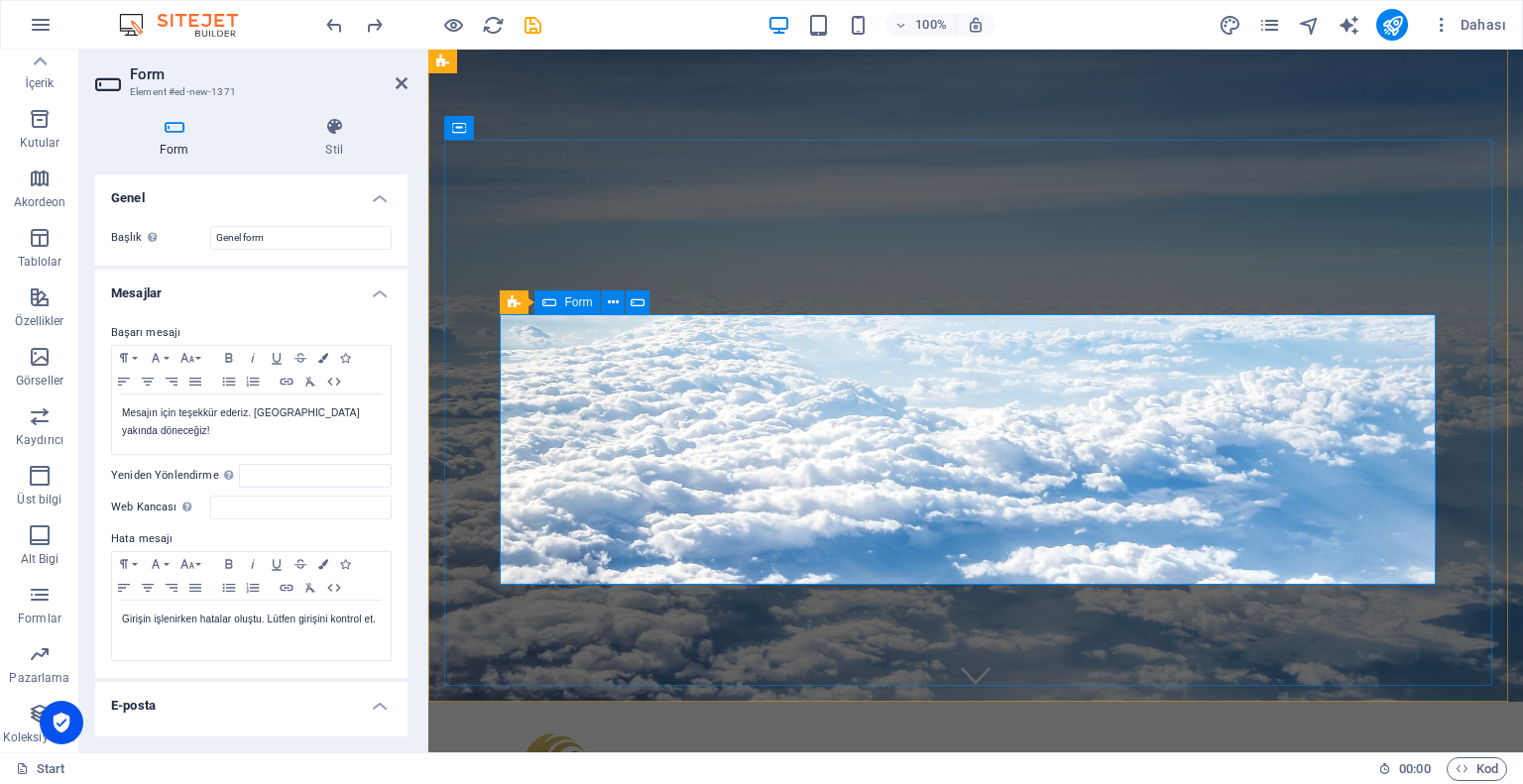 click on "Element ekle" at bounding box center (647, 1205) 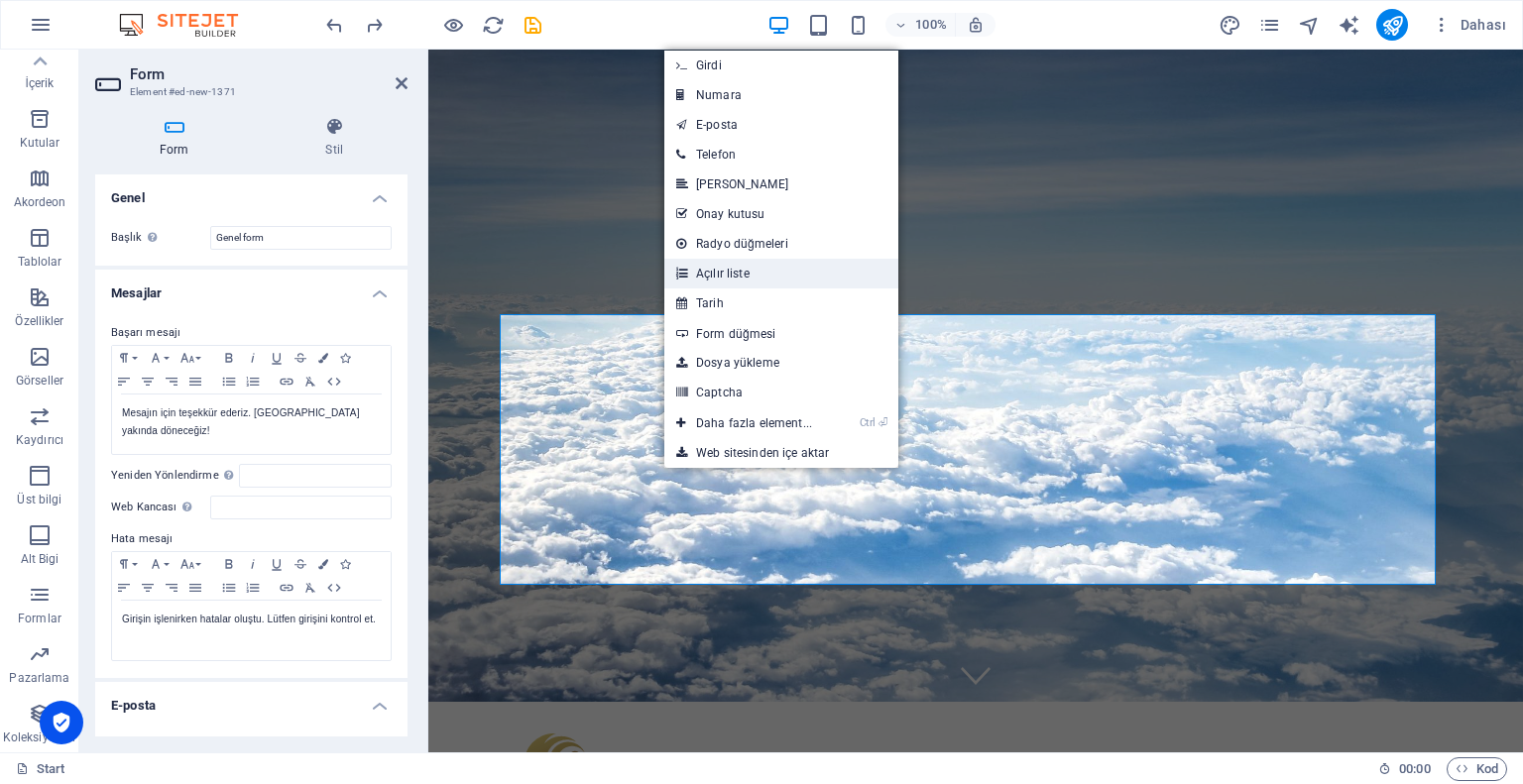 click on "Açılır liste" at bounding box center [781, 274] 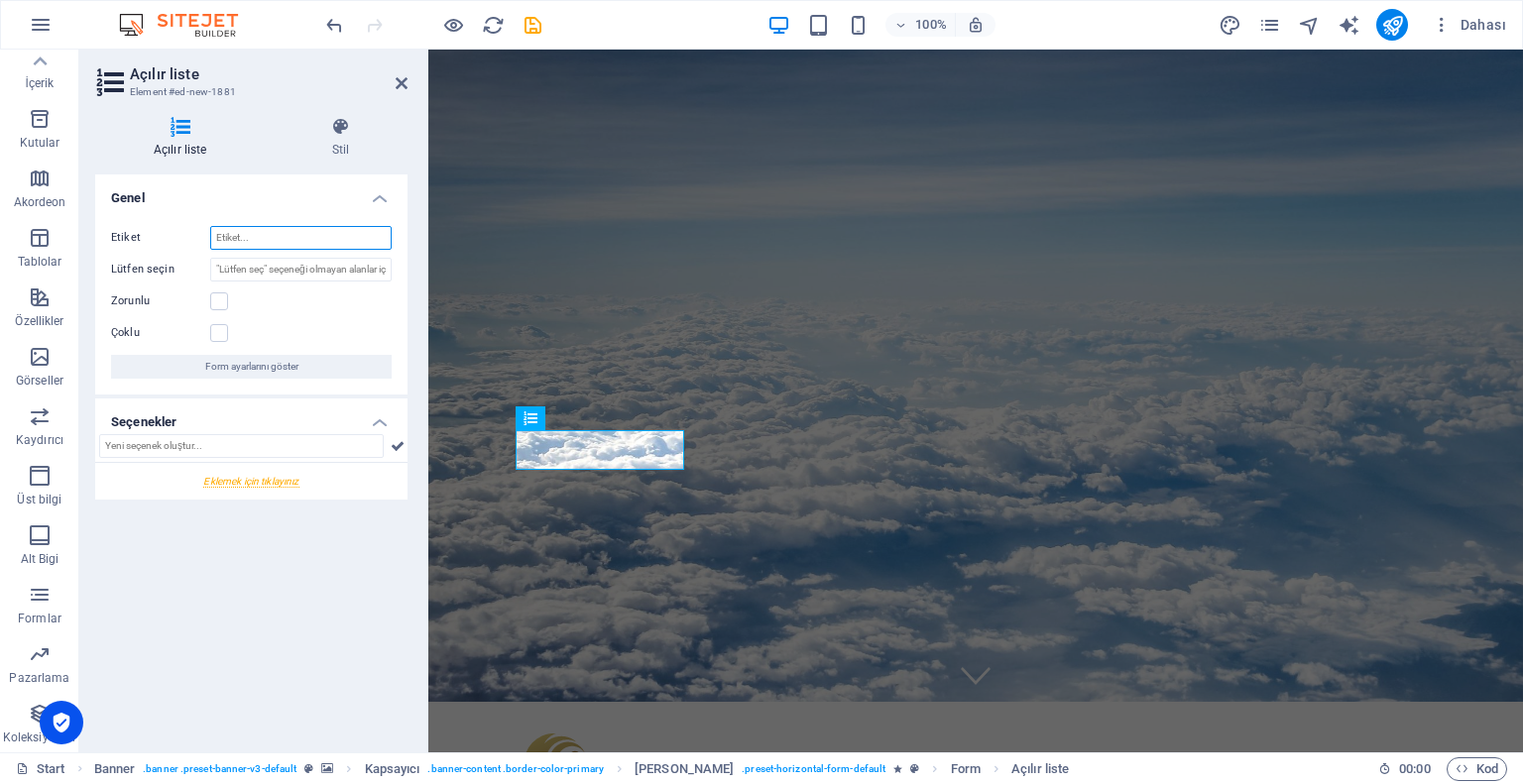 click on "Etiket" at bounding box center [300, 238] 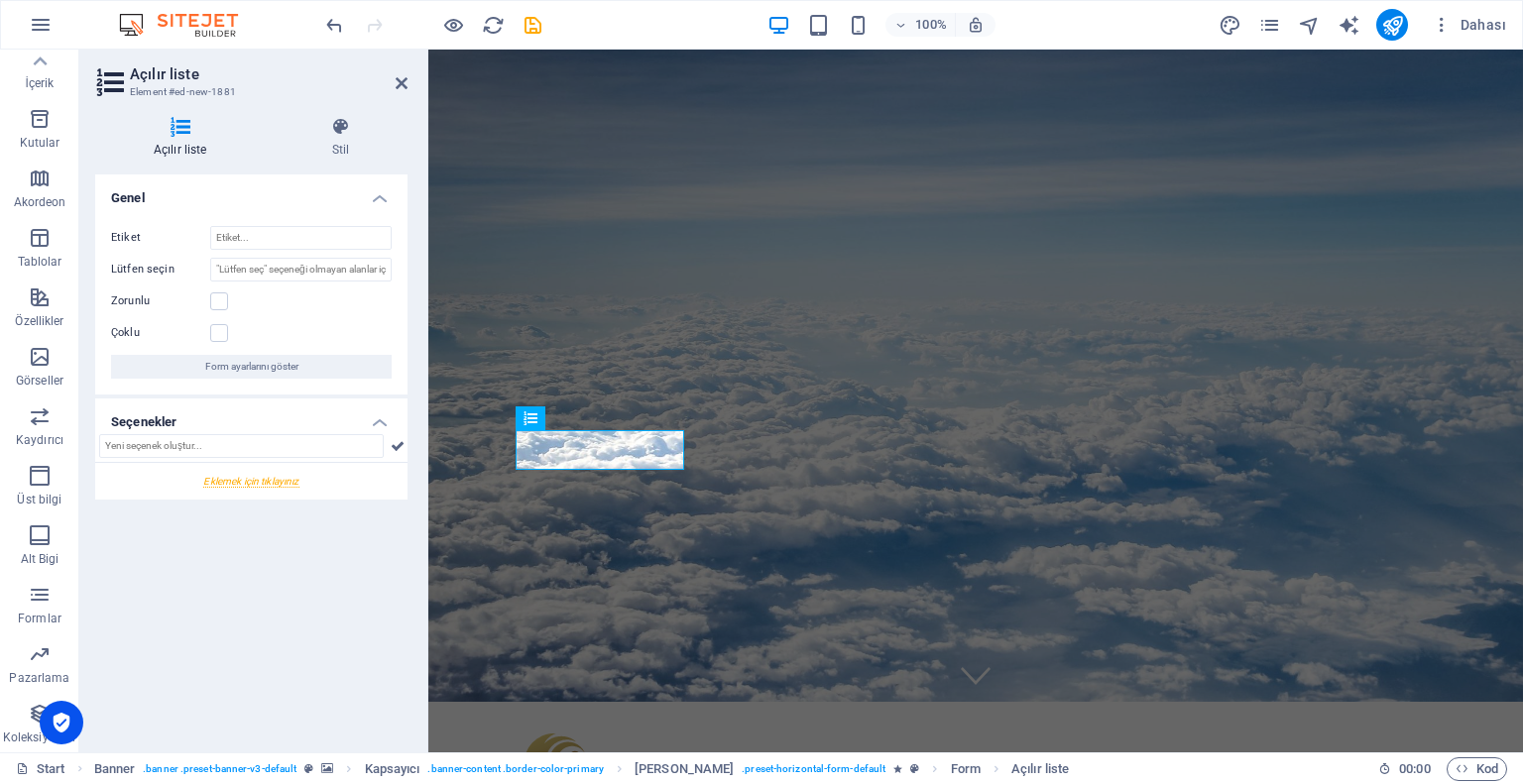 click at bounding box center (251, 481) 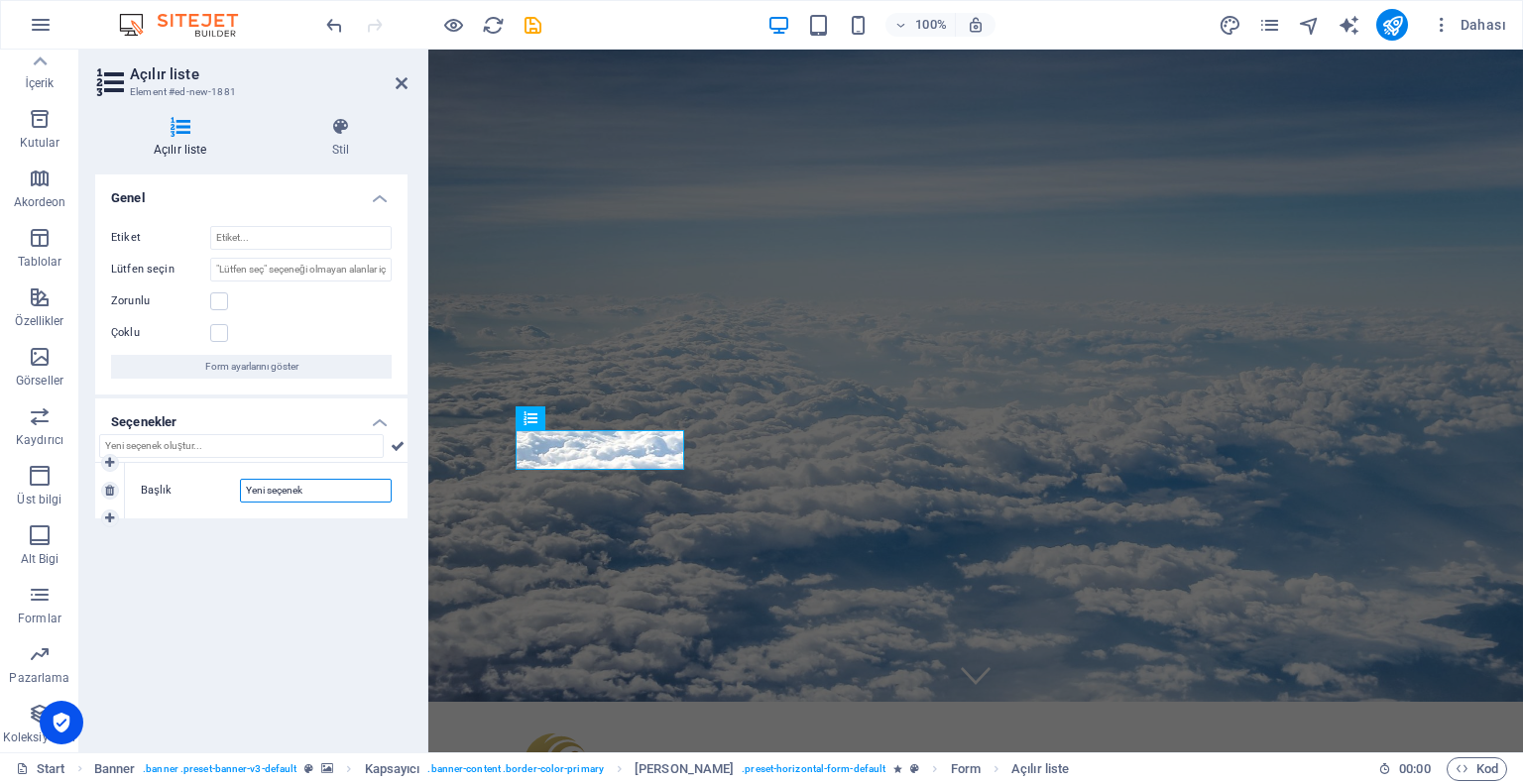 click on "Yeni seçenek" at bounding box center [315, 491] 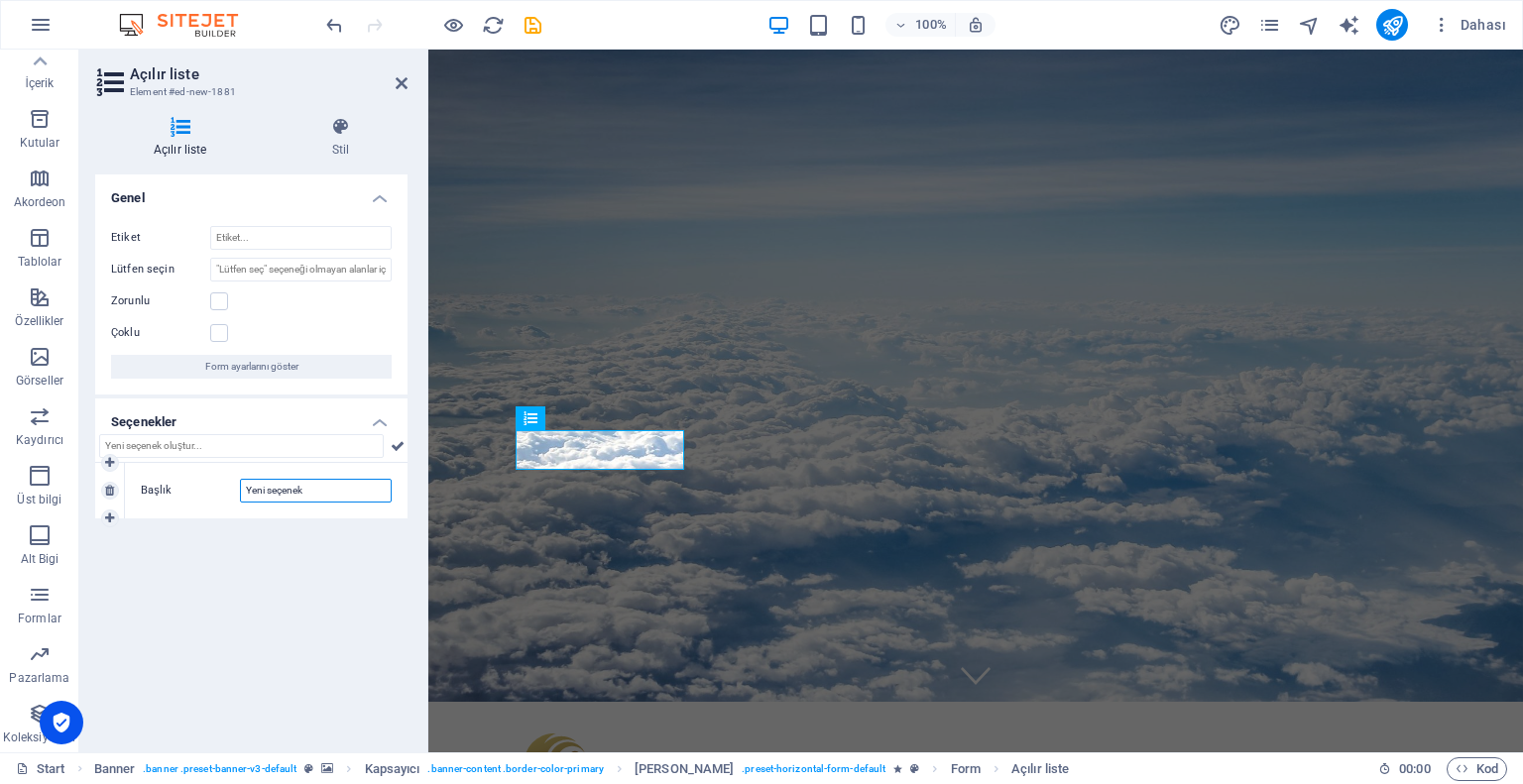 click on "Yeni seçenek" at bounding box center [315, 491] 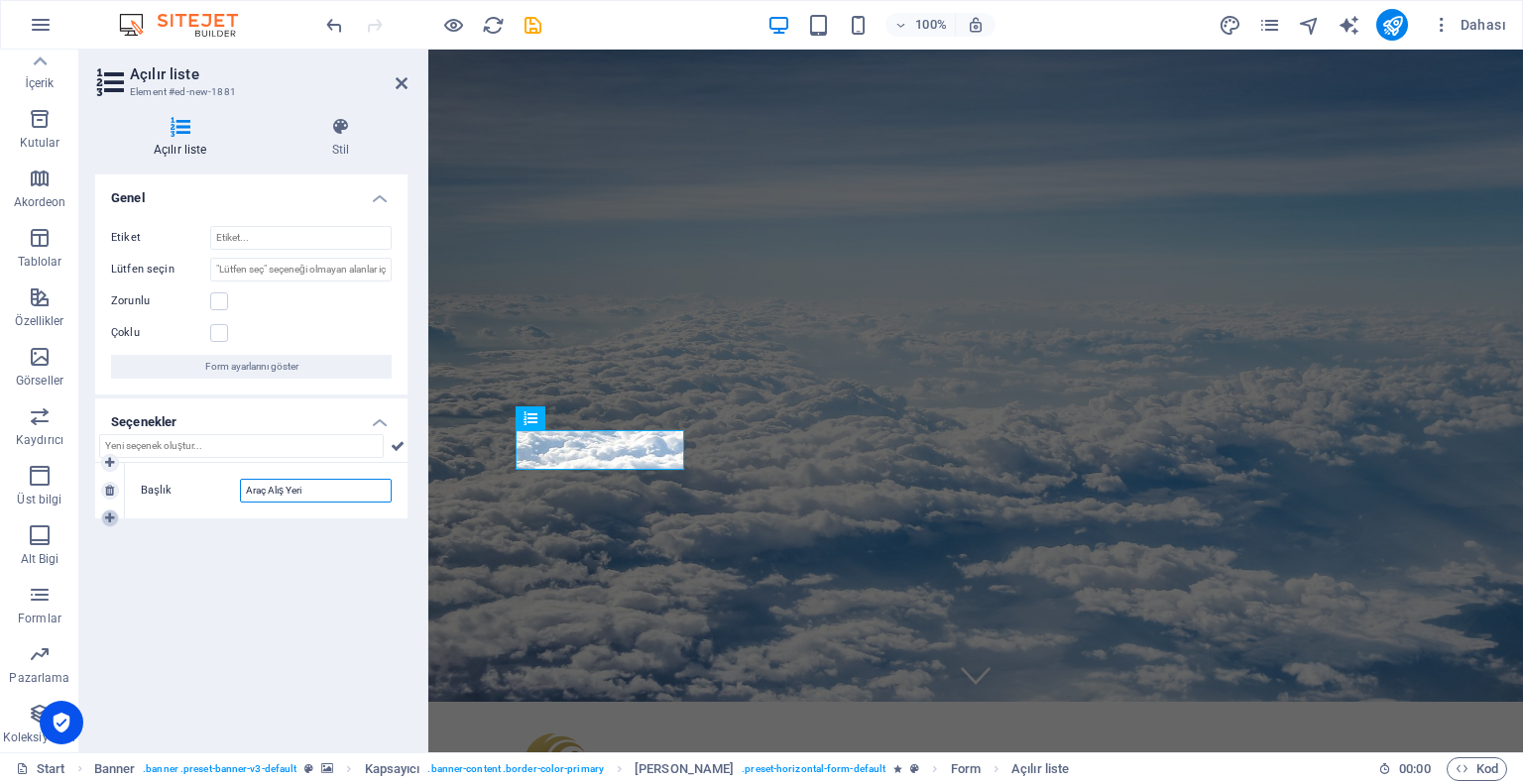 click at bounding box center (109, 518) 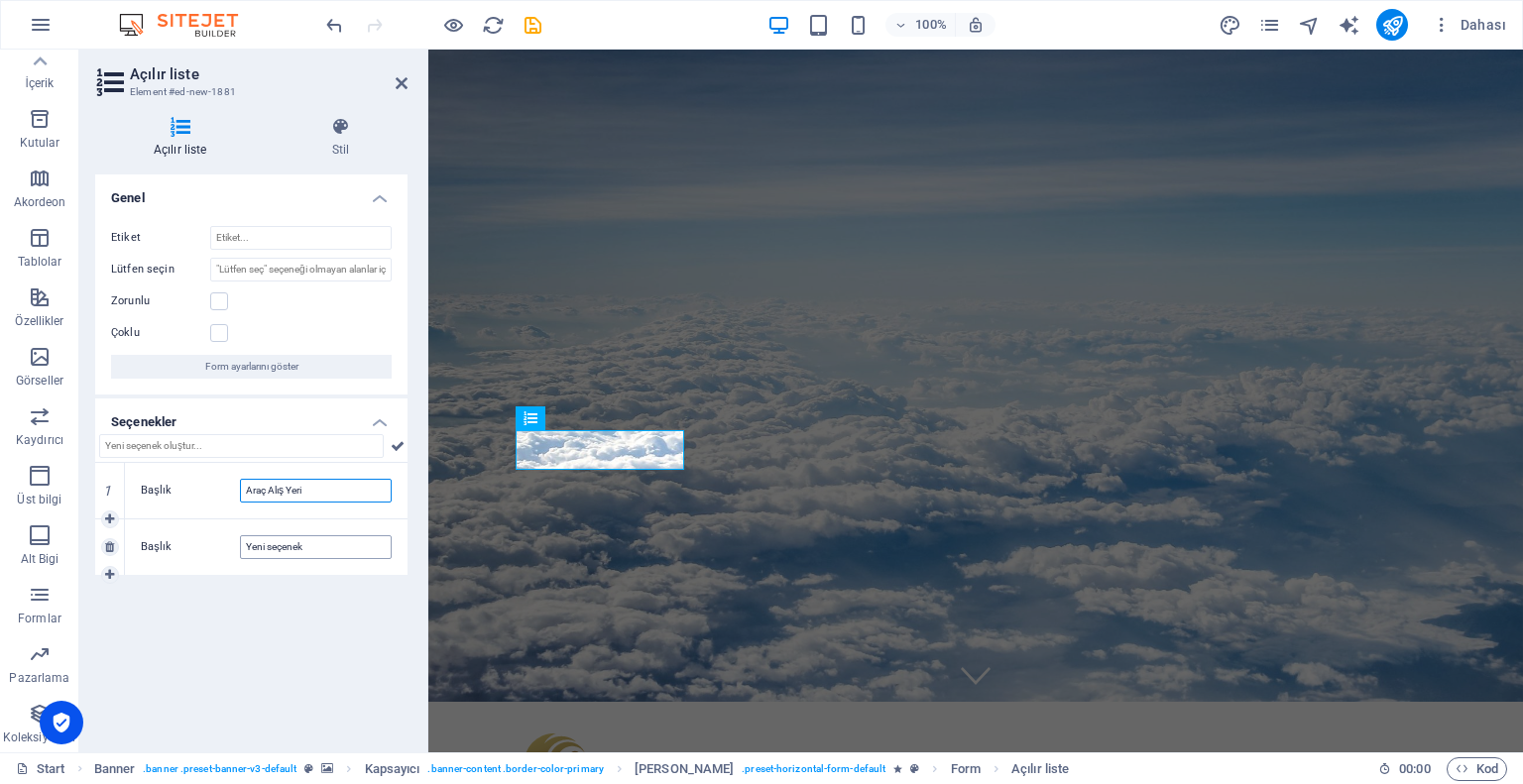 type on "Araç Alış Yeri" 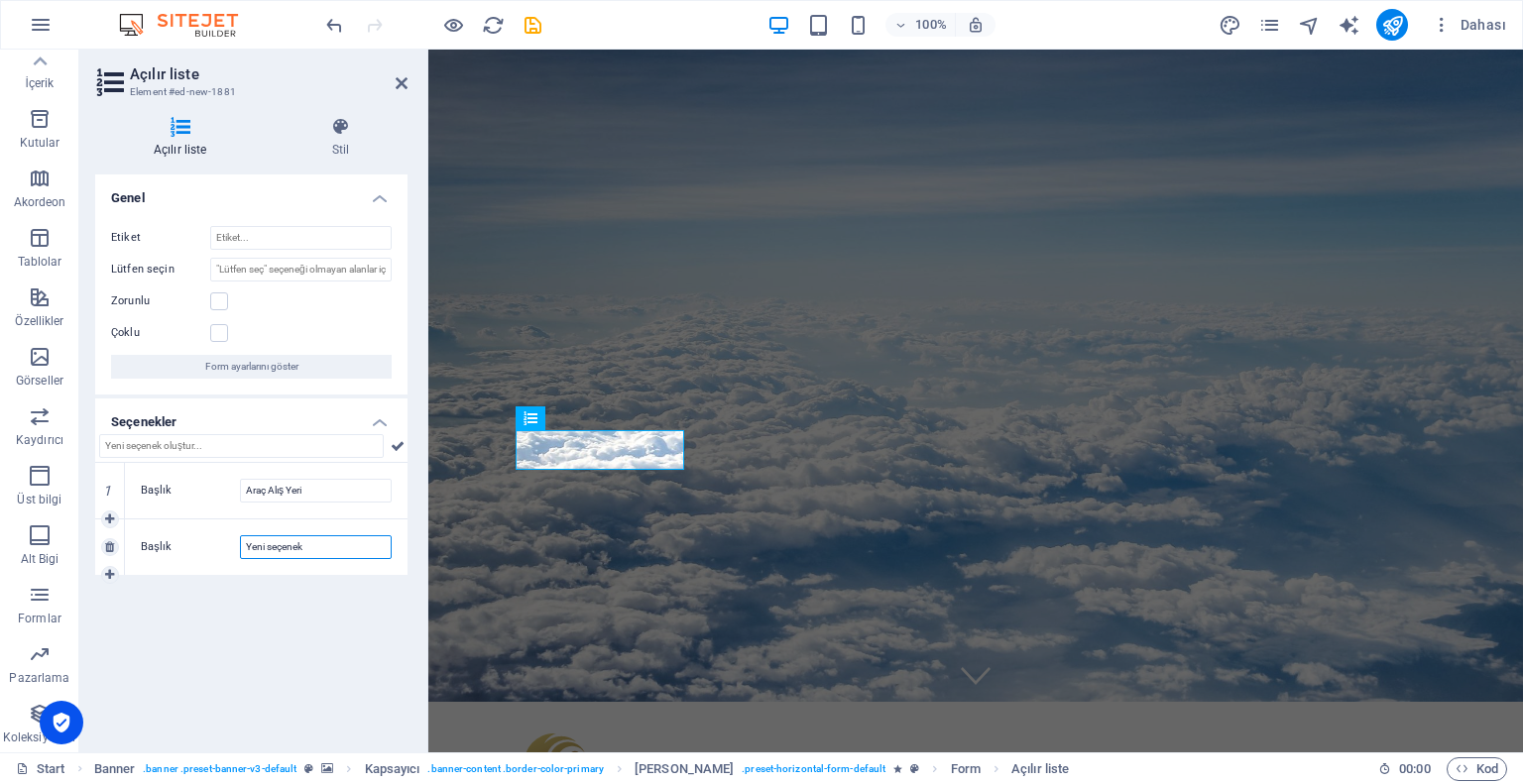 click on "Yeni seçenek" at bounding box center (315, 547) 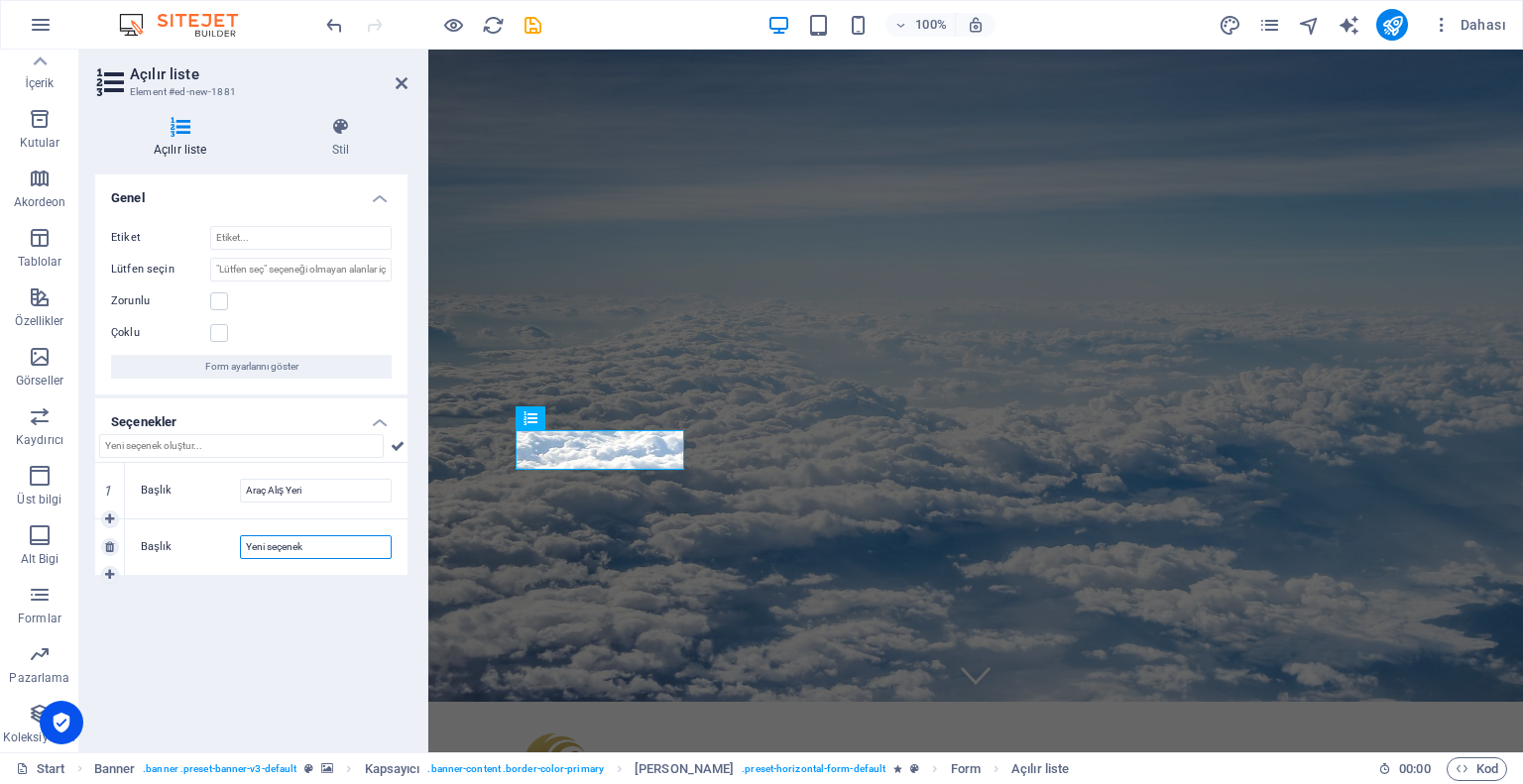 click on "Yeni seçenek" at bounding box center [315, 547] 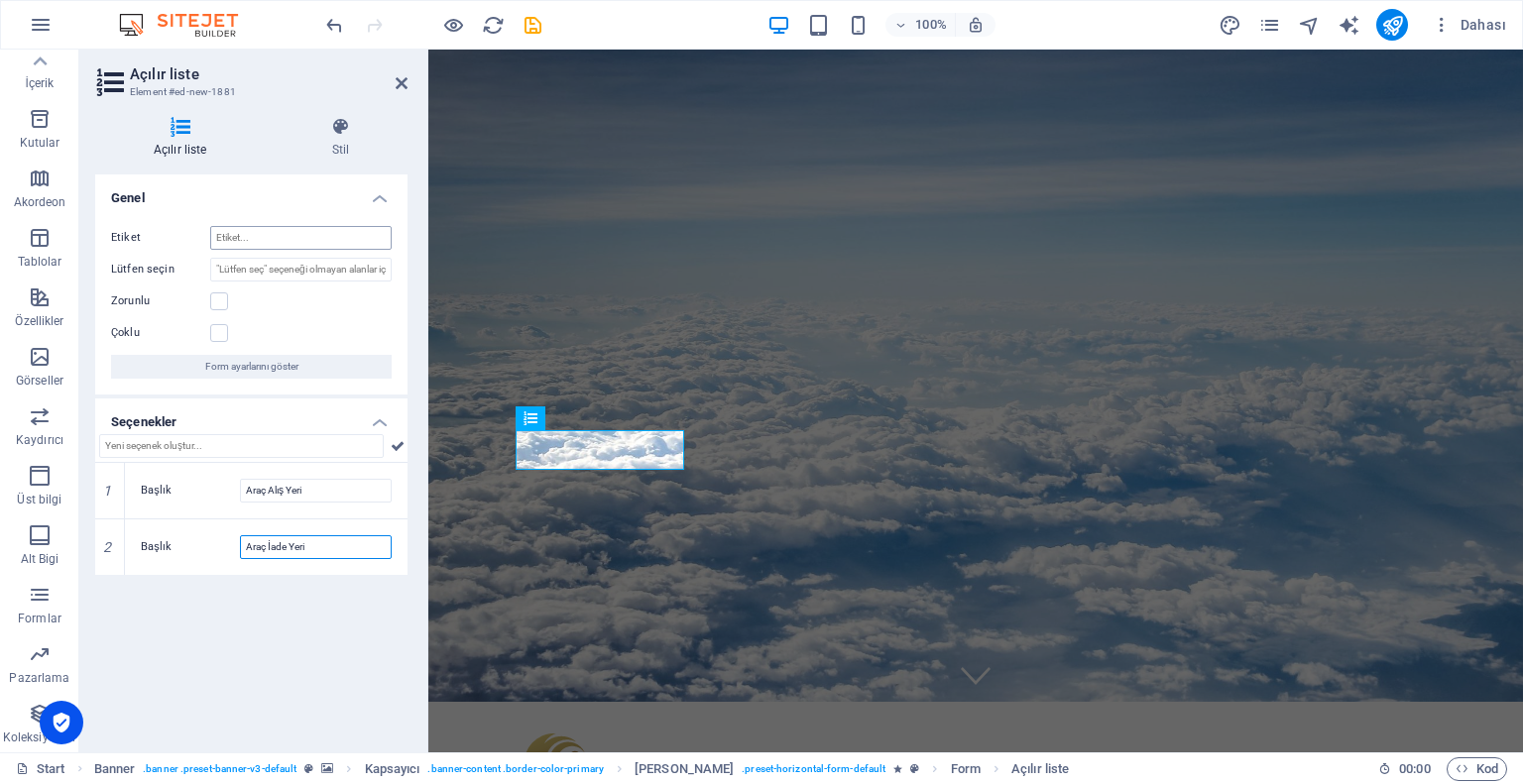 type on "Araç İade Yeri" 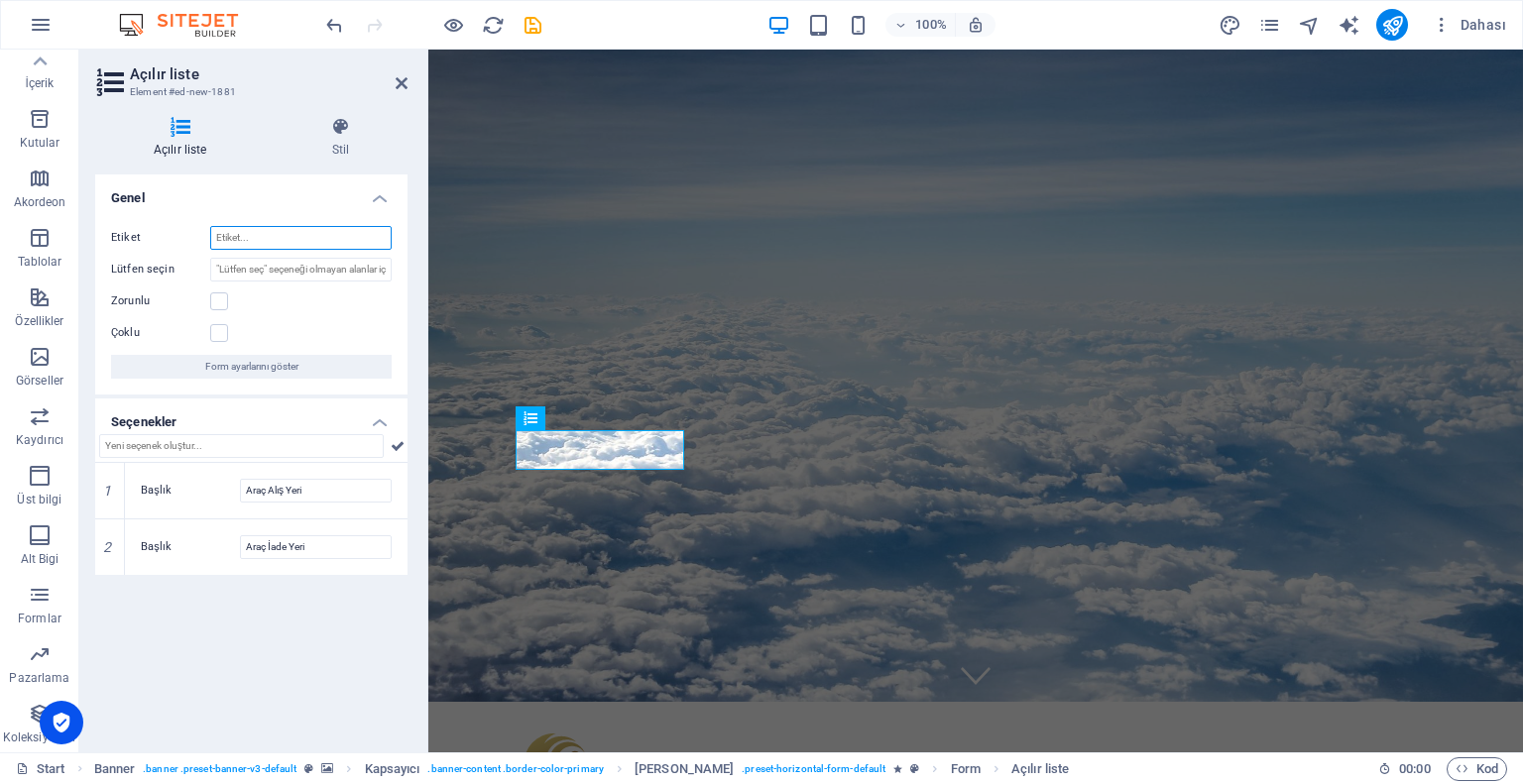 click on "Etiket" at bounding box center (300, 238) 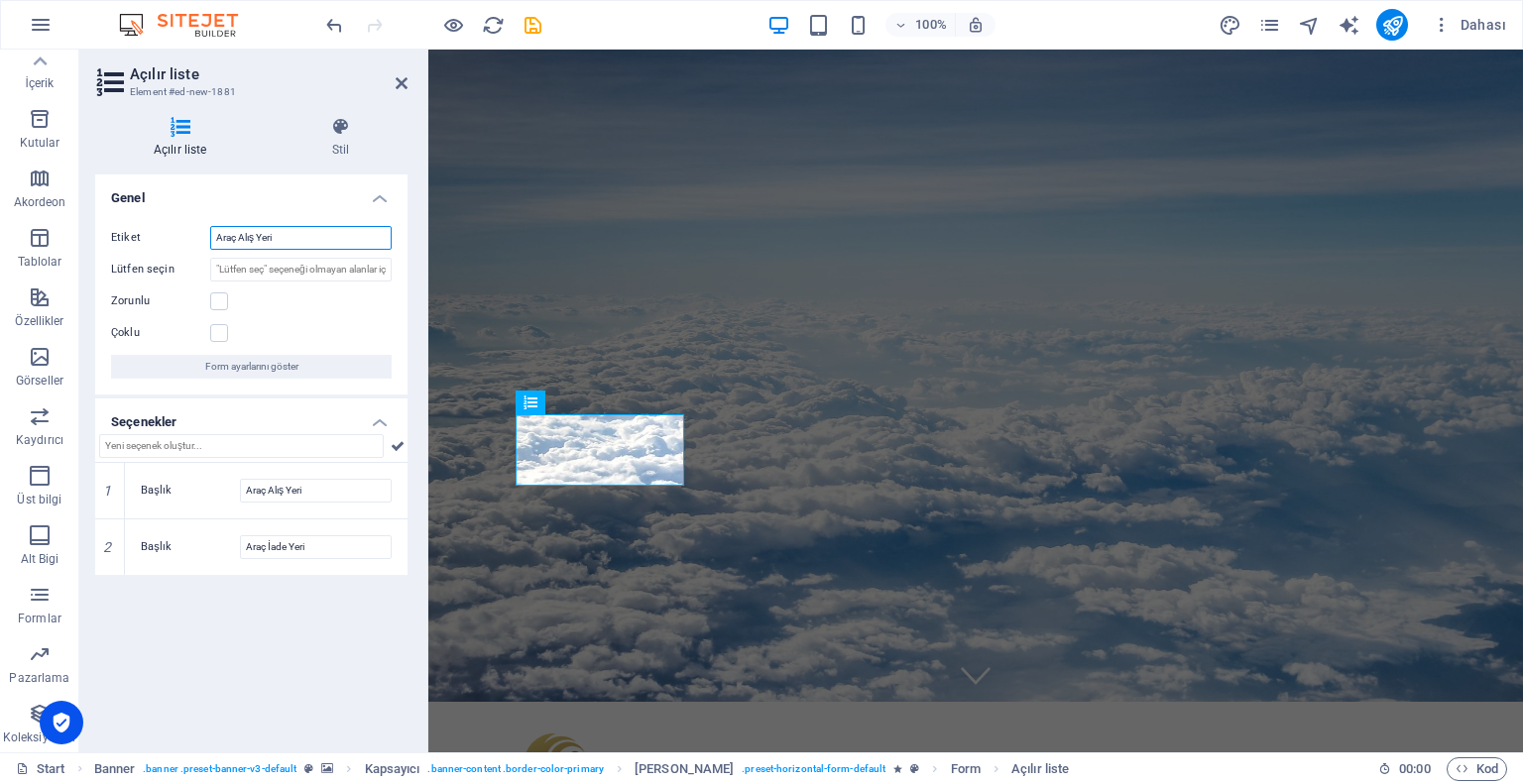 type on "Araç Alış Yeri" 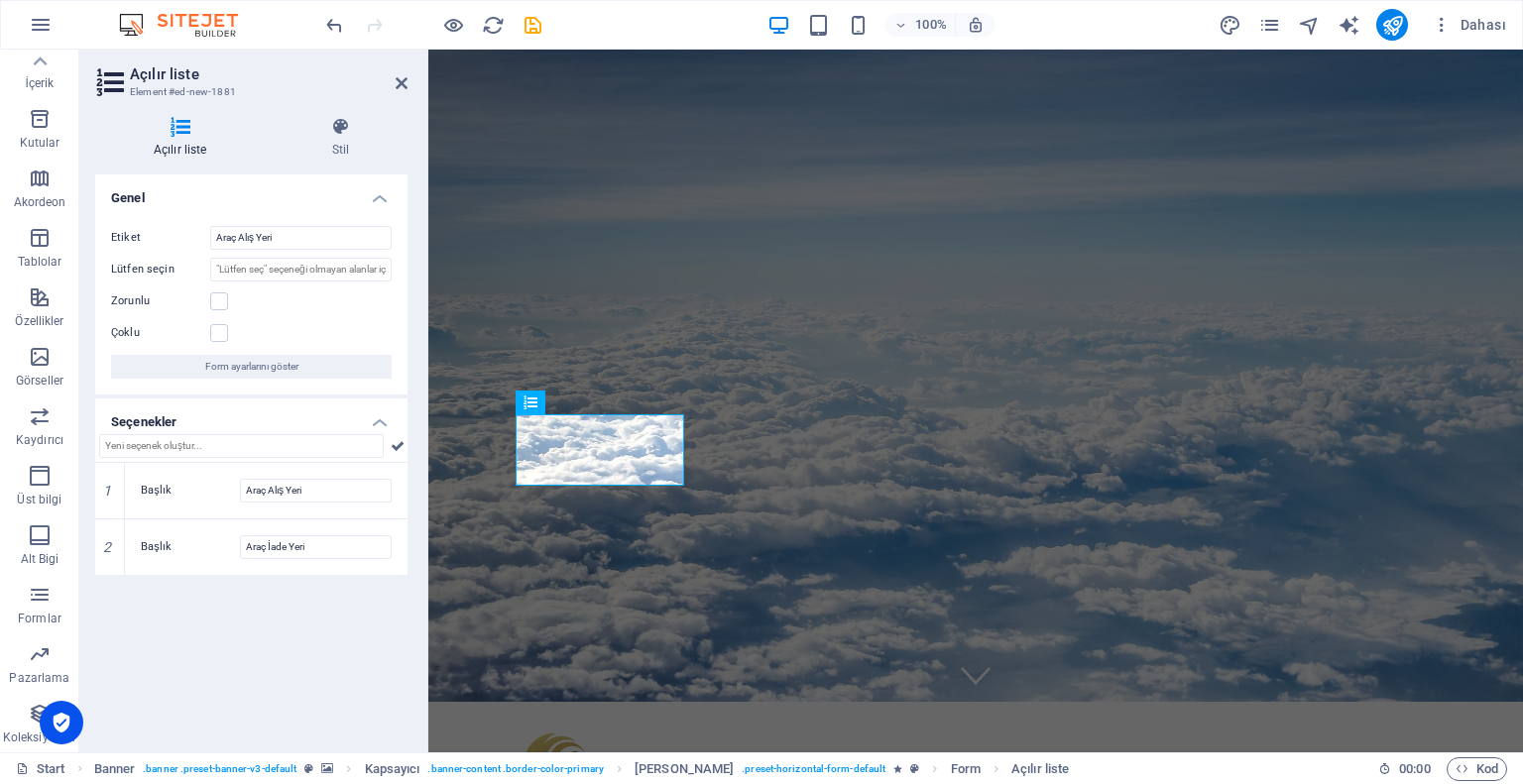 click on "Çoklu" at bounding box center (251, 333) 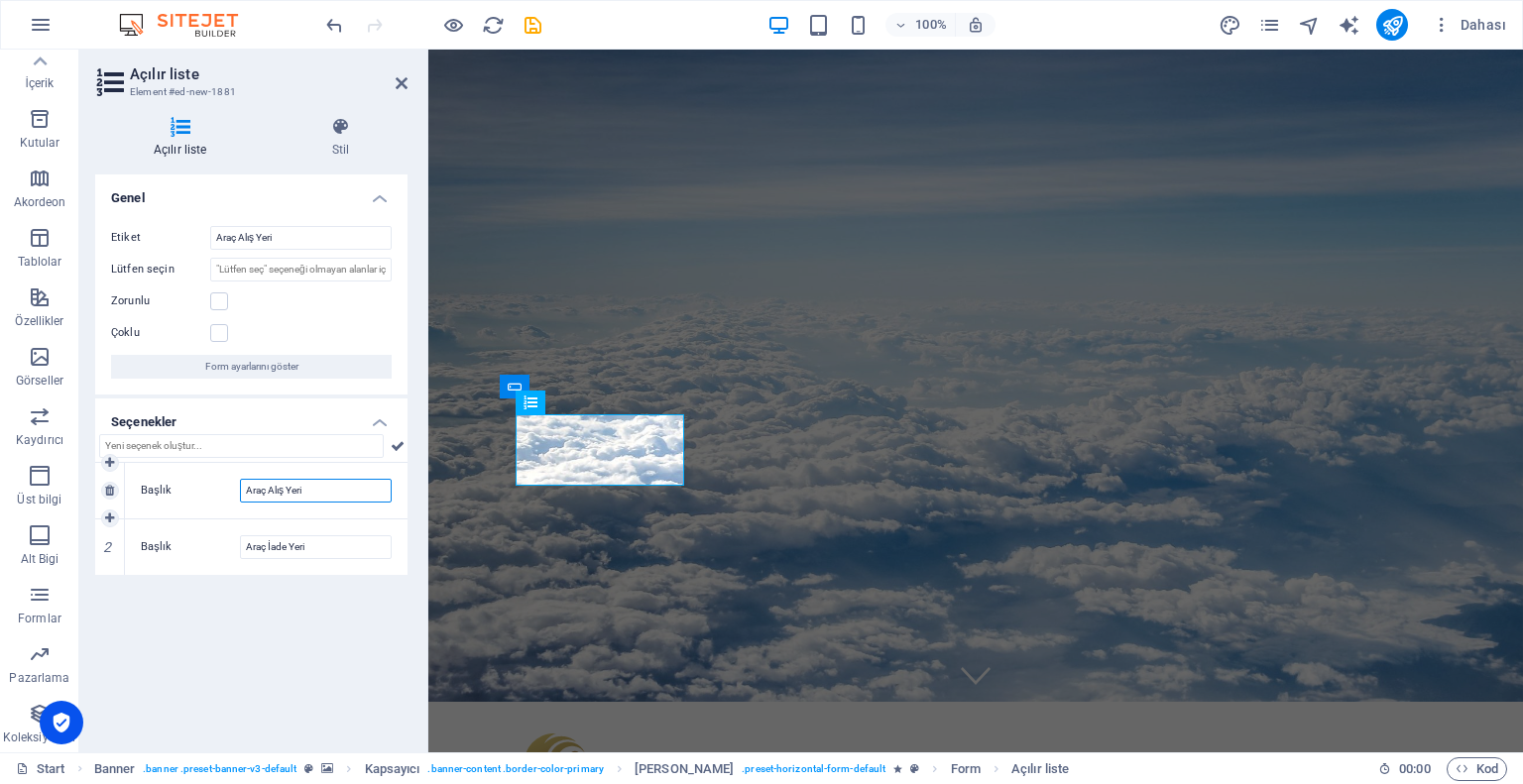 drag, startPoint x: 189, startPoint y: 483, endPoint x: 147, endPoint y: 470, distance: 43.965896 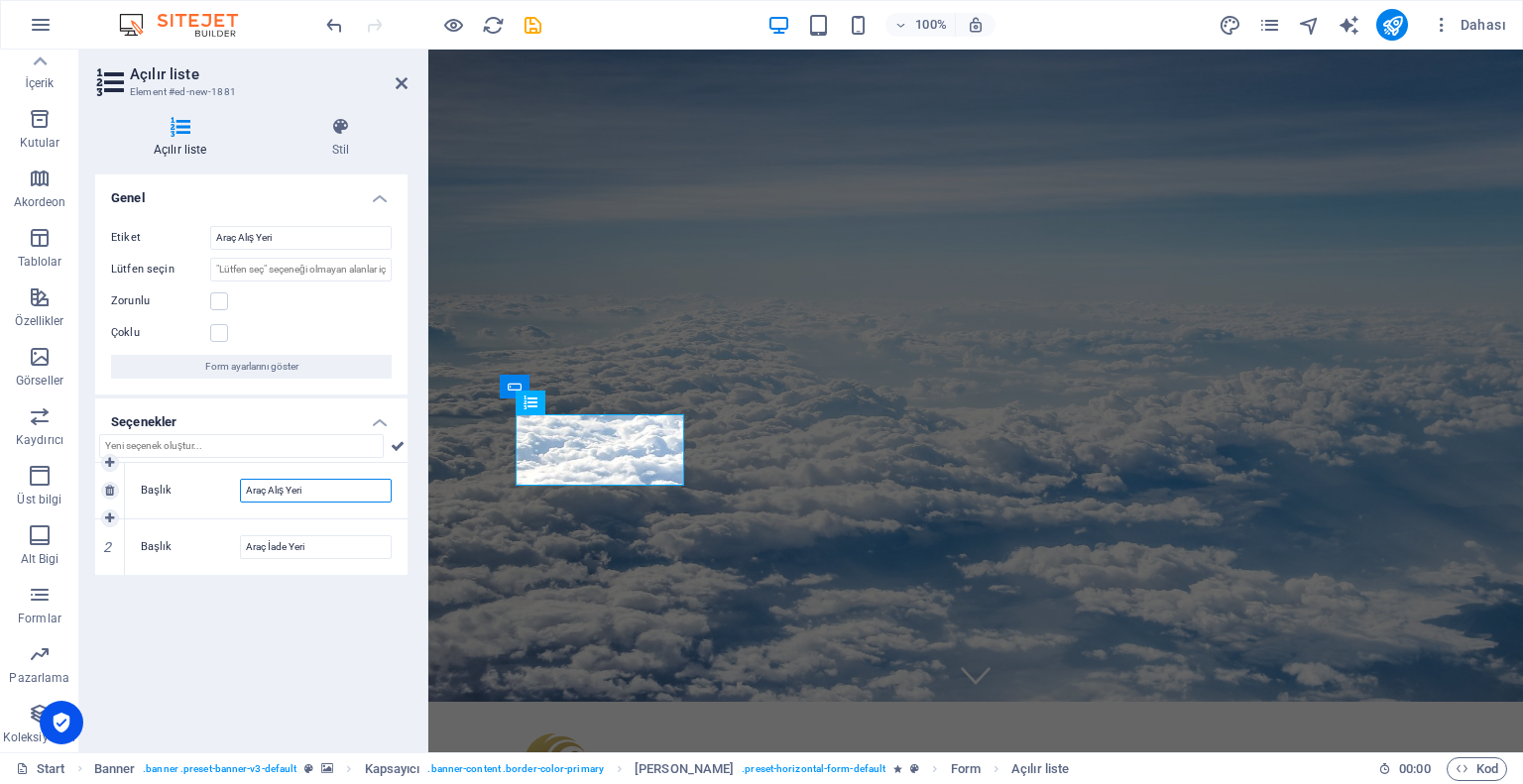 click on "Başlık Araç Alış Yeri" at bounding box center [266, 491] 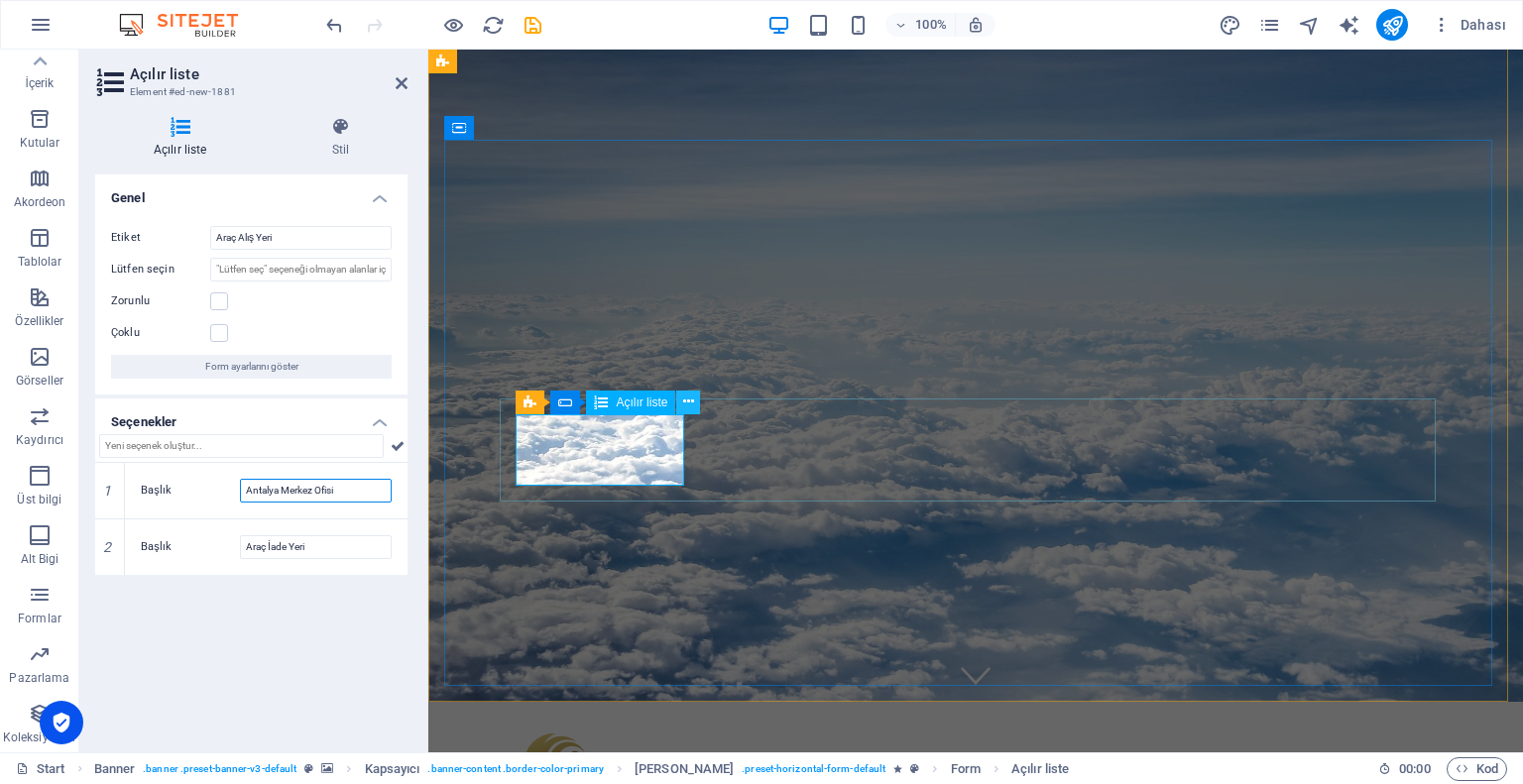 type on "Antalya Merkez Ofisi" 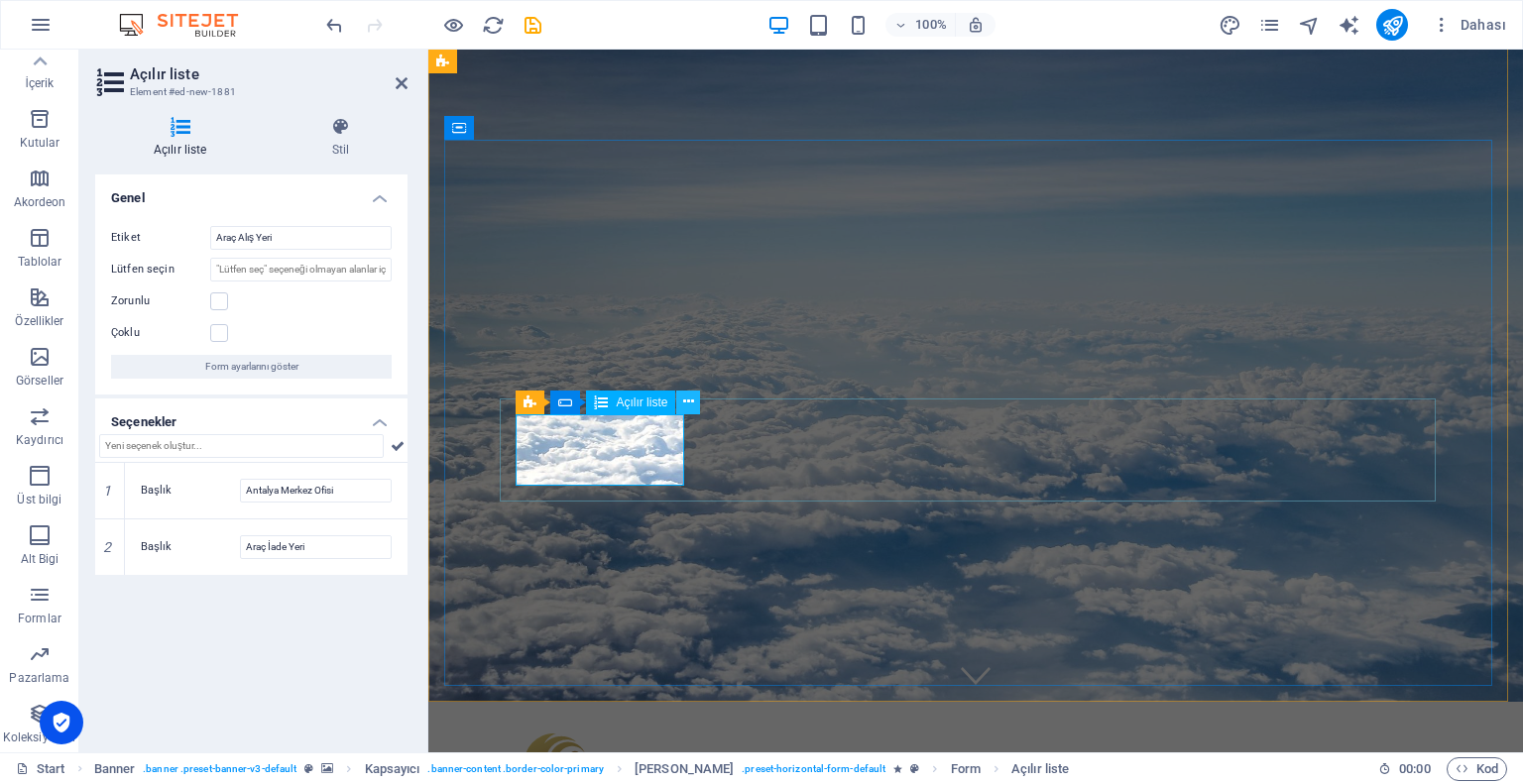 click at bounding box center (688, 401) 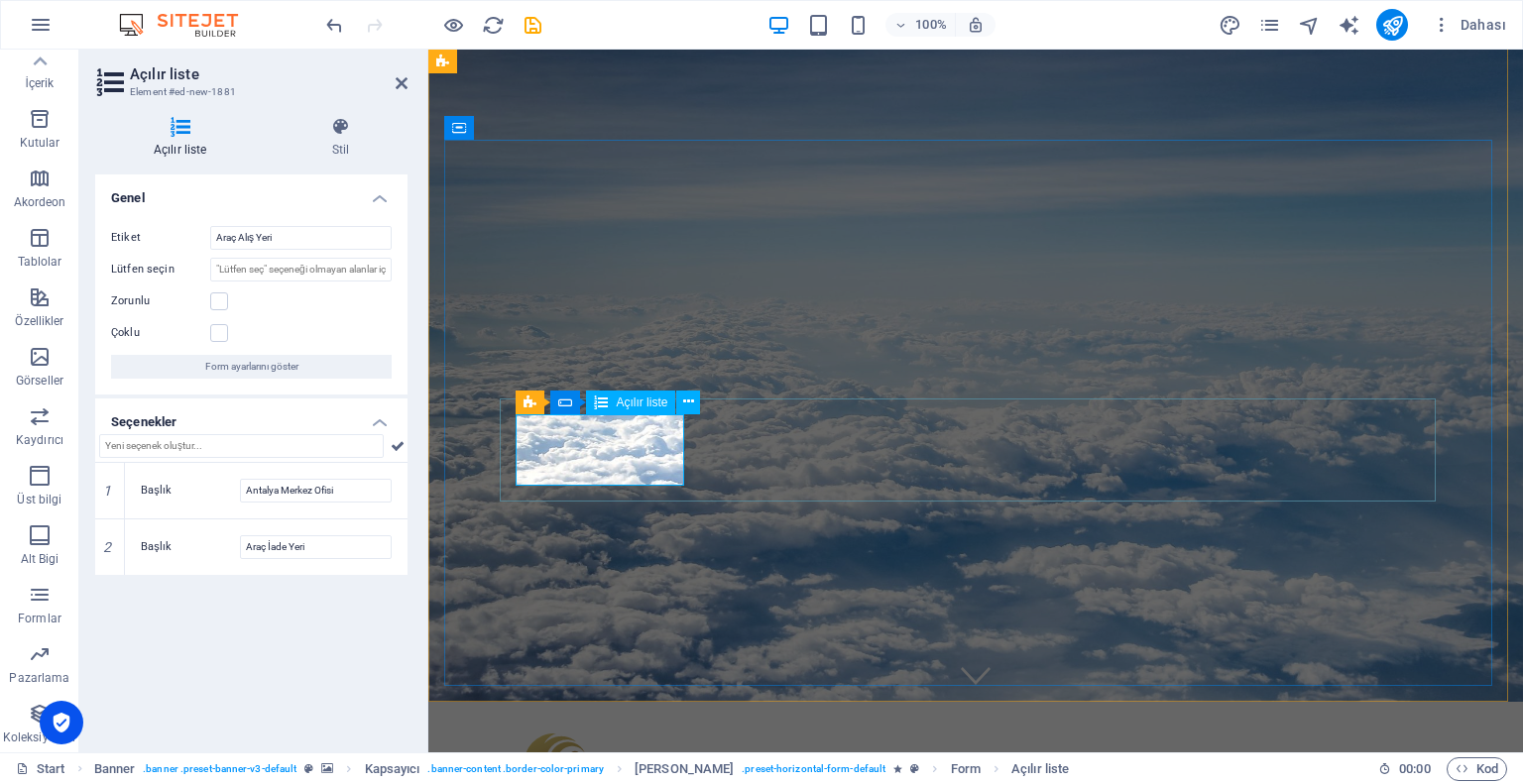 click on "Araç Alış Yeri Antalya Merkez Ofisi Araç İade Yeri" at bounding box center [625, 1099] 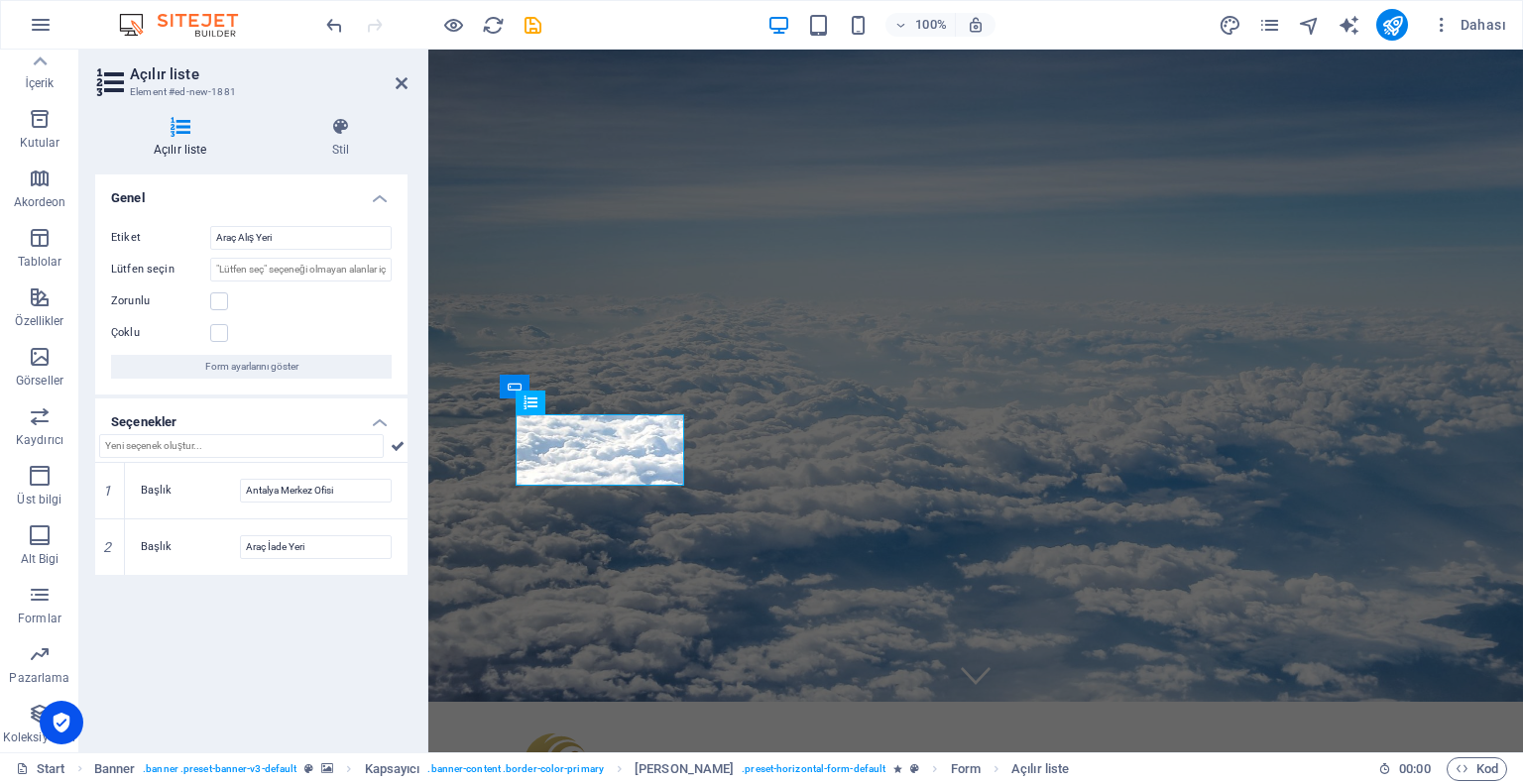 click on "Genel Etiket Araç Alış Yeri Lütfen seçin Zorunlu Çoklu Form ayarlarını göster Seçenekler 1 Başlık Antalya Merkez Ofisi 2 Başlık Araç İade Yeri" at bounding box center [251, 455] 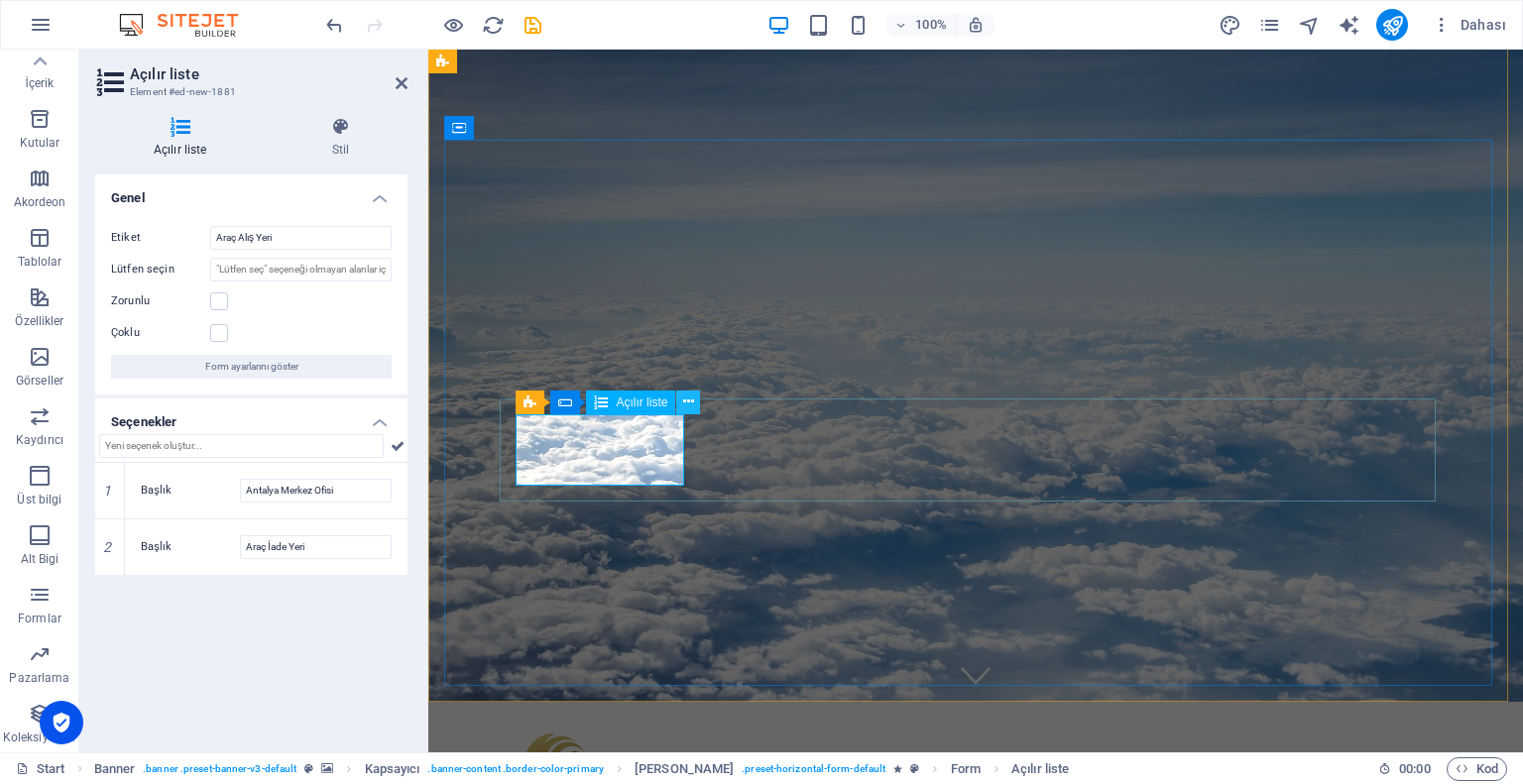click at bounding box center [688, 401] 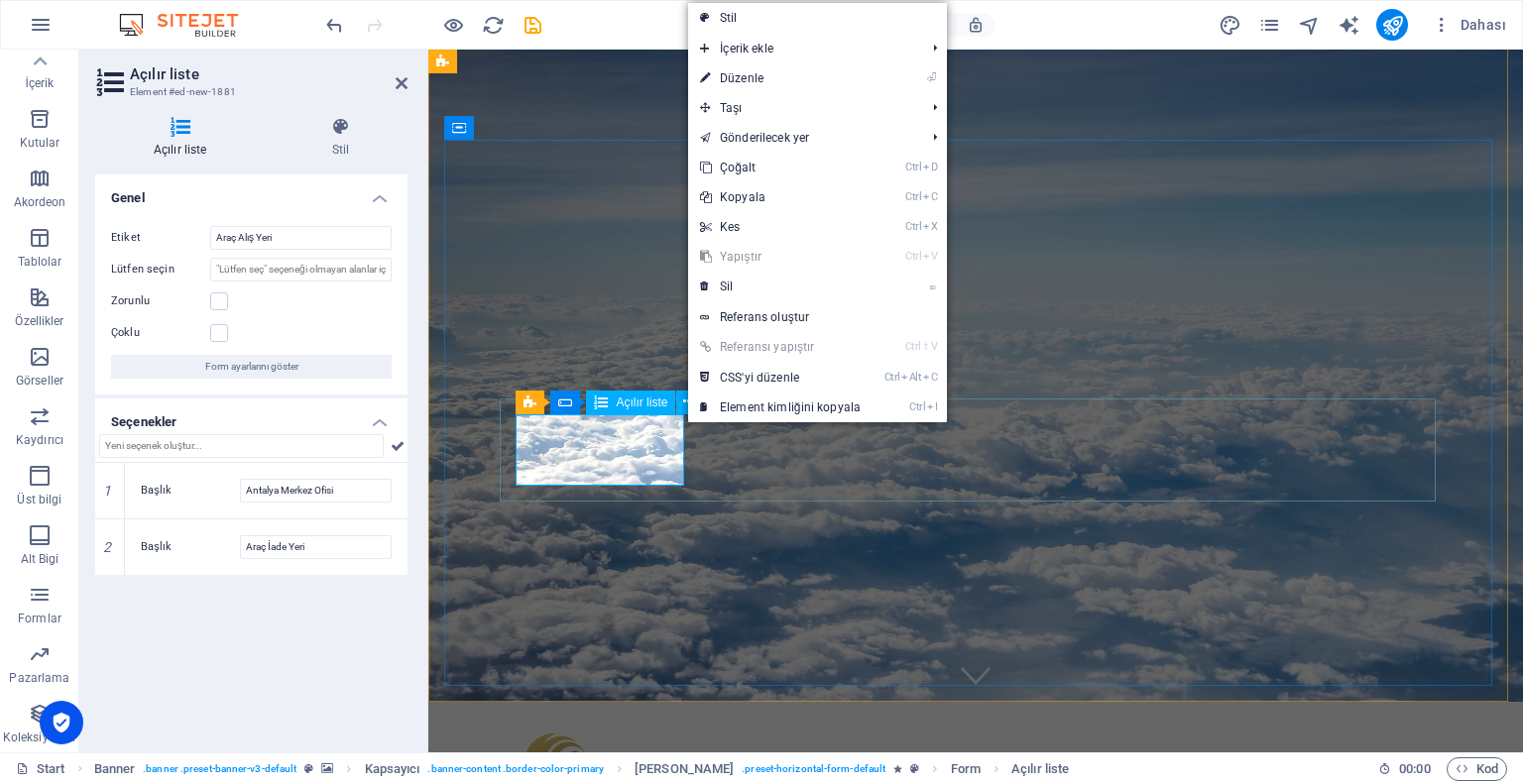 click on "Araç Alış Yeri Antalya Merkez Ofisi Araç İade Yeri" at bounding box center (625, 1099) 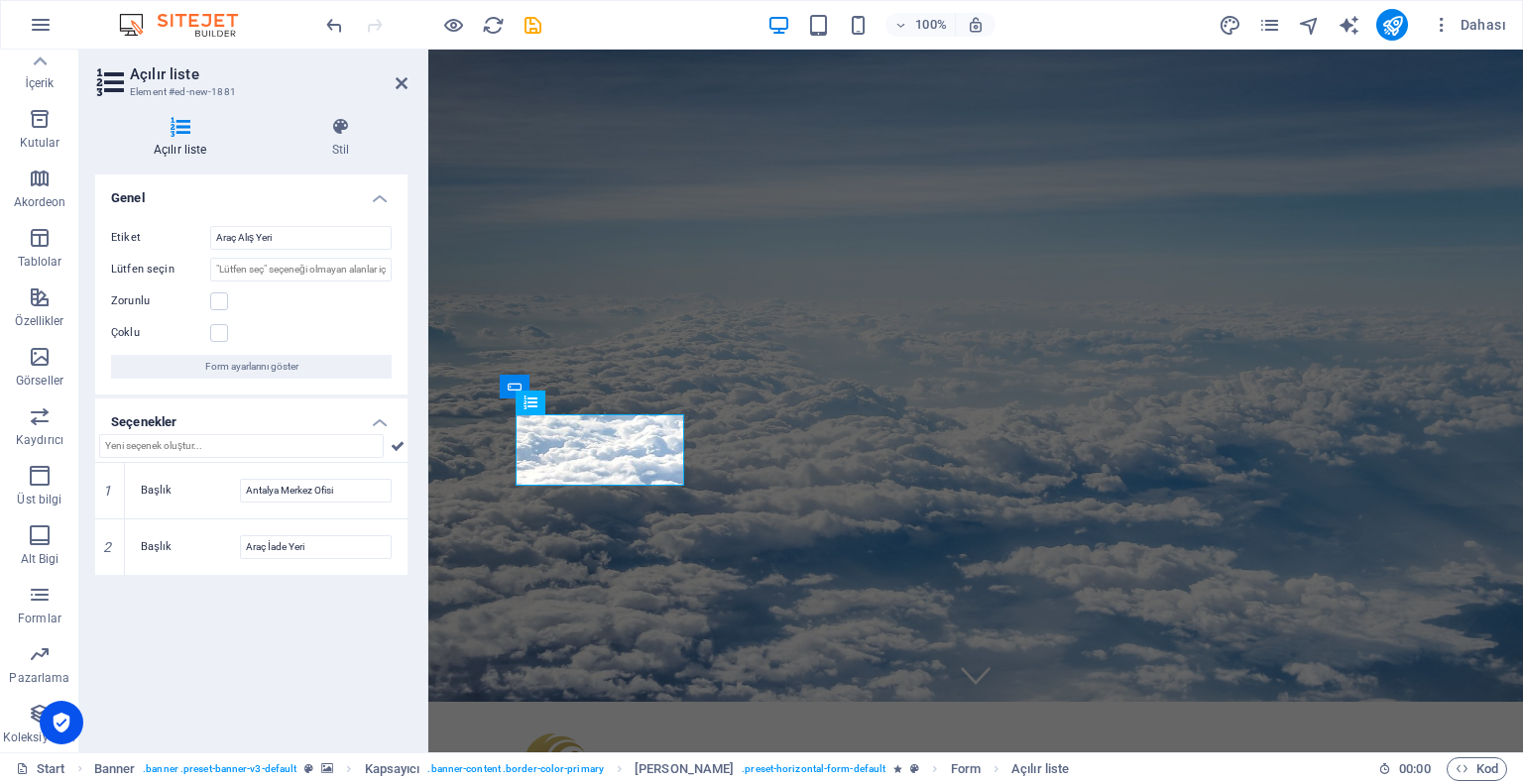 click on "Genel Etiket Araç Alış Yeri Lütfen seçin Zorunlu Çoklu Form ayarlarını göster Seçenekler 1 Başlık Antalya Merkez Ofisi 2 Başlık Araç İade Yeri" at bounding box center (251, 455) 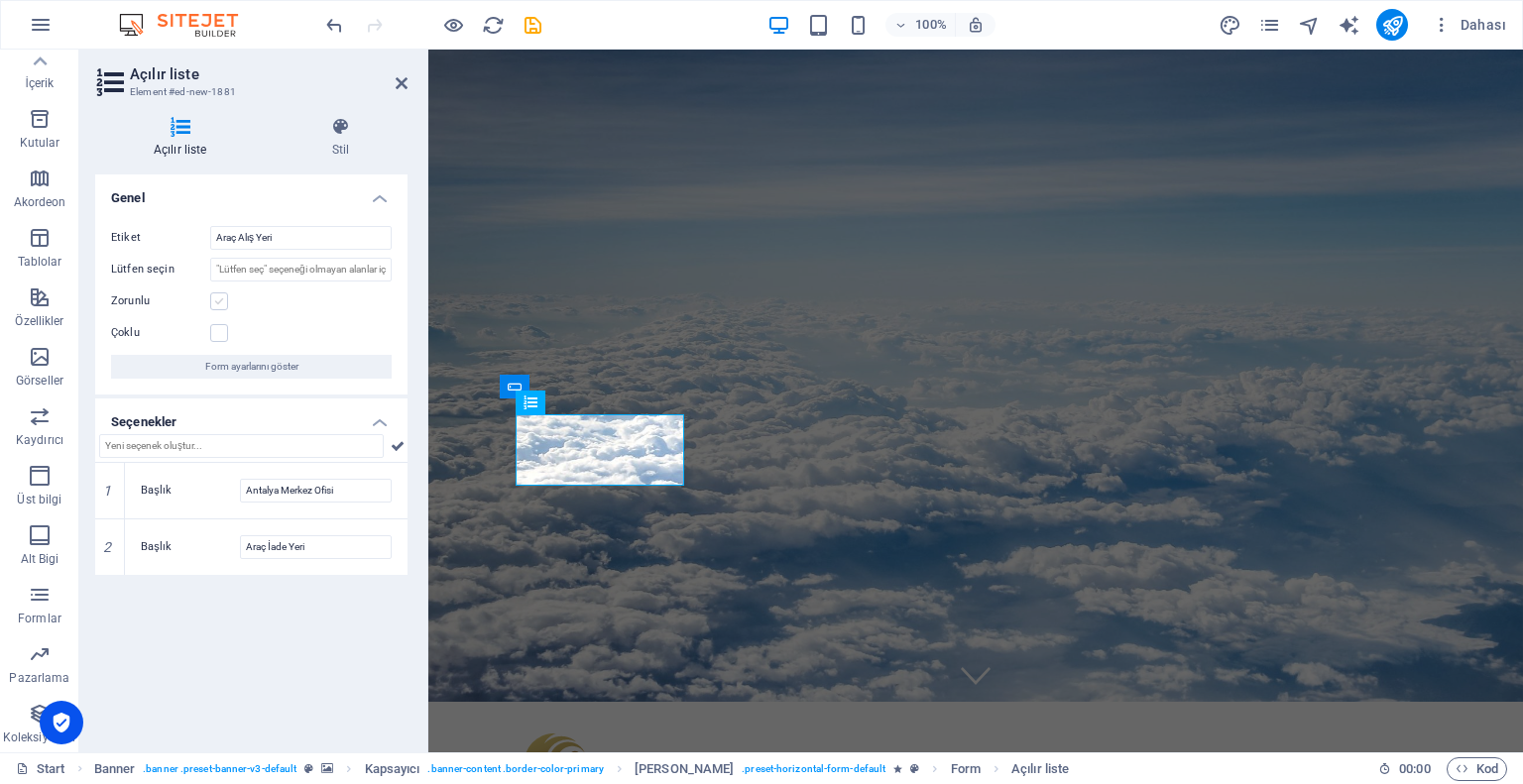 click at bounding box center (219, 301) 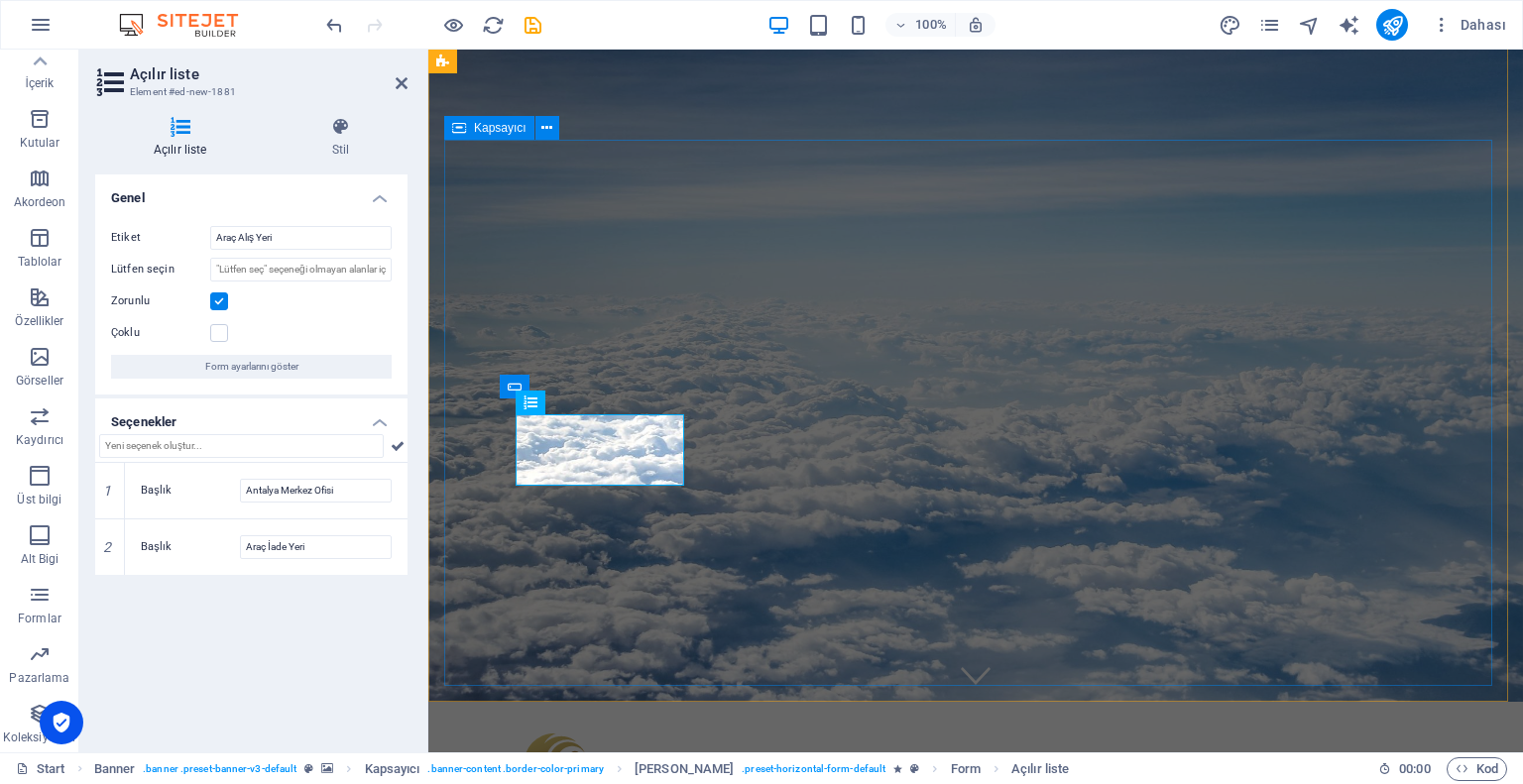 click on "sİZE gÖRE aRAÇ hER zAMAN vAR Araç Alış Yeri Antalya Merkez Ofisi Araç İade Yeri" at bounding box center (976, 1062) 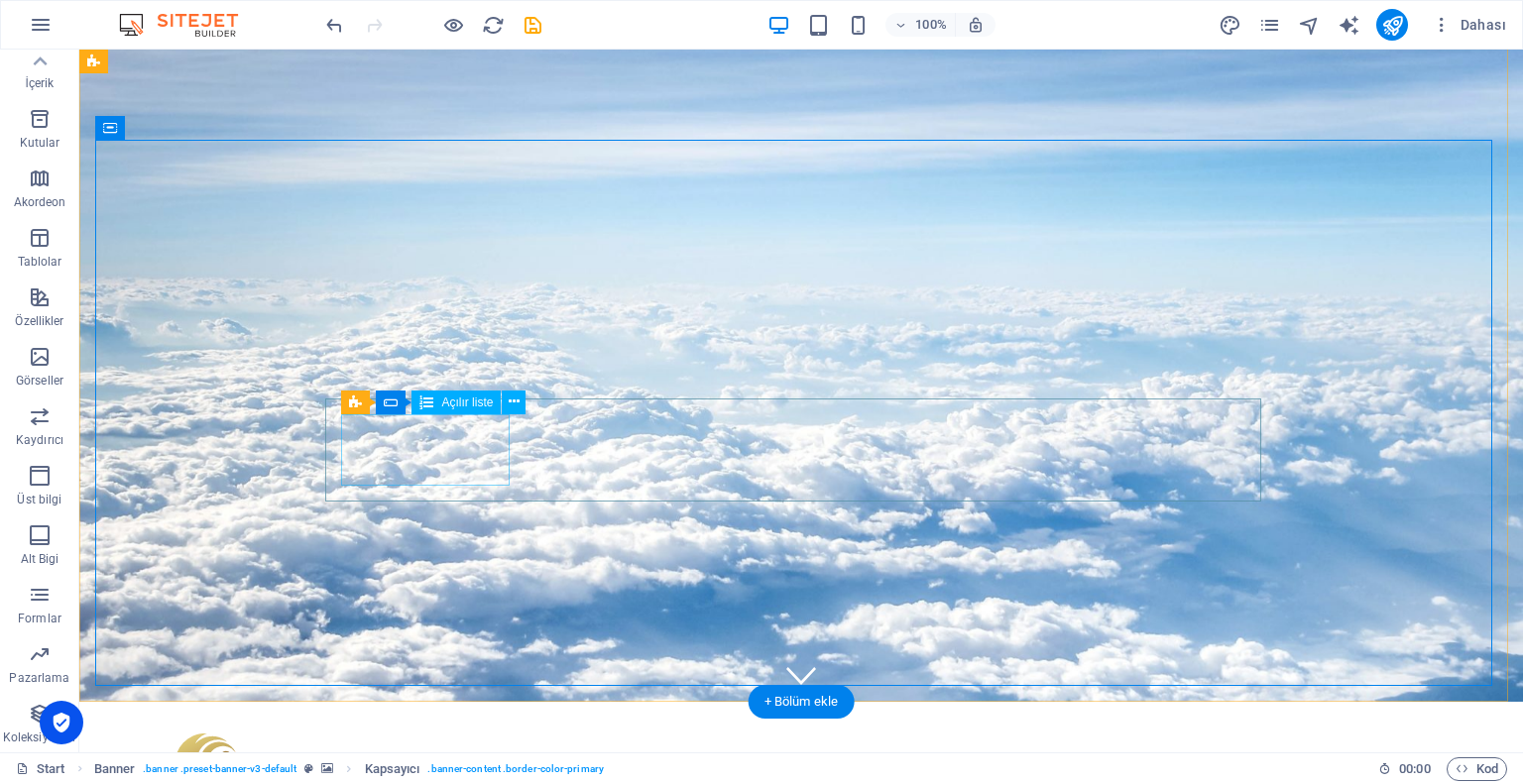 click on "Araç Alış Yeri Antalya Merkez Ofisi Araç İade Yeri" at bounding box center (450, 1099) 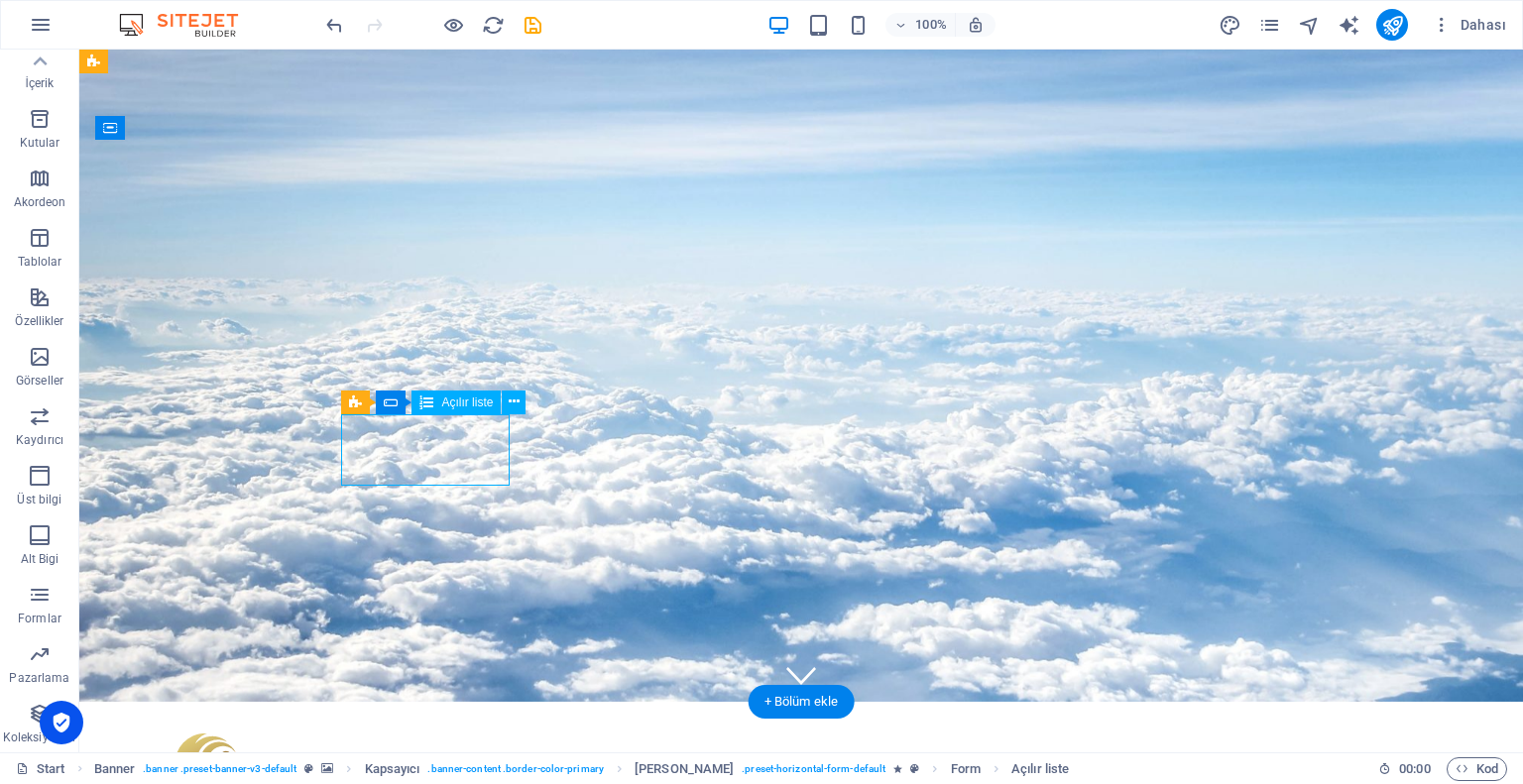 click on "Araç Alış Yeri Antalya Merkez Ofisi Araç İade Yeri" at bounding box center [450, 1099] 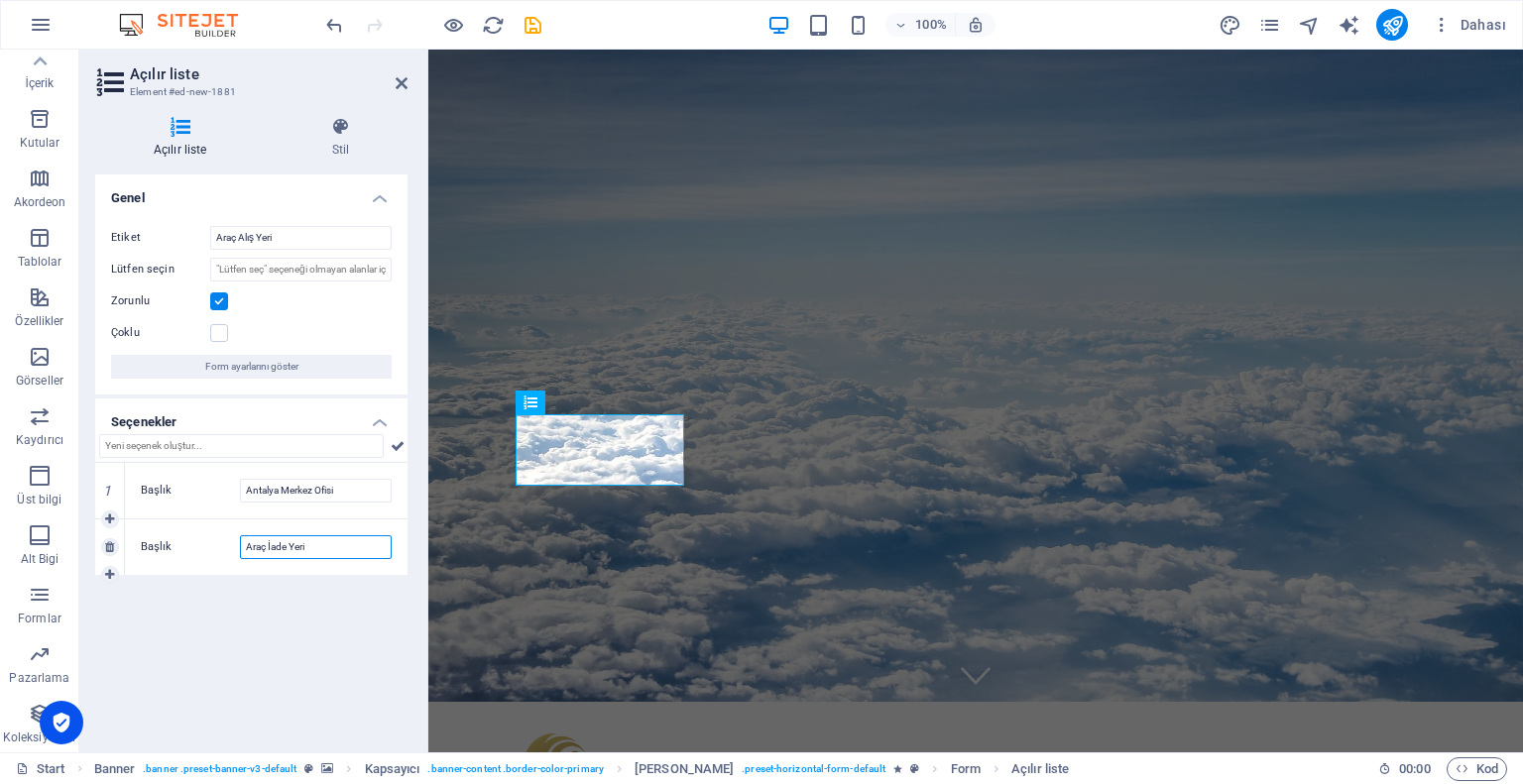 drag, startPoint x: 321, startPoint y: 553, endPoint x: 213, endPoint y: 549, distance: 108.07405 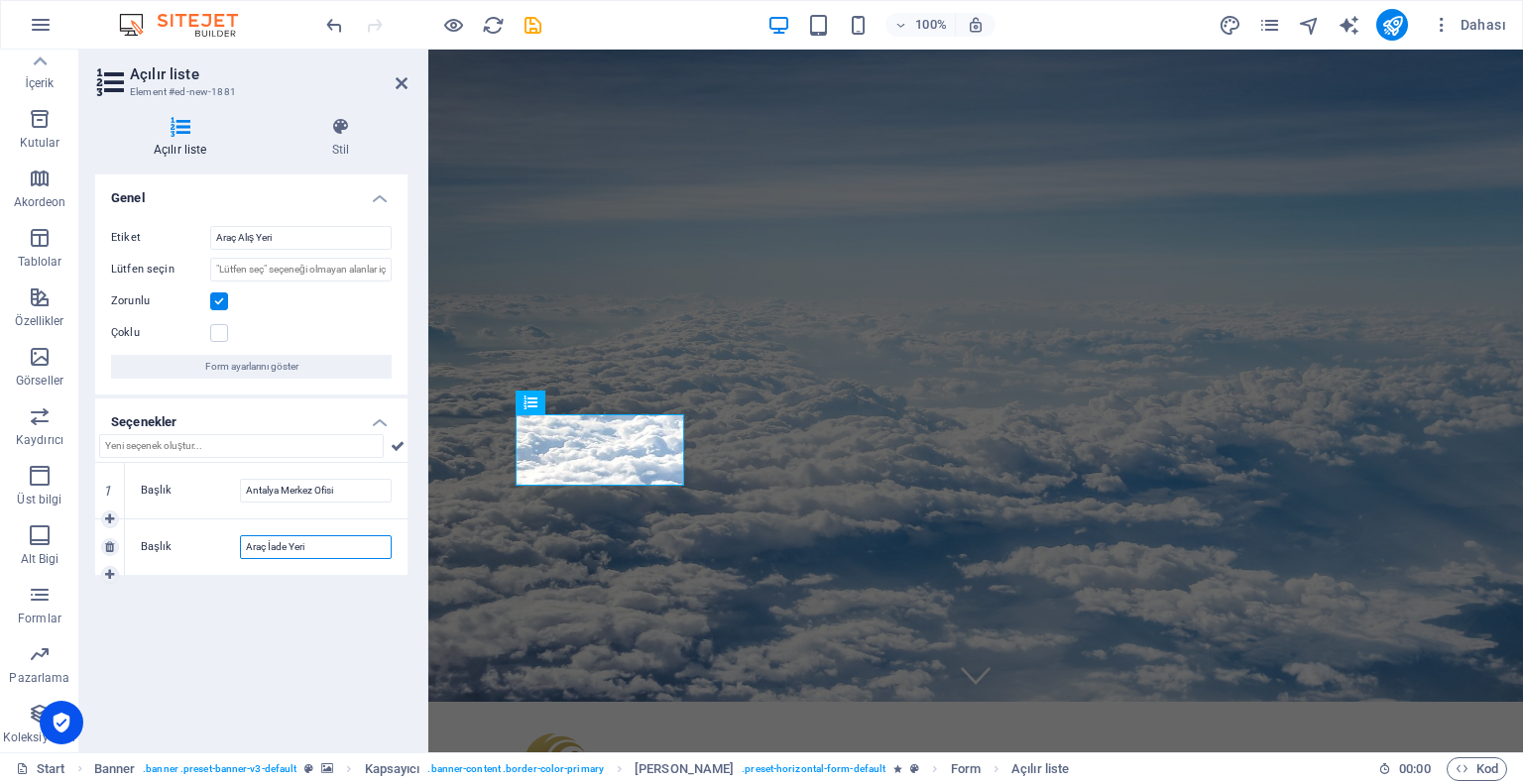 click on "Başlık Araç İade Yeri" at bounding box center [266, 547] 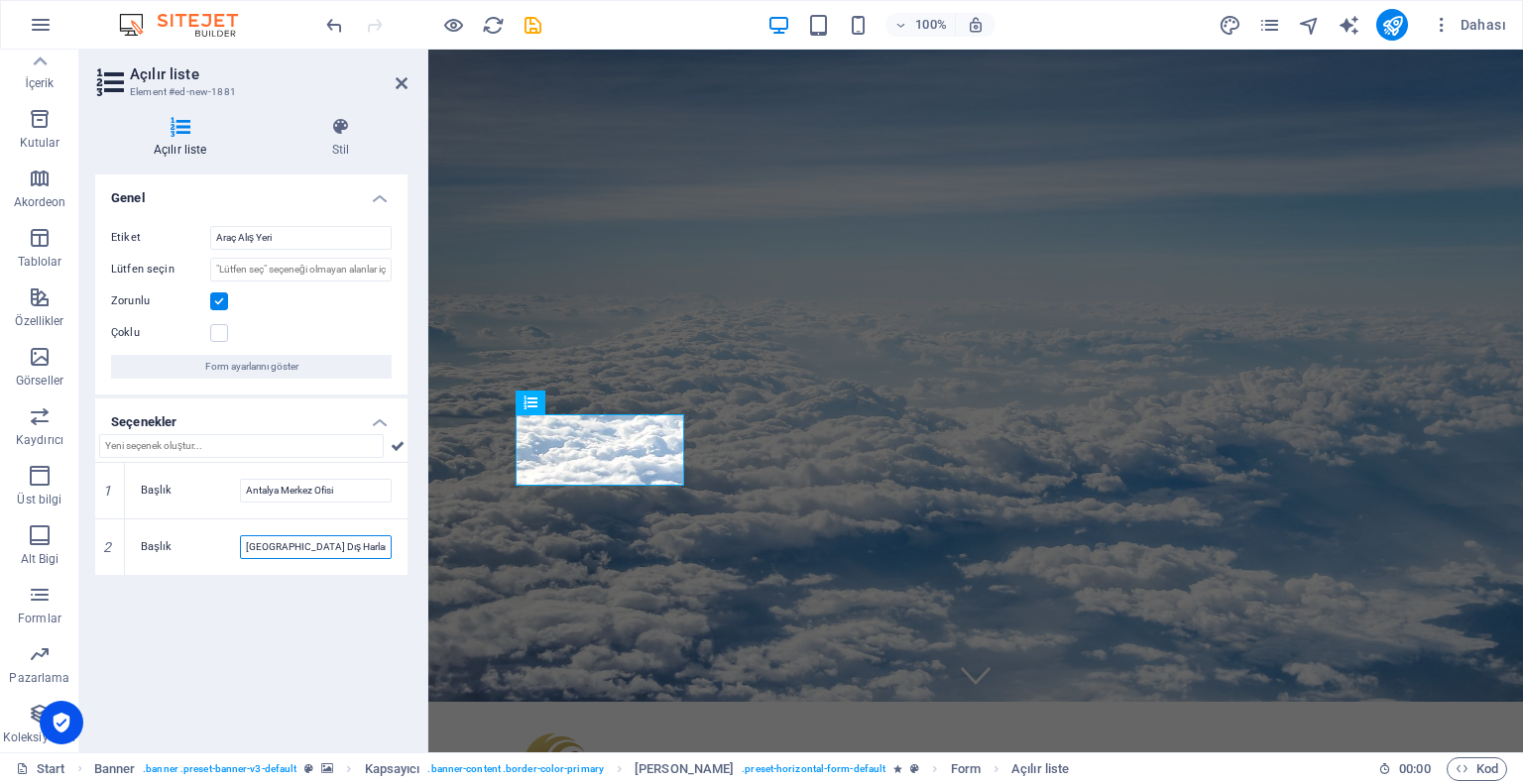 type on "[GEOGRAPHIC_DATA] Dış Harlar" 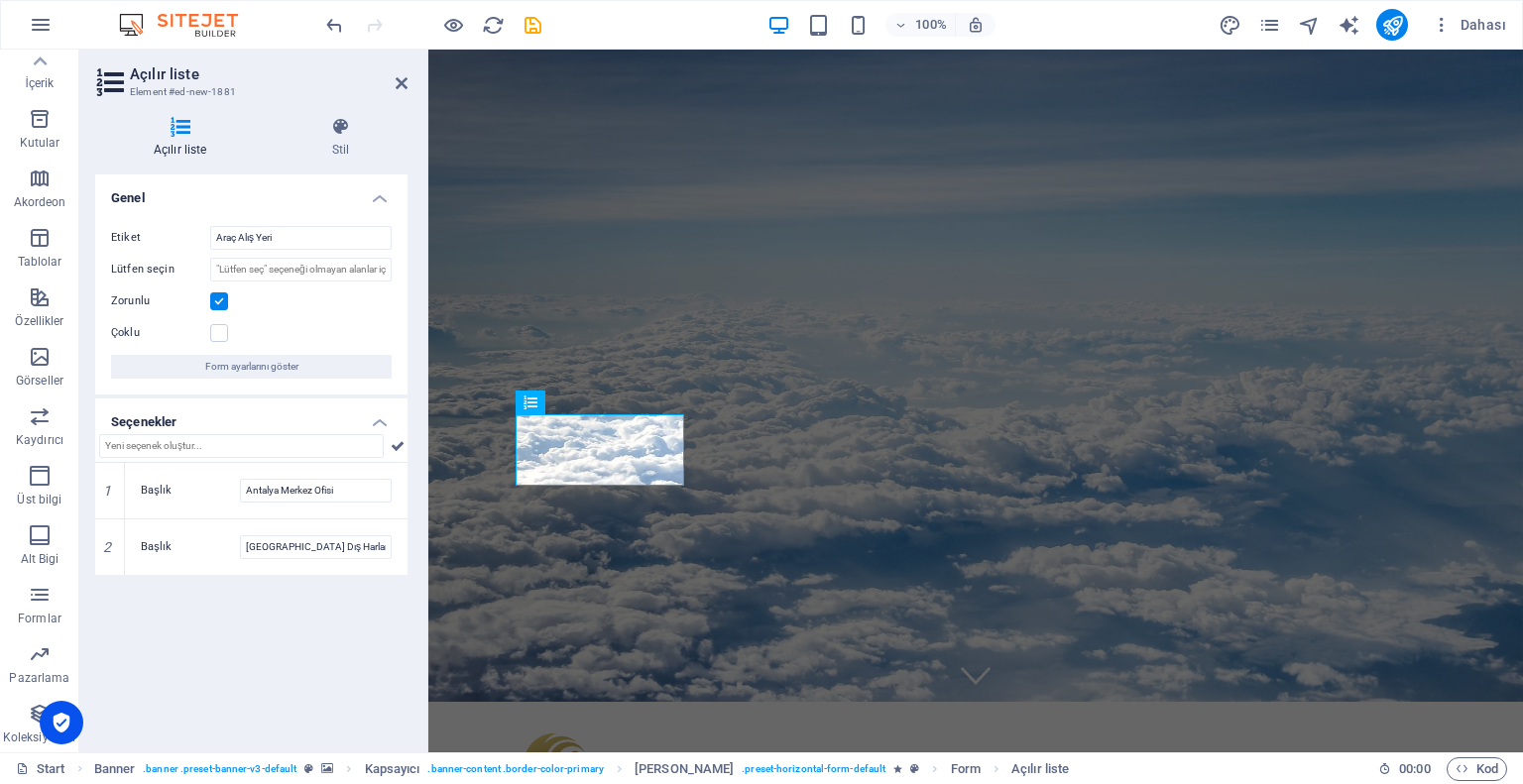 click on "Genel Etiket Araç Alış Yeri Lütfen seçin Zorunlu Çoklu Form ayarlarını göster Seçenekler 1 Başlık Antalya Merkez Ofisi 2 Başlık [GEOGRAPHIC_DATA] Dış Harlar" at bounding box center (251, 455) 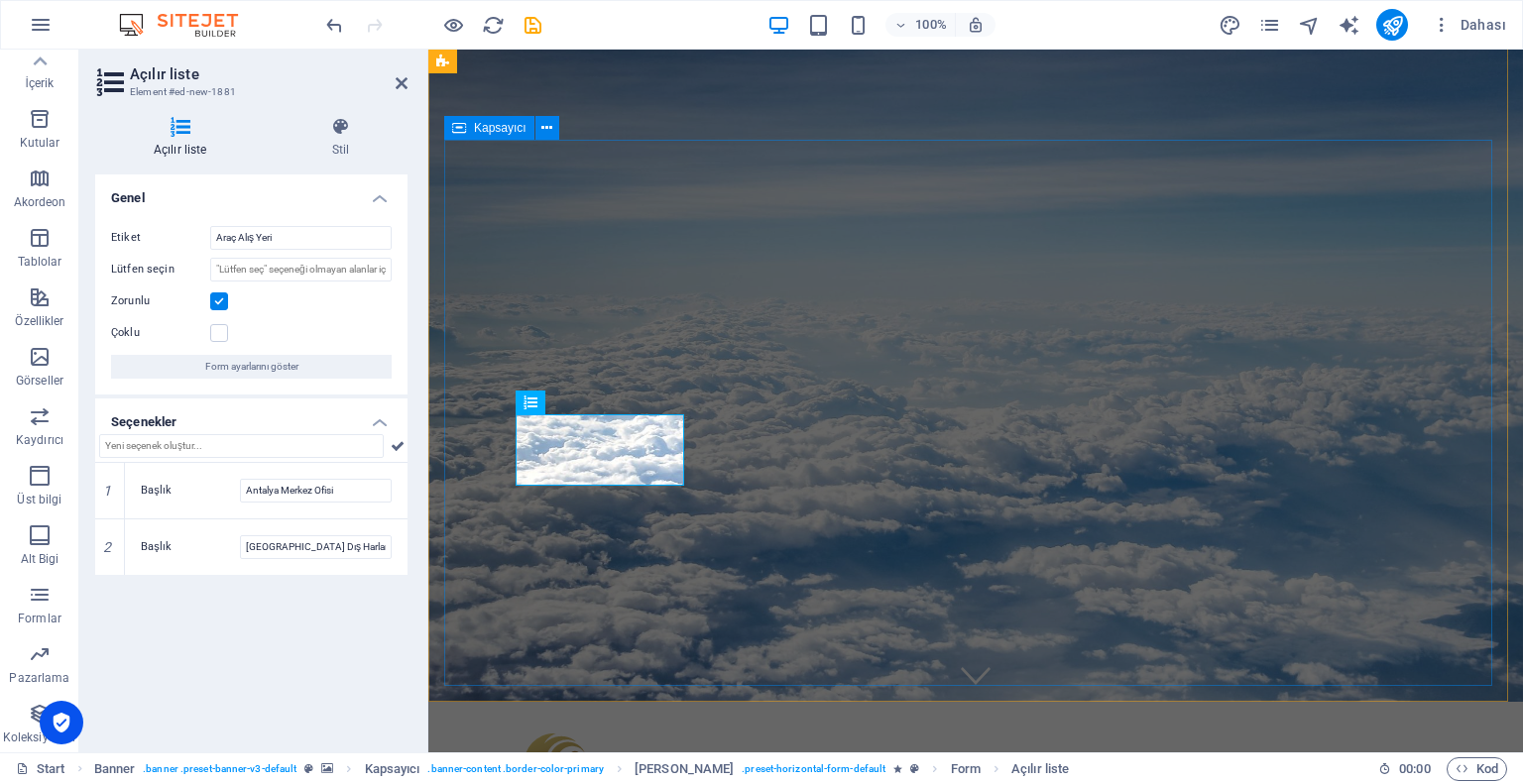 click on "sİZE gÖRE aRAÇ hER zAMAN vAR Araç Alış Yeri [GEOGRAPHIC_DATA] Merkez Ofisi [GEOGRAPHIC_DATA] Dış Harlar" at bounding box center [976, 1062] 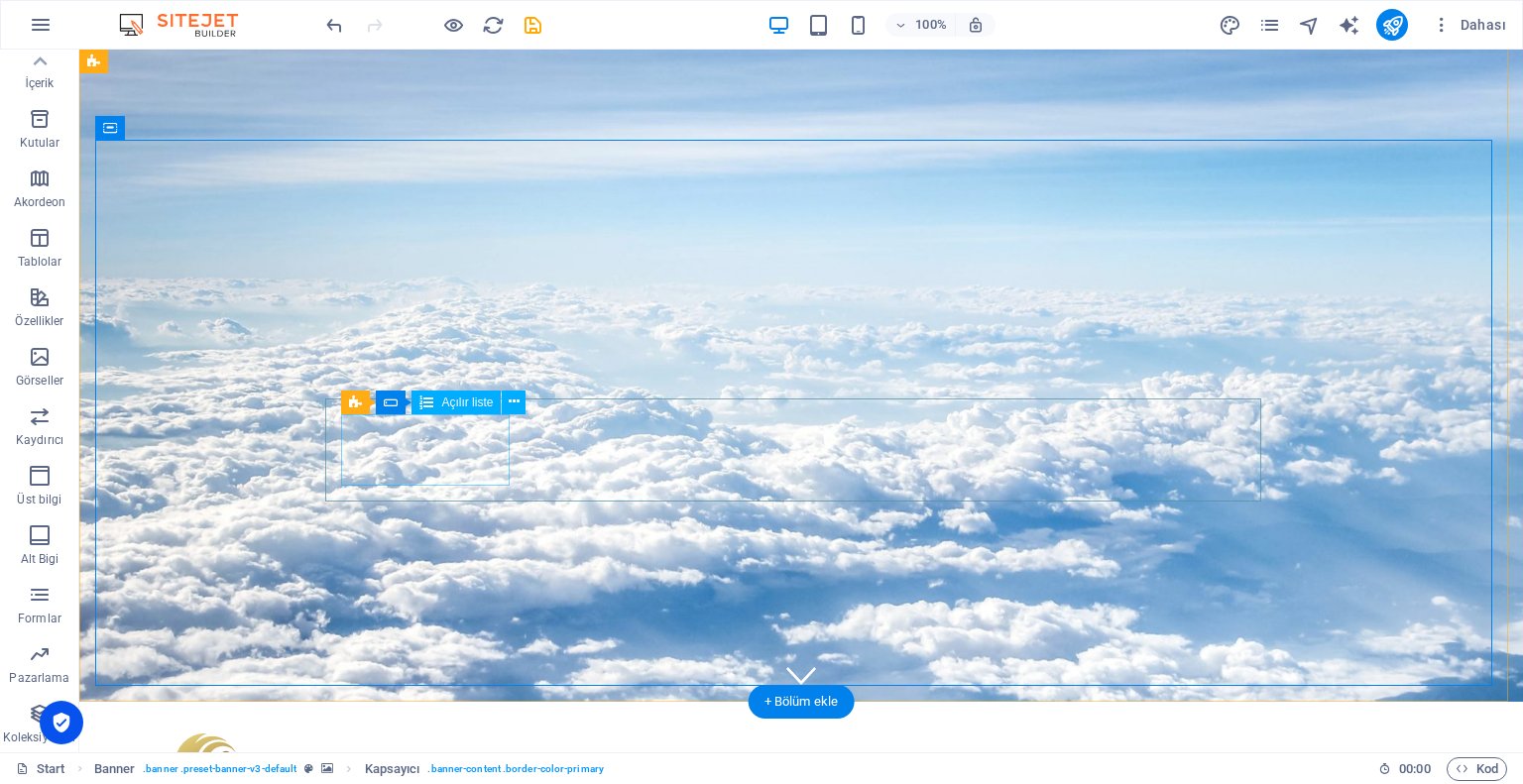 click on "Araç Alış Yeri Antalya Merkez Ofisi [GEOGRAPHIC_DATA] Havalimanı Dış Harlar" at bounding box center [493, 1099] 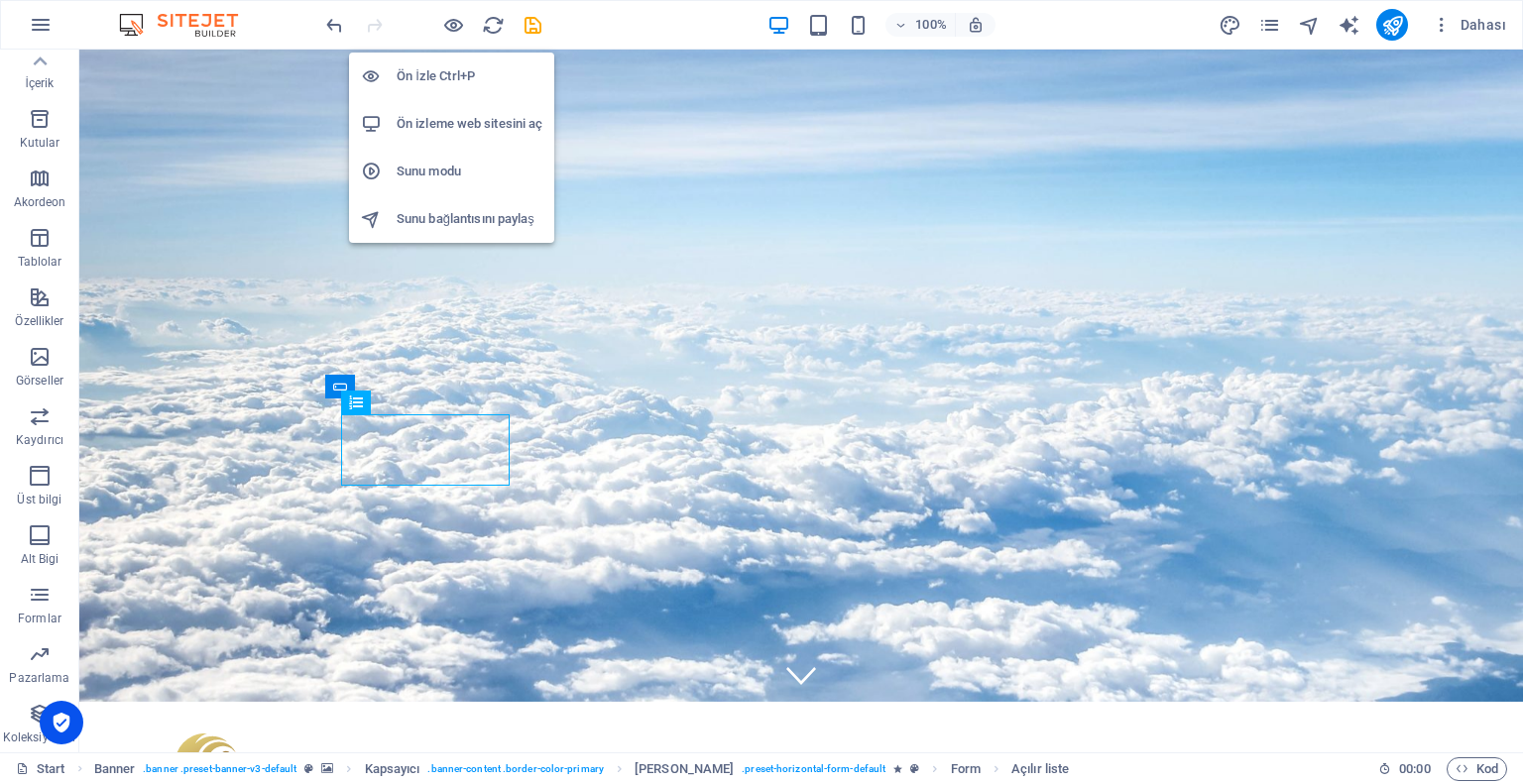 click on "Ön İzle Ctrl+P" at bounding box center (469, 76) 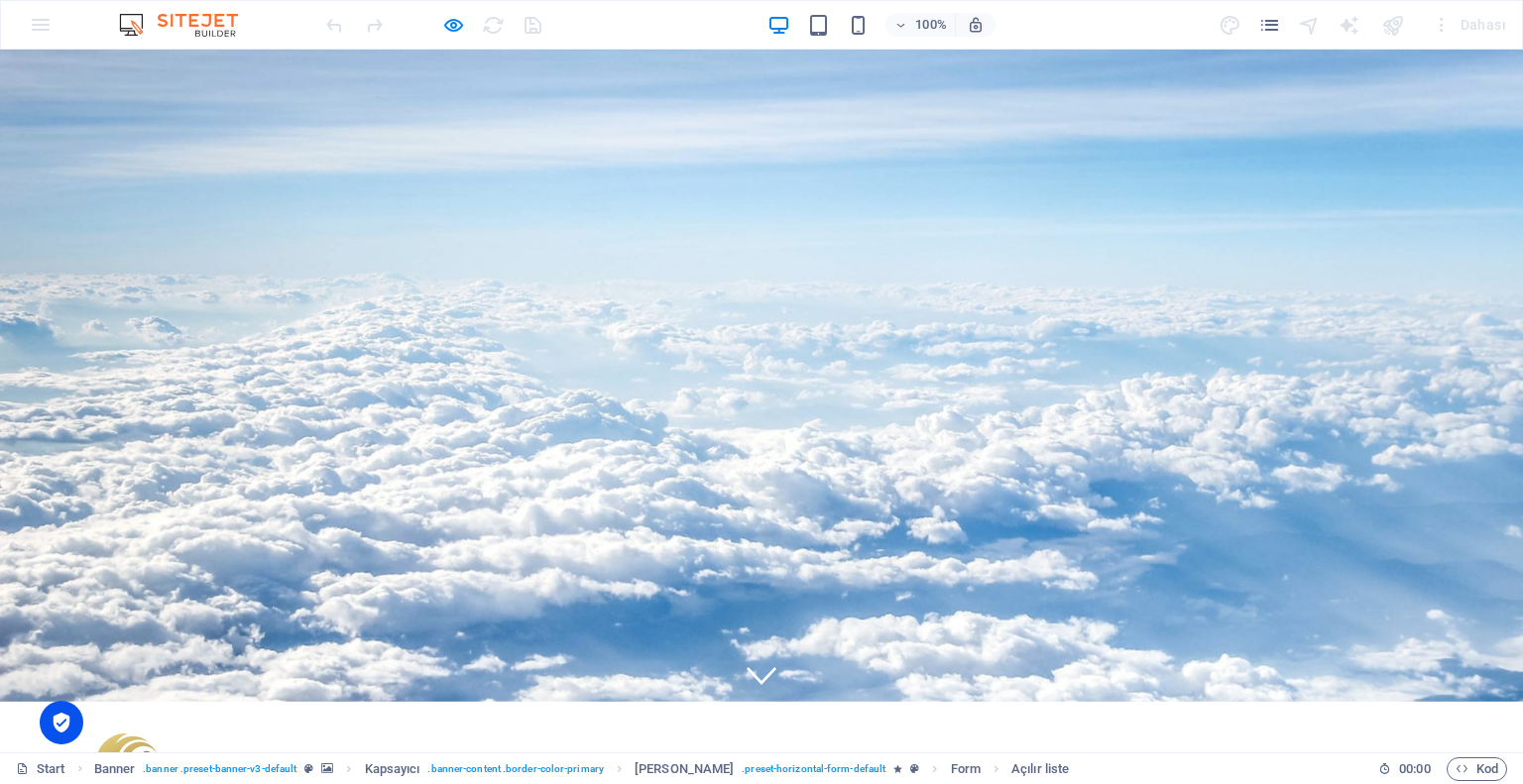 click on "sİZE gÖRE aRAÇ hER zAMAN vAR Araç Alış Yeri [GEOGRAPHIC_DATA] Merkez Ofisi [GEOGRAPHIC_DATA] Dış Harlar" at bounding box center [762, 1062] 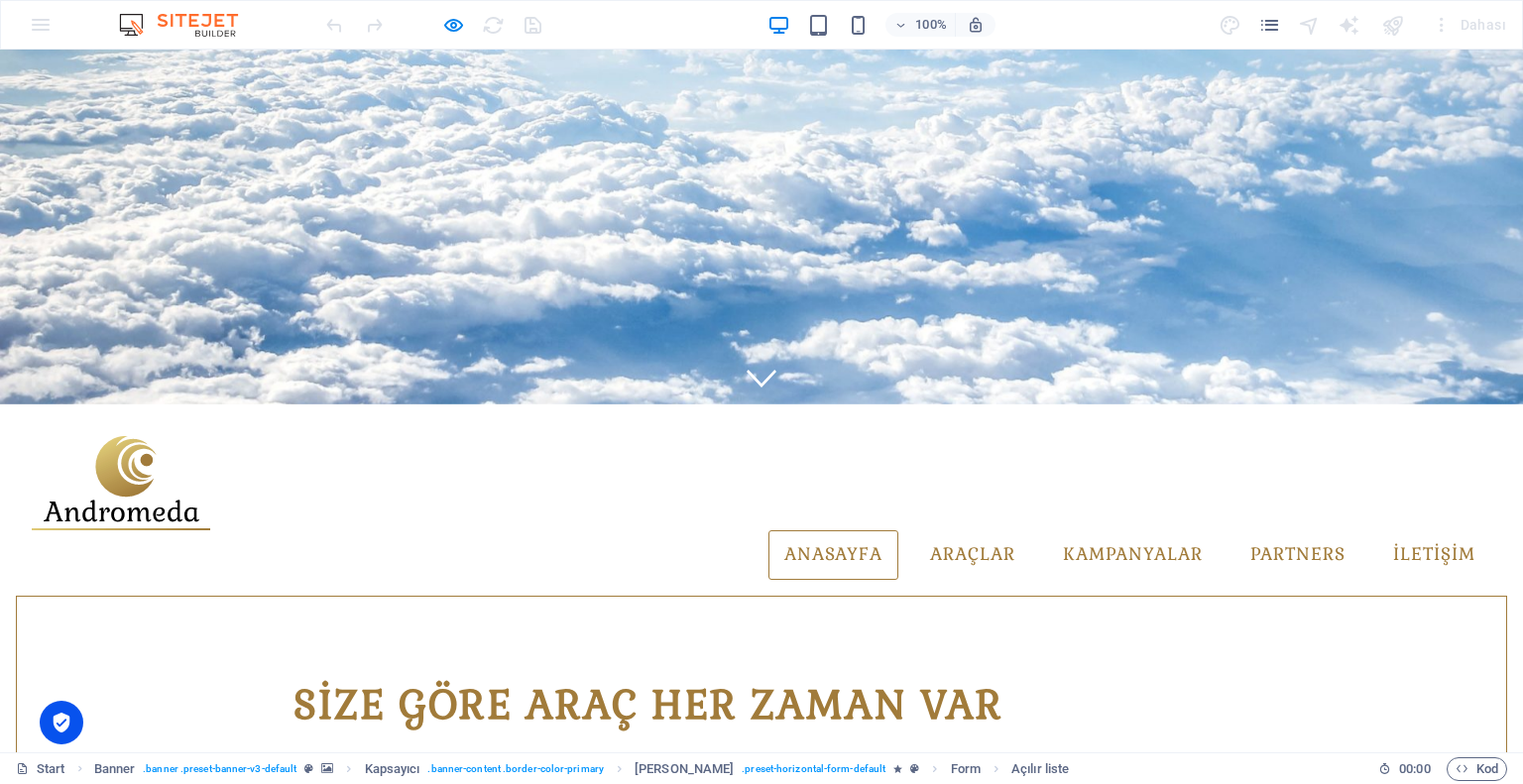 scroll, scrollTop: 151, scrollLeft: 0, axis: vertical 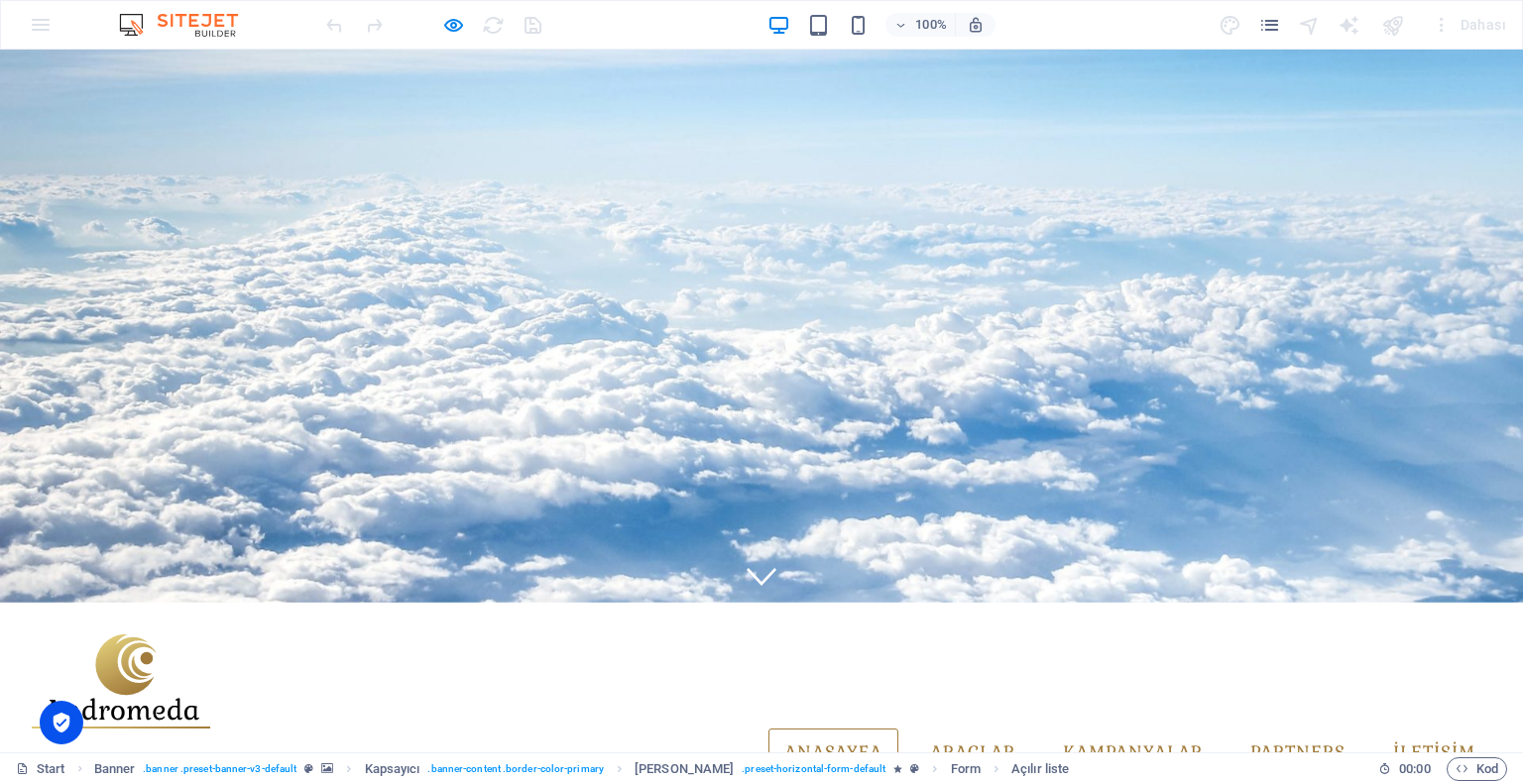 click on "Antalya Merkez Ofisi [GEOGRAPHIC_DATA] Dış Harlar" at bounding box center (453, 1016) 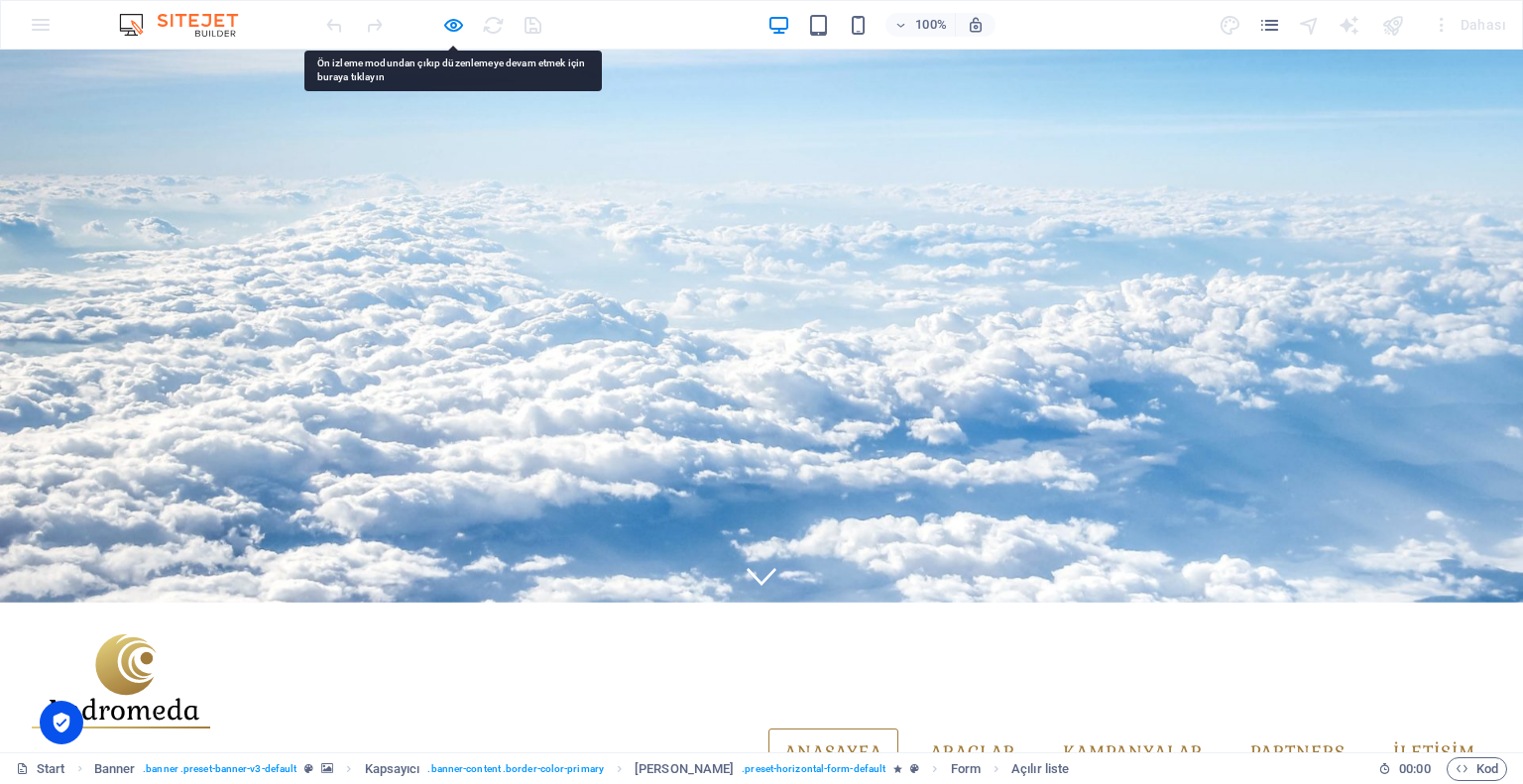 click on "Antalya Merkez Ofisi [GEOGRAPHIC_DATA] Dış Harlar" at bounding box center [453, 1016] 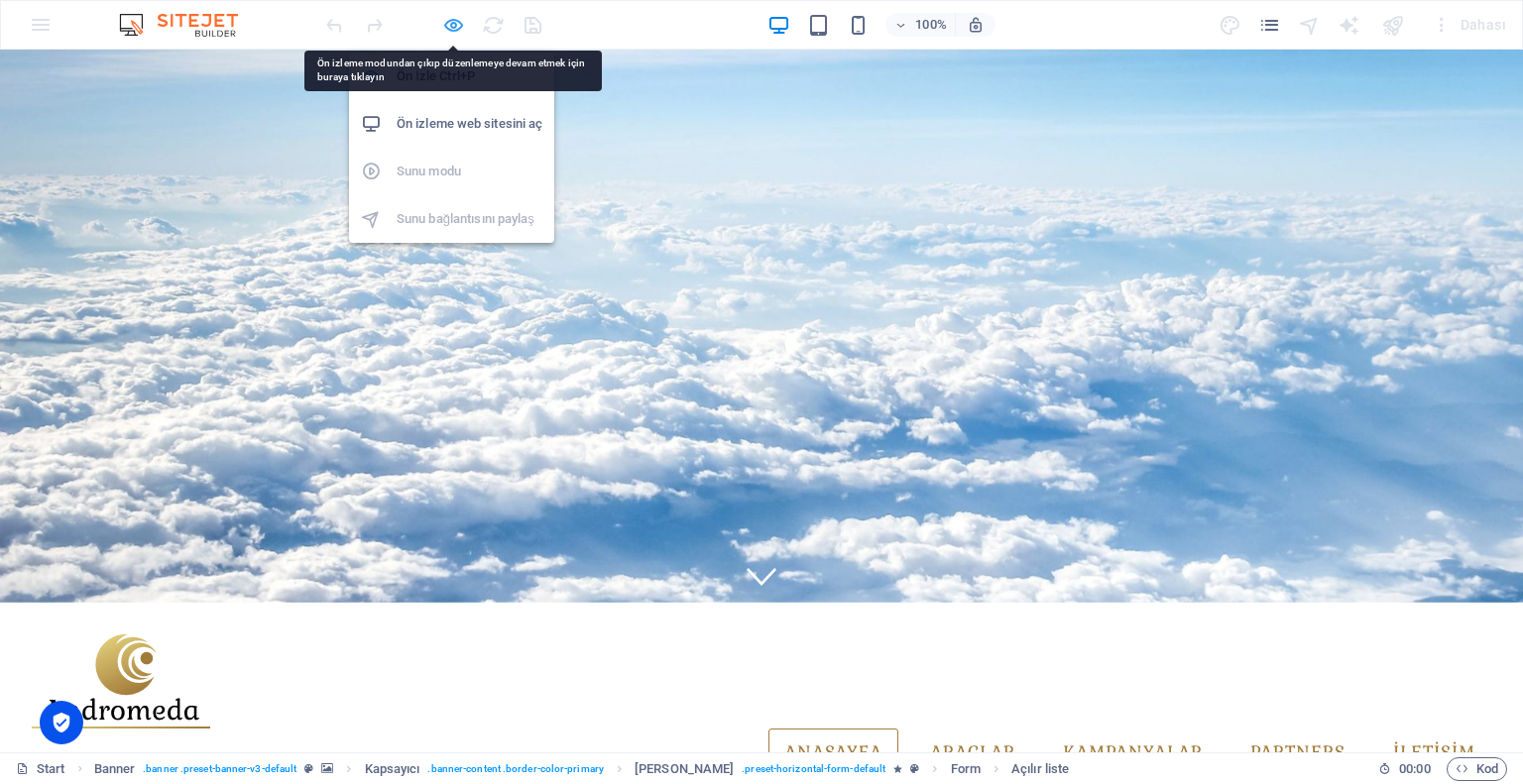 click at bounding box center [453, 25] 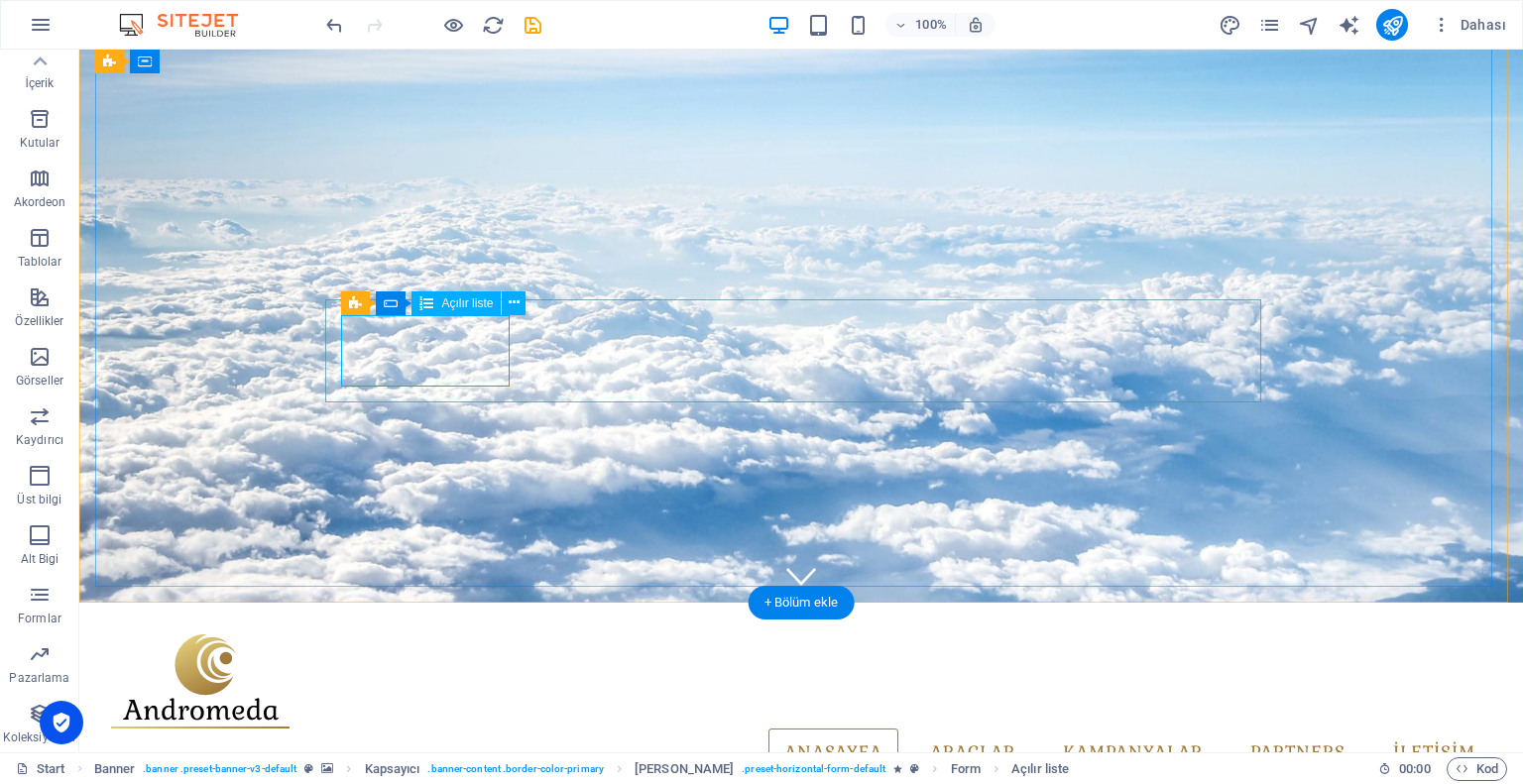 click on "Araç Alış Yeri Antalya Merkez Ofisi [GEOGRAPHIC_DATA] Havalimanı Dış Harlar" at bounding box center (493, 1000) 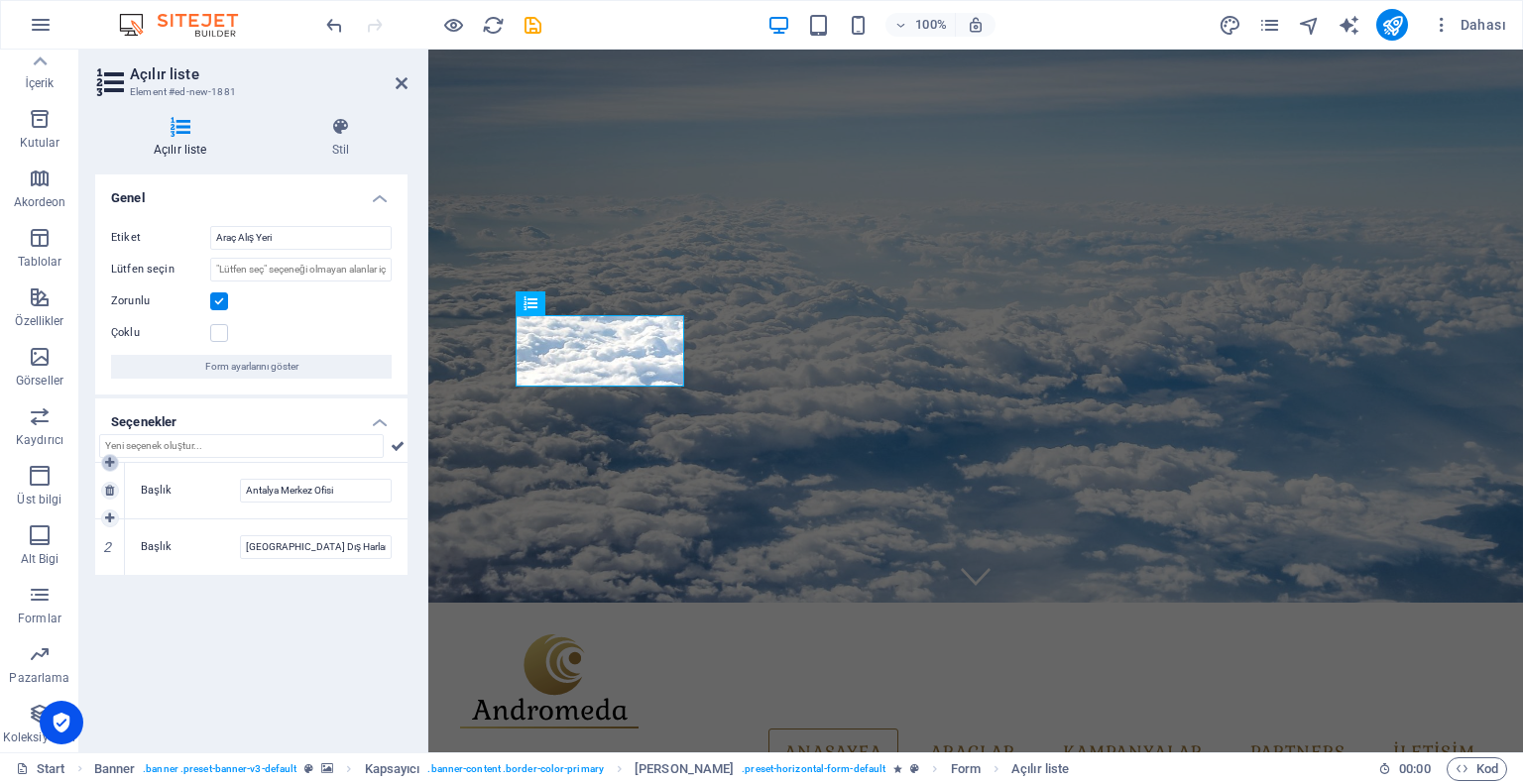 click at bounding box center [109, 463] 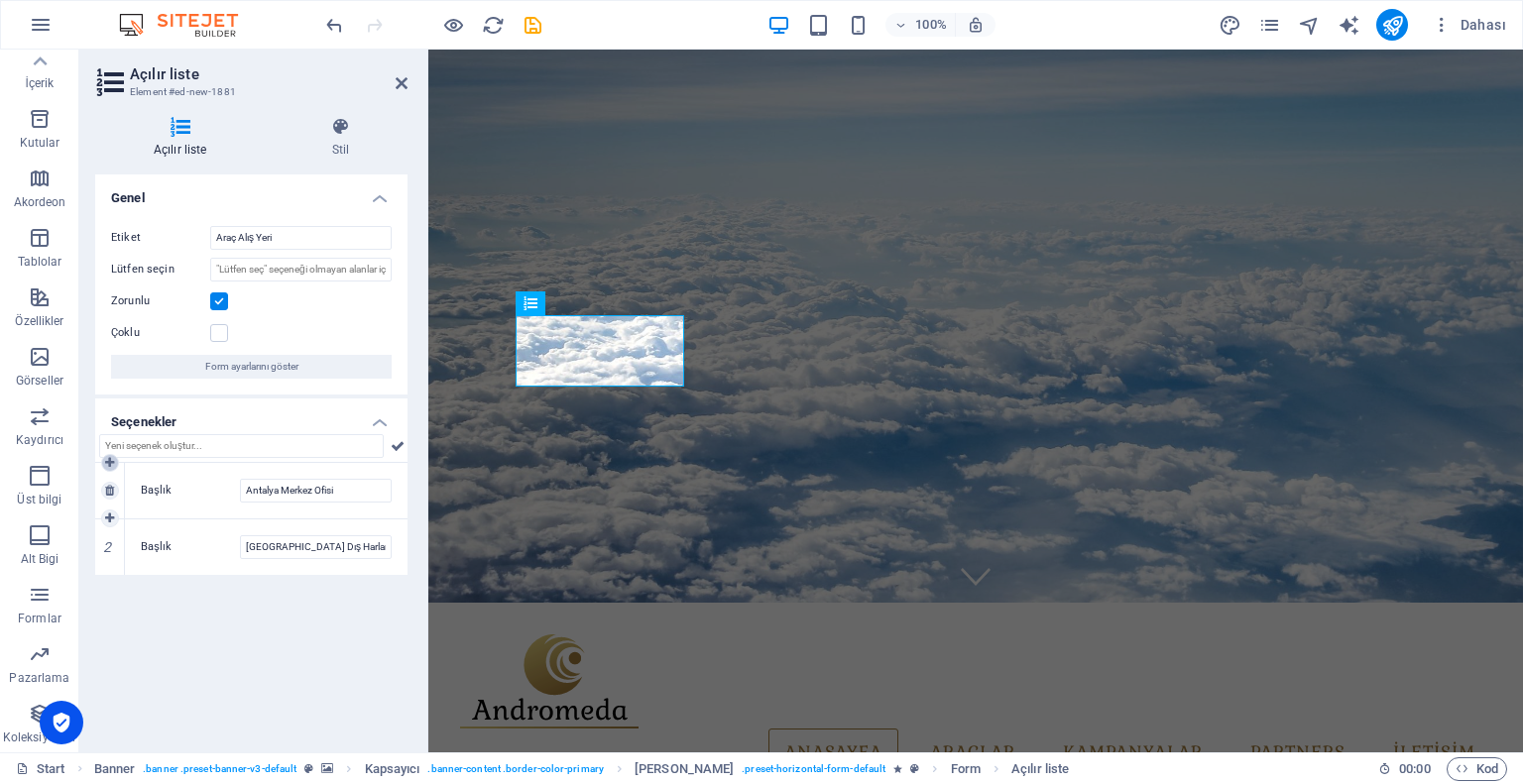type on "Yeni seçenek" 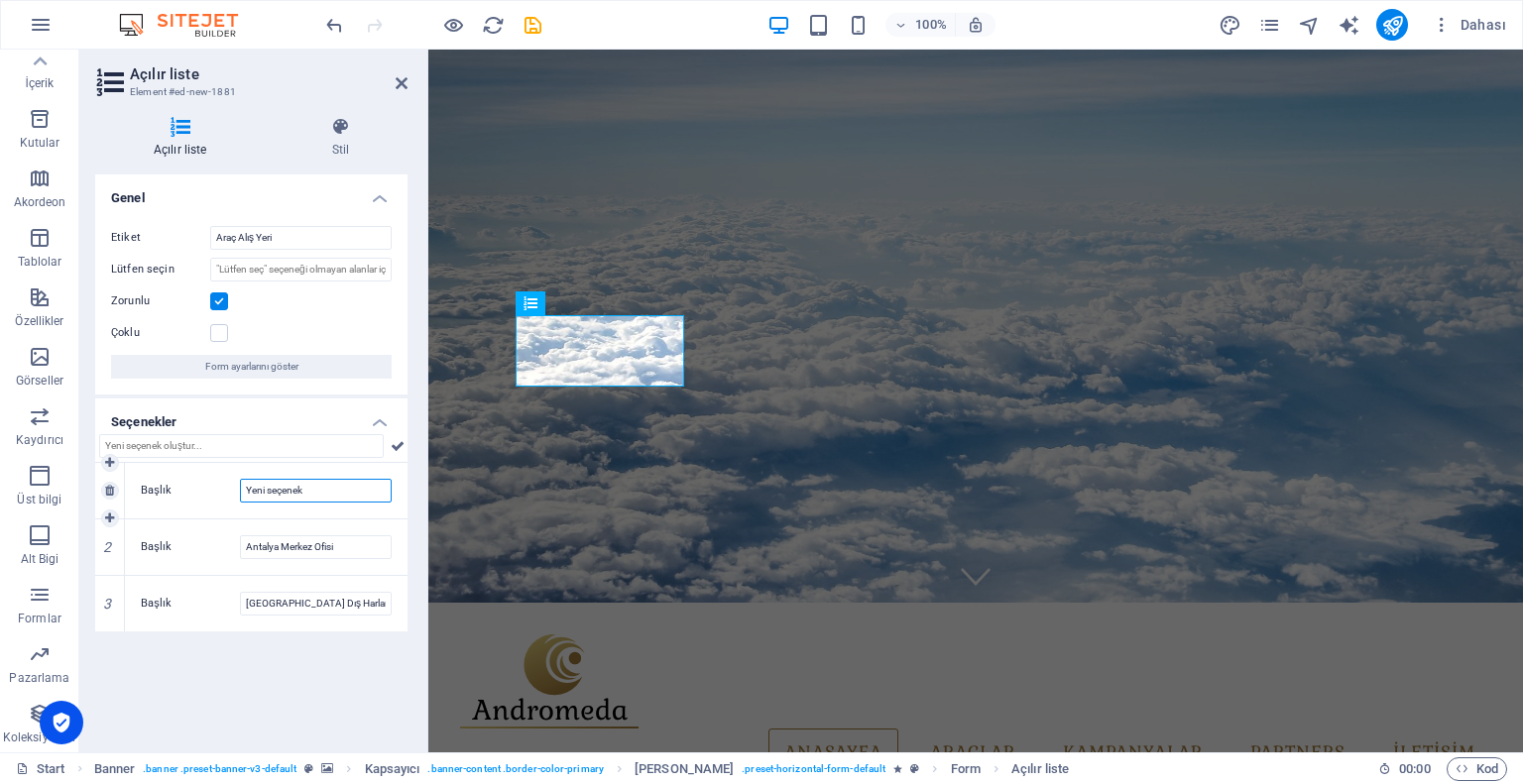 click on "Yeni seçenek" at bounding box center (315, 491) 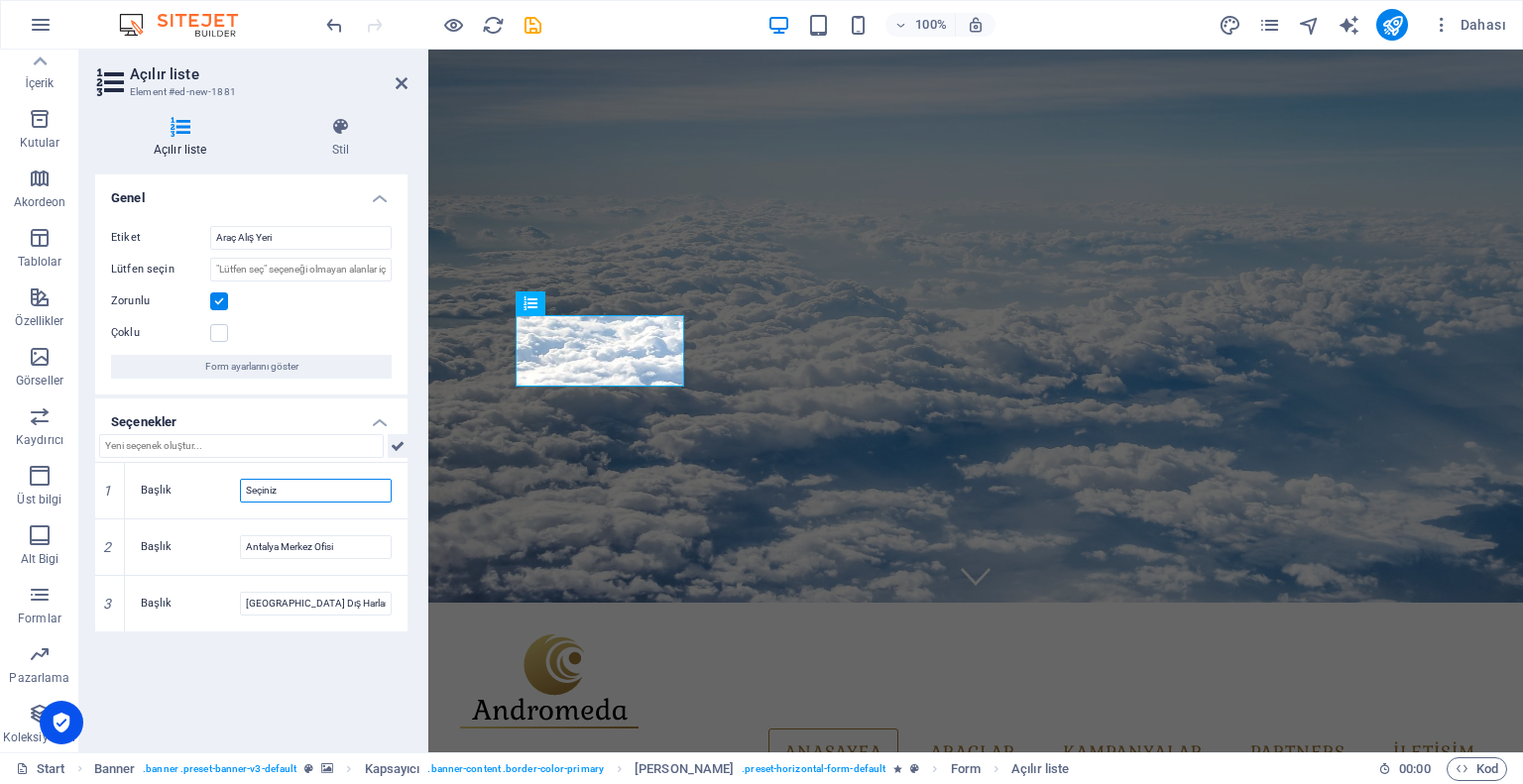 type on "Seçiniz" 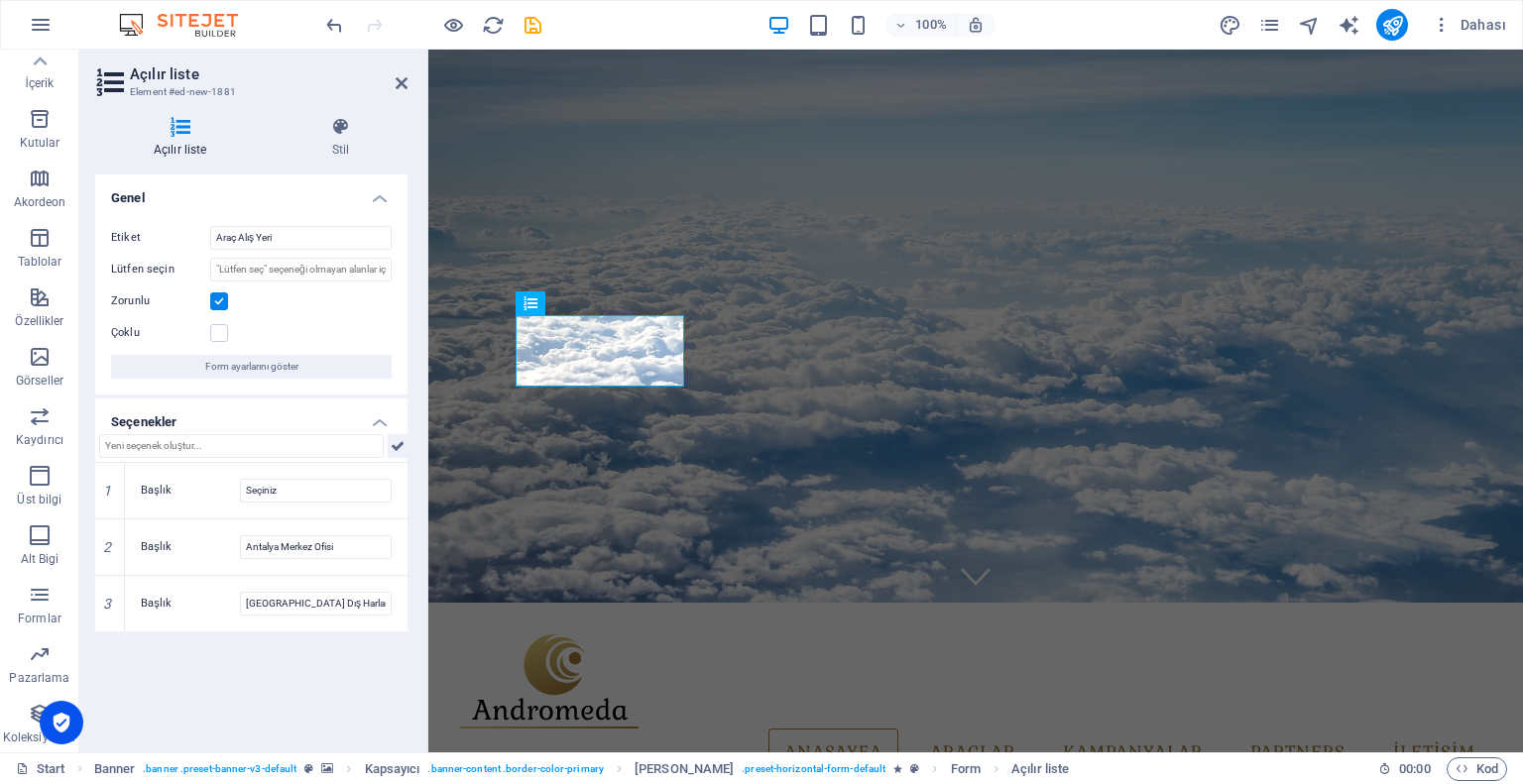 click at bounding box center (398, 446) 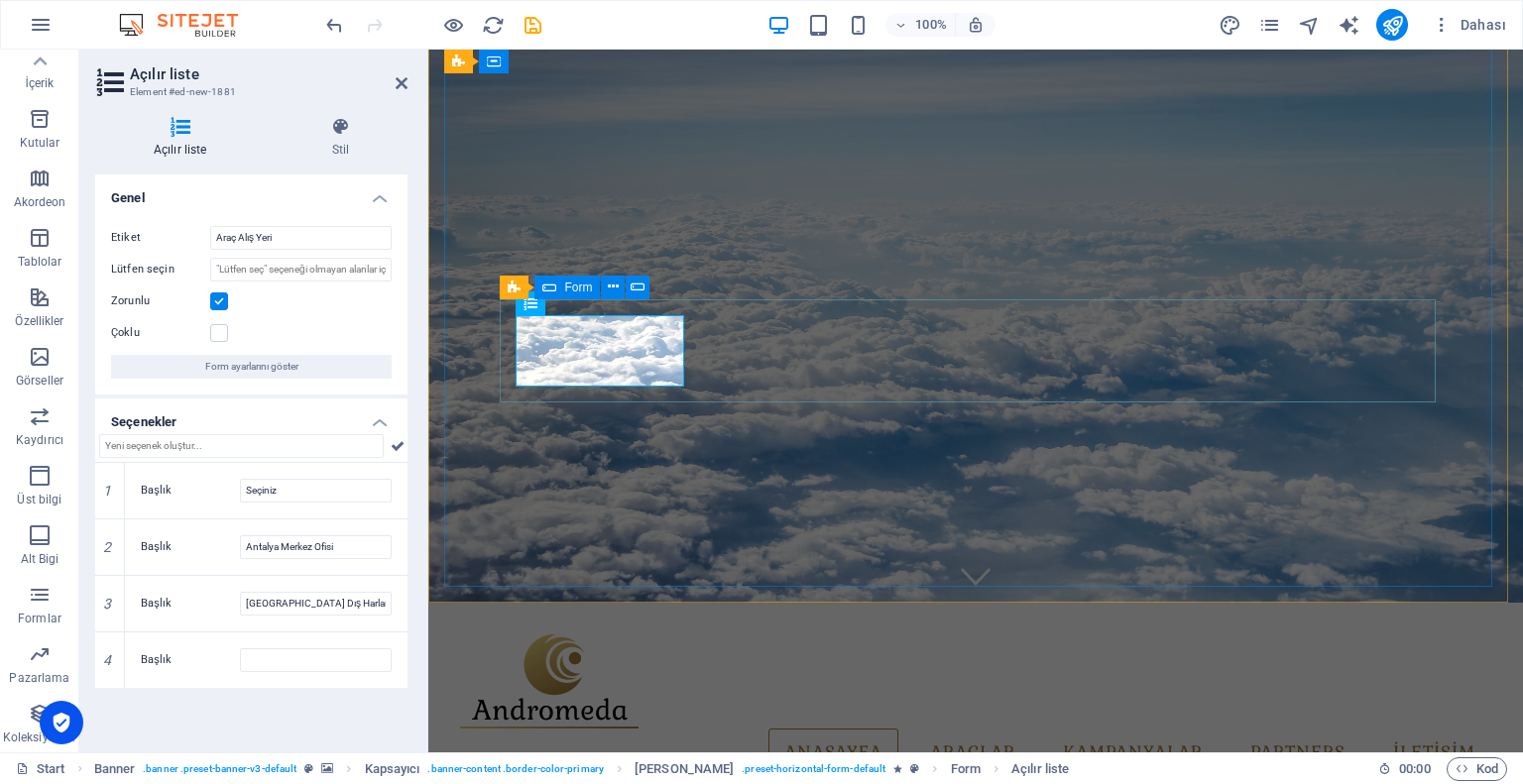 drag, startPoint x: 682, startPoint y: 352, endPoint x: 708, endPoint y: 355, distance: 26.172505 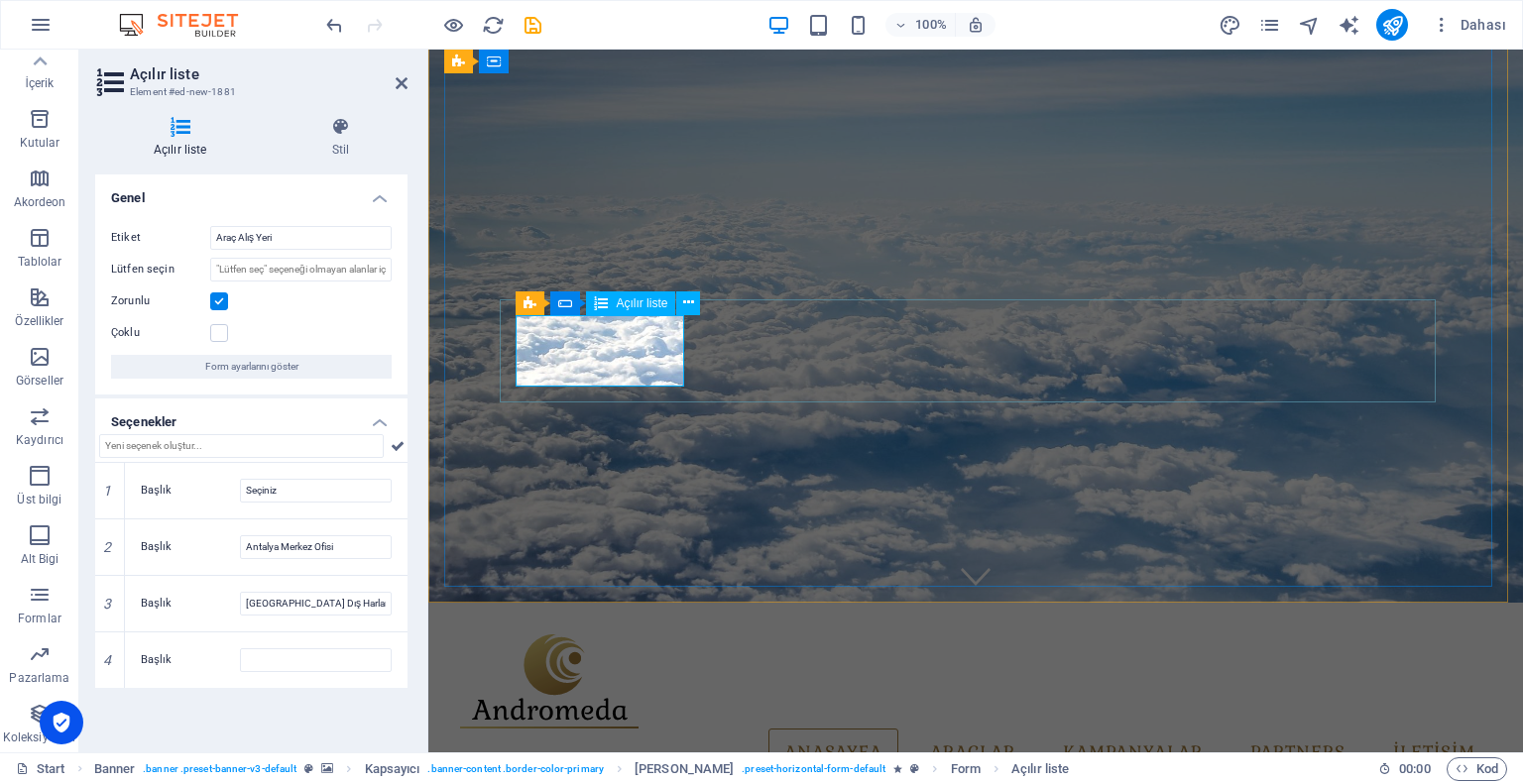 click at bounding box center [601, 303] 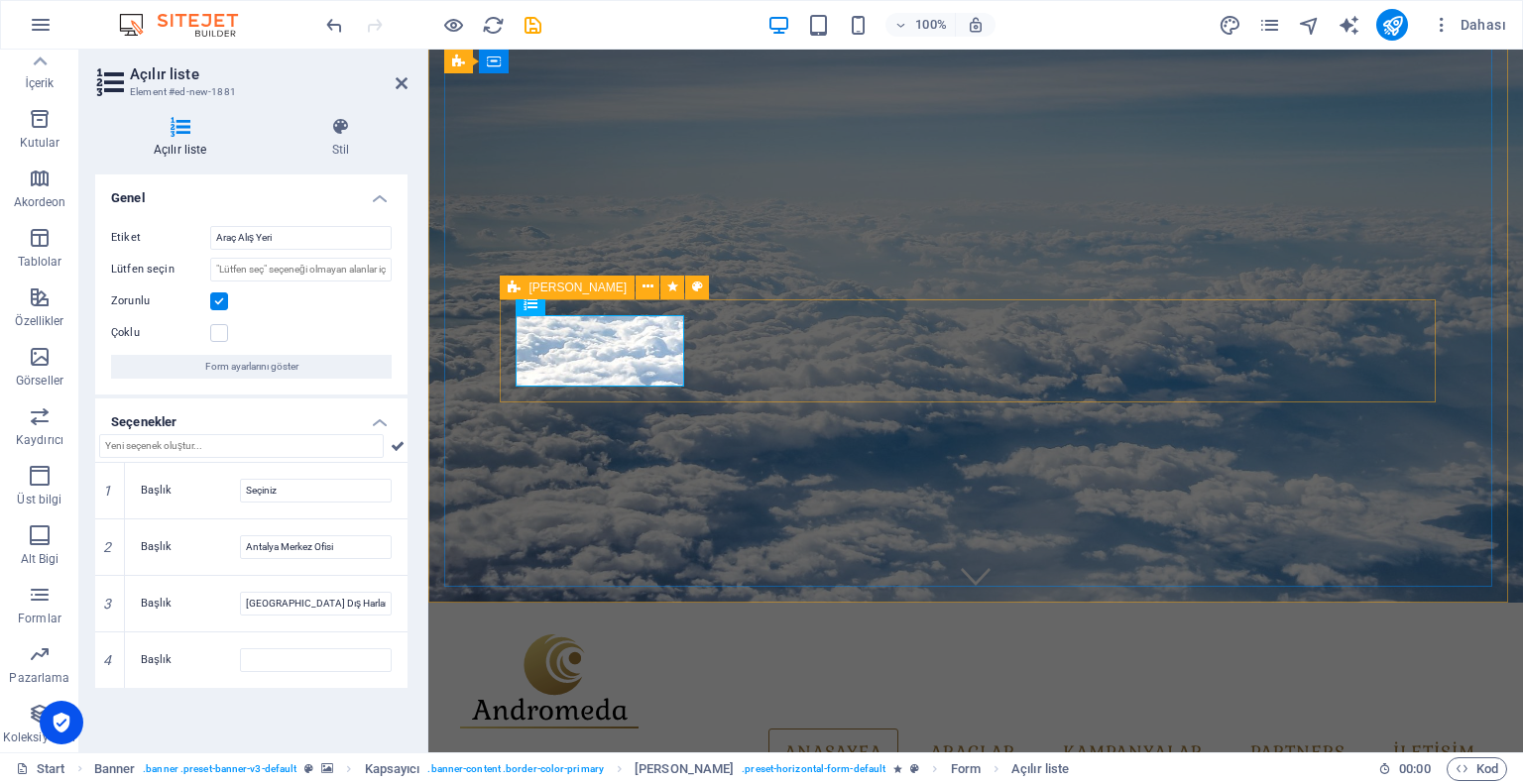 click at bounding box center [514, 287] 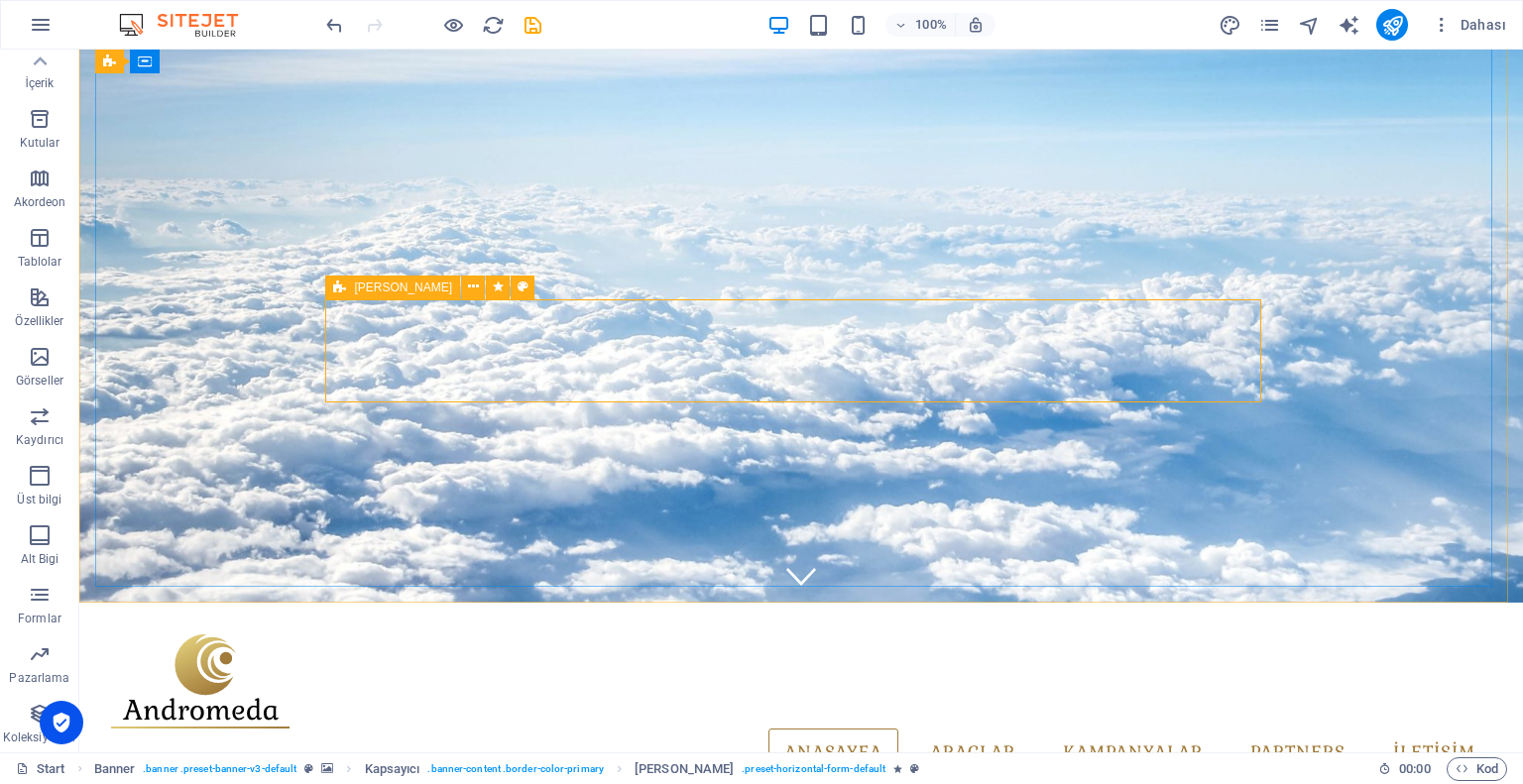 click at bounding box center [339, 287] 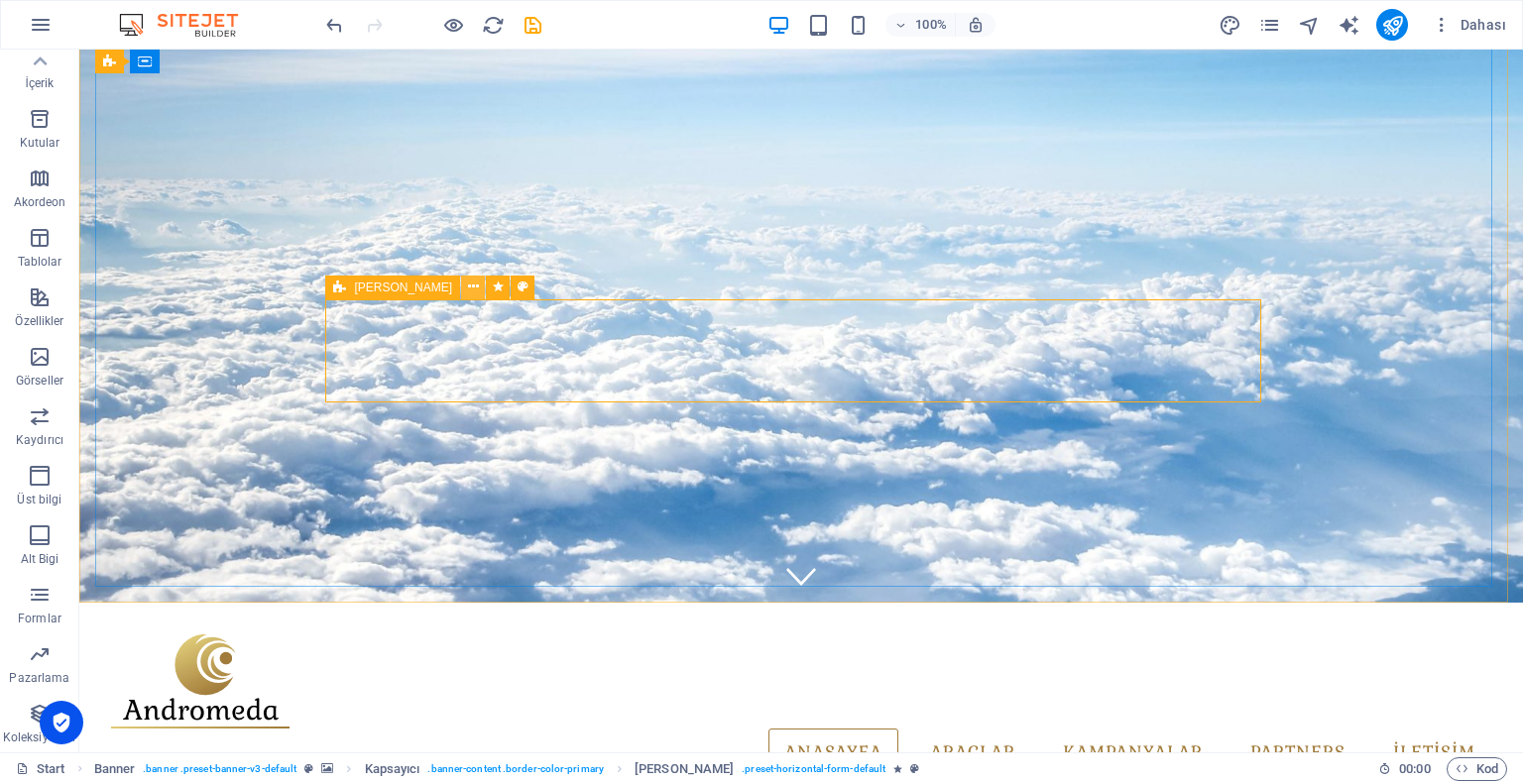 click at bounding box center [473, 286] 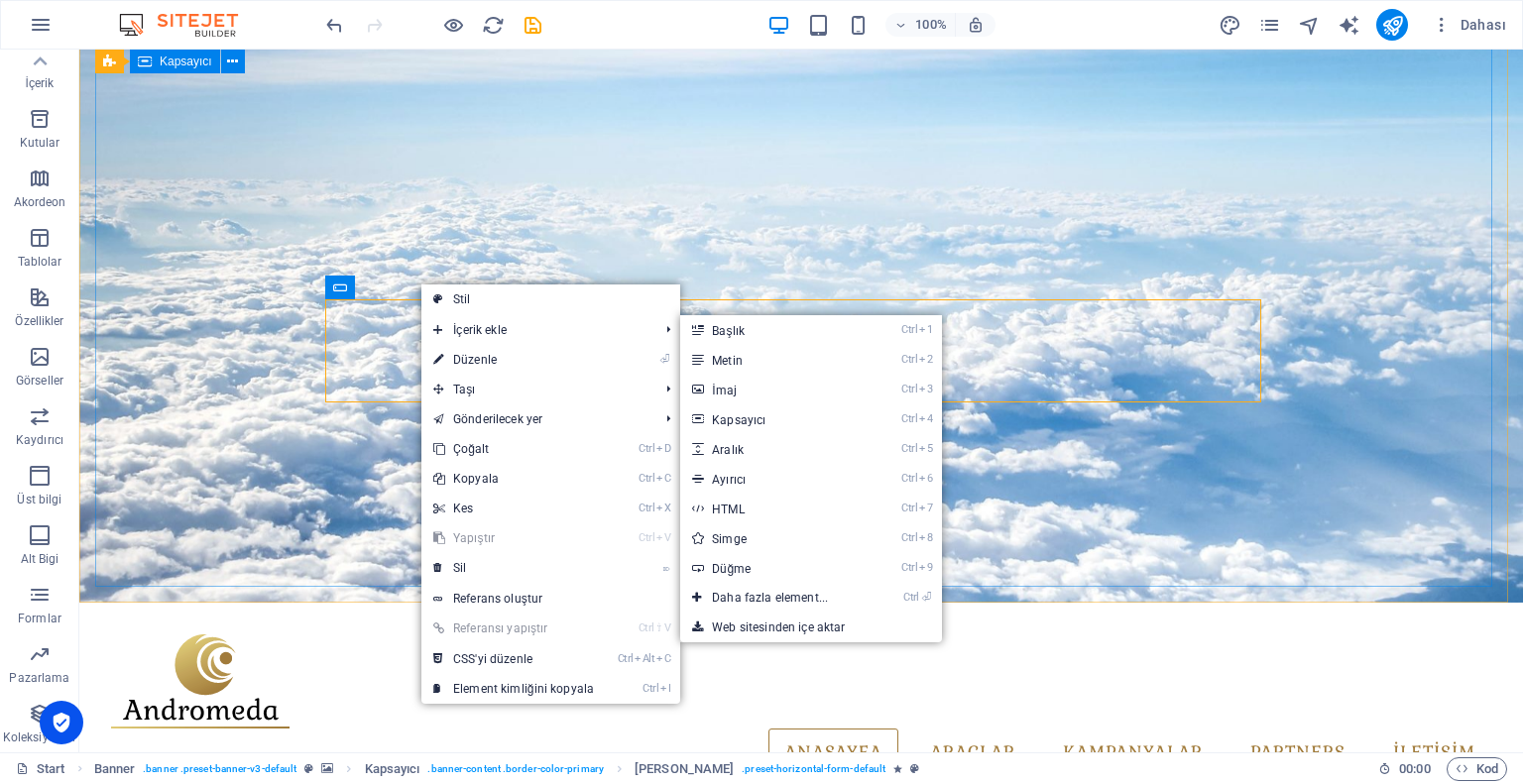 click on "sİZE gÖRE aRAÇ hER zAMAN vAR Araç Alış Yeri Seçiniz [GEOGRAPHIC_DATA] Merkez Ofisi [GEOGRAPHIC_DATA] Dış Harlar" at bounding box center (801, 962) 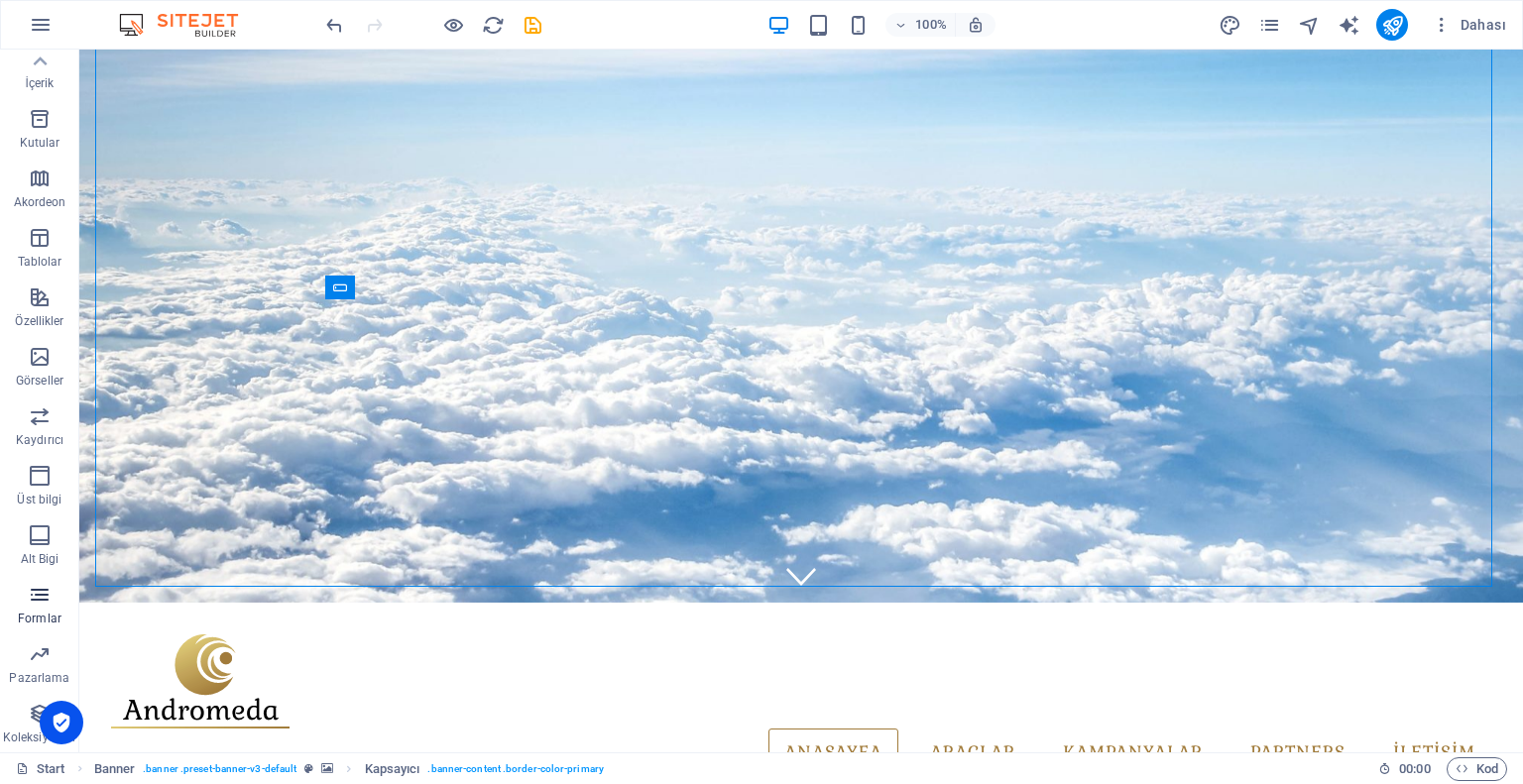 click at bounding box center (40, 595) 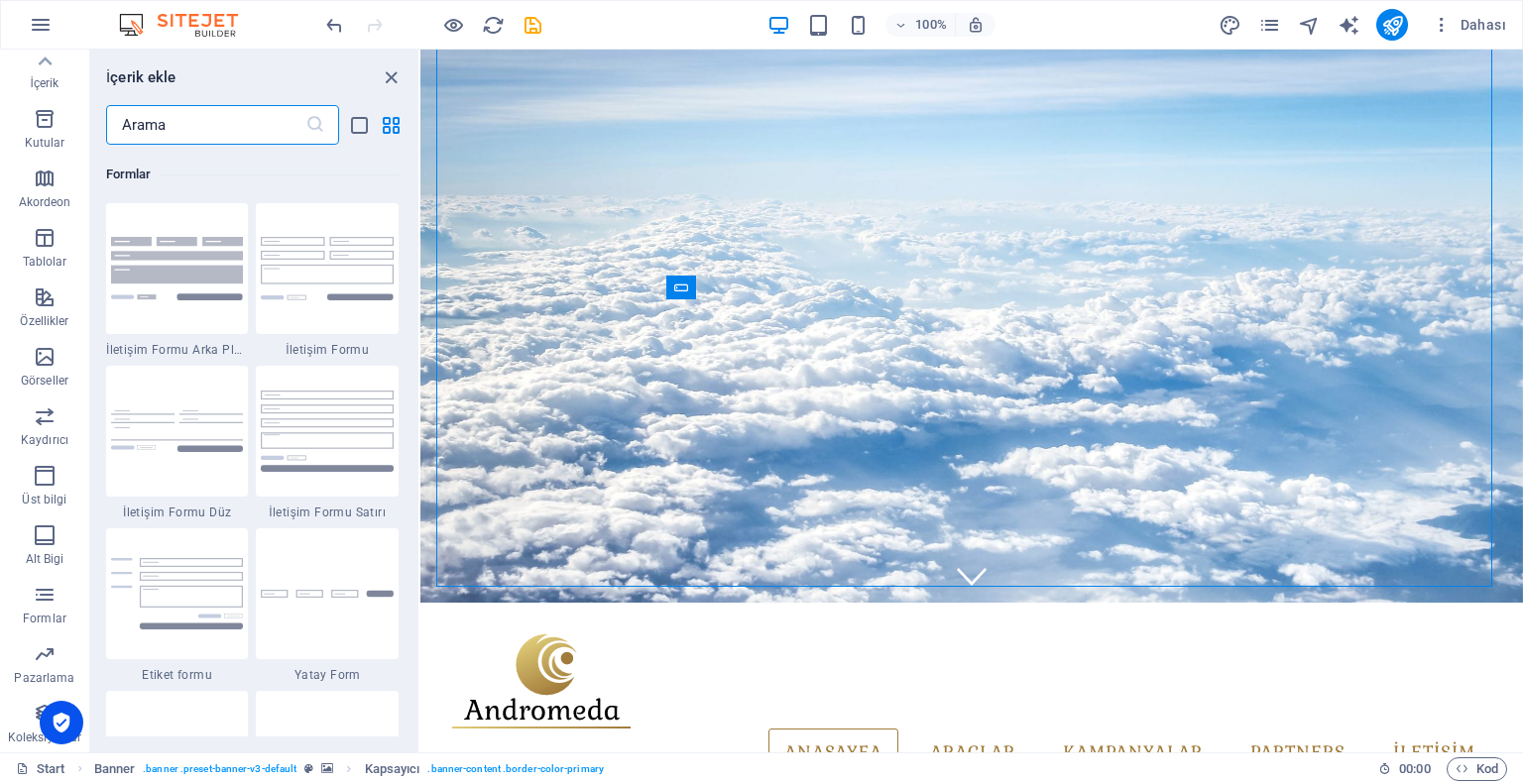 scroll, scrollTop: 14308, scrollLeft: 0, axis: vertical 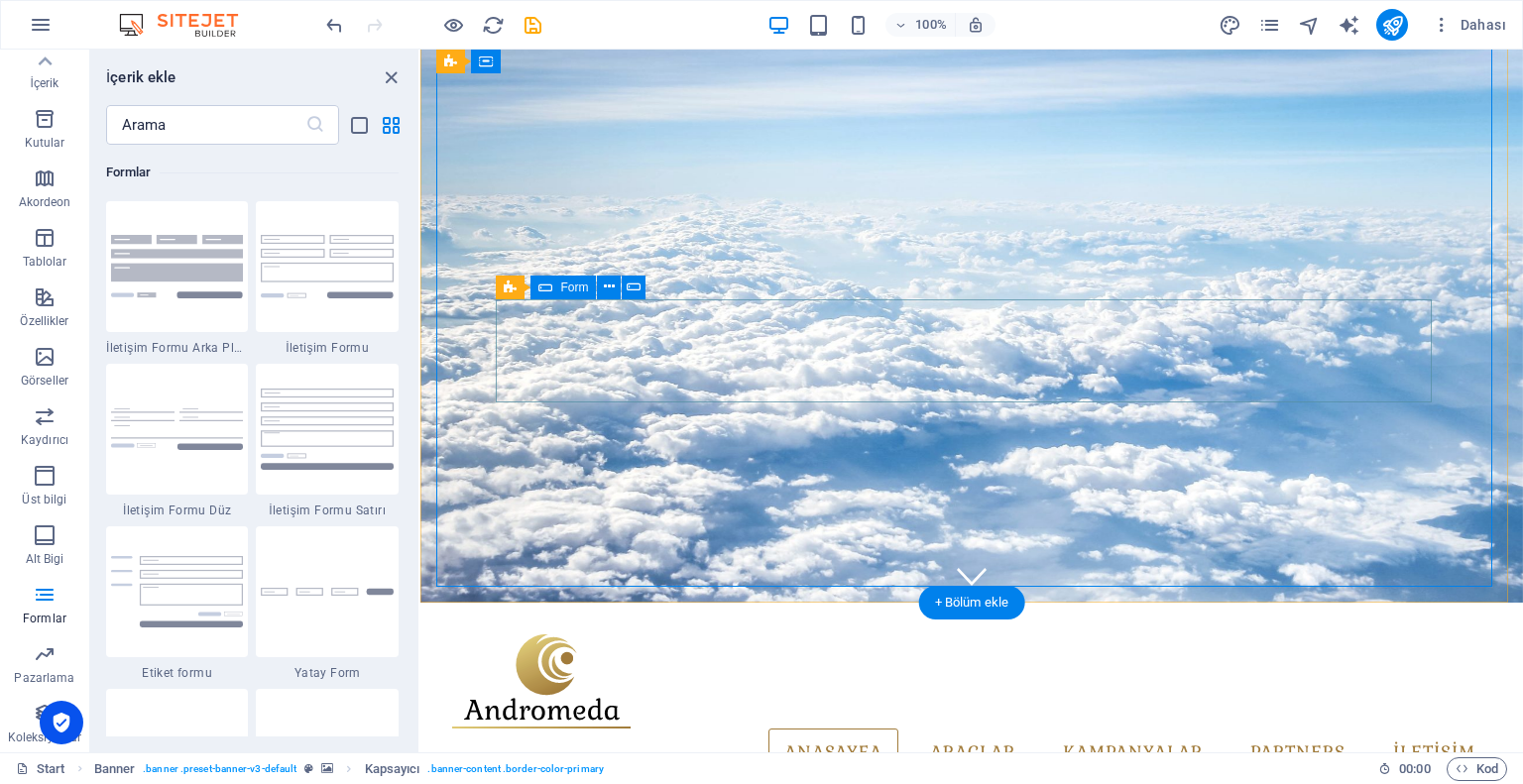 click on "Araç Alış Yeri Seçiniz [GEOGRAPHIC_DATA] Merkez Ofisi [GEOGRAPHIC_DATA] Dış Harlar" at bounding box center [972, 1000] 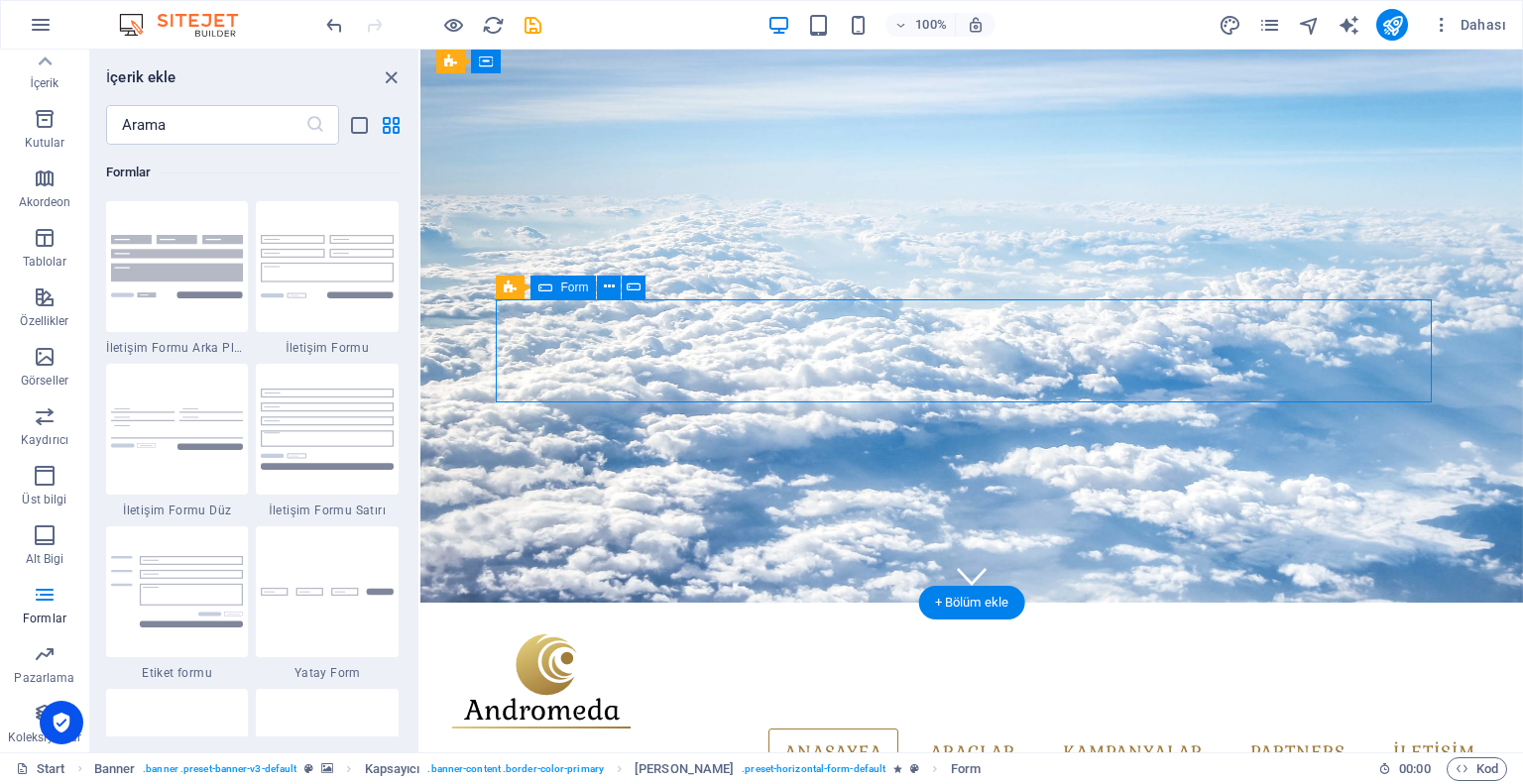 click on "Araç Alış Yeri Seçiniz [GEOGRAPHIC_DATA] Merkez Ofisi [GEOGRAPHIC_DATA] Dış Harlar" at bounding box center [972, 1000] 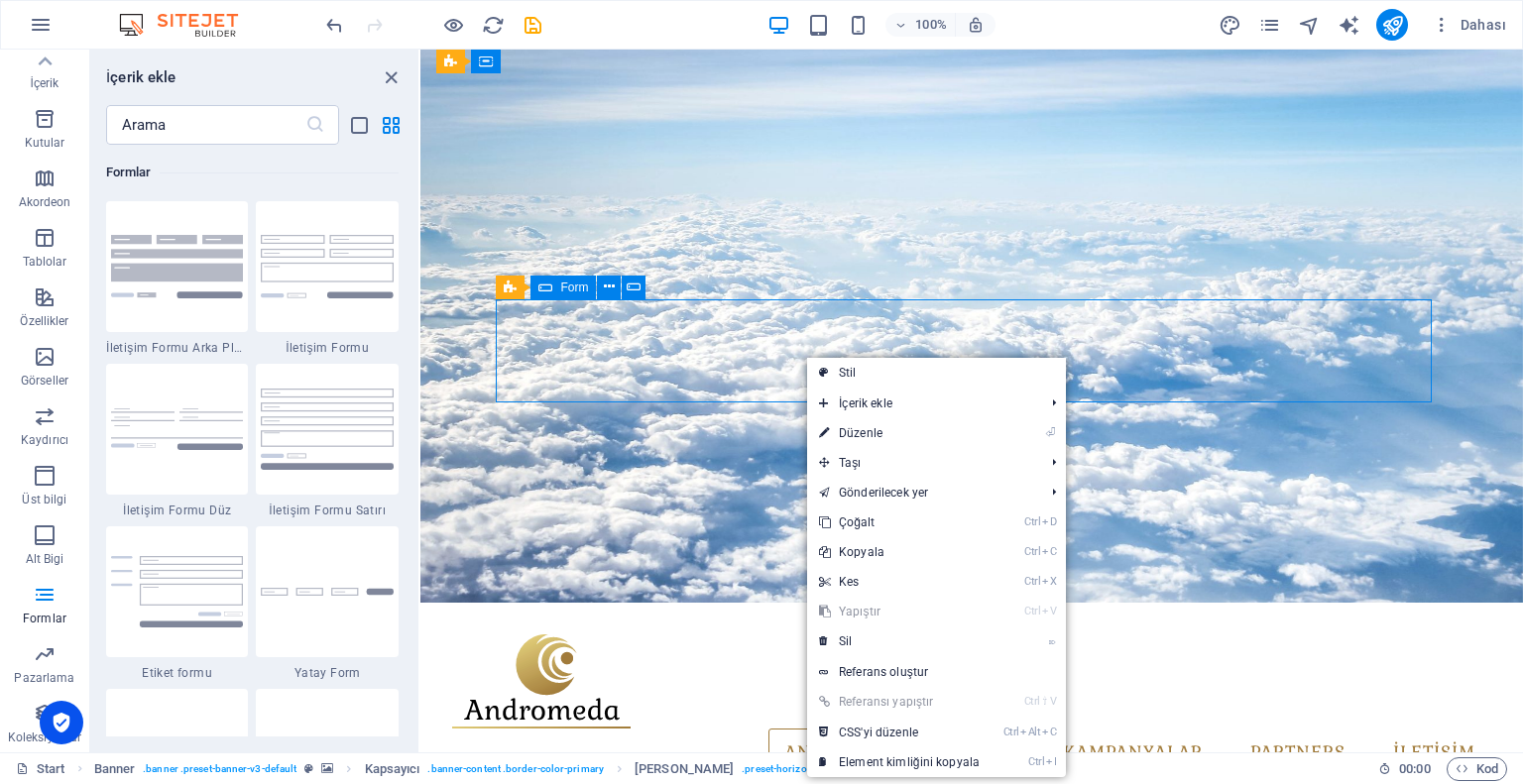 click on "Araç Alış Yeri Seçiniz [GEOGRAPHIC_DATA] Merkez Ofisi [GEOGRAPHIC_DATA] Dış Harlar" at bounding box center [972, 1000] 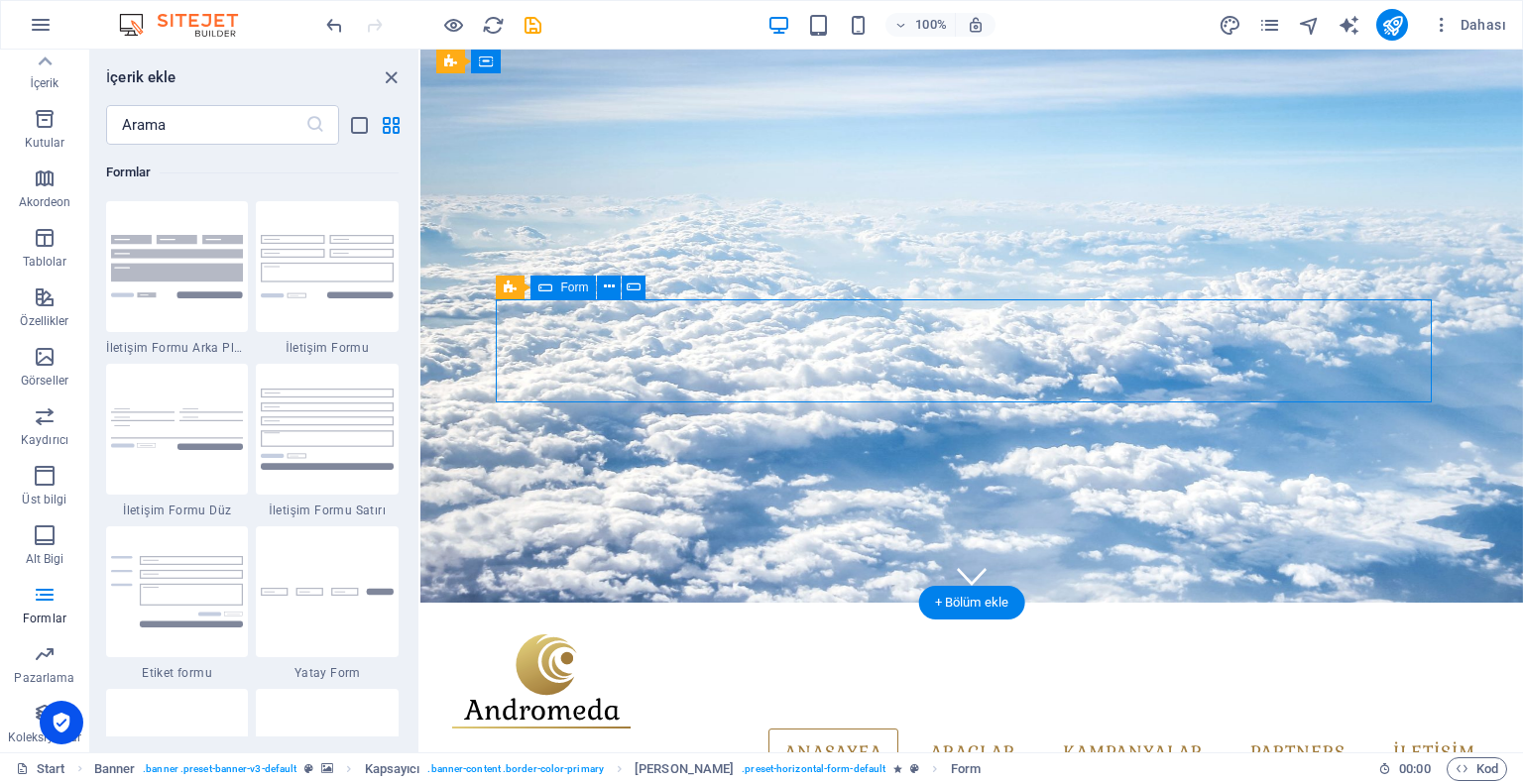 click on "Araç Alış Yeri Seçiniz [GEOGRAPHIC_DATA] Merkez Ofisi [GEOGRAPHIC_DATA] Dış Harlar" at bounding box center (972, 1000) 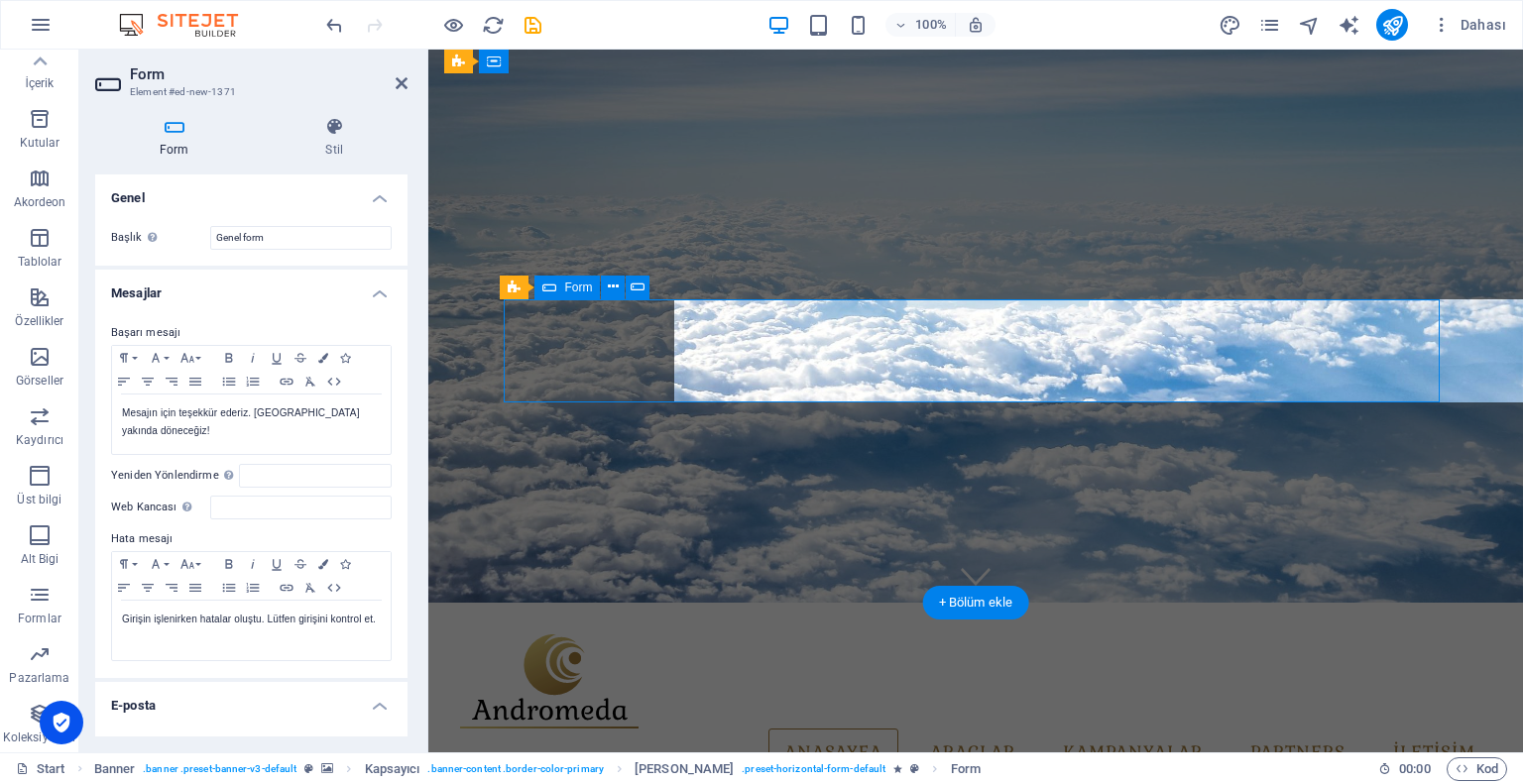 click on "Araç Alış Yeri Seçiniz [GEOGRAPHIC_DATA] Merkez Ofisi [GEOGRAPHIC_DATA] Dış Harlar" at bounding box center (976, 1000) 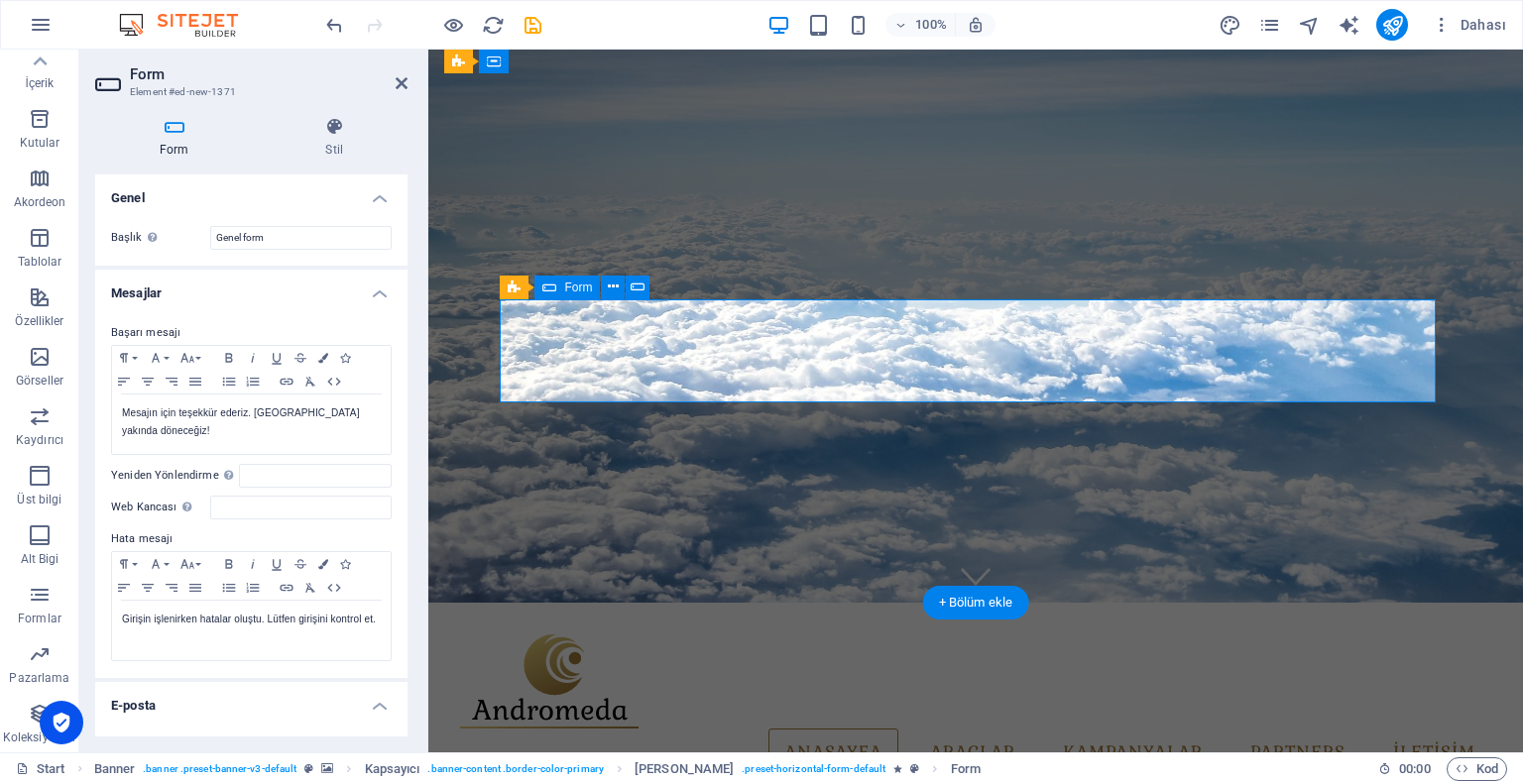 click on "Araç Alış Yeri Seçiniz [GEOGRAPHIC_DATA] Merkez Ofisi [GEOGRAPHIC_DATA] Dış Harlar" at bounding box center (976, 1000) 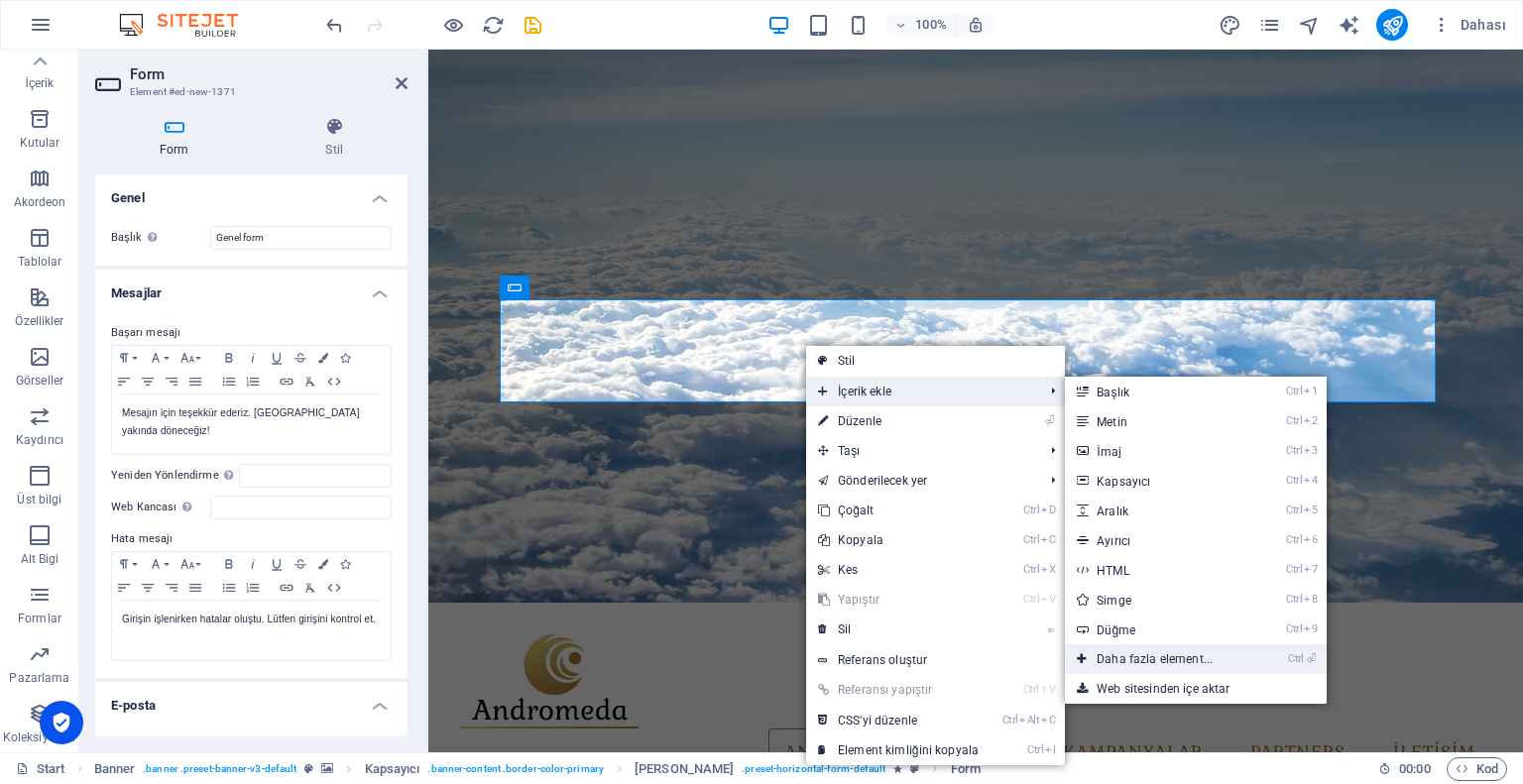 click on "Ctrl ⏎  Daha fazla element..." at bounding box center (1158, 659) 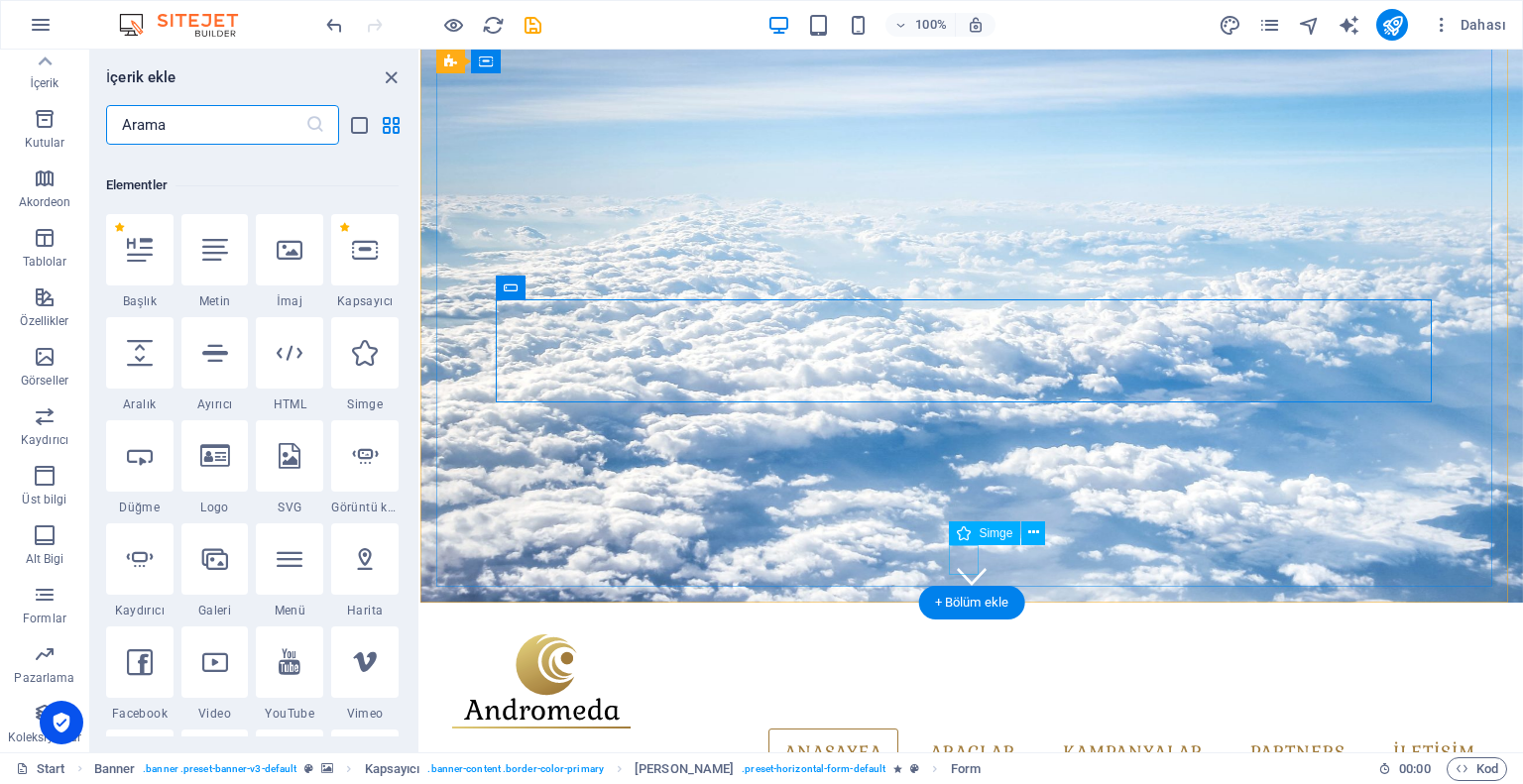 scroll, scrollTop: 210, scrollLeft: 0, axis: vertical 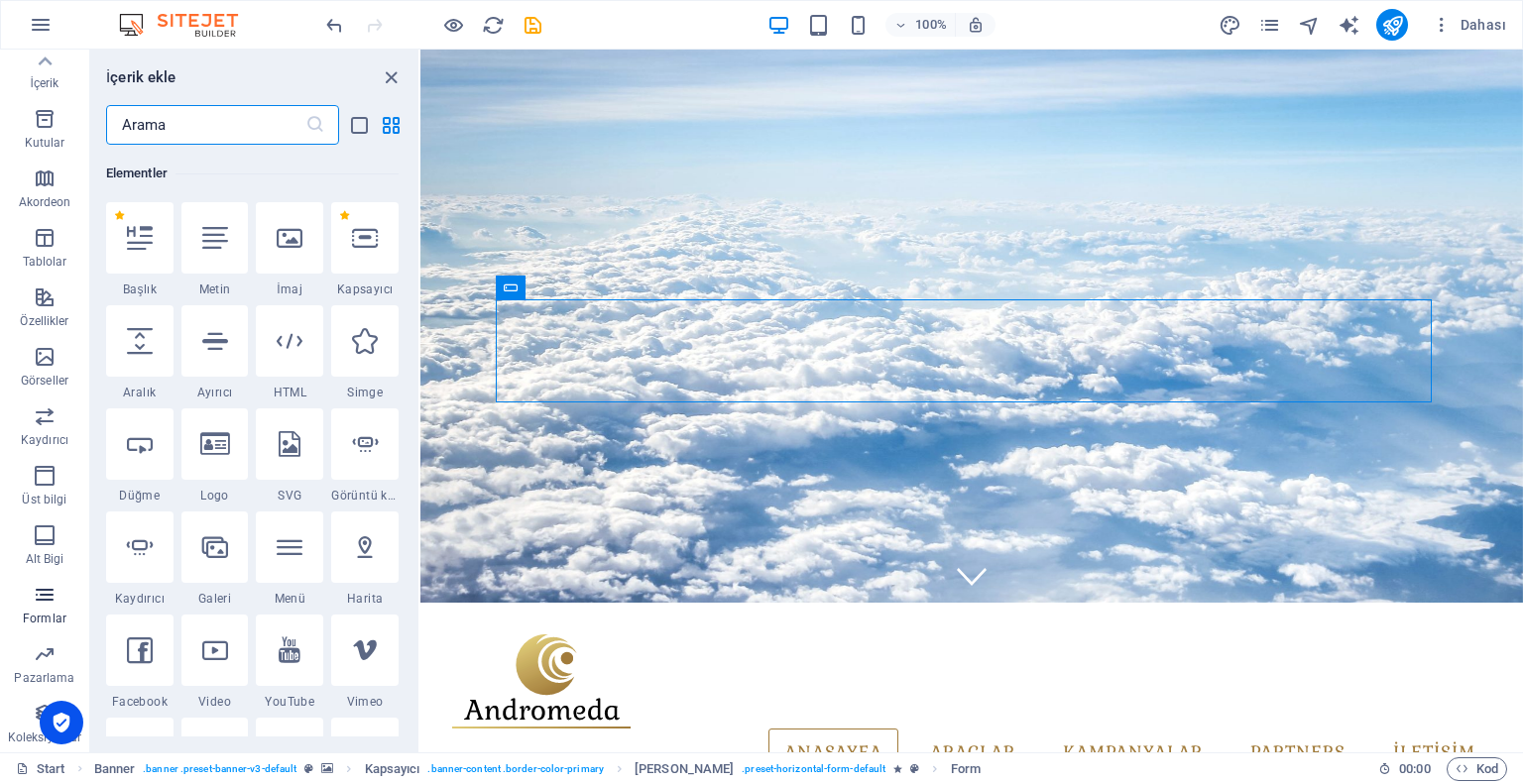 click at bounding box center (45, 595) 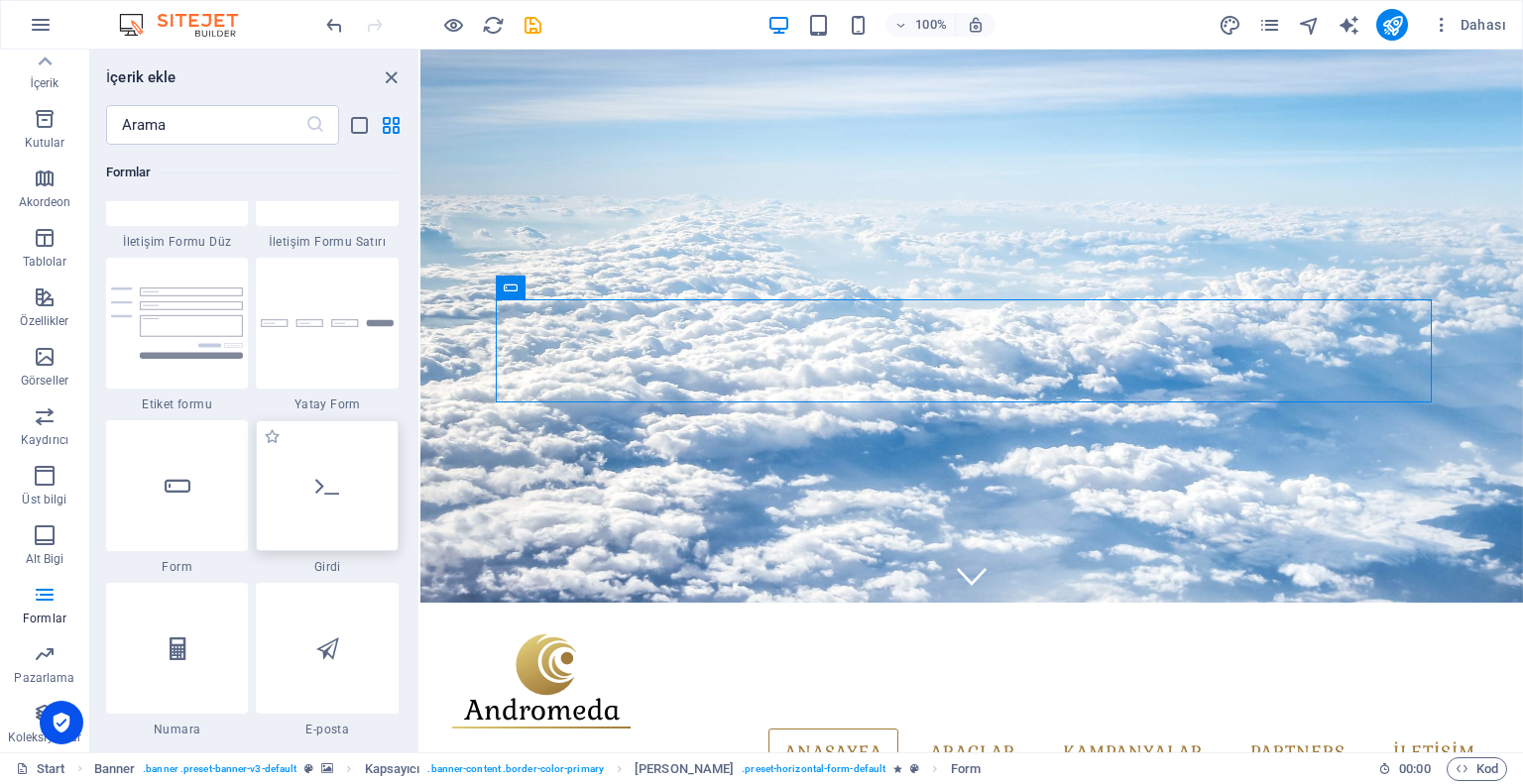scroll, scrollTop: 14606, scrollLeft: 0, axis: vertical 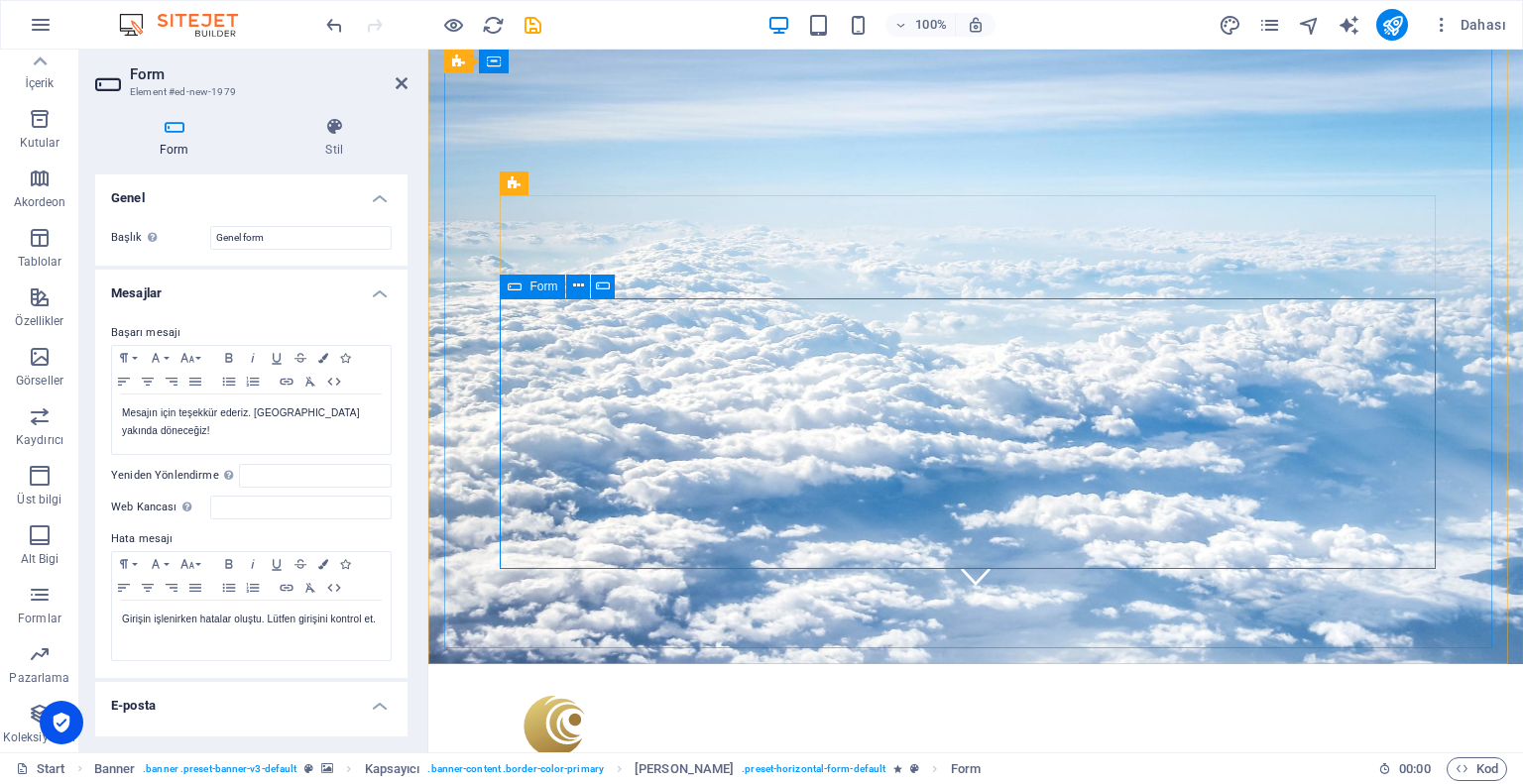 click on "İçeriği buraya bırak veya  Element ekle  Panoyu yapıştır" at bounding box center (976, 1257) 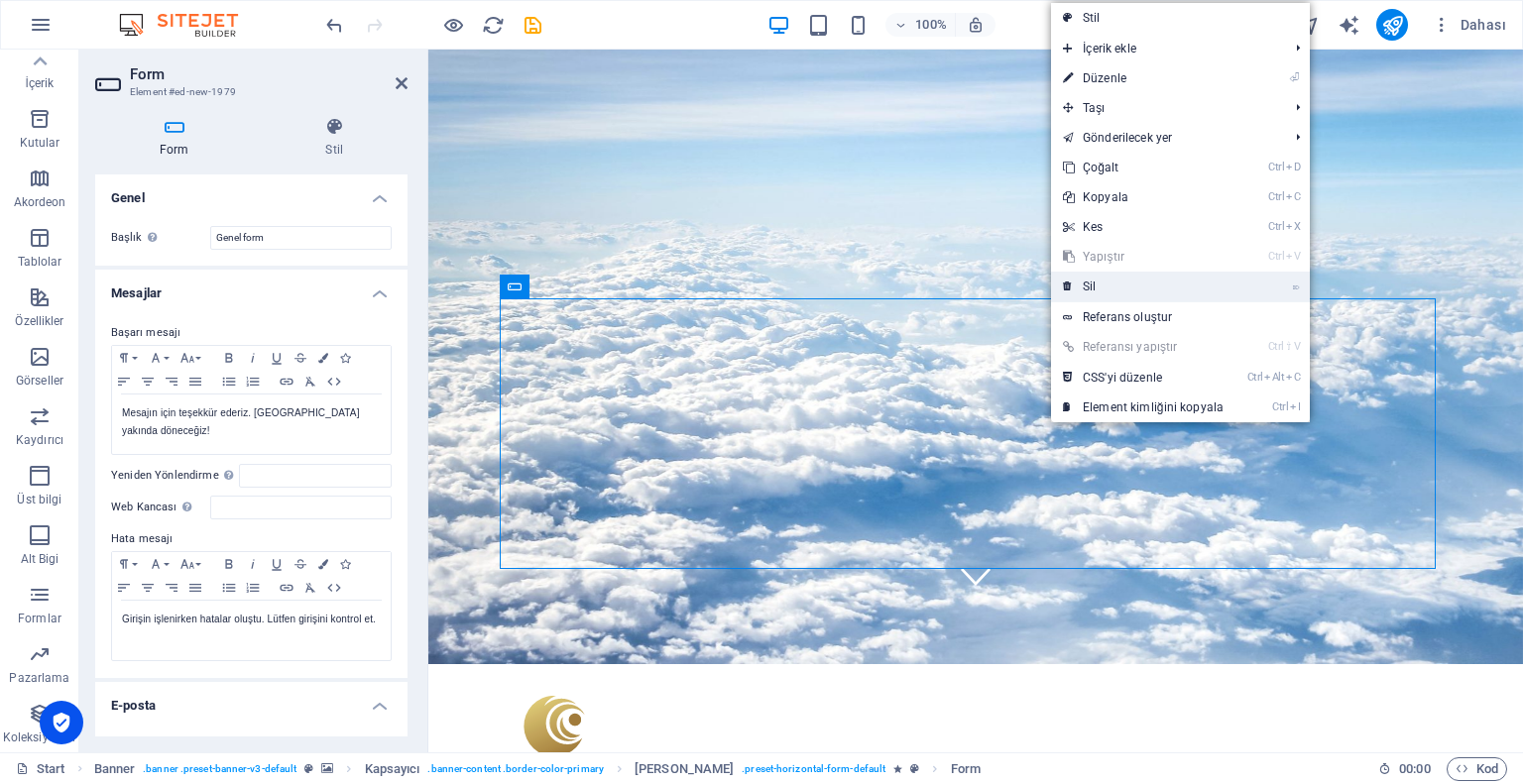 click on "⌦  Sil" at bounding box center [1143, 286] 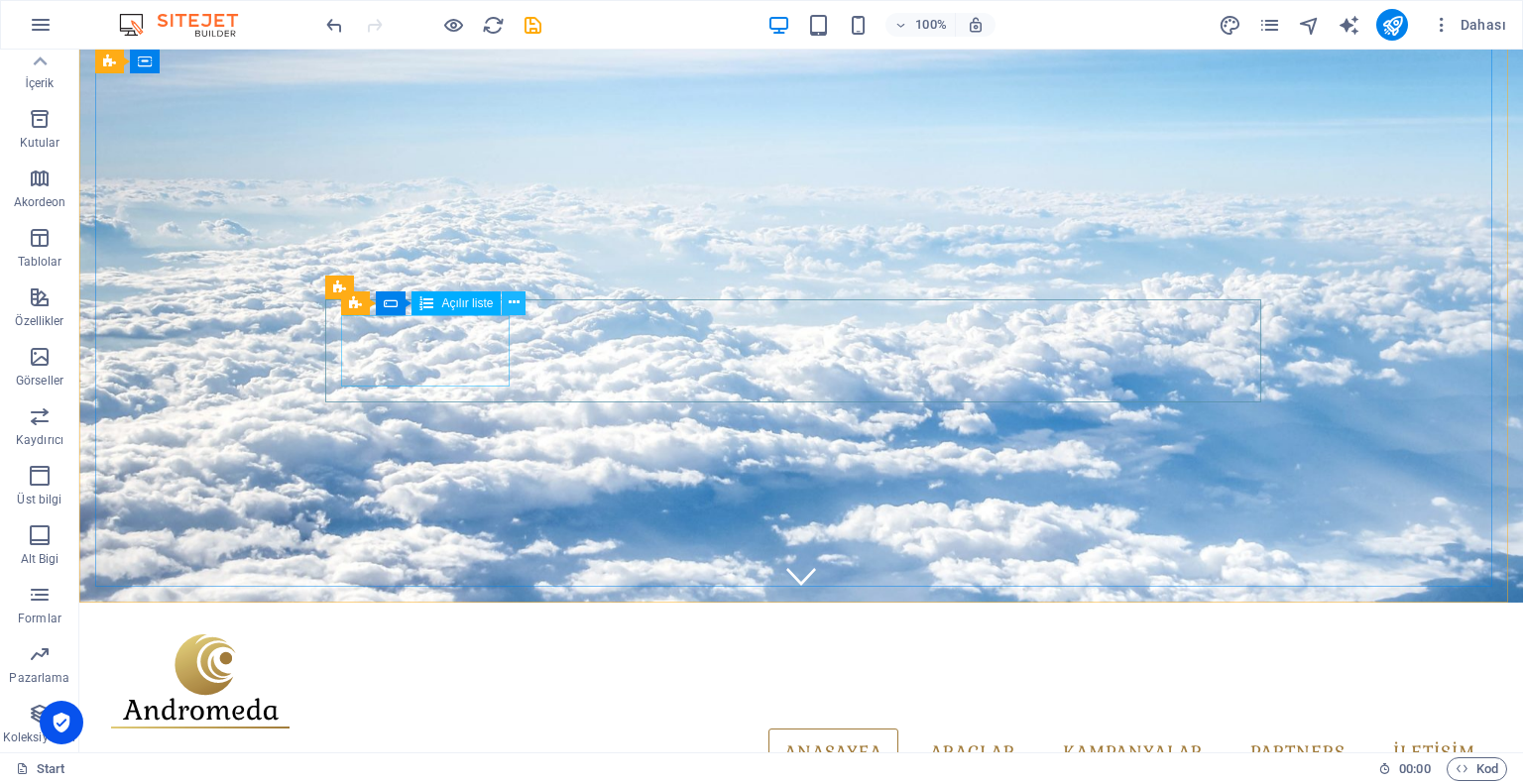 click at bounding box center [514, 302] 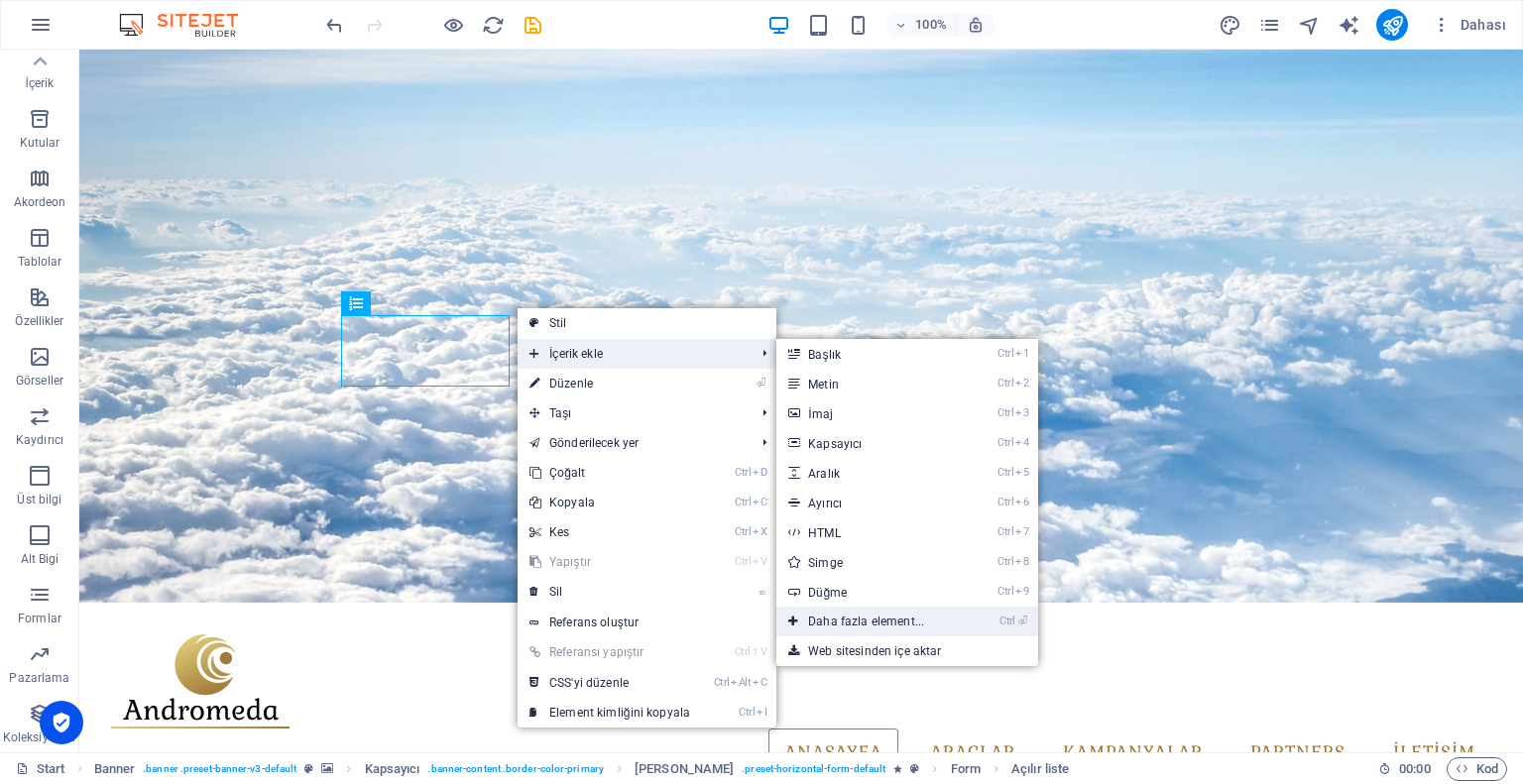 click on "Ctrl ⏎  Daha fazla element..." at bounding box center (870, 621) 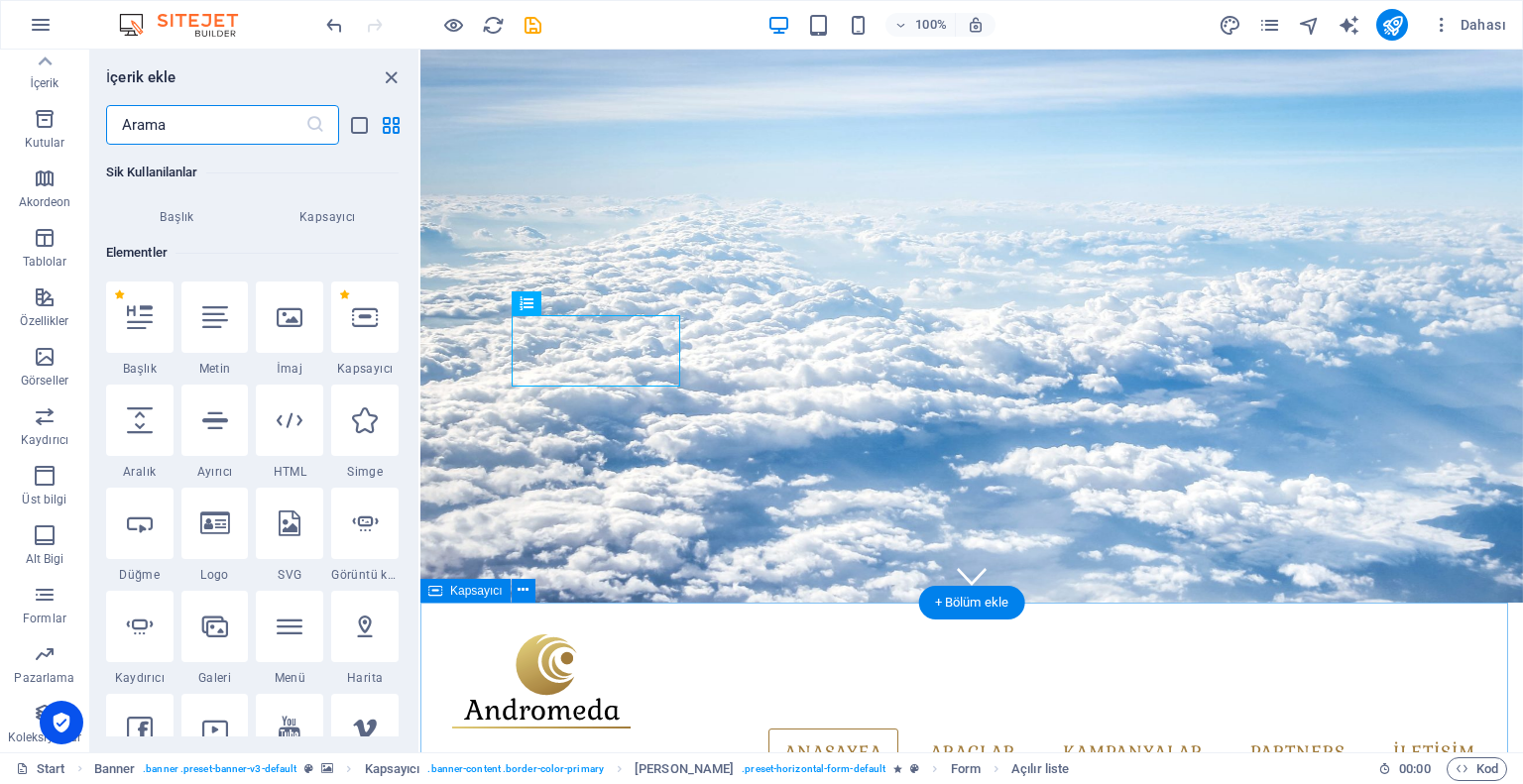 scroll, scrollTop: 210, scrollLeft: 0, axis: vertical 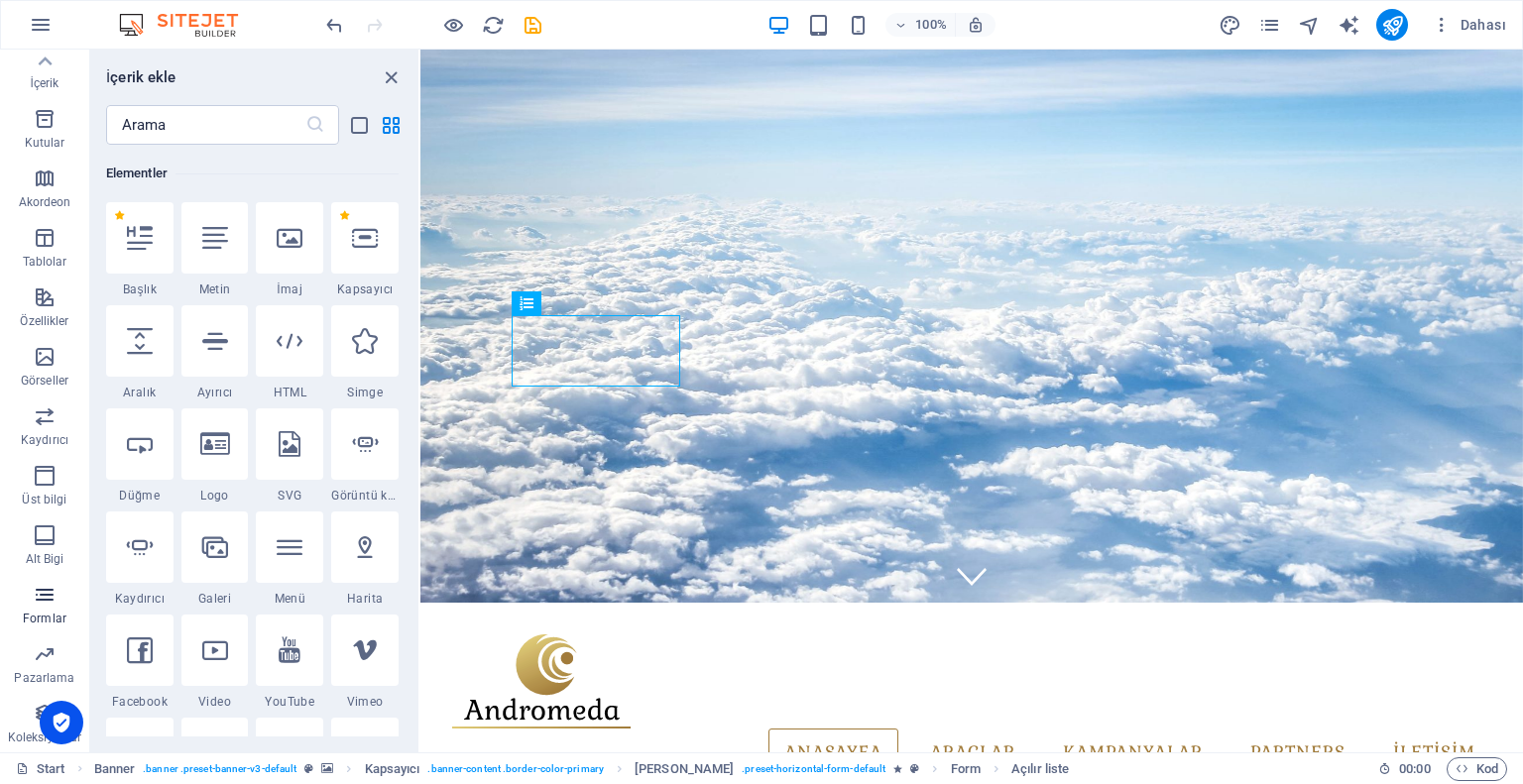 click on "Formlar" at bounding box center [45, 618] 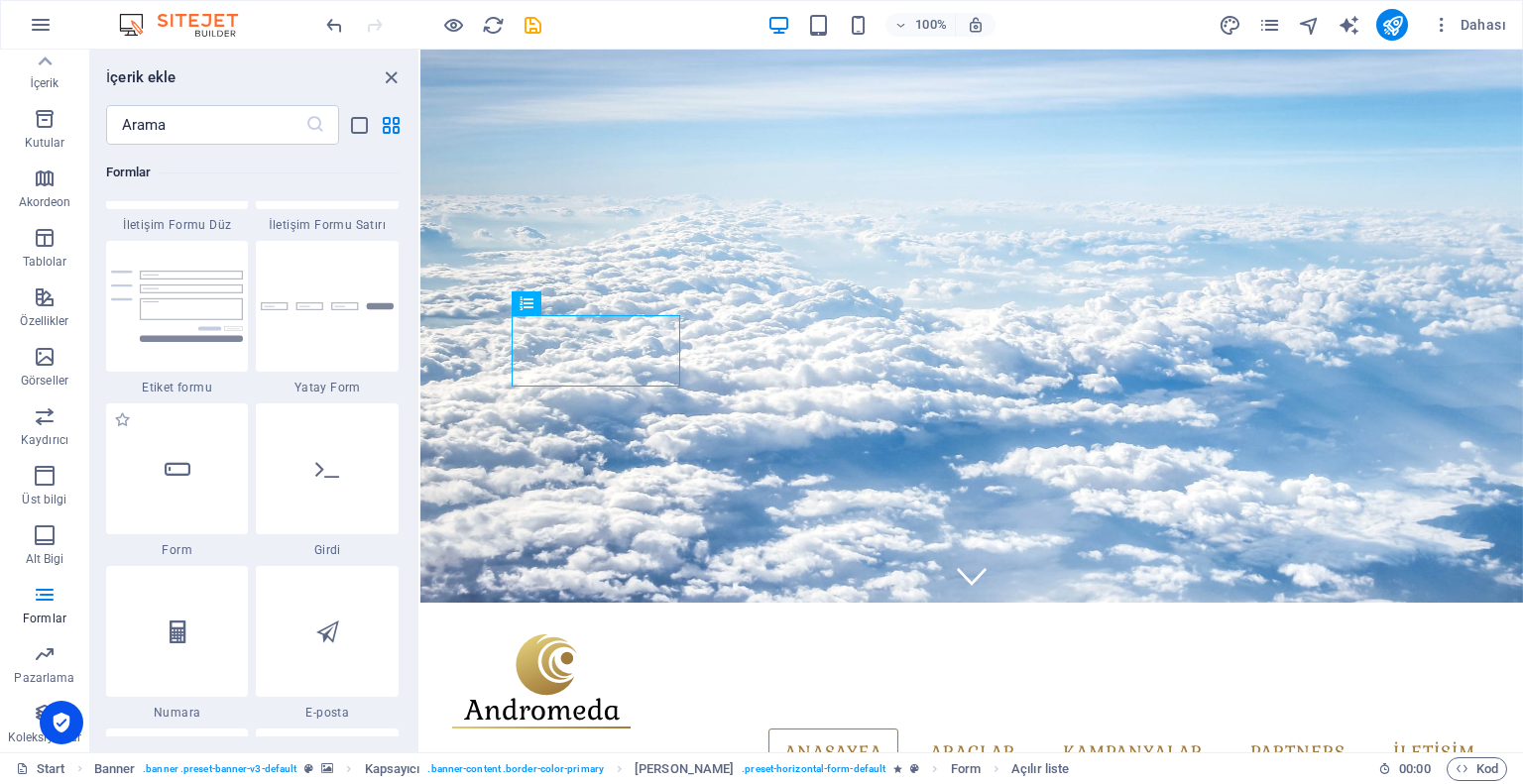 scroll, scrollTop: 14606, scrollLeft: 0, axis: vertical 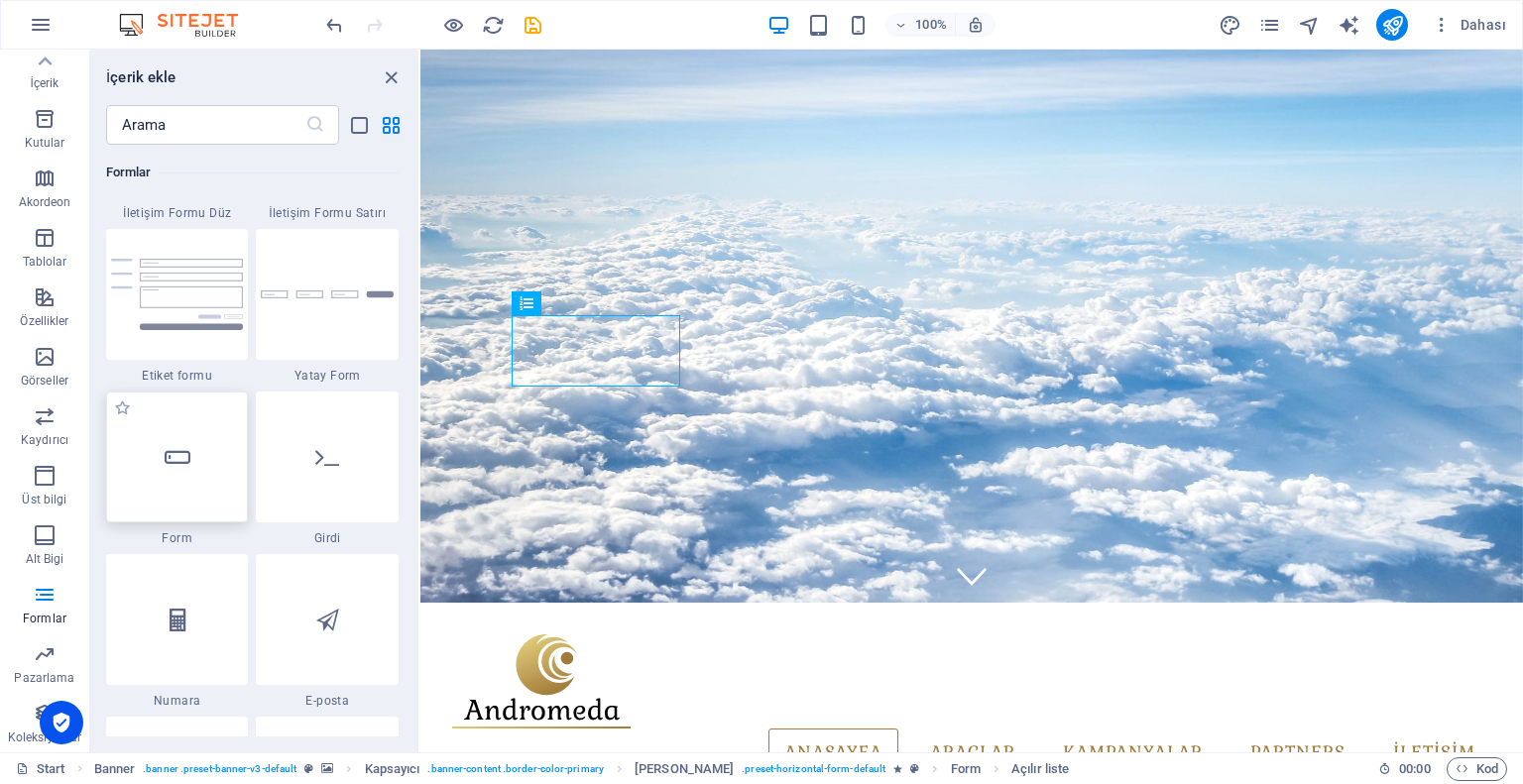 click at bounding box center (177, 457) 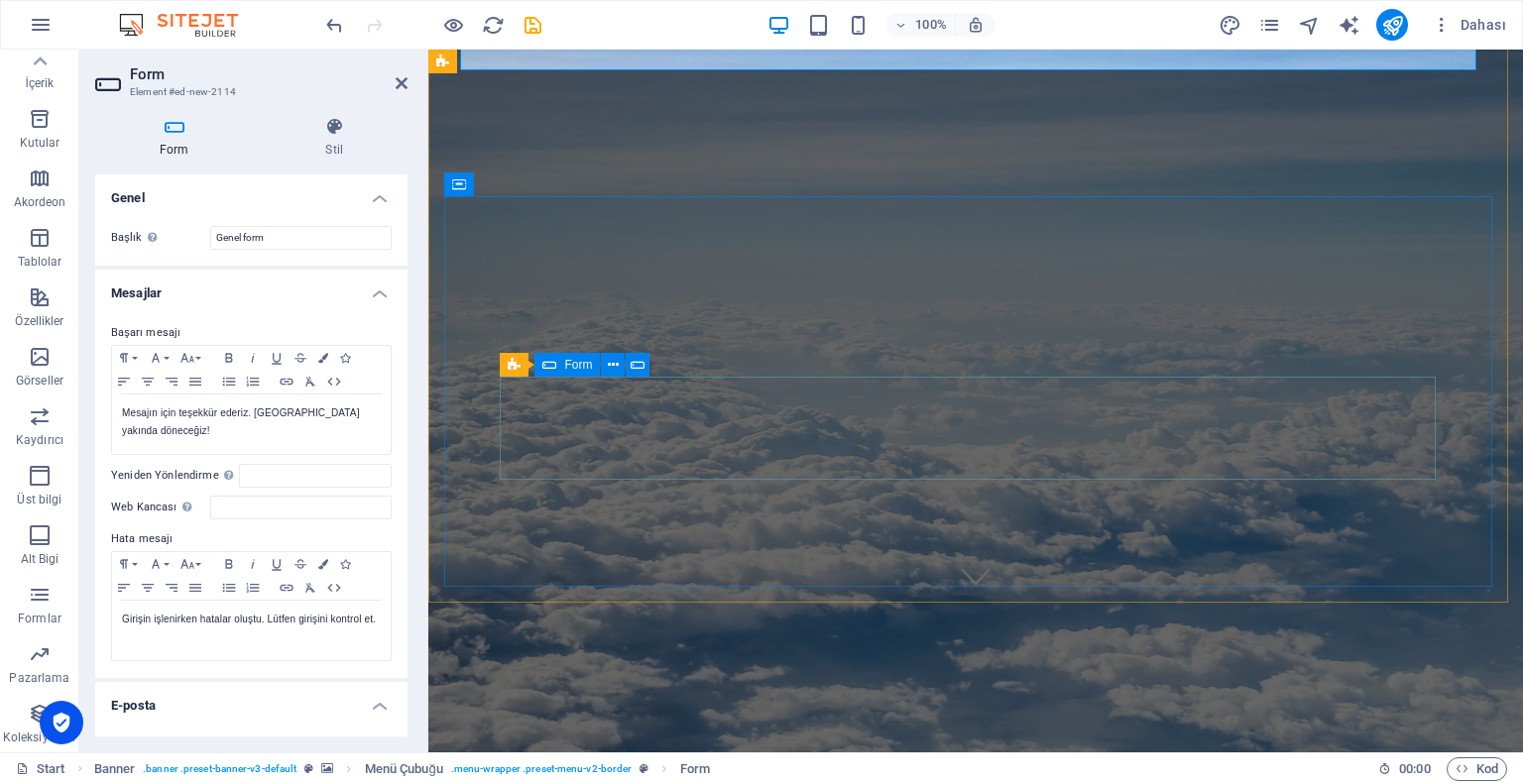 click on "Araç Alış Yeri Seçiniz [GEOGRAPHIC_DATA] Merkez Ofisi [GEOGRAPHIC_DATA] Dış Harlar" at bounding box center (976, 1391) 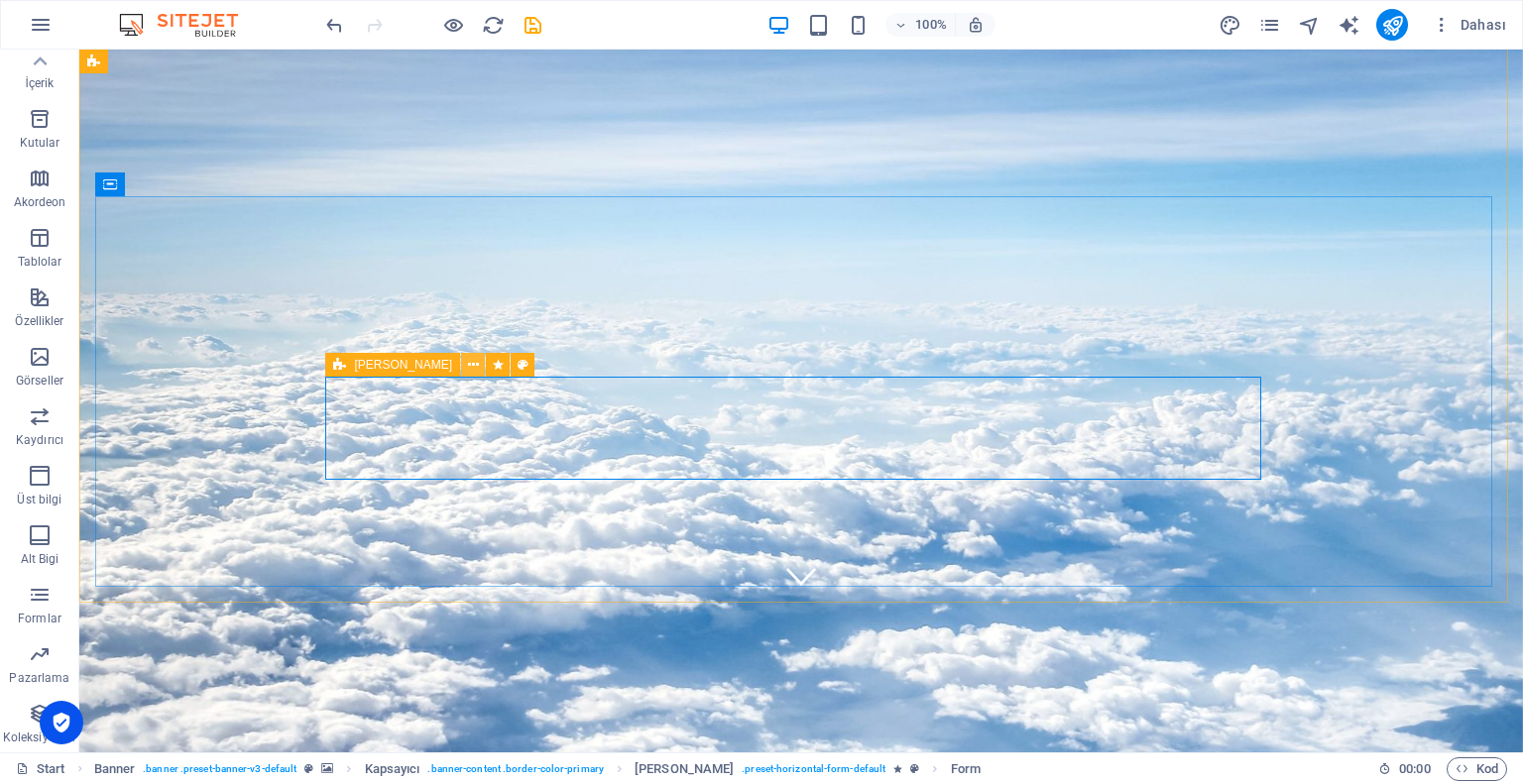 click at bounding box center [473, 365] 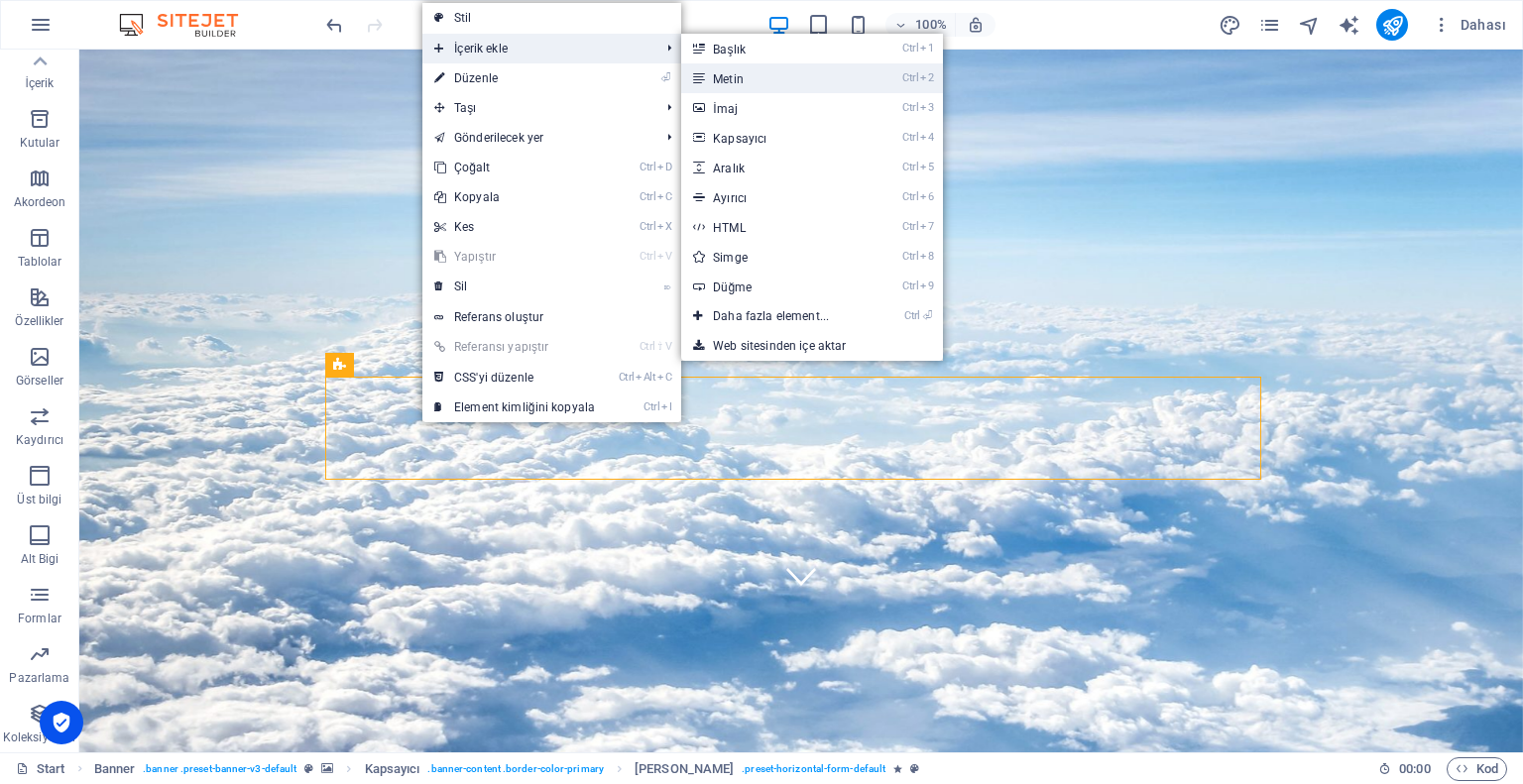 click on "Ctrl 2  Metin" at bounding box center (774, 78) 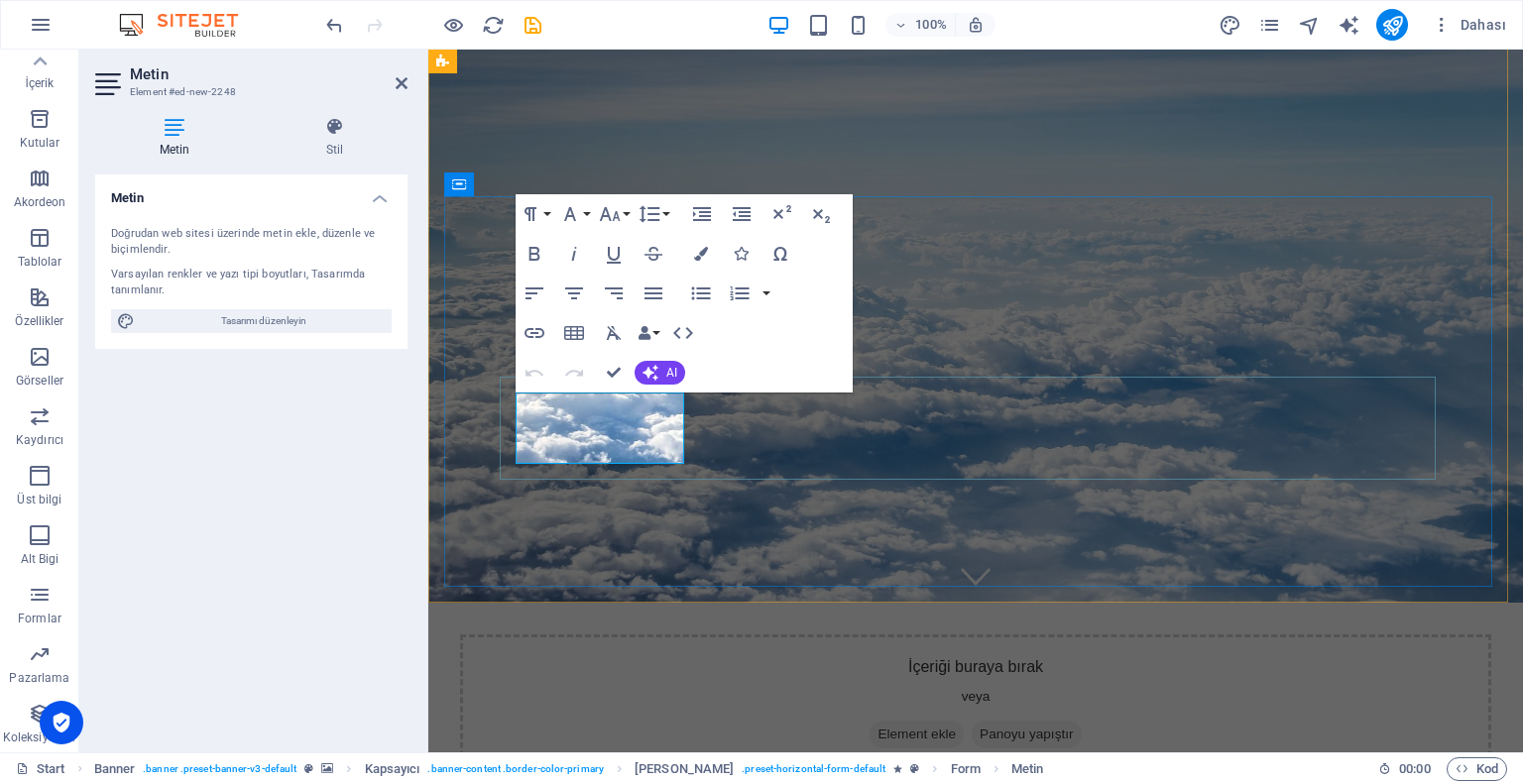 click on "Yeni metin elementi" at bounding box center [608, 1157] 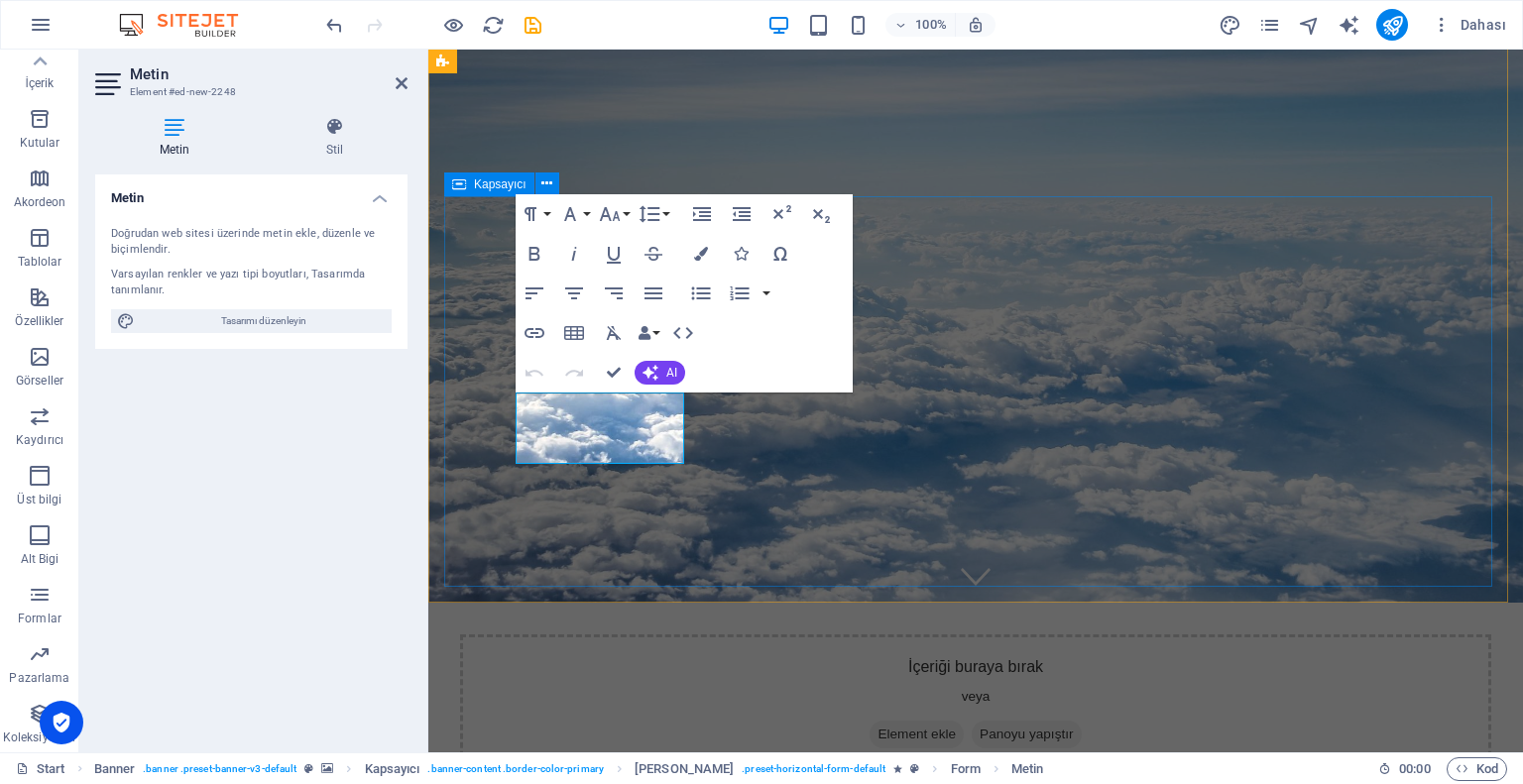click on "sİZE gÖRE aRAÇ hER zAMAN vAR Yeni metin elementi Araç Alış Yeri Seçiniz [GEOGRAPHIC_DATA] Merkez Ofisi [GEOGRAPHIC_DATA] Dış Harlar" at bounding box center [976, 1119] 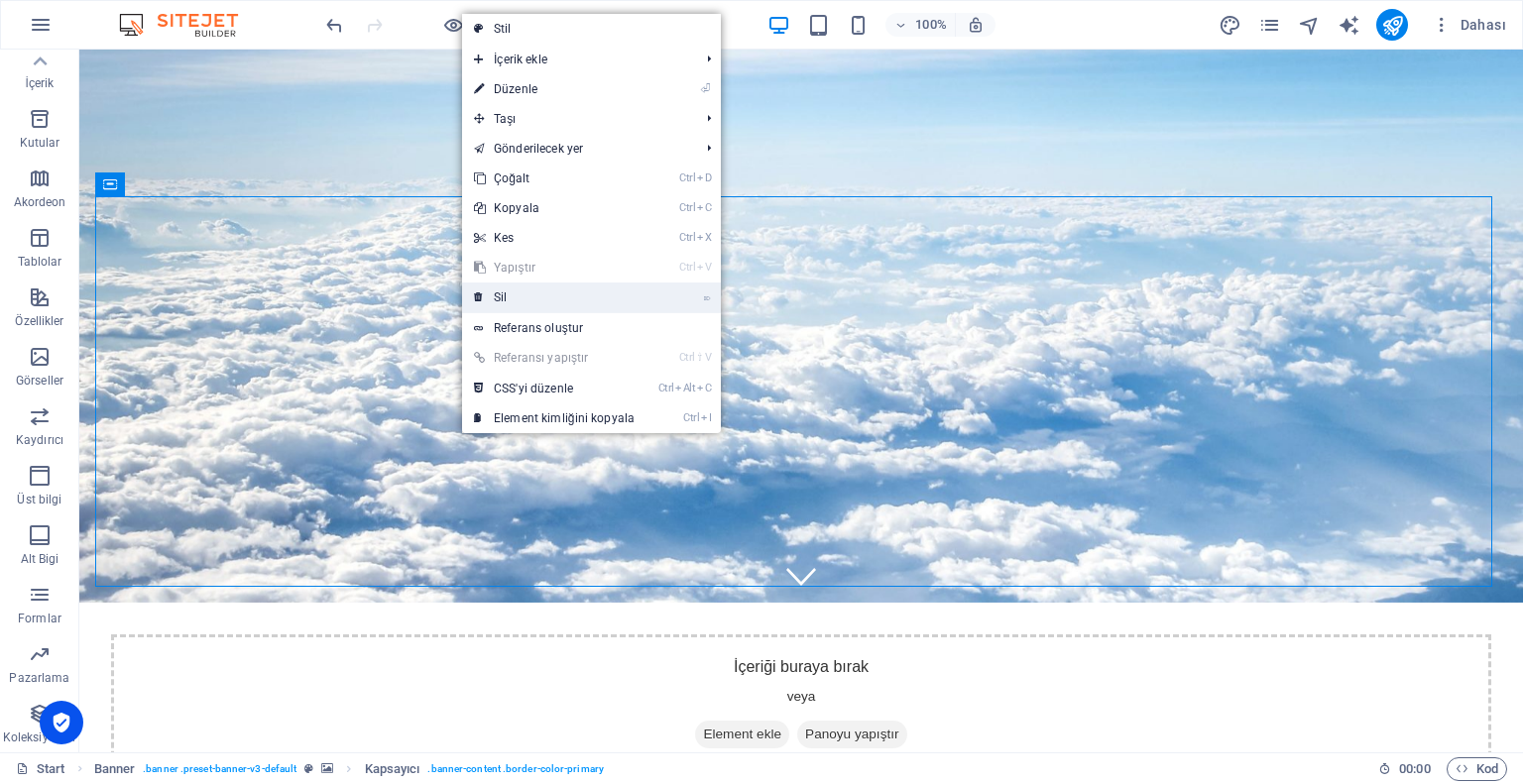 click on "⌦  Sil" at bounding box center (554, 297) 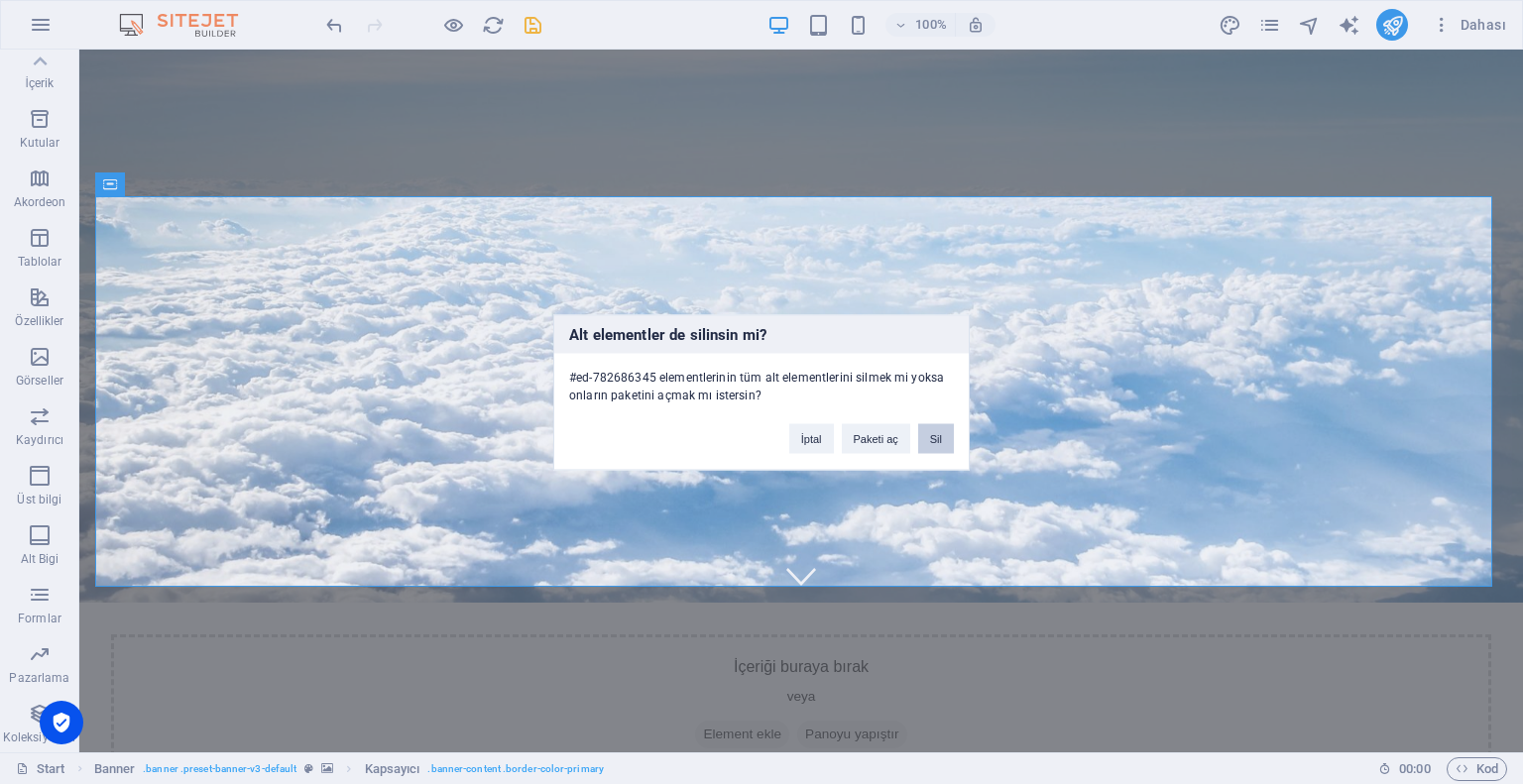 click on "Sil" at bounding box center (936, 438) 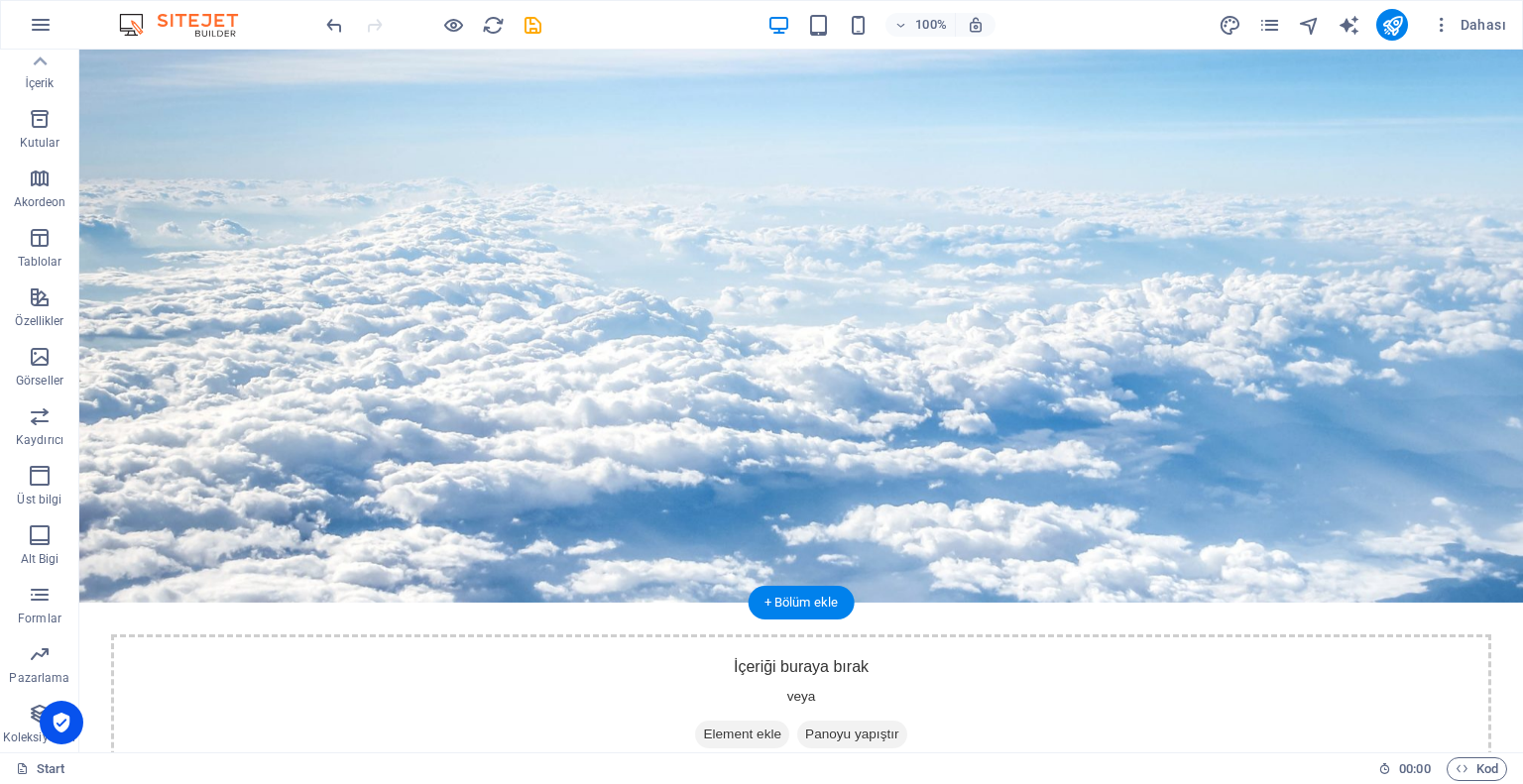 click at bounding box center (801, 251) 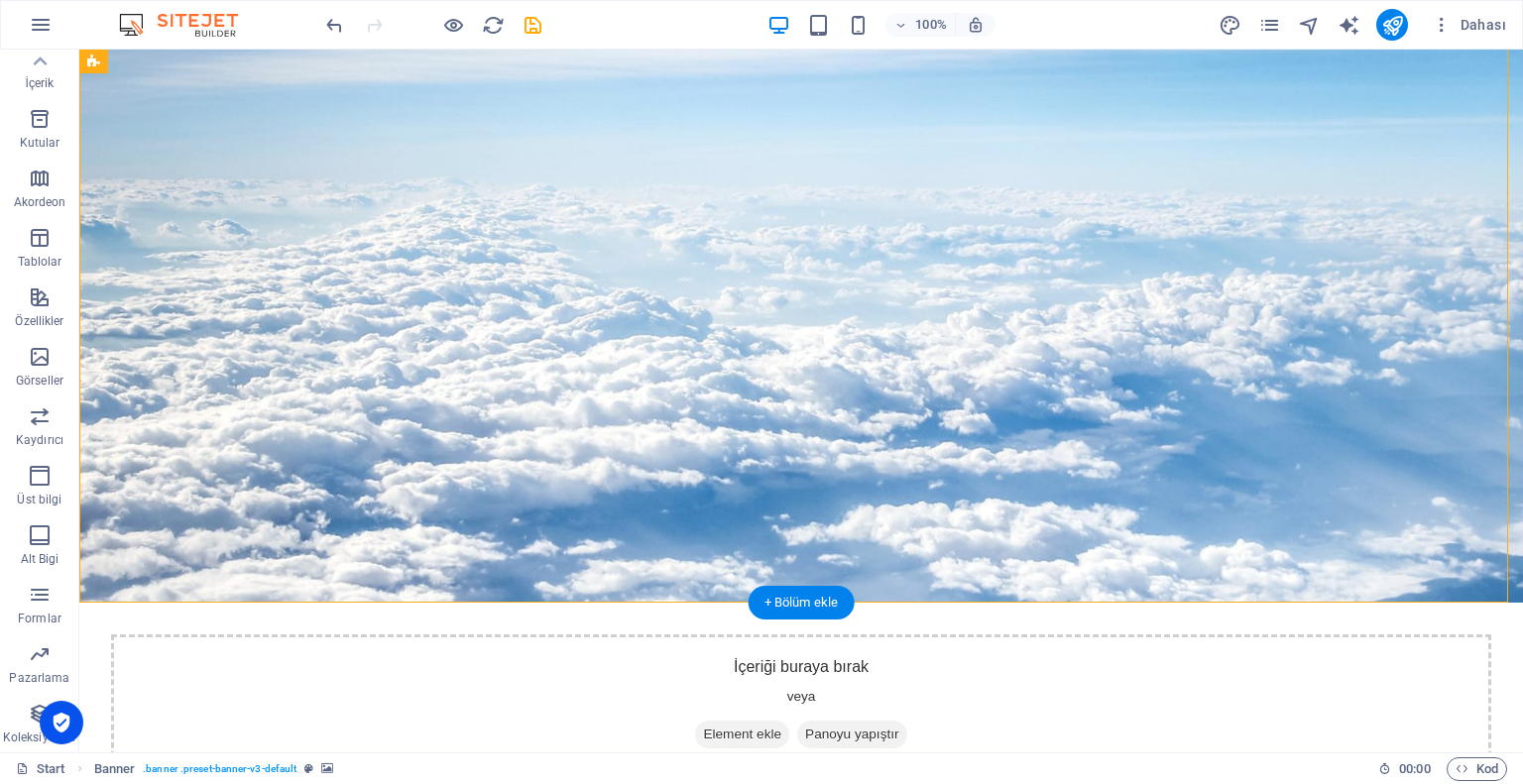click at bounding box center (801, 251) 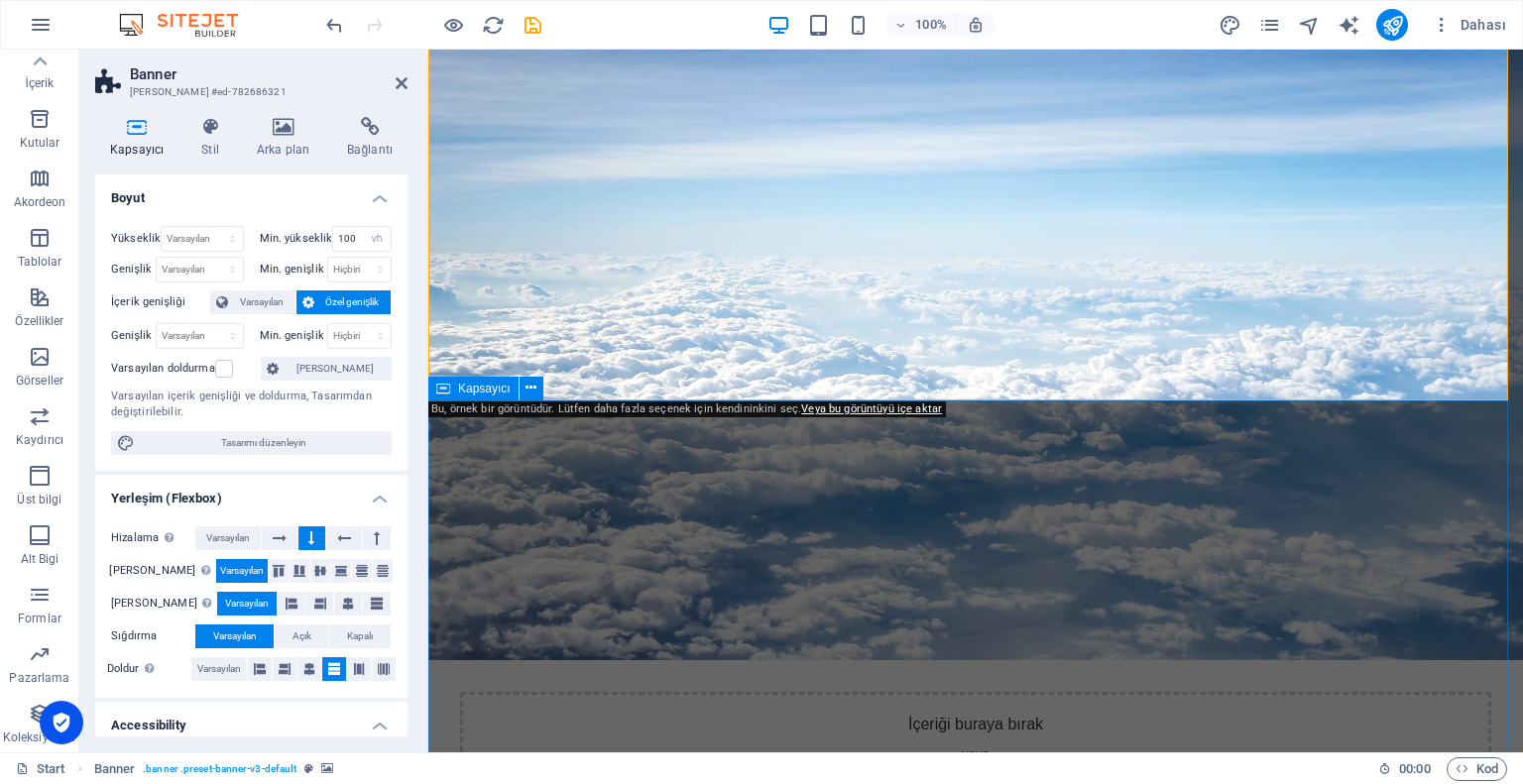 scroll, scrollTop: 52, scrollLeft: 0, axis: vertical 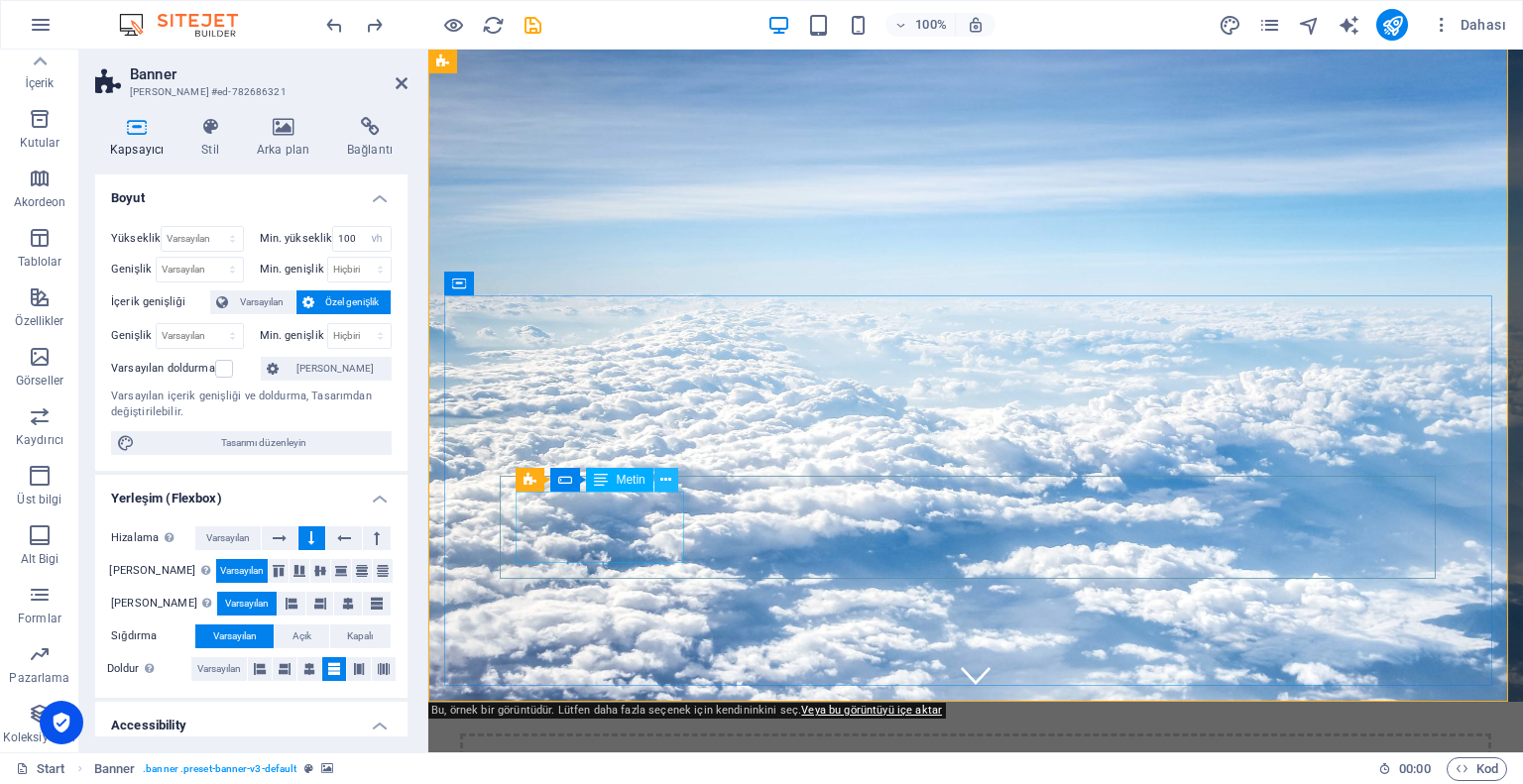 click at bounding box center (665, 480) 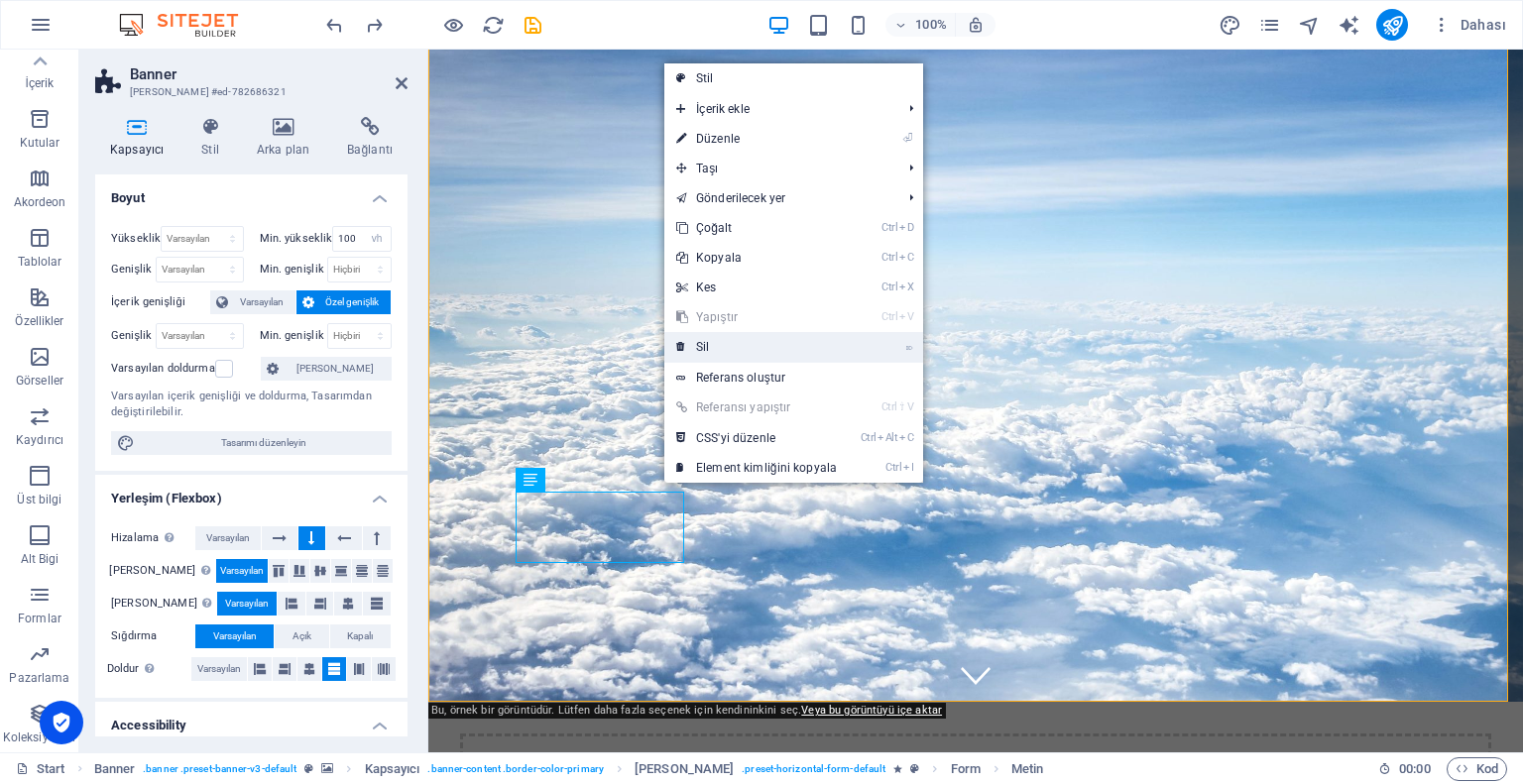 click on "⌦  Sil" at bounding box center [757, 347] 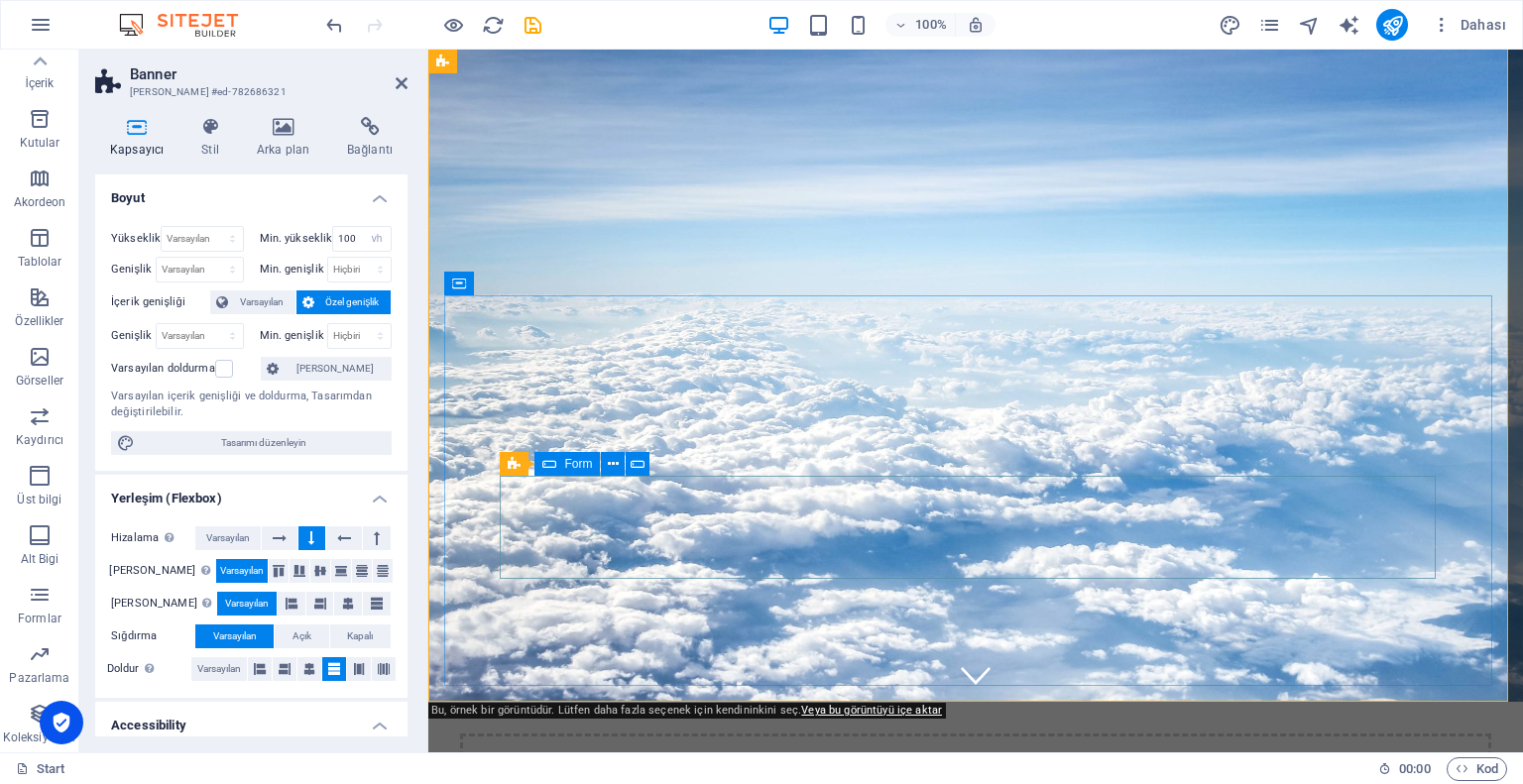 click on "Araç Alış Yeri Seçiniz [GEOGRAPHIC_DATA] Merkez Ofisi [GEOGRAPHIC_DATA] Dış Harlar" at bounding box center [976, 1256] 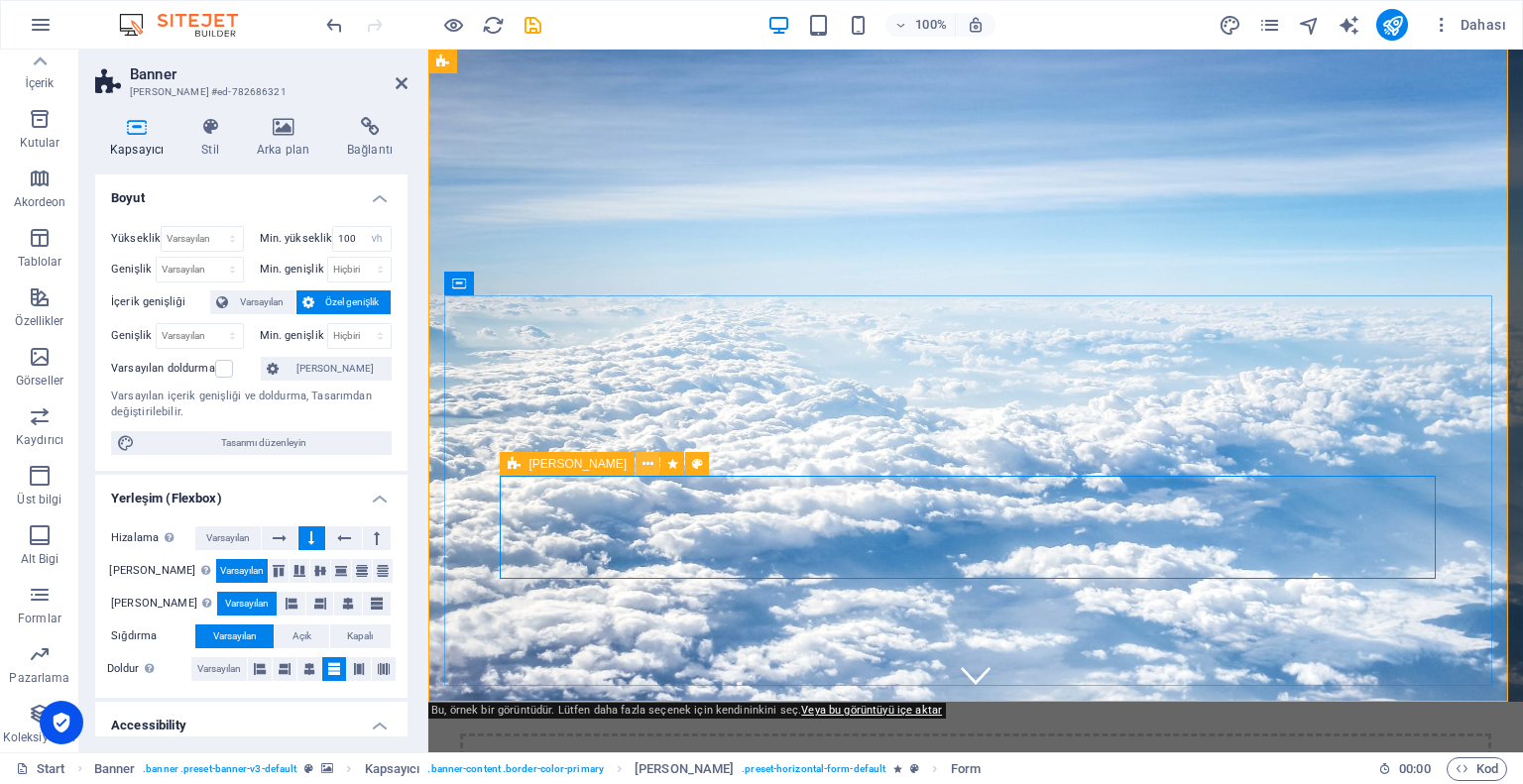 click at bounding box center (647, 464) 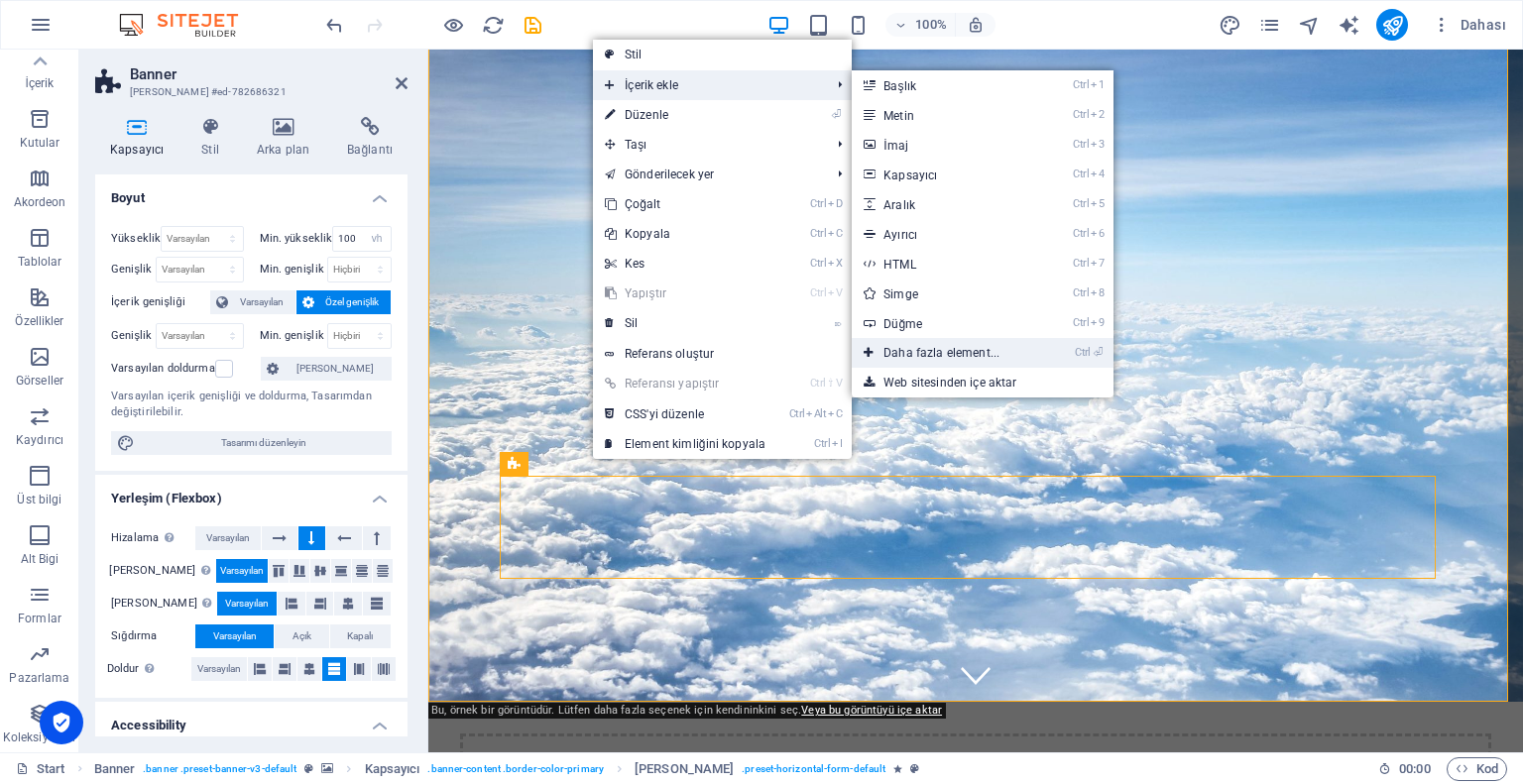 click on "Ctrl ⏎  Daha fazla element..." at bounding box center [945, 353] 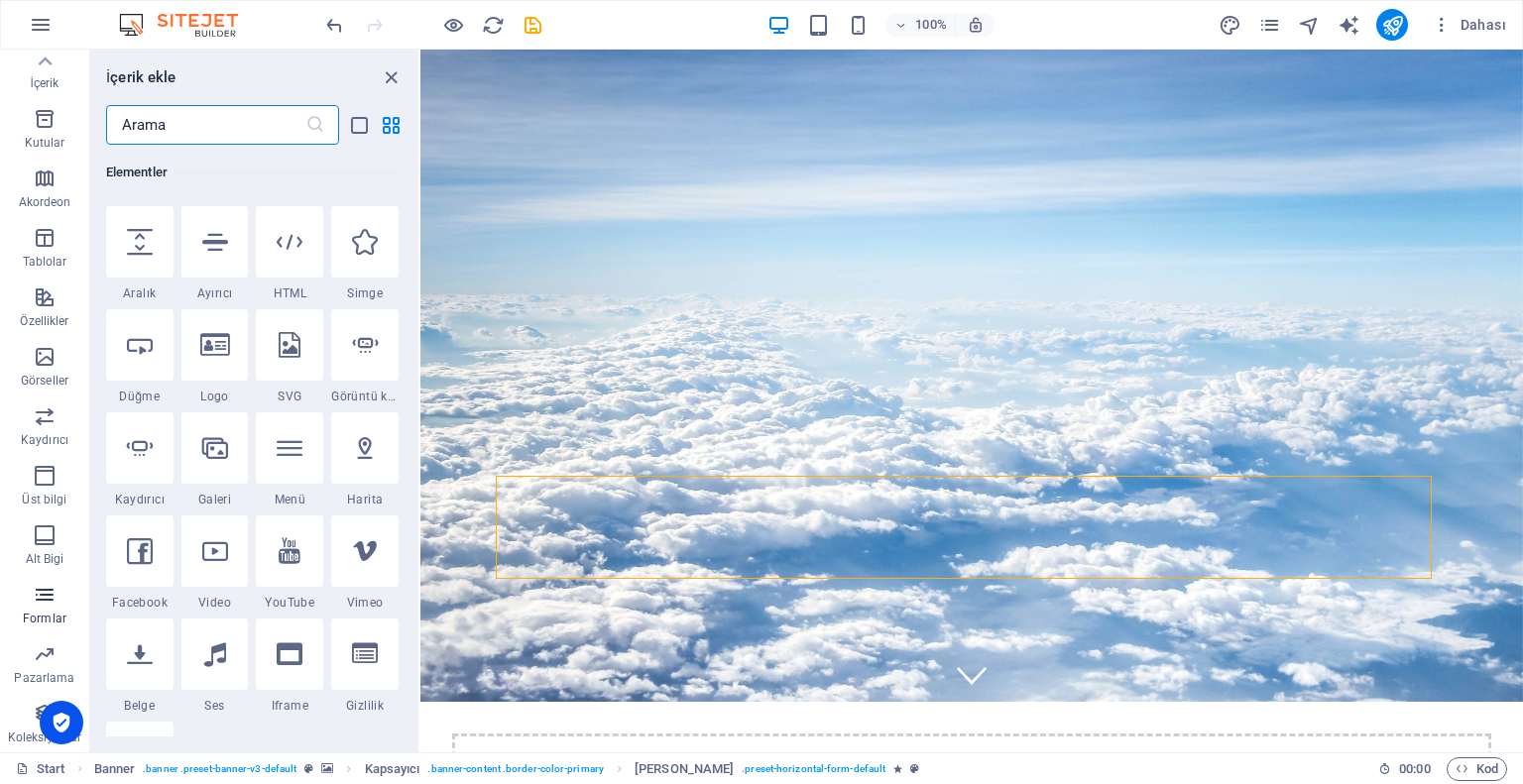 click on "Formlar" at bounding box center (45, 618) 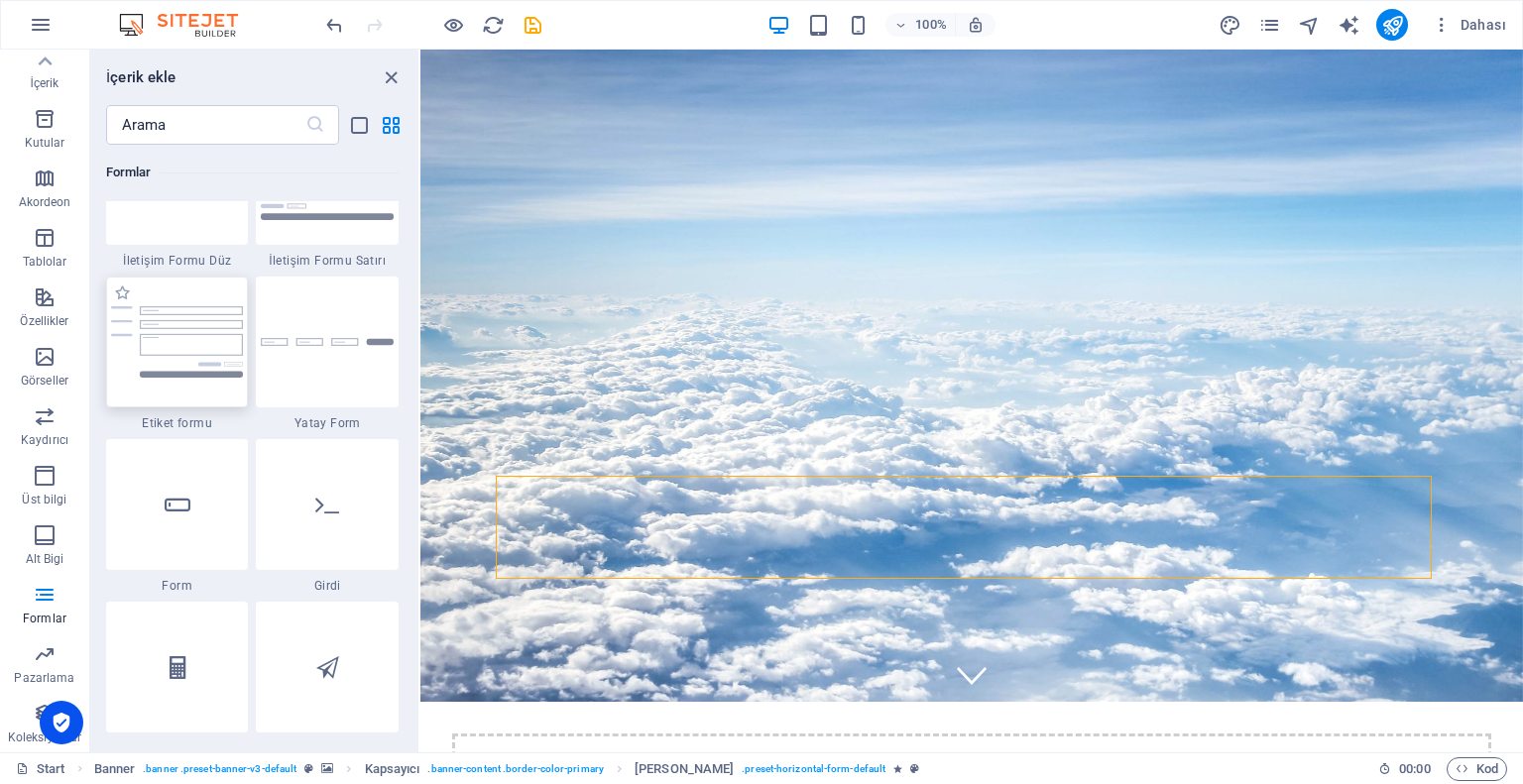 scroll, scrollTop: 14606, scrollLeft: 0, axis: vertical 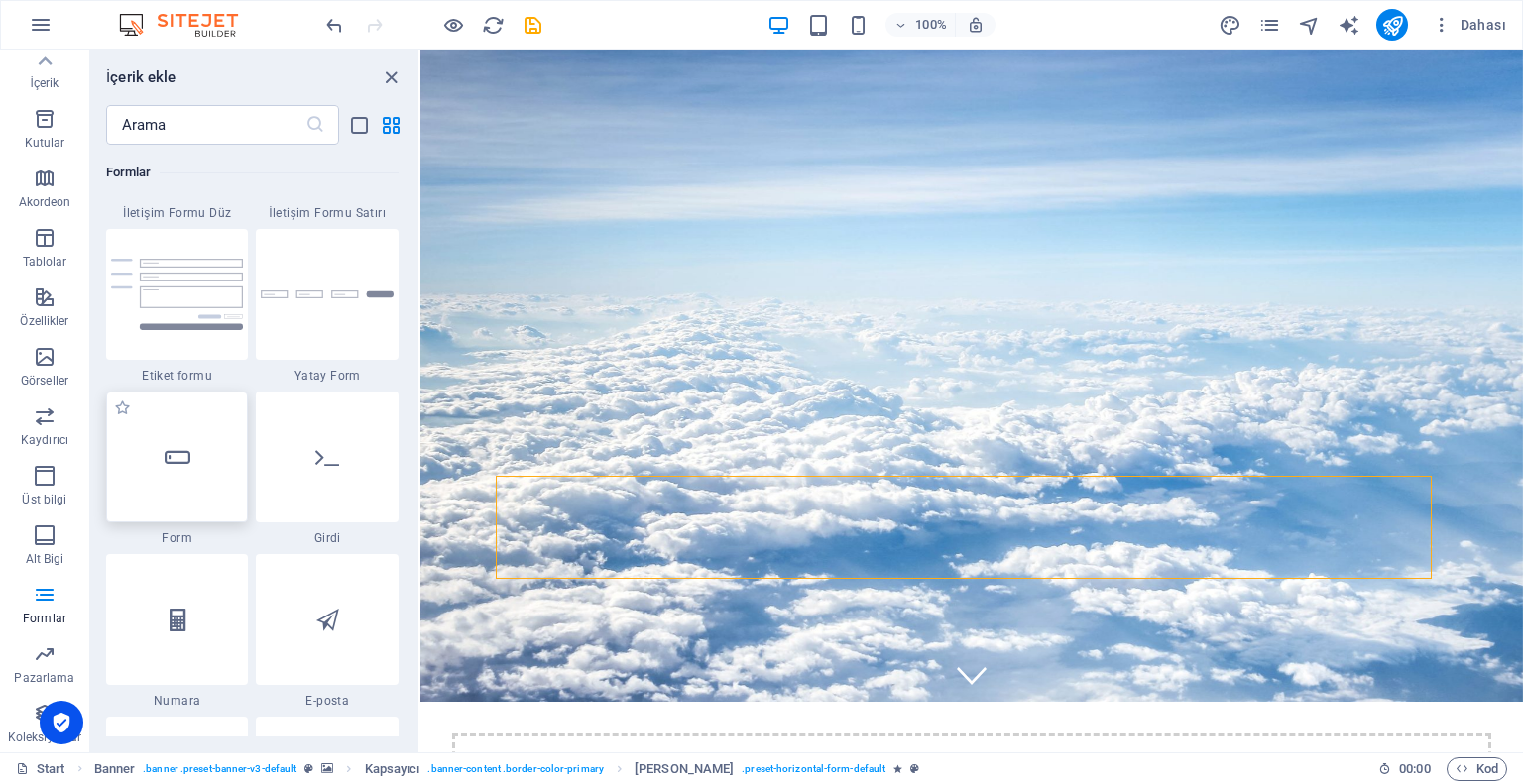 click at bounding box center (177, 457) 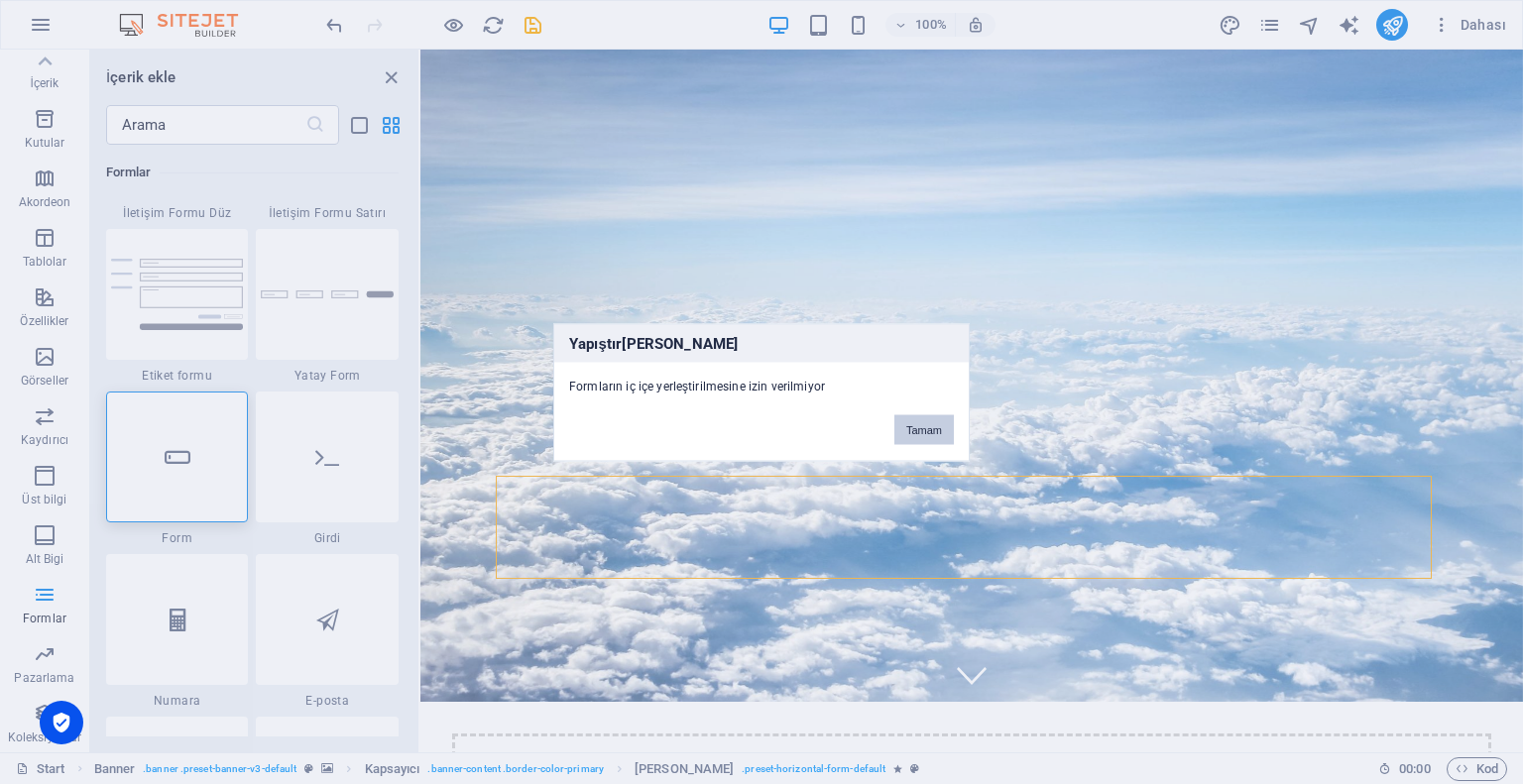 click on "Tamam" at bounding box center [924, 429] 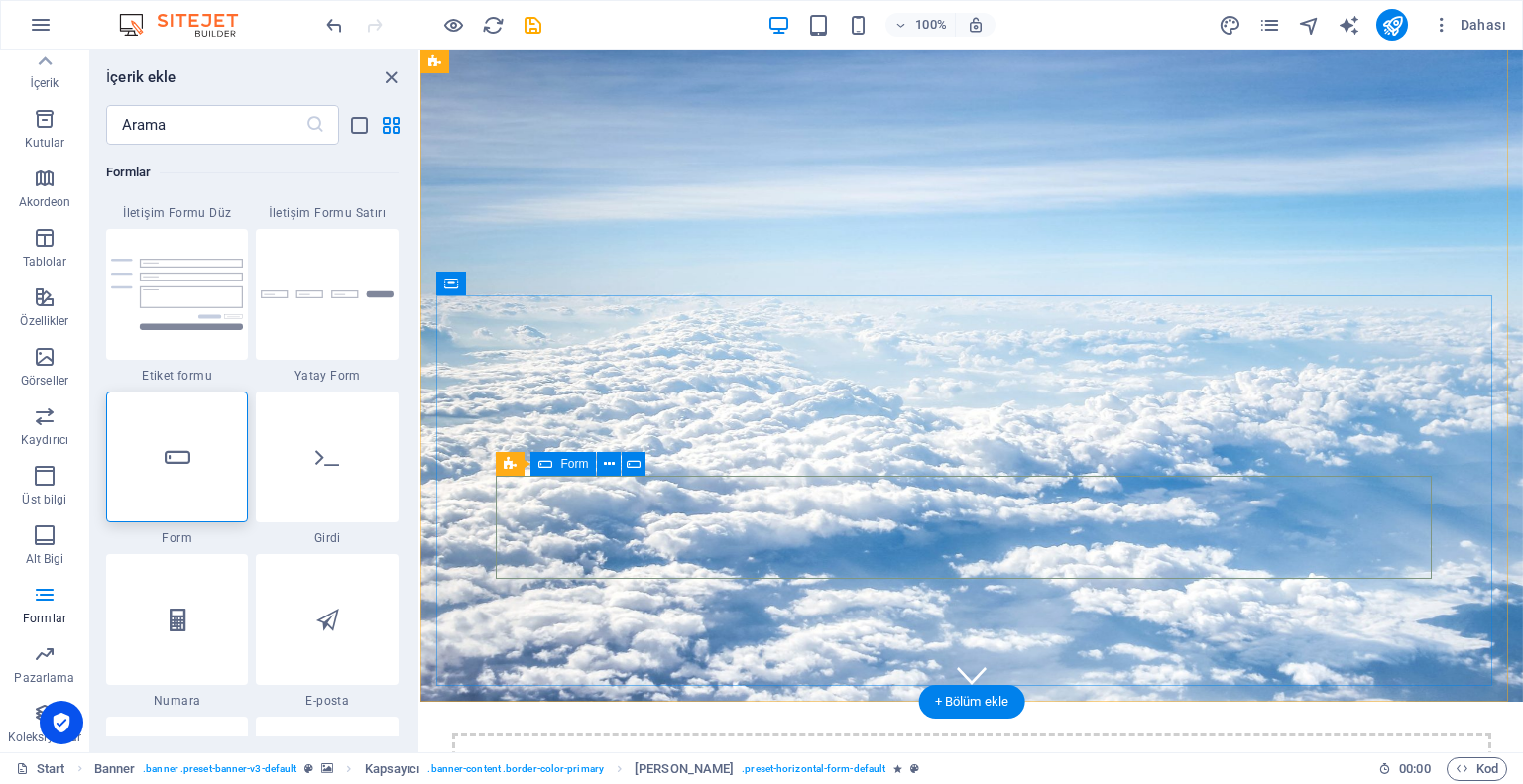 click on "Araç Alış Yeri Seçiniz [GEOGRAPHIC_DATA] Merkez Ofisi [GEOGRAPHIC_DATA] Dış Harlar" at bounding box center [972, 1256] 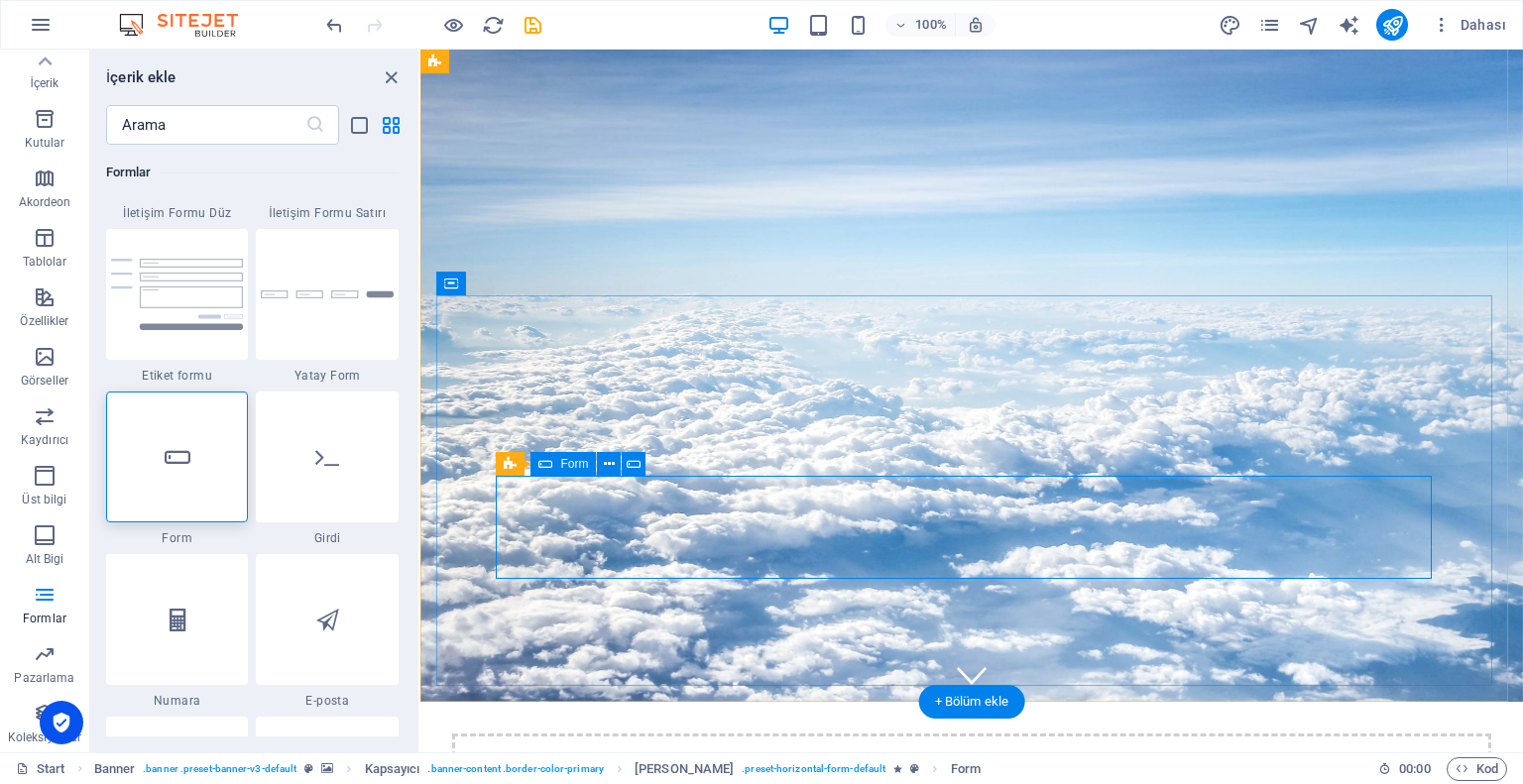 click on "Araç Alış Yeri Seçiniz [GEOGRAPHIC_DATA] Merkez Ofisi [GEOGRAPHIC_DATA] Dış Harlar" at bounding box center [972, 1256] 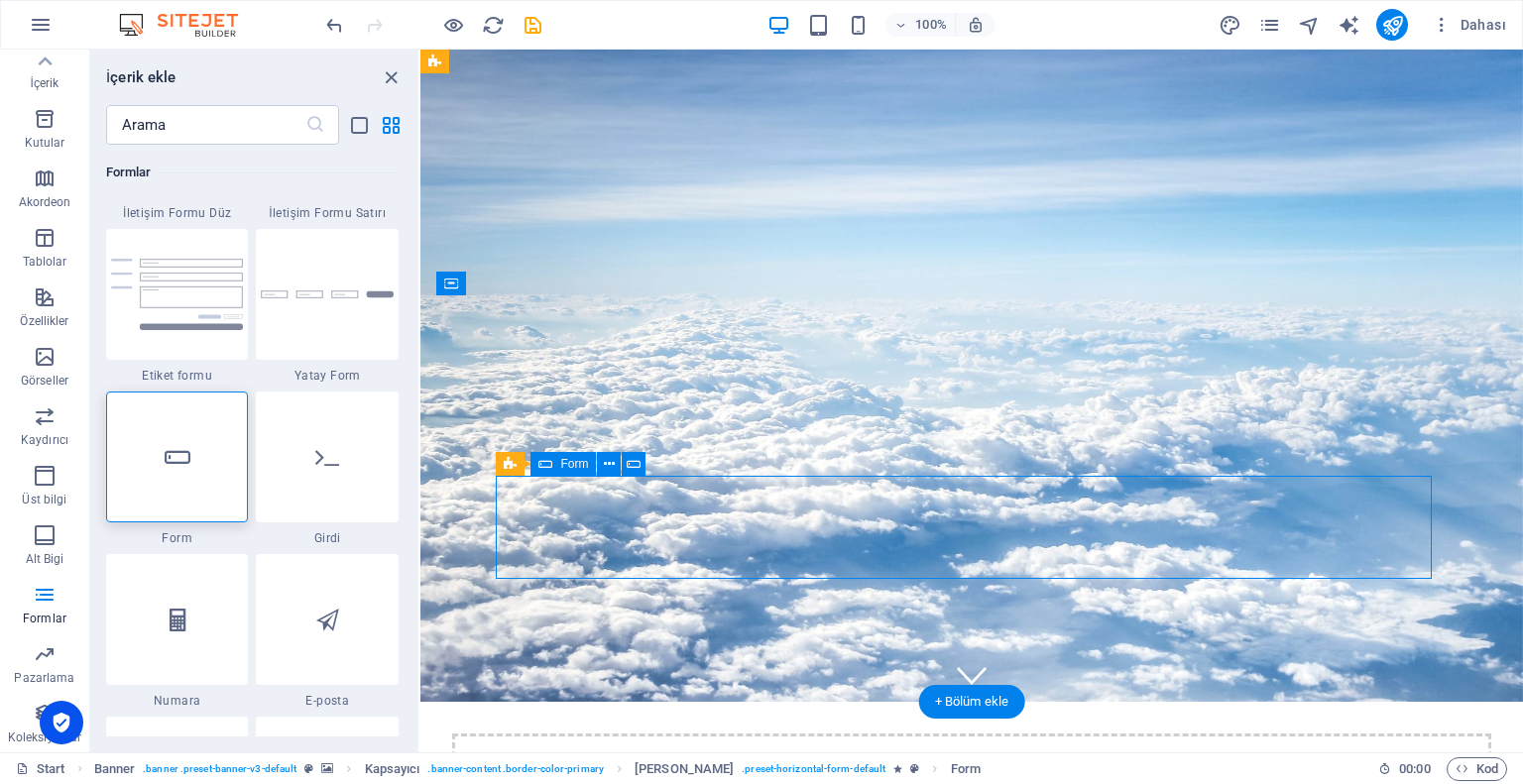 drag, startPoint x: 1428, startPoint y: 519, endPoint x: 1362, endPoint y: 517, distance: 66.0303 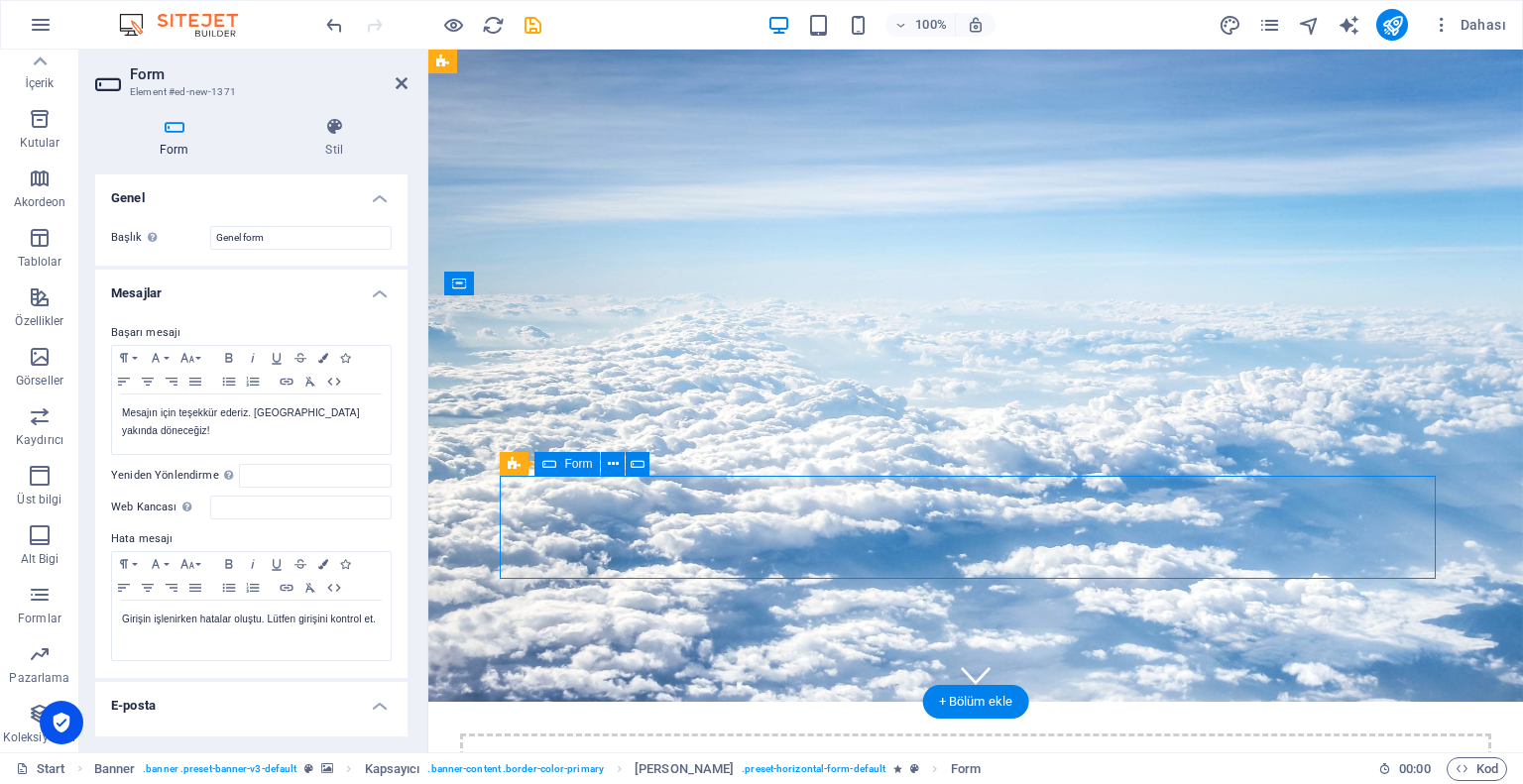 drag, startPoint x: 1374, startPoint y: 519, endPoint x: 1337, endPoint y: 523, distance: 37.215588 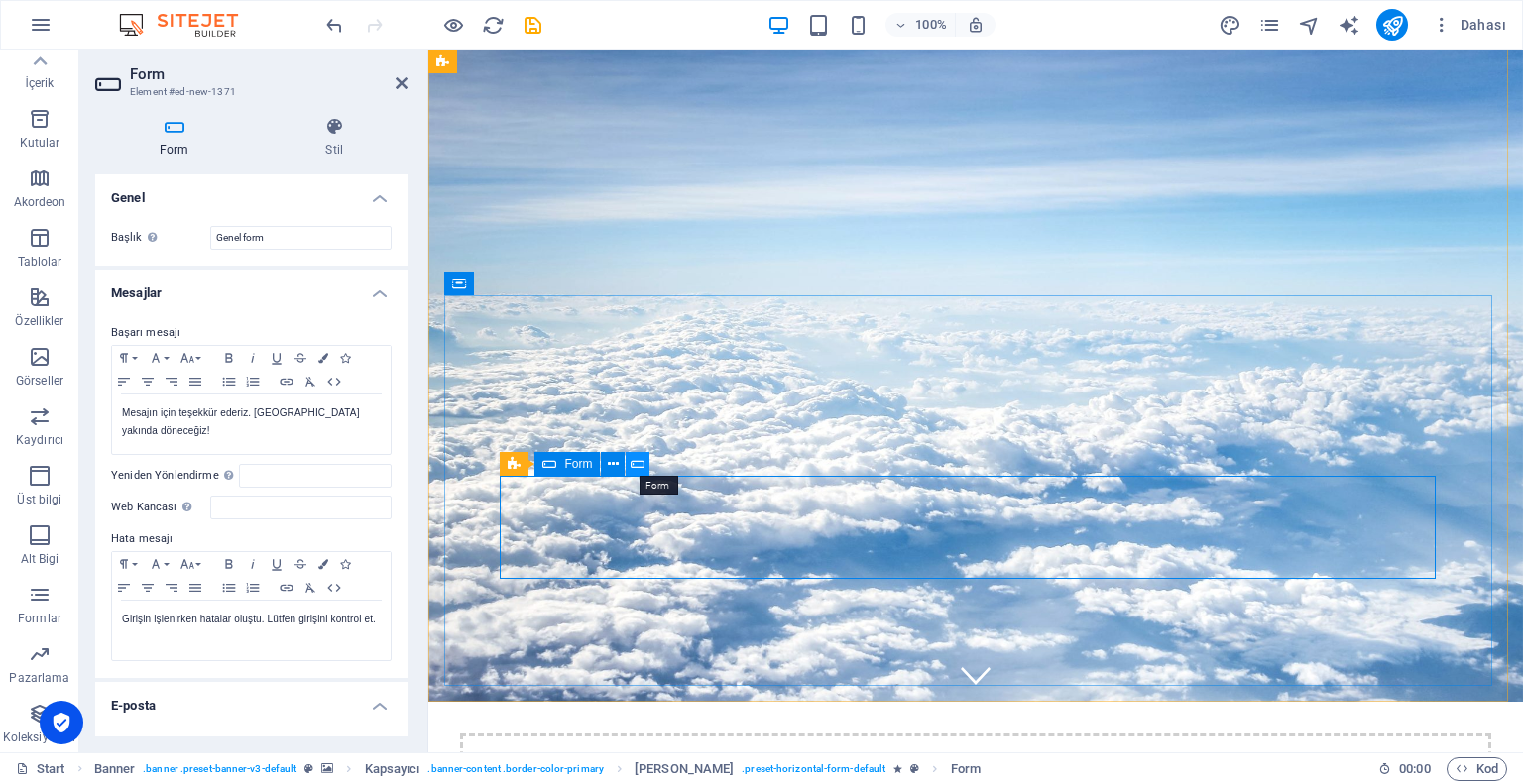 click at bounding box center [638, 464] 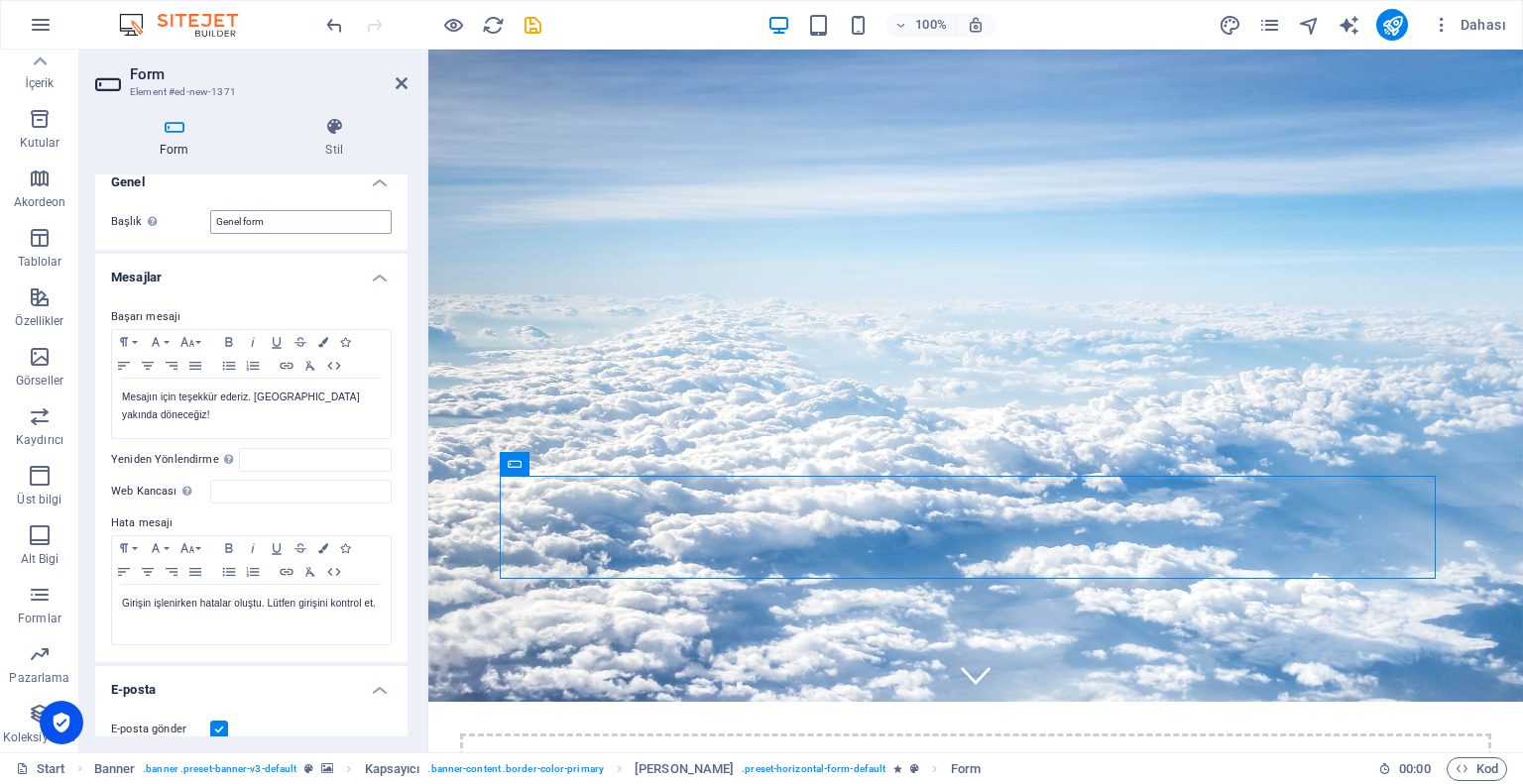 scroll, scrollTop: 0, scrollLeft: 0, axis: both 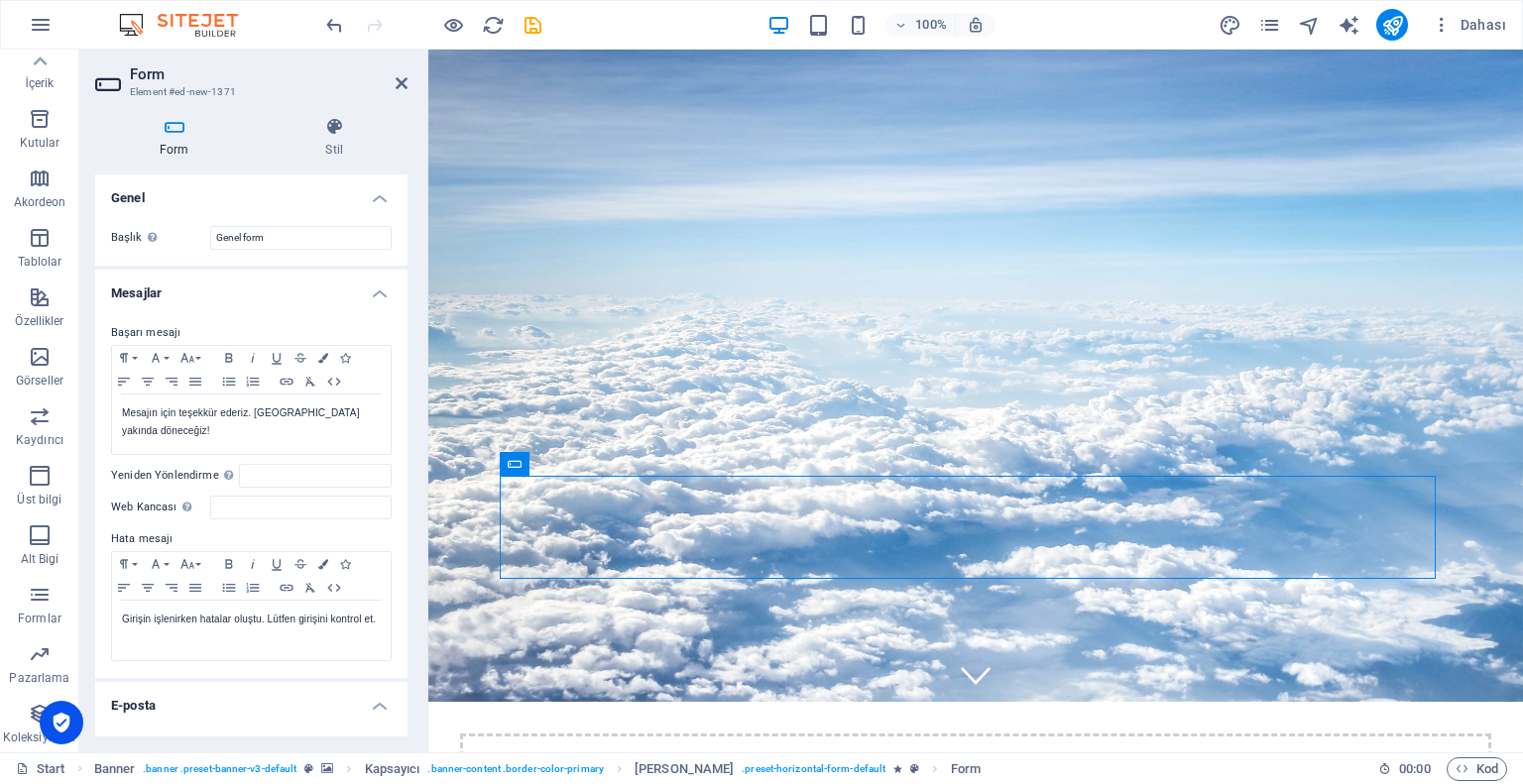 click on "Genel" at bounding box center (251, 192) 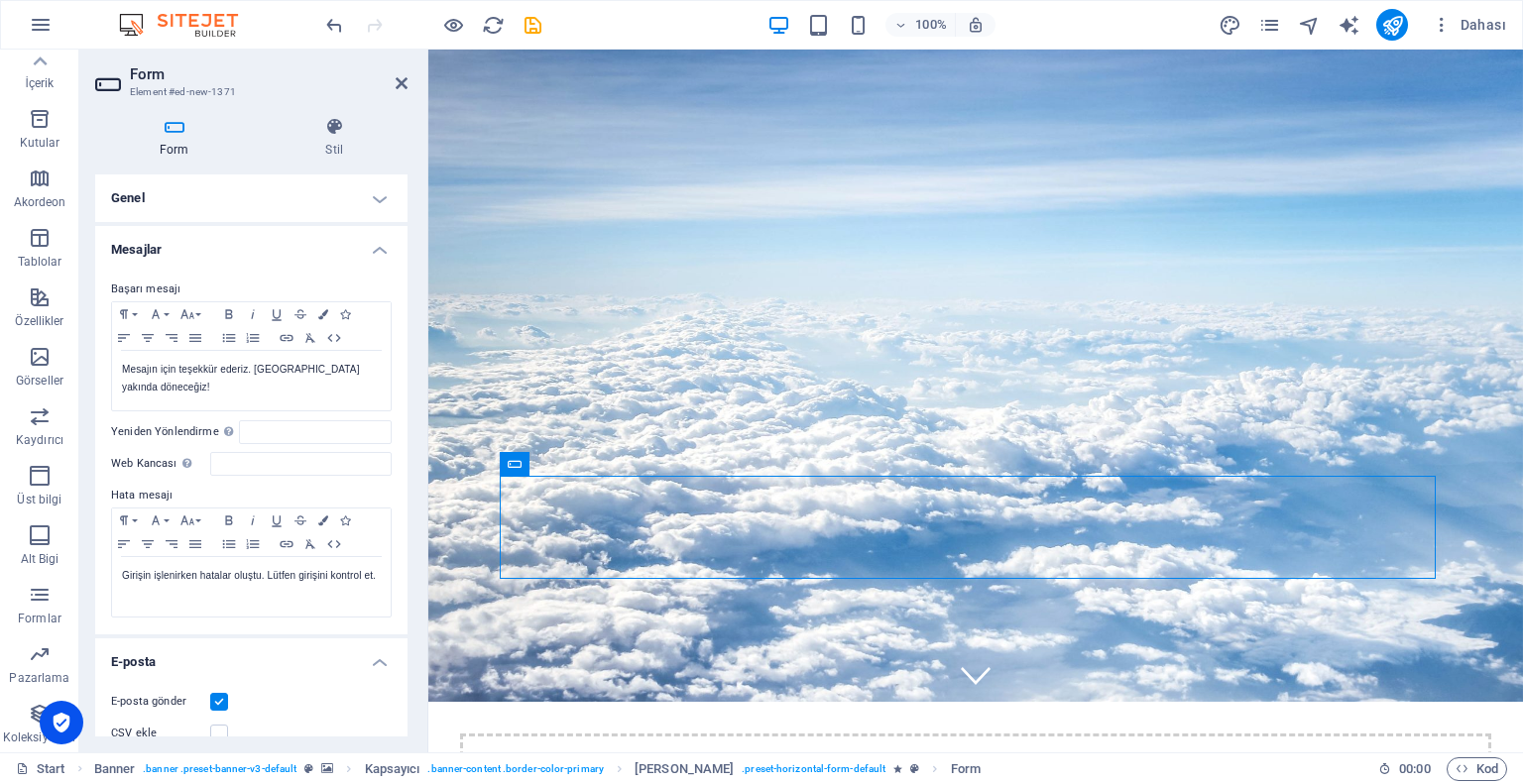 click on "Genel" at bounding box center (251, 198) 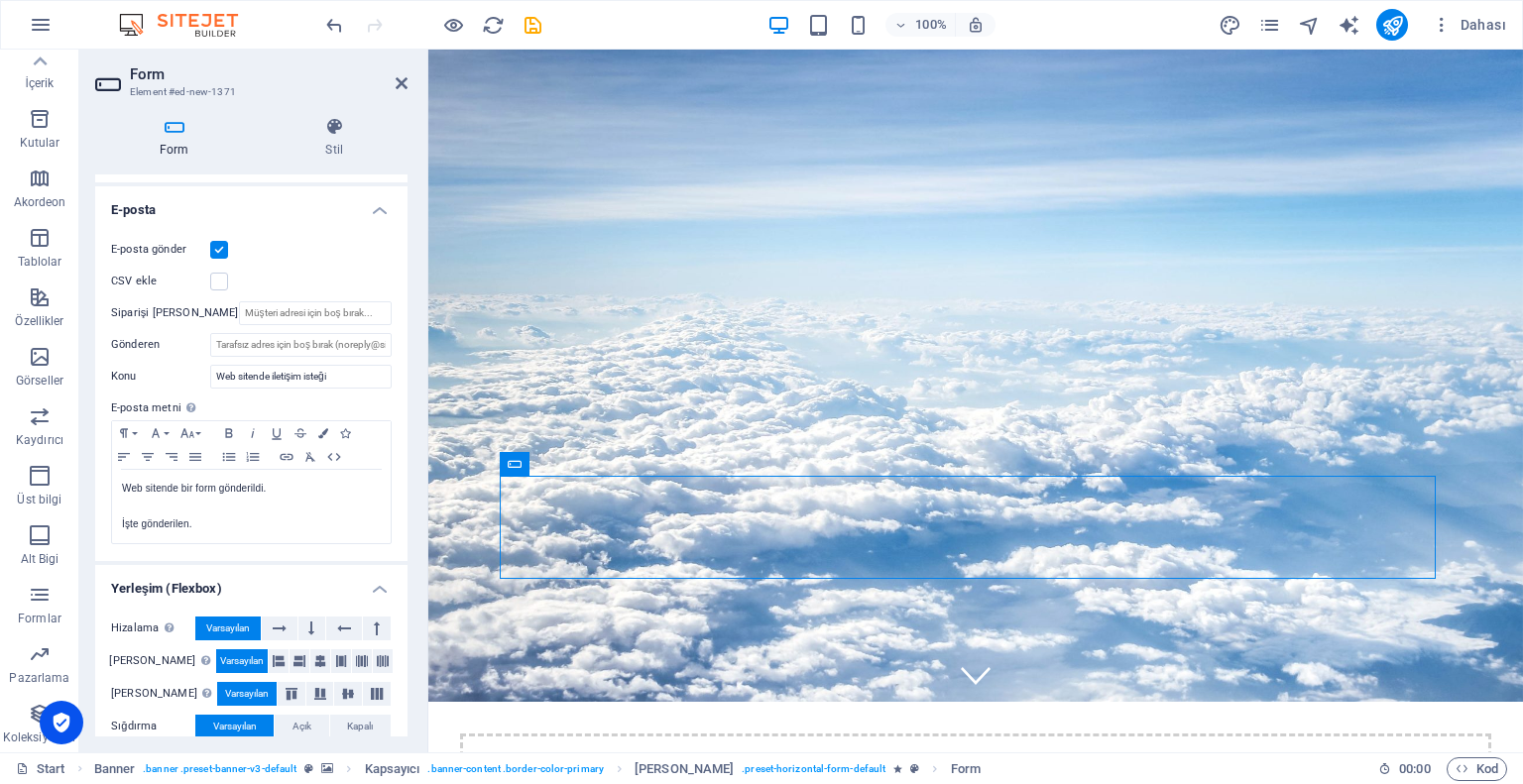 scroll, scrollTop: 544, scrollLeft: 0, axis: vertical 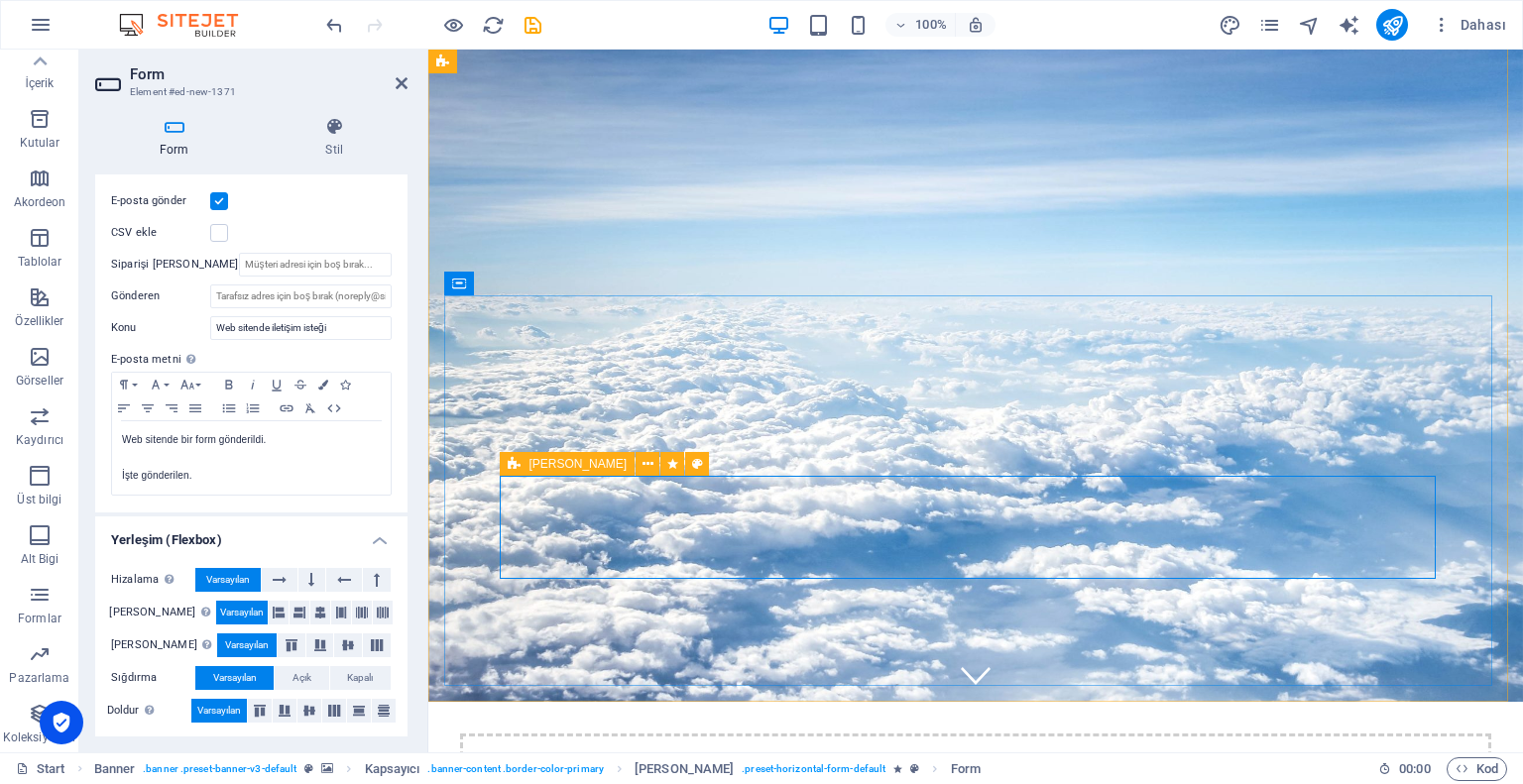 click at bounding box center [514, 464] 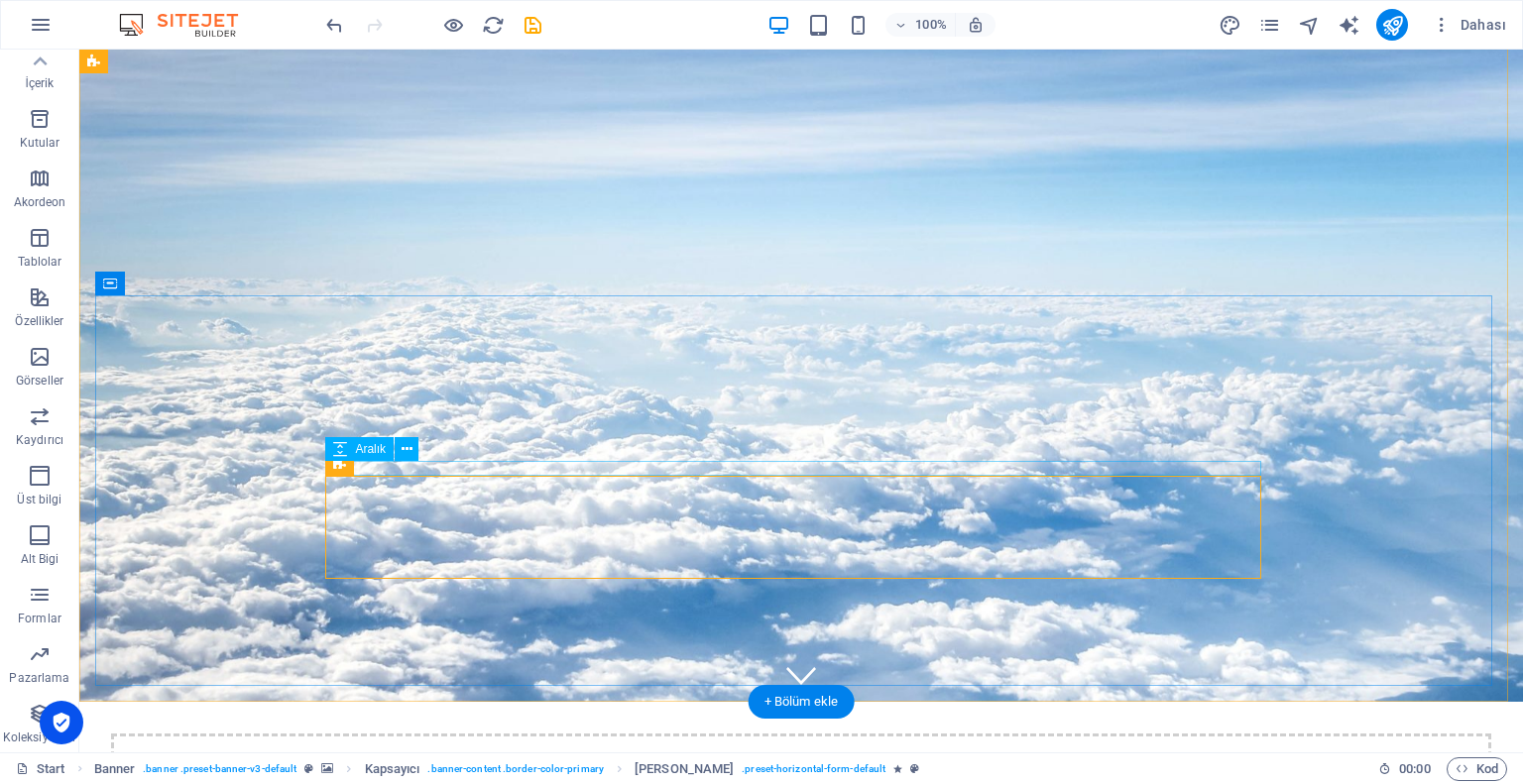 click at bounding box center [801, 1196] 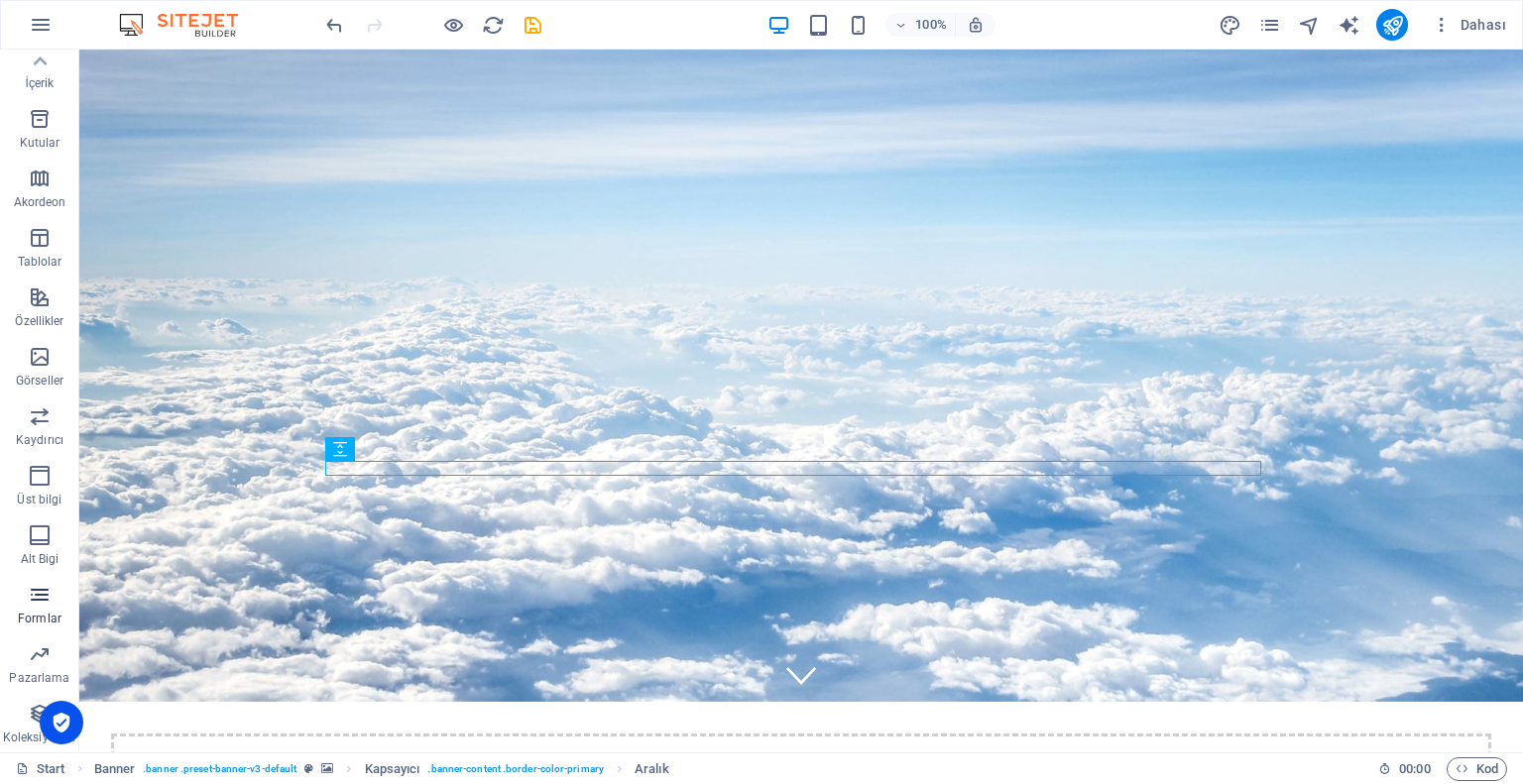 click on "Formlar" at bounding box center (40, 618) 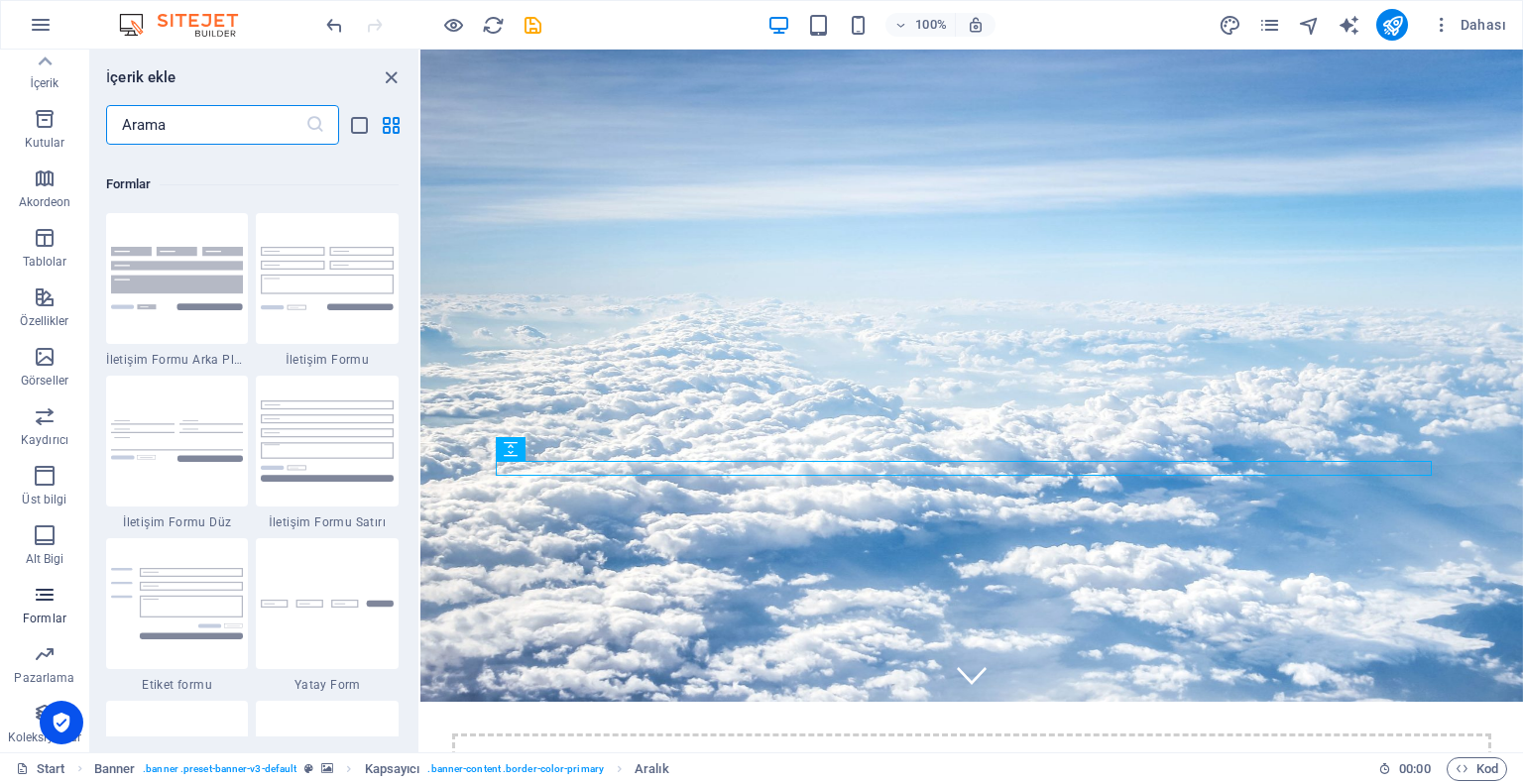 scroll, scrollTop: 14308, scrollLeft: 0, axis: vertical 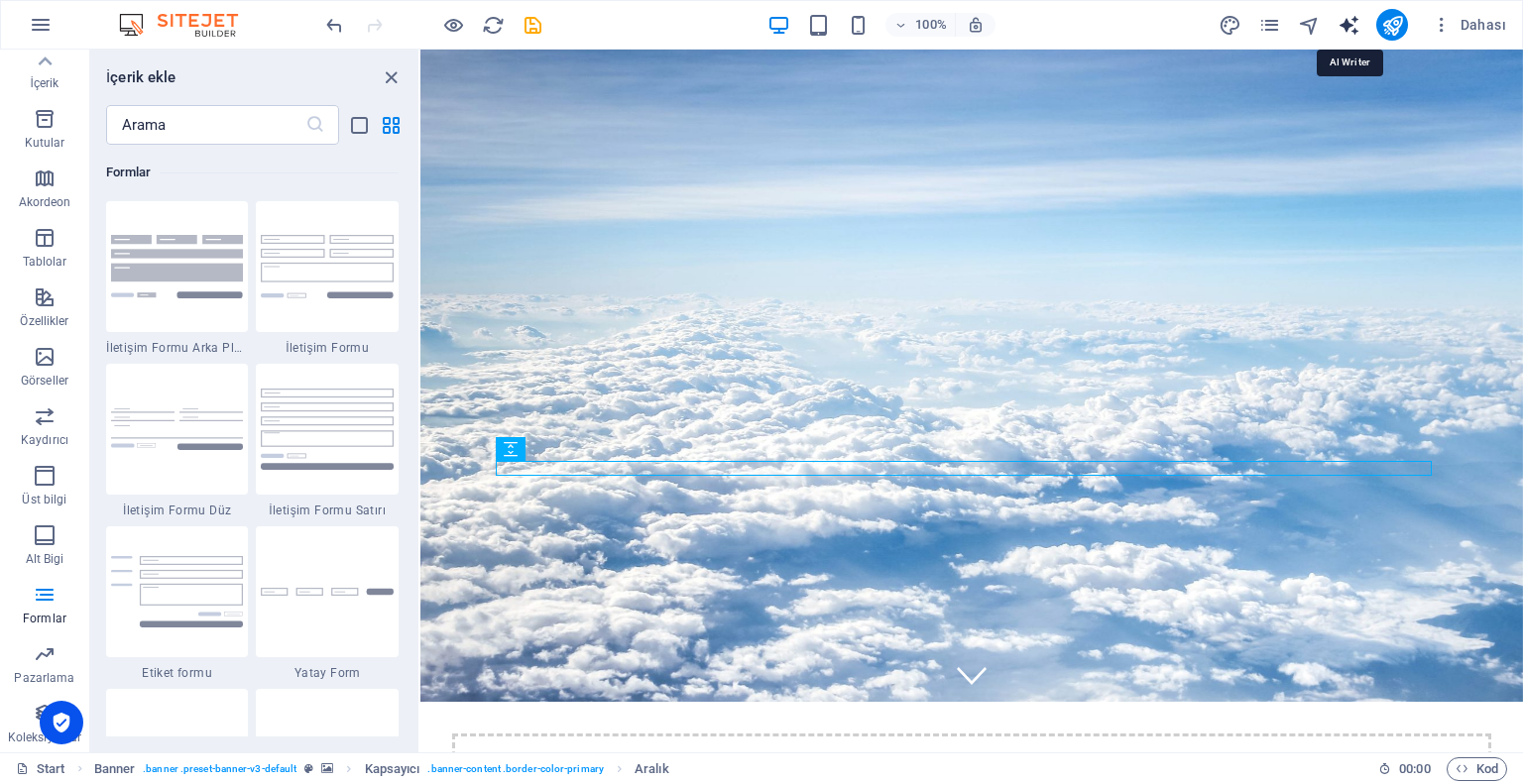 click at bounding box center (1348, 25) 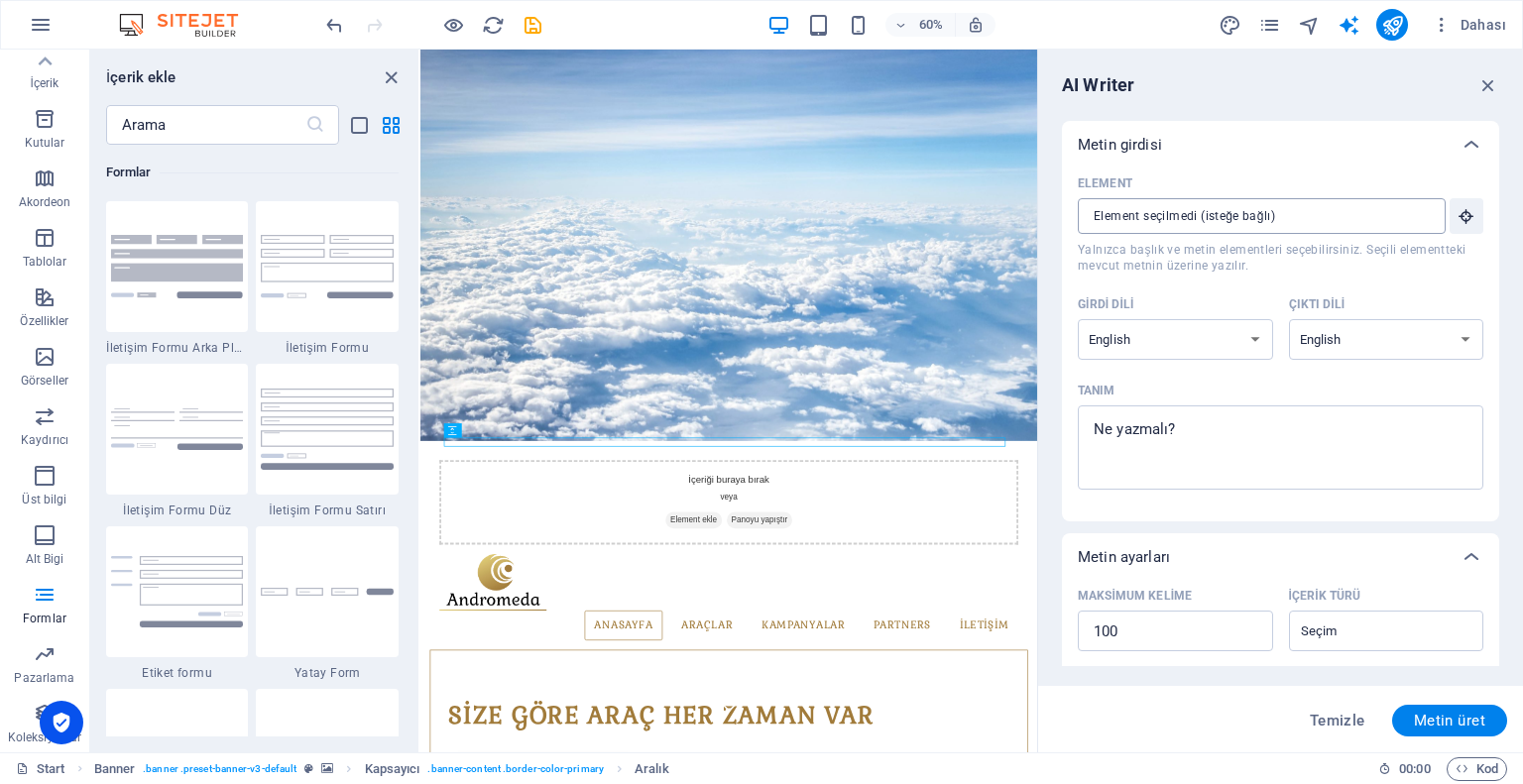 click on "Element ​ Yalnızca başlık ve metin elementleri seçebilirsiniz. Seçili elementteki mevcut metnin üzerine yazılır." at bounding box center (1254, 216) 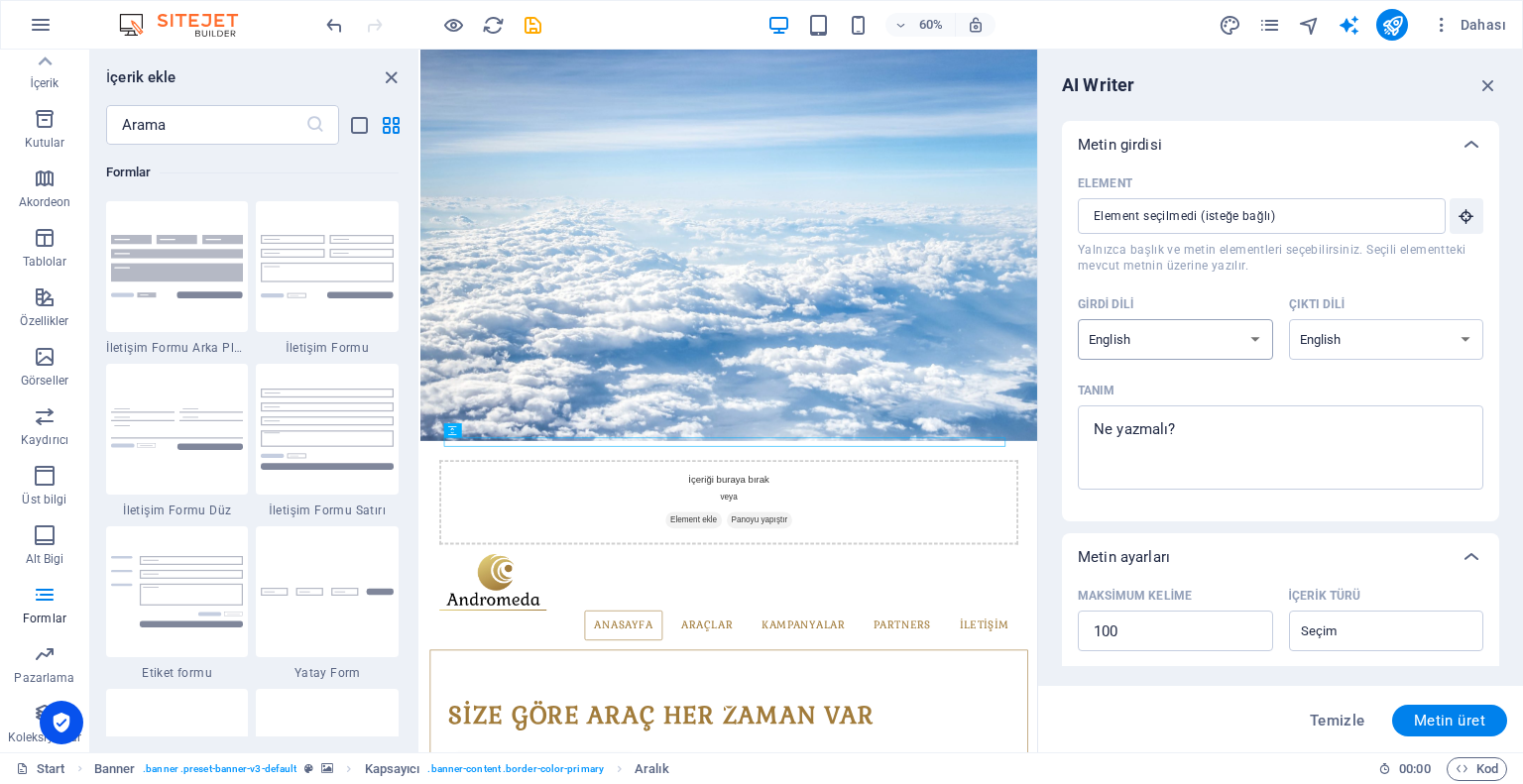 click on "Albanian Arabic Armenian Awadhi Azerbaijani Bashkir Basque Belarusian Bengali Bhojpuri Bosnian Brazilian Portuguese Bulgarian Cantonese (Yue) Catalan Chhattisgarhi Chinese Croatian Czech Danish Dogri Dutch English Estonian Faroese Finnish French Galician Georgian German Greek Gujarati Haryanvi Hindi Hungarian Indonesian Irish Italian Japanese Javanese Kannada Kashmiri Kazakh Konkani Korean Kyrgyz Latvian Lithuanian Macedonian Maithili Malay Maltese Mandarin Mandarin Chinese Marathi Marwari Min Nan Moldovan Mongolian Montenegrin Nepali Norwegian Oriya Pashto Persian (Farsi) Polish Portuguese Punjabi Rajasthani Romanian Russian Sanskrit Santali Serbian Sindhi Sinhala Slovak Slovene Slovenian Spanish Ukrainian Urdu Uzbek Vietnamese Welsh Wu" at bounding box center [1175, 339] 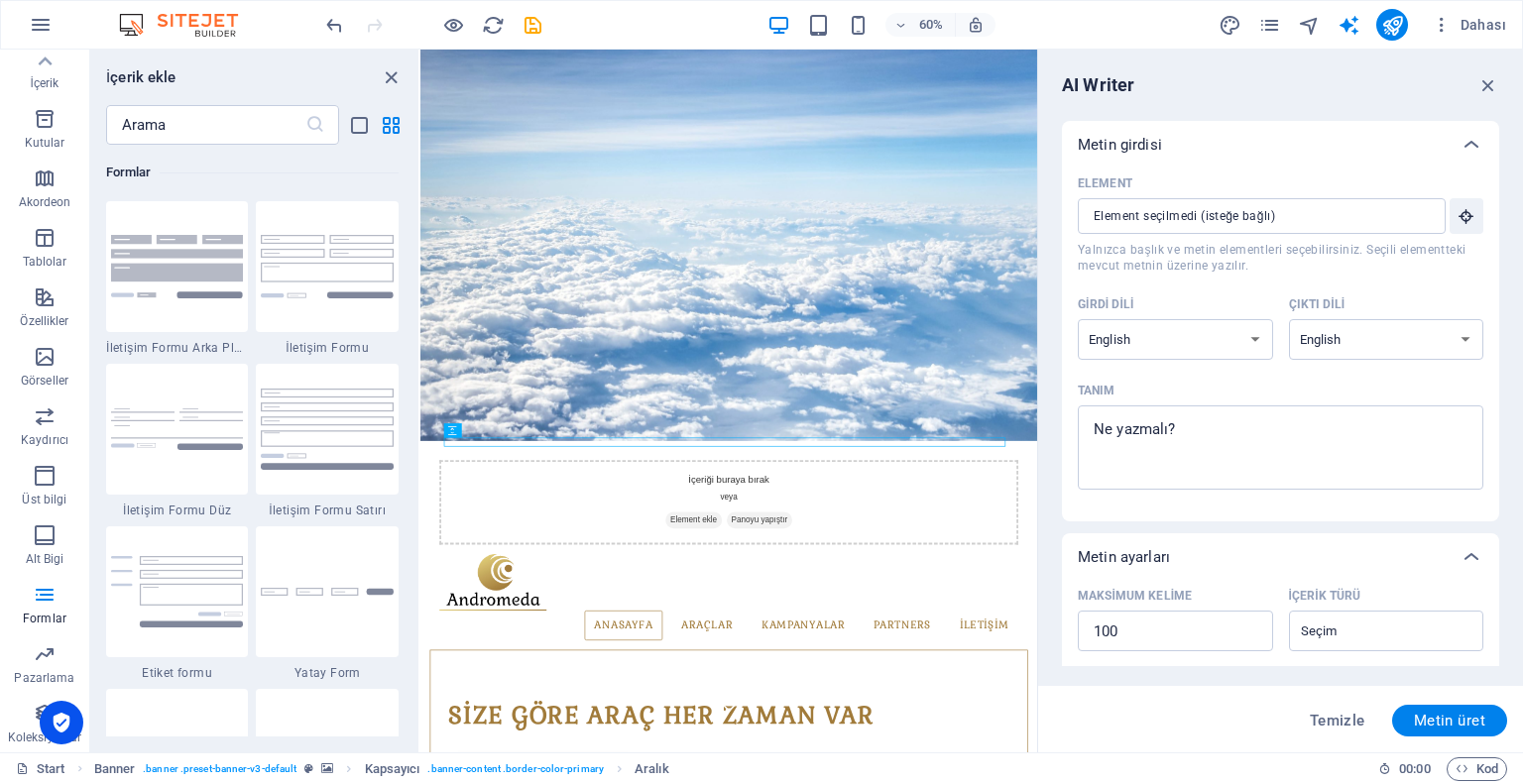 click on "AI Writer" at bounding box center (1280, 85) 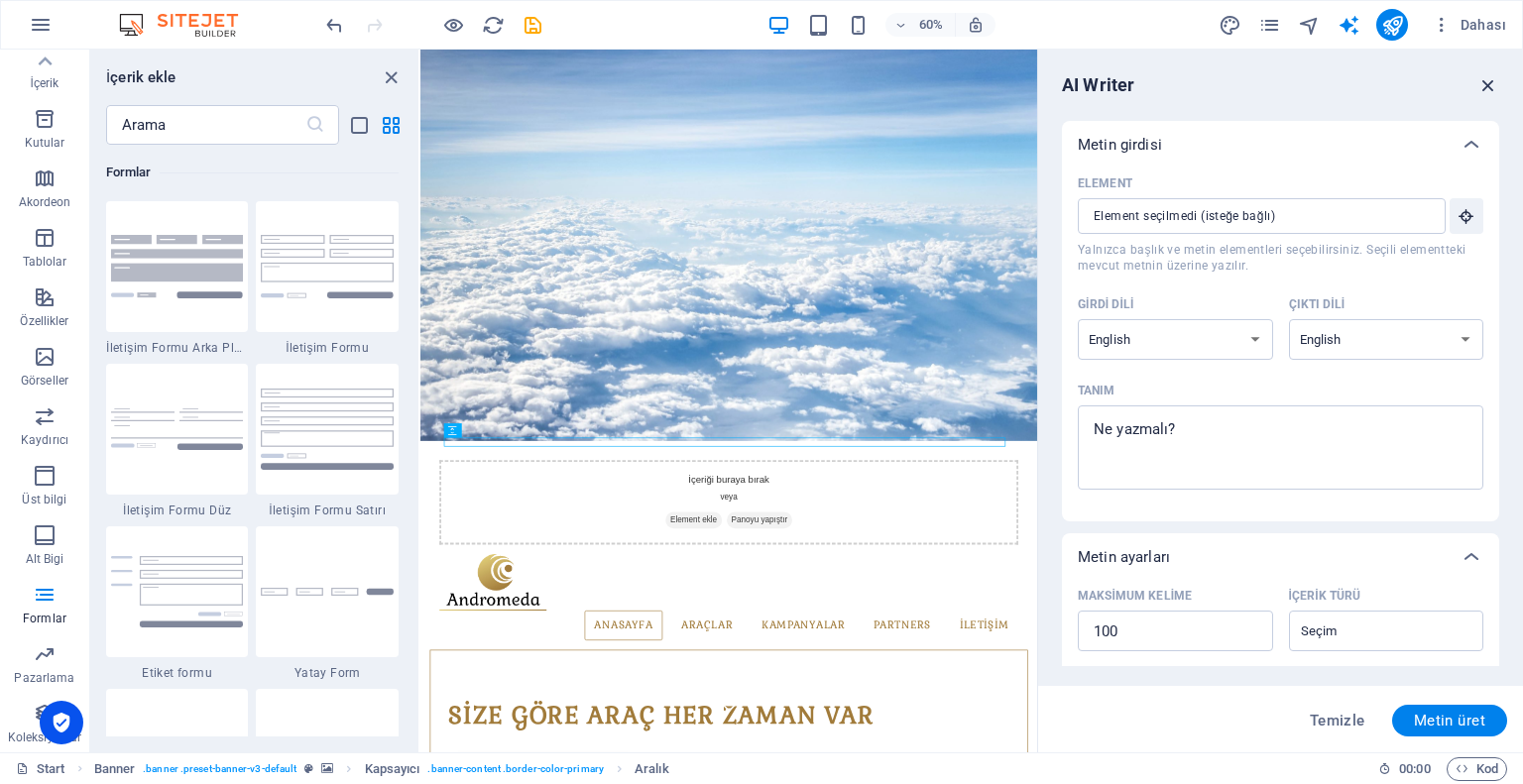 click at bounding box center [1488, 85] 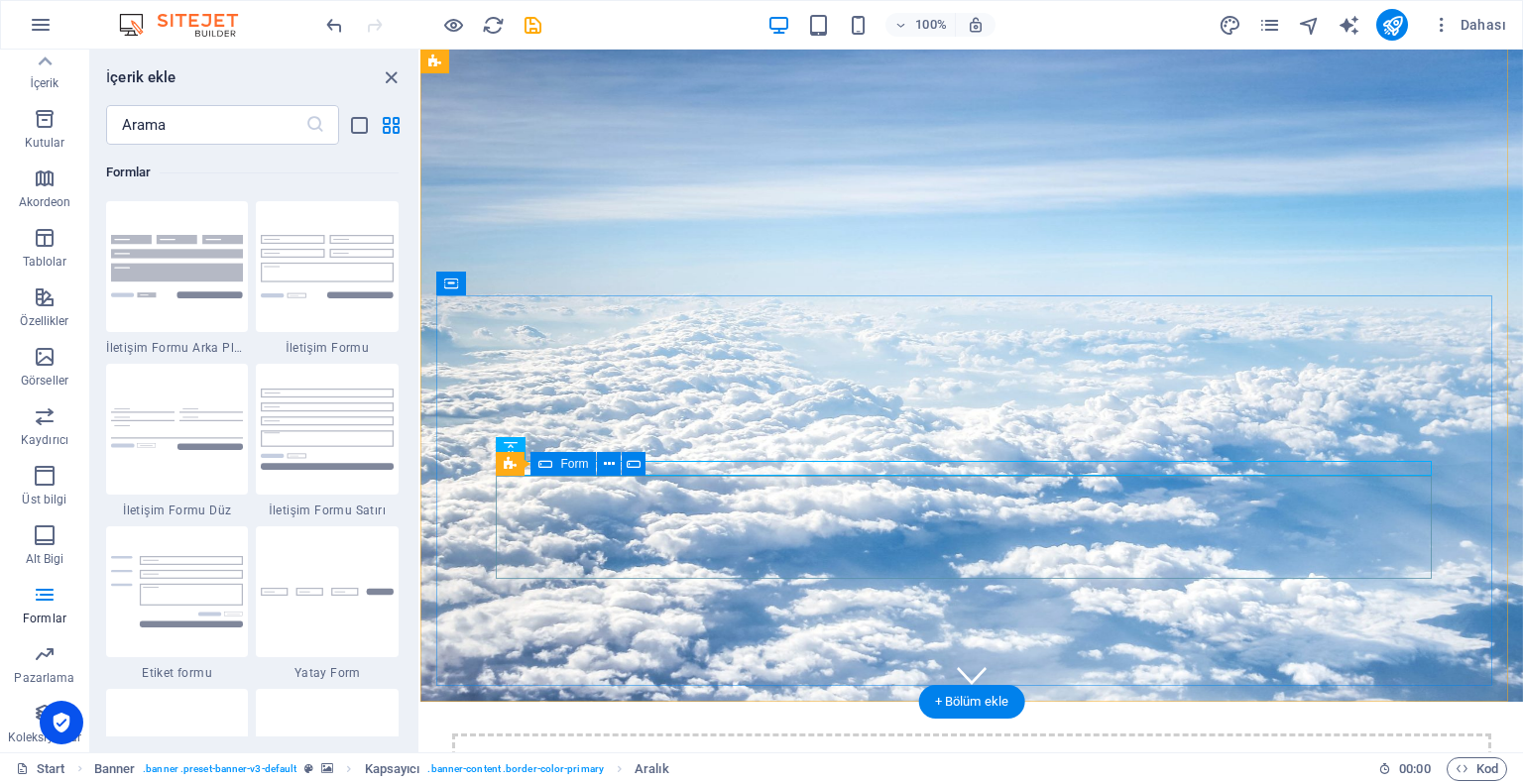 click on "Araç Alış Yeri Seçiniz [GEOGRAPHIC_DATA] Merkez Ofisi [GEOGRAPHIC_DATA] Dış Harlar" at bounding box center [972, 1256] 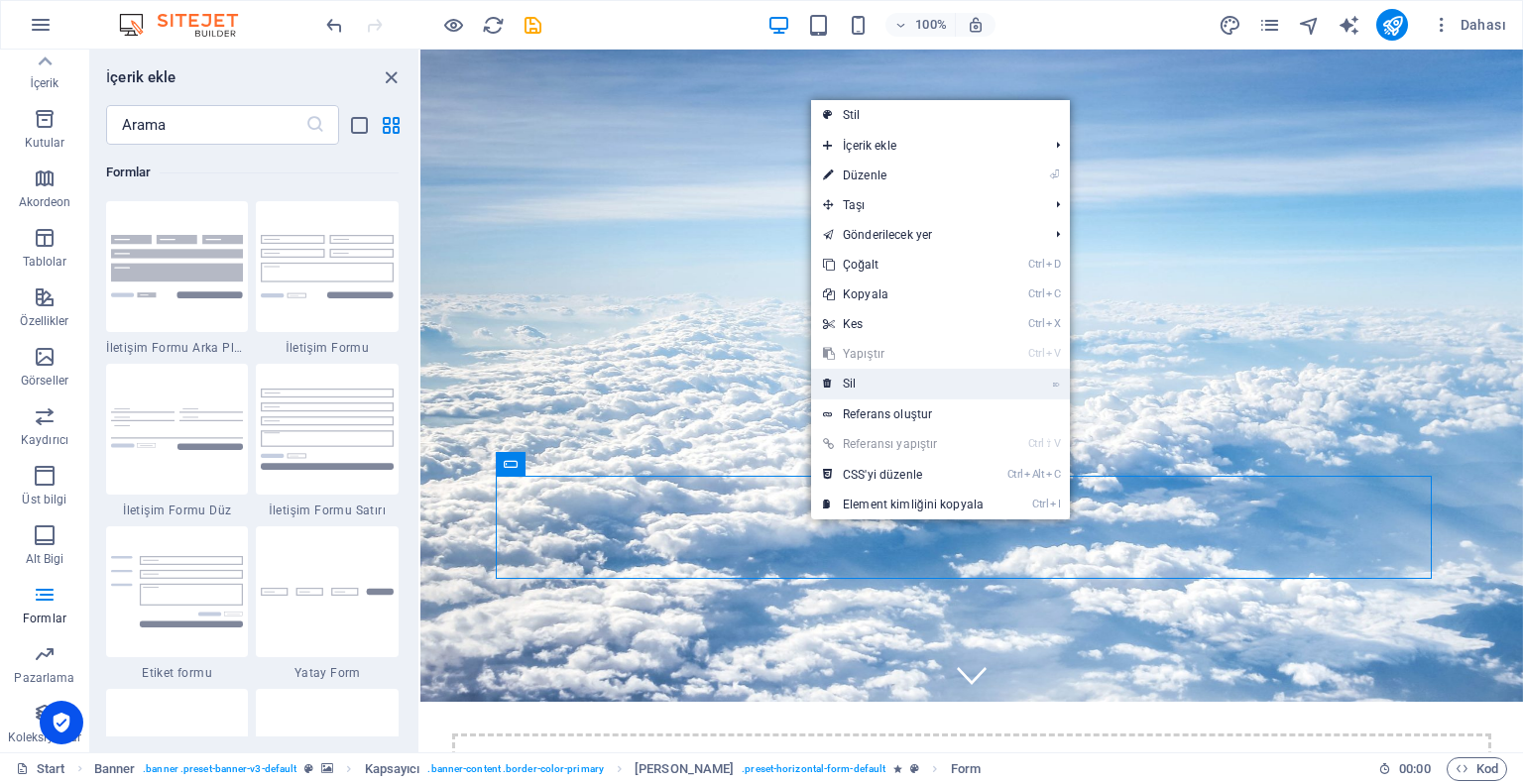 click on "⌦  Sil" at bounding box center (903, 384) 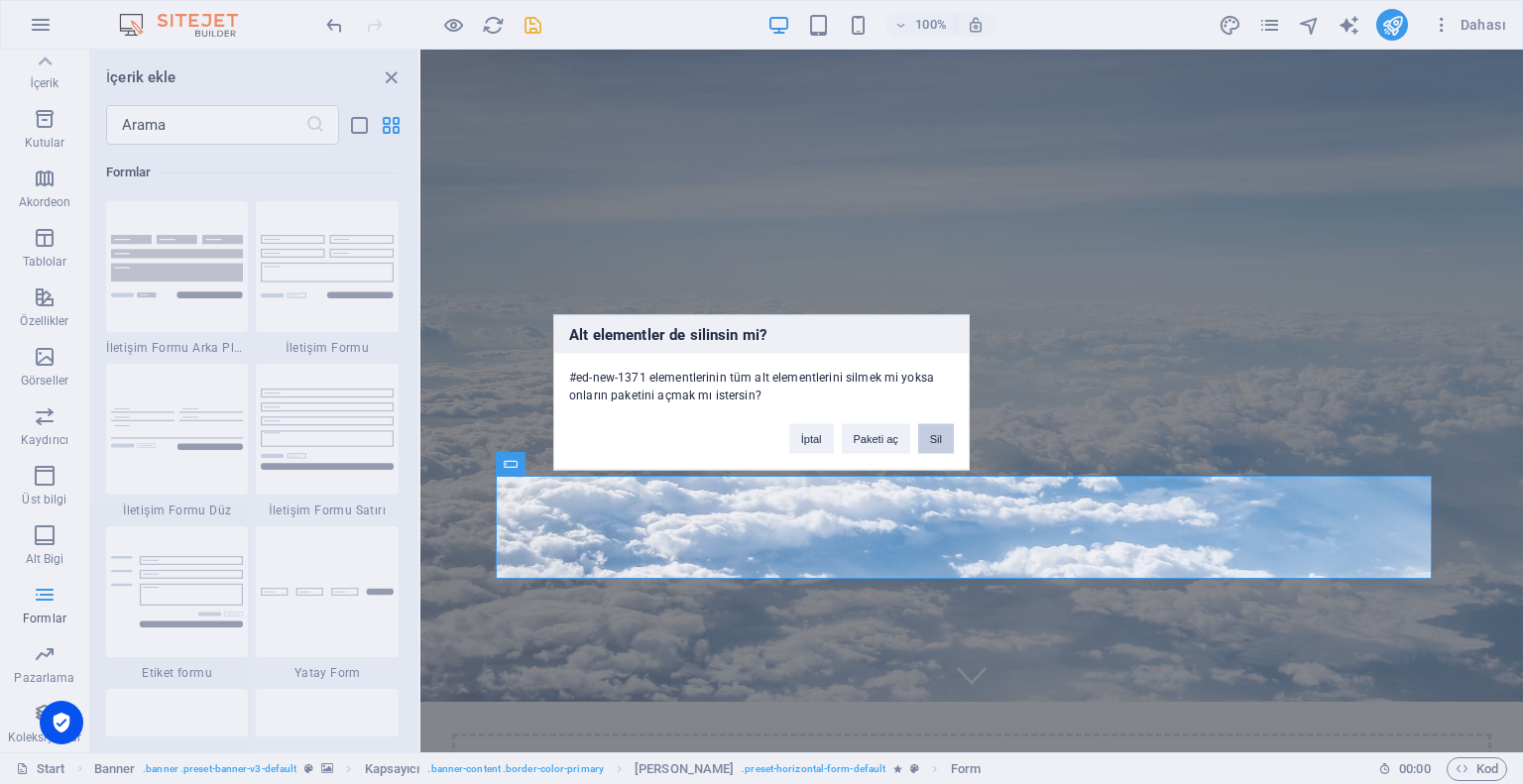 click on "Sil" at bounding box center [936, 438] 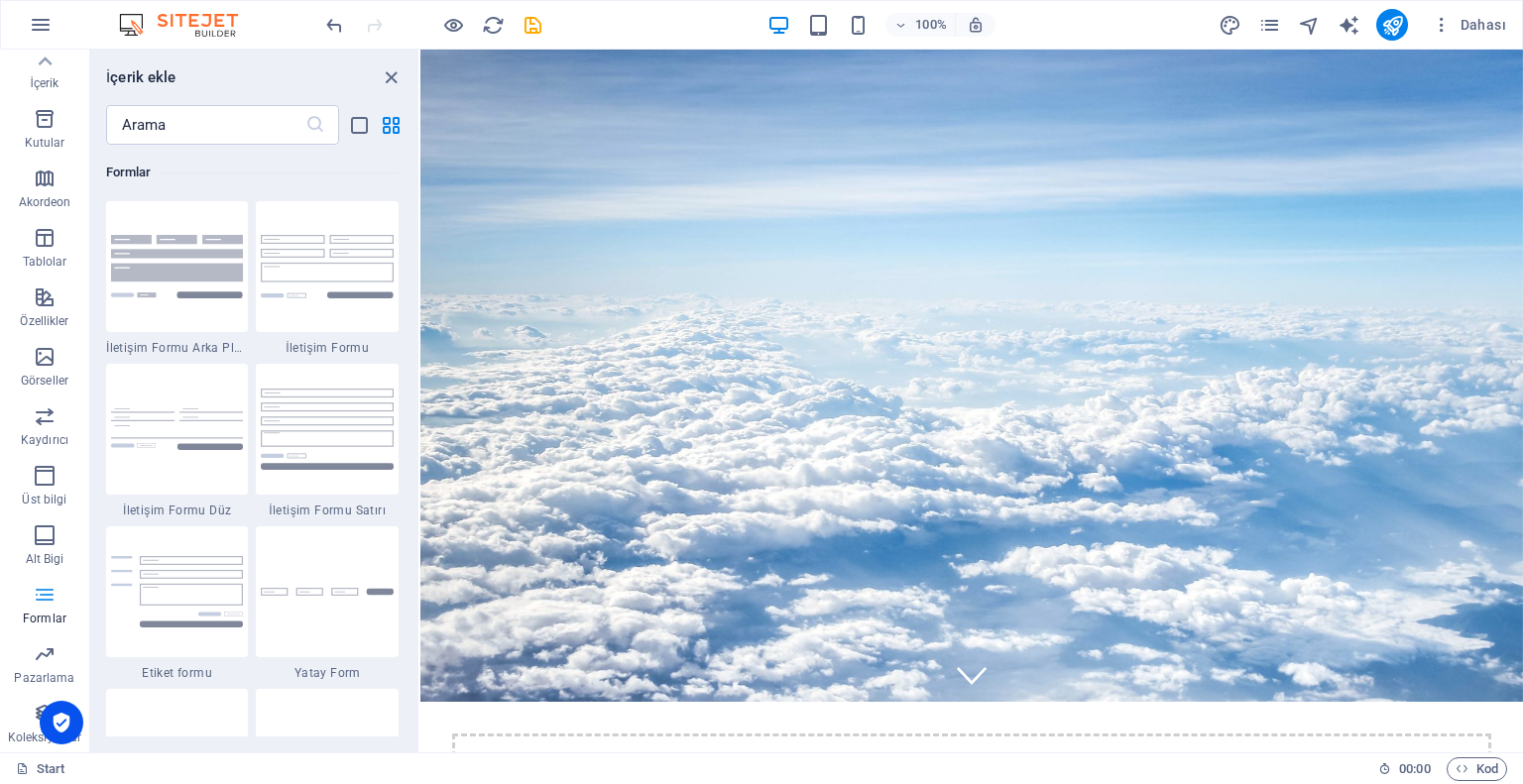 click at bounding box center (45, 595) 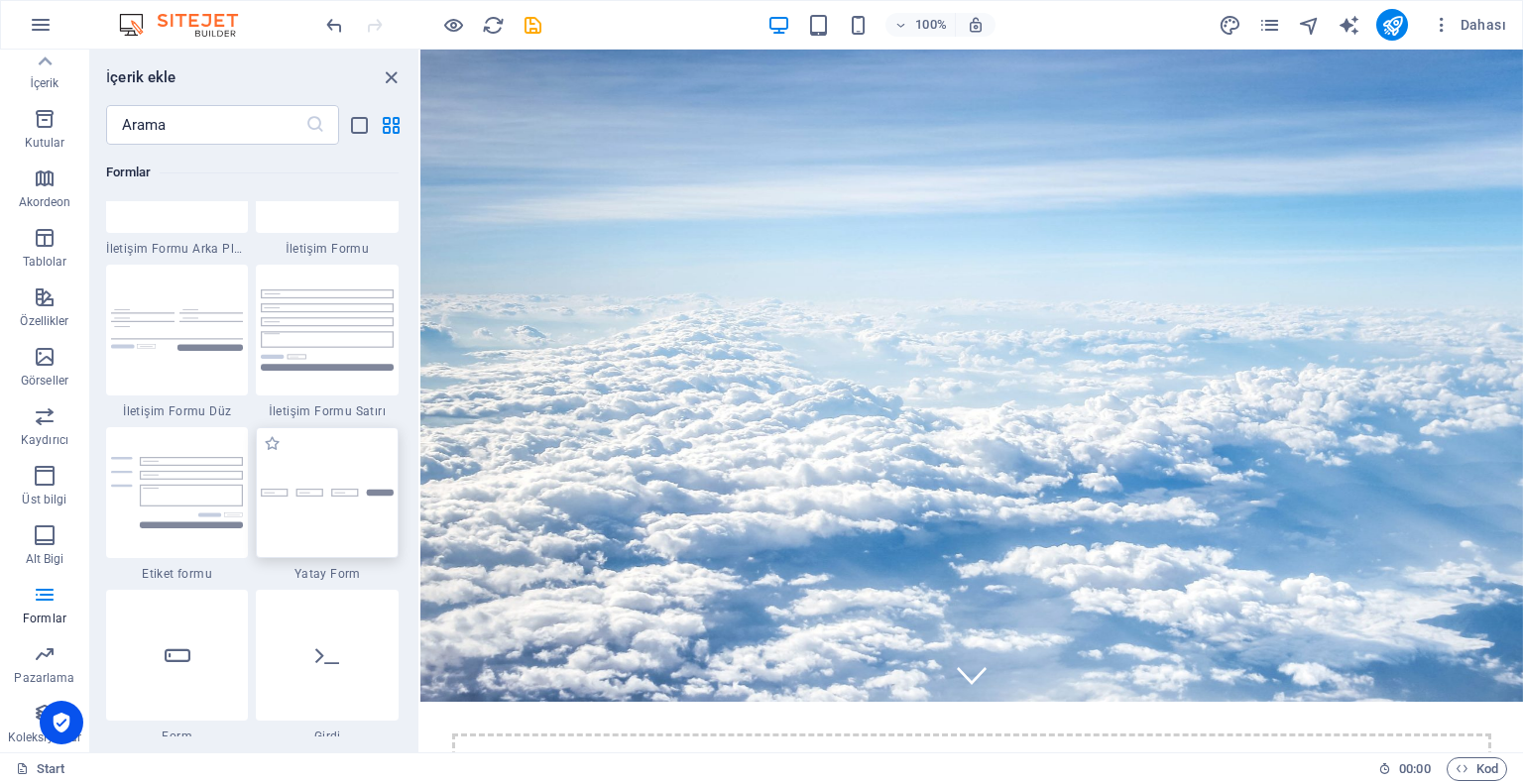 scroll, scrollTop: 14506, scrollLeft: 0, axis: vertical 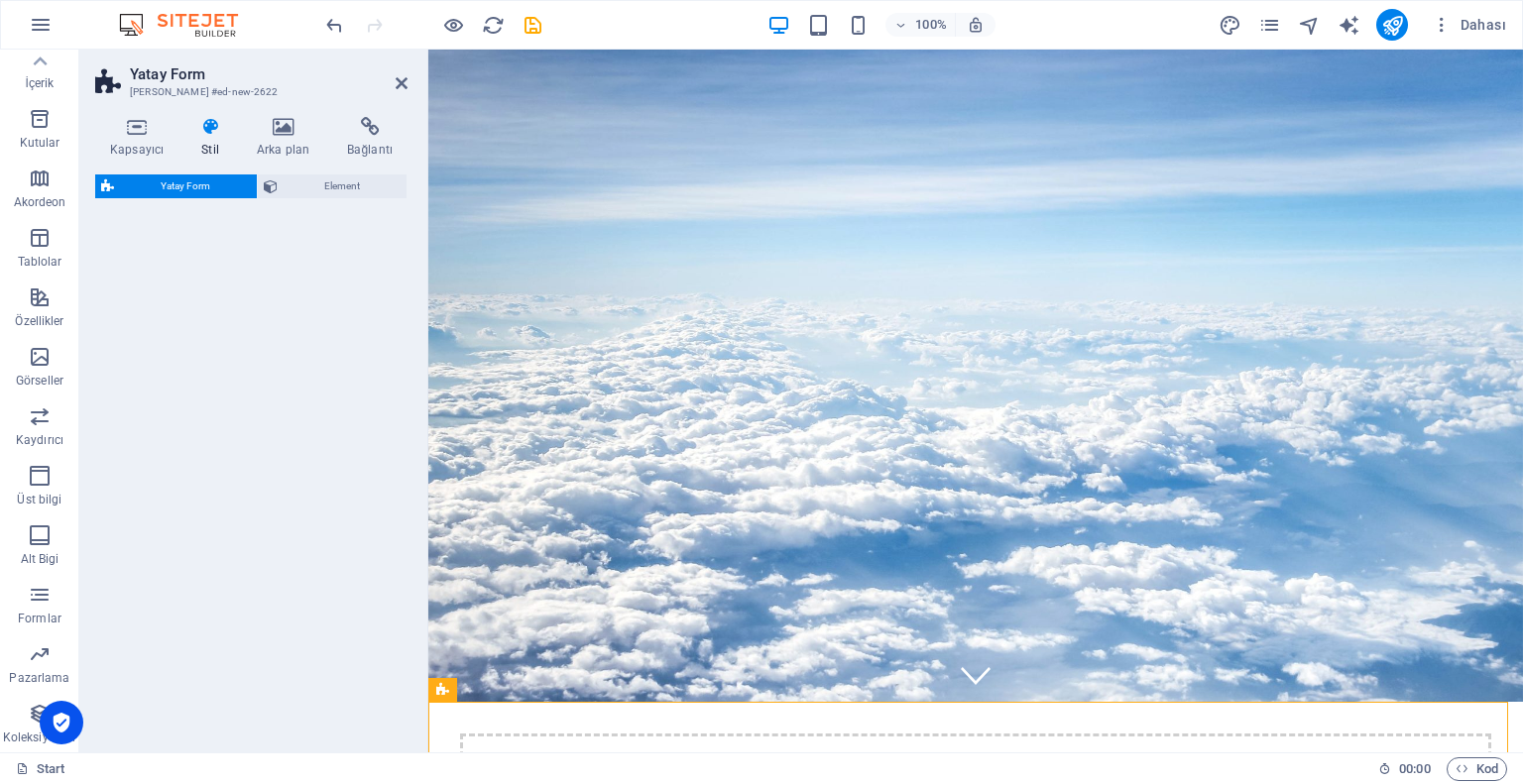select on "rem" 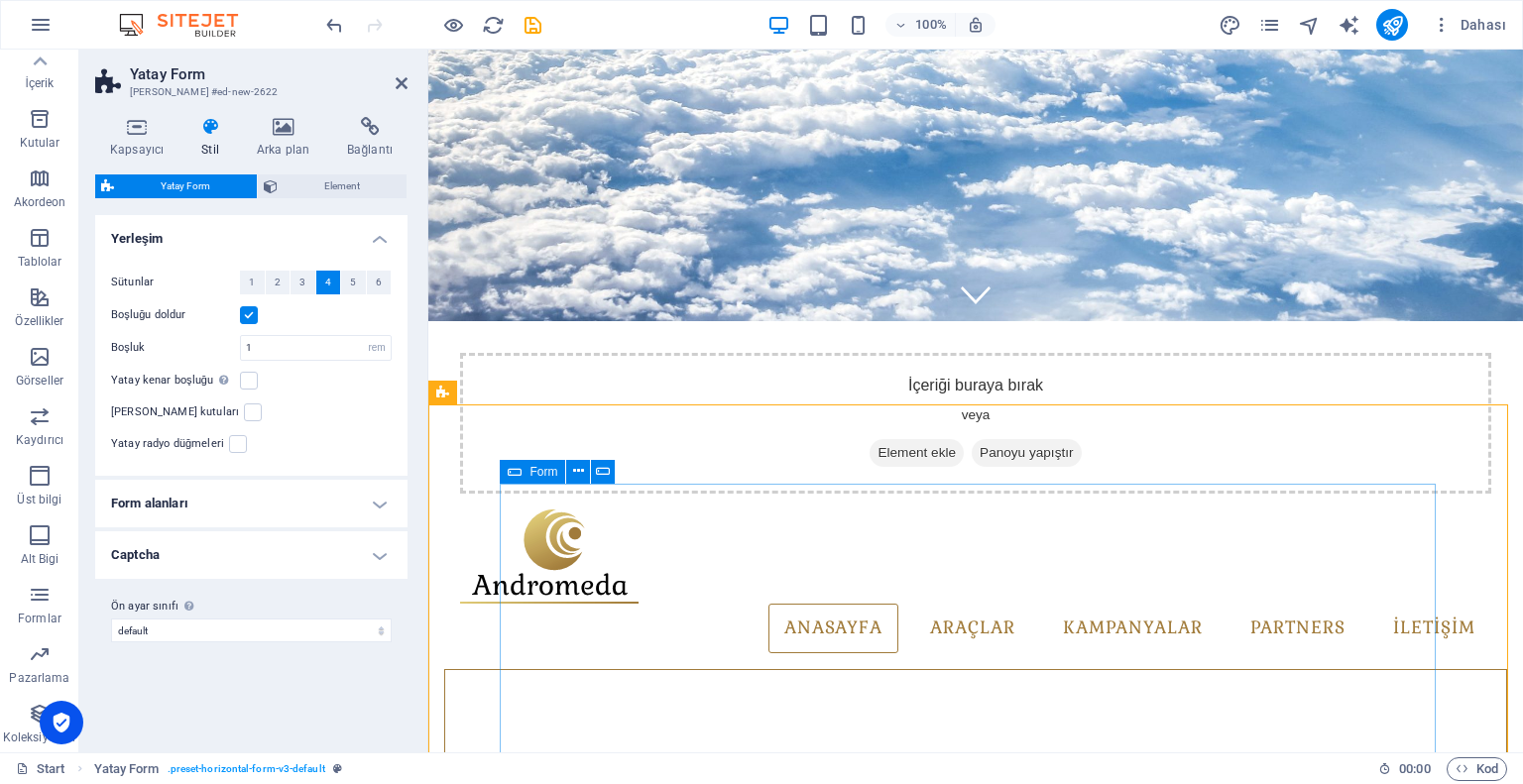 scroll, scrollTop: 547, scrollLeft: 0, axis: vertical 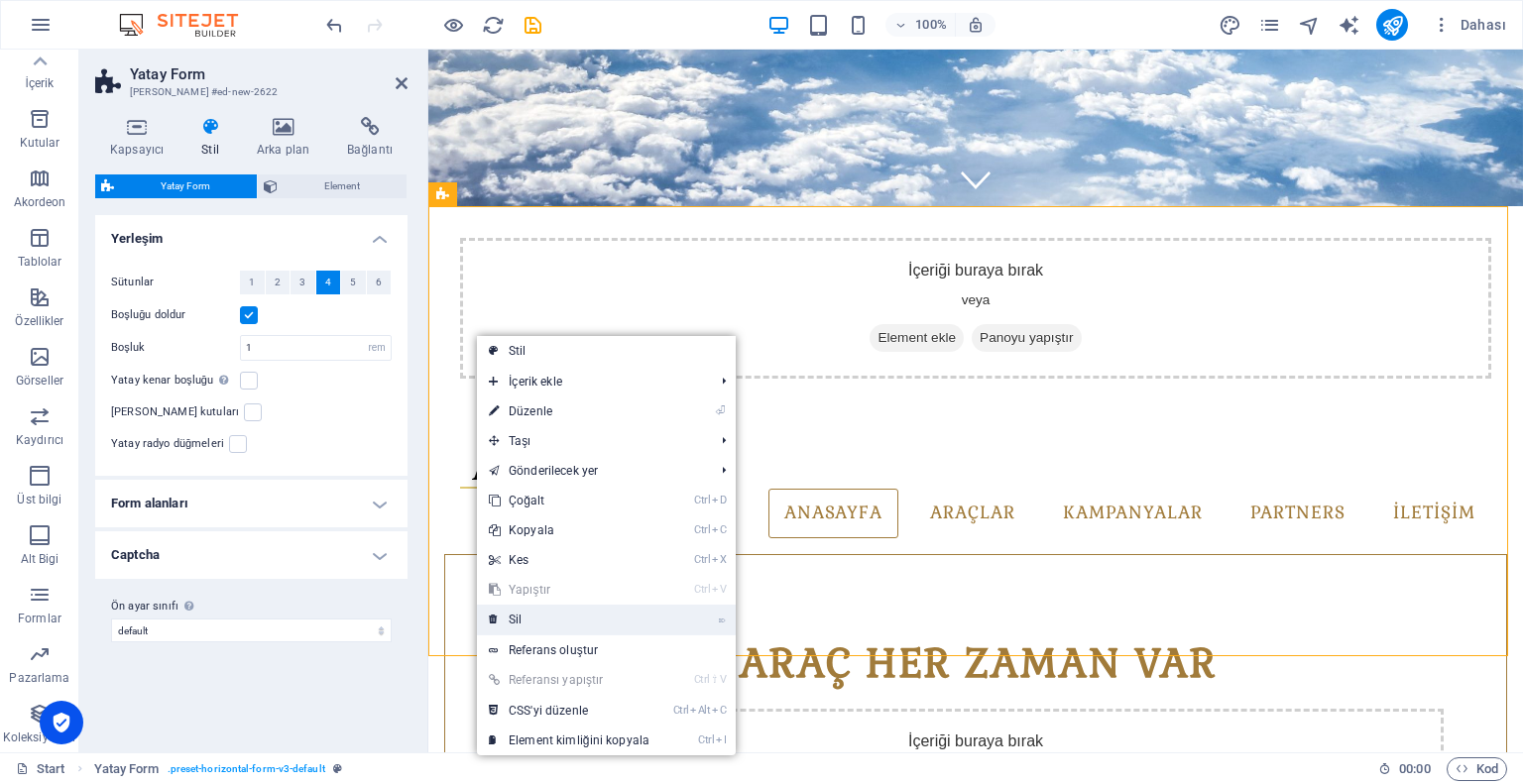 click on "⌦  Sil" at bounding box center (569, 619) 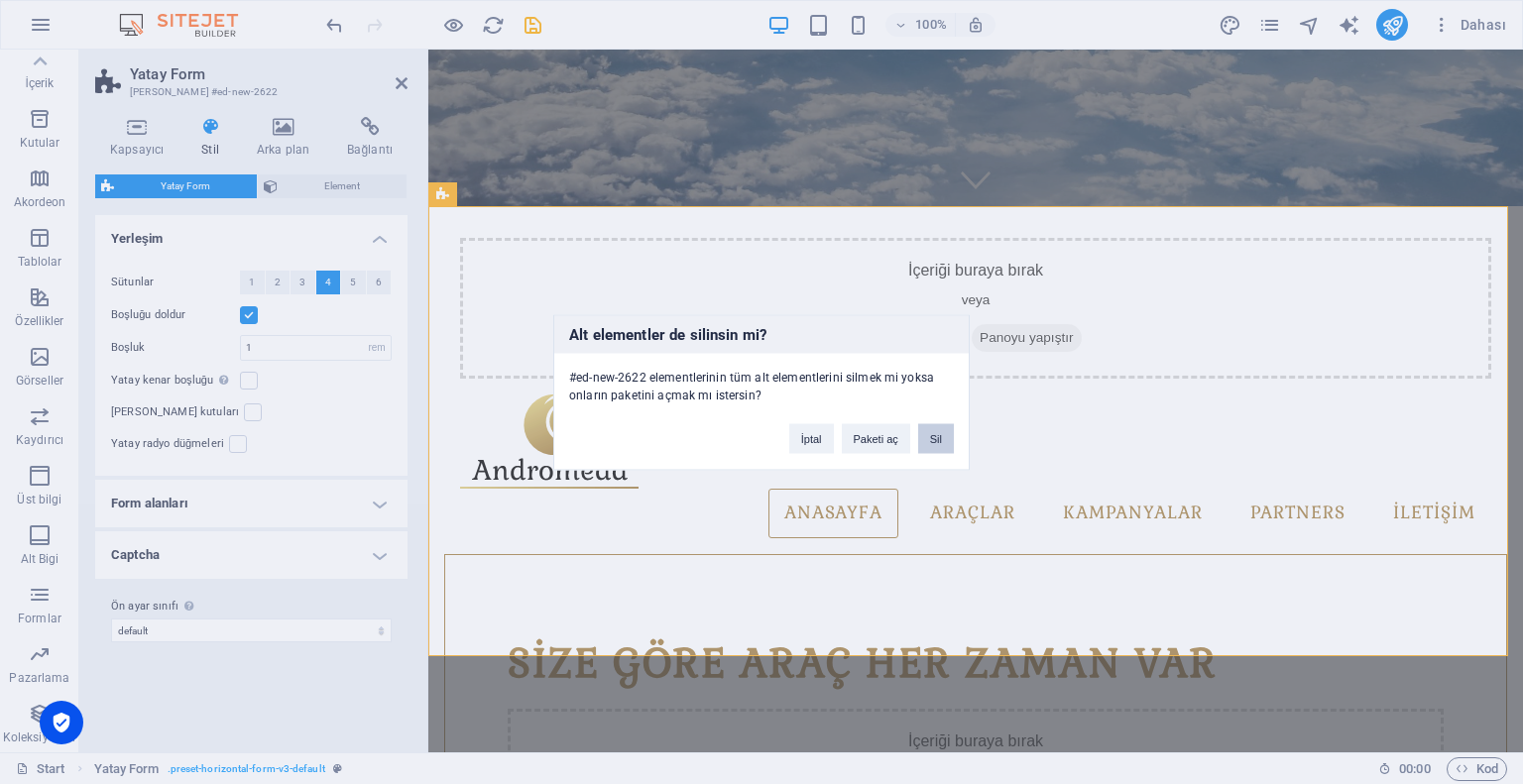 click on "Sil" at bounding box center [936, 438] 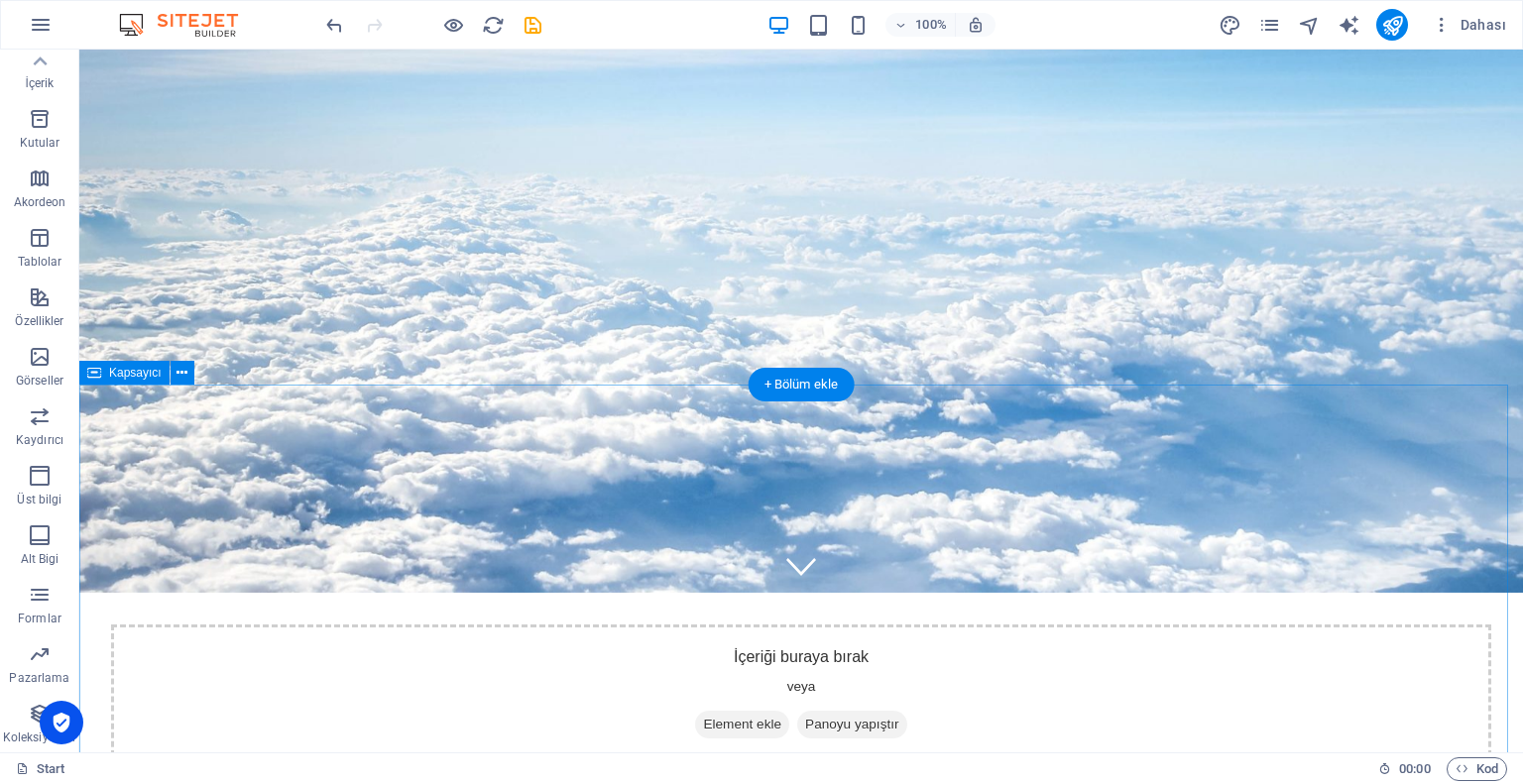 scroll, scrollTop: 151, scrollLeft: 0, axis: vertical 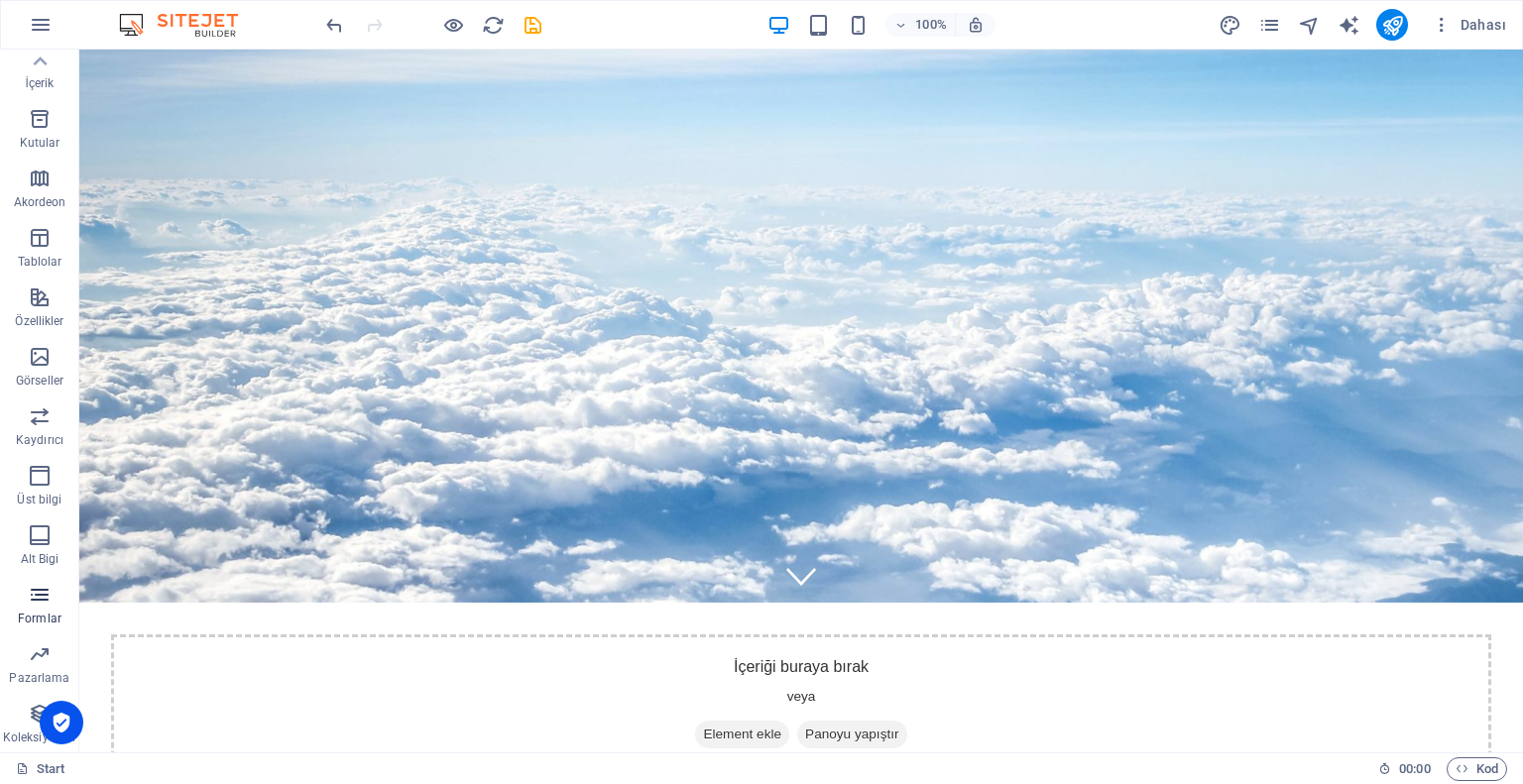 click on "Formlar" at bounding box center [40, 605] 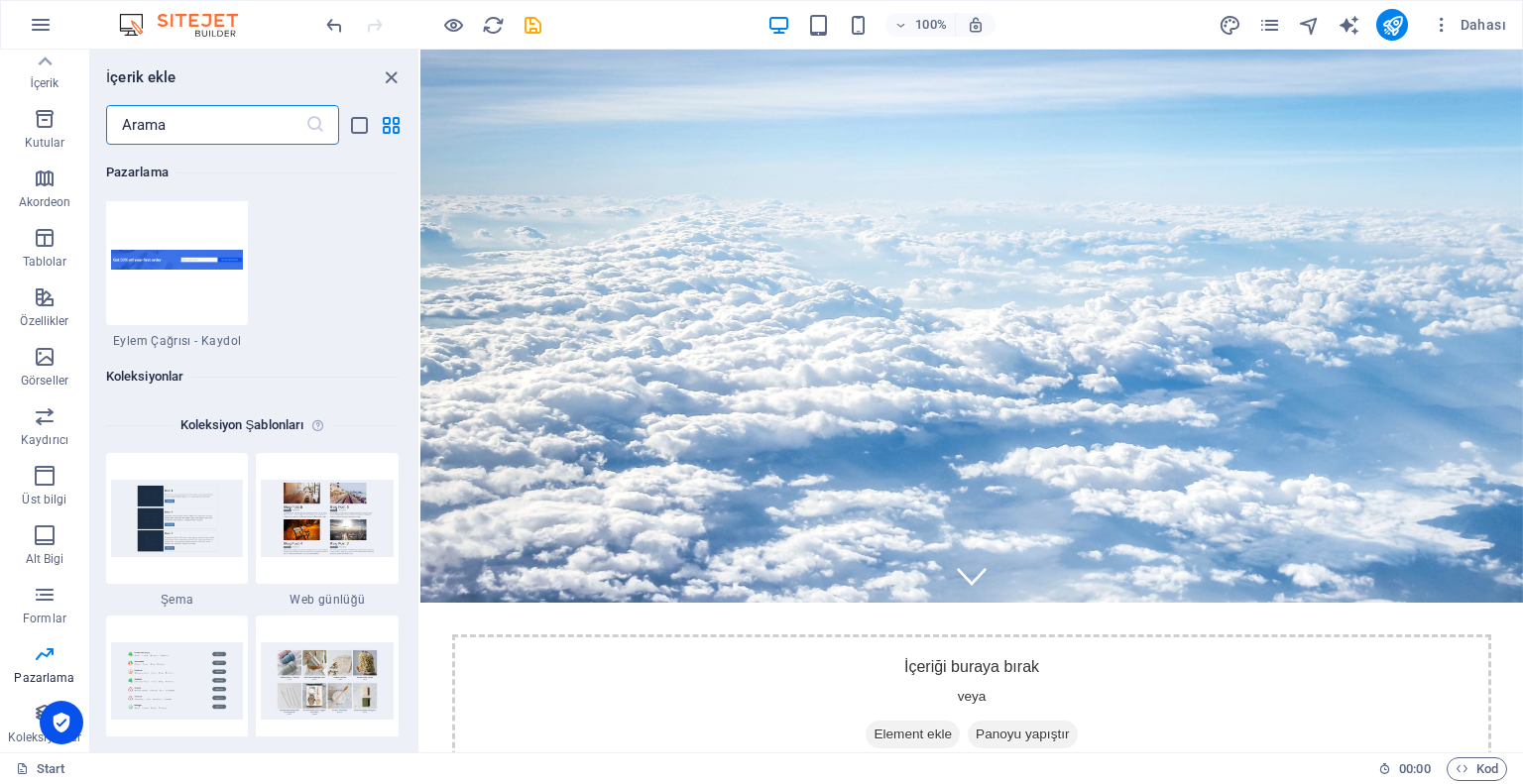 scroll, scrollTop: 18273, scrollLeft: 0, axis: vertical 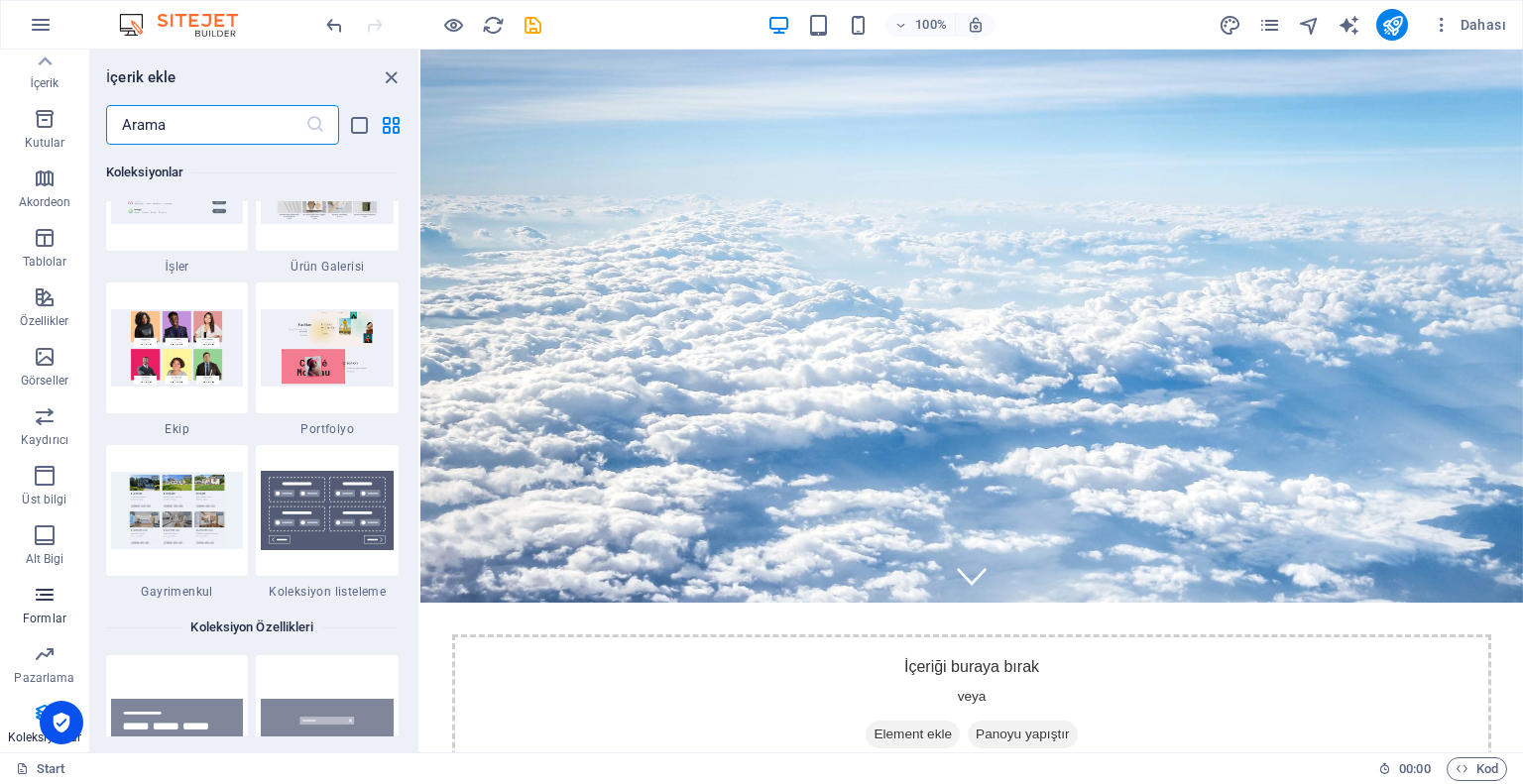 click at bounding box center (45, 595) 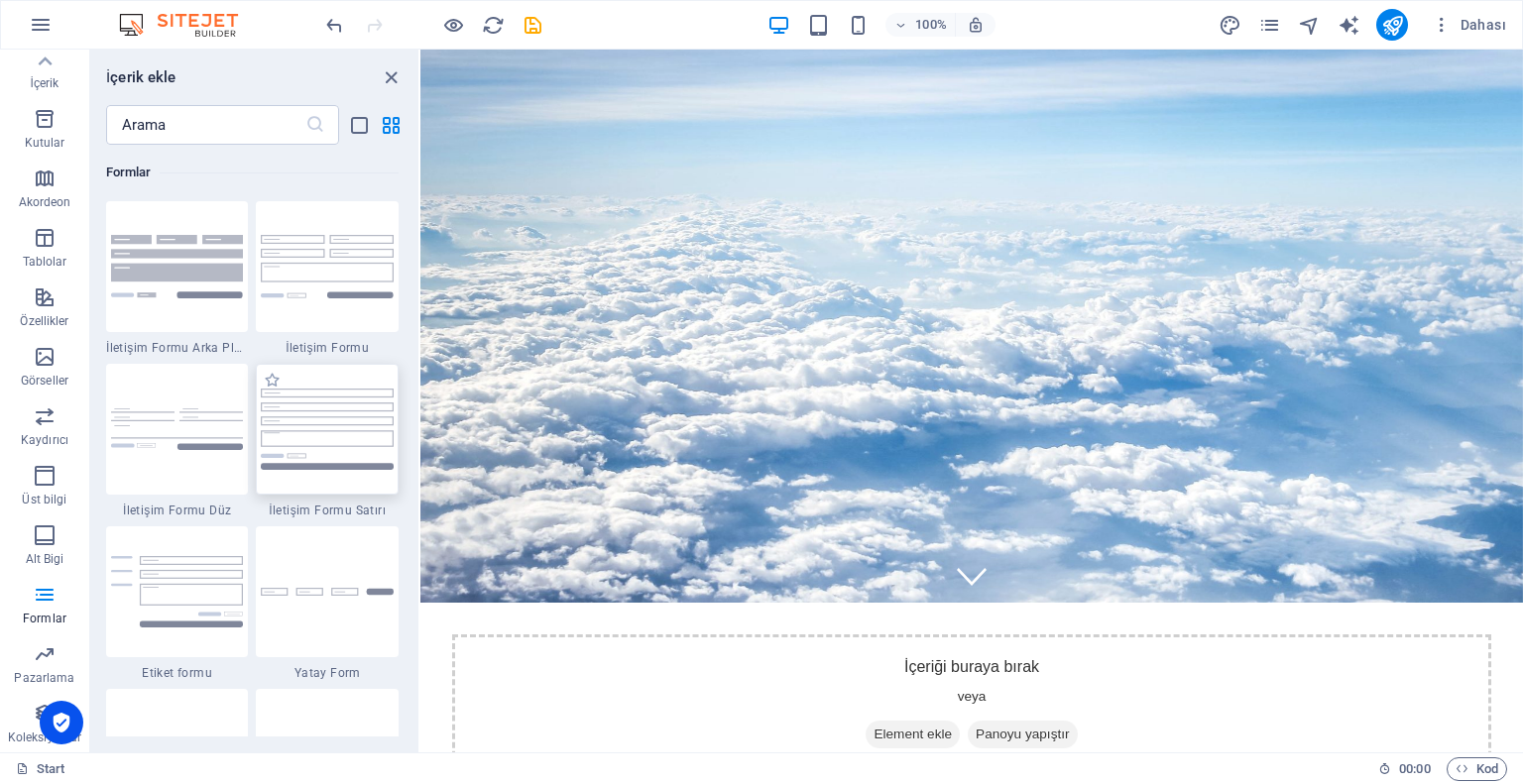 scroll, scrollTop: 14506, scrollLeft: 0, axis: vertical 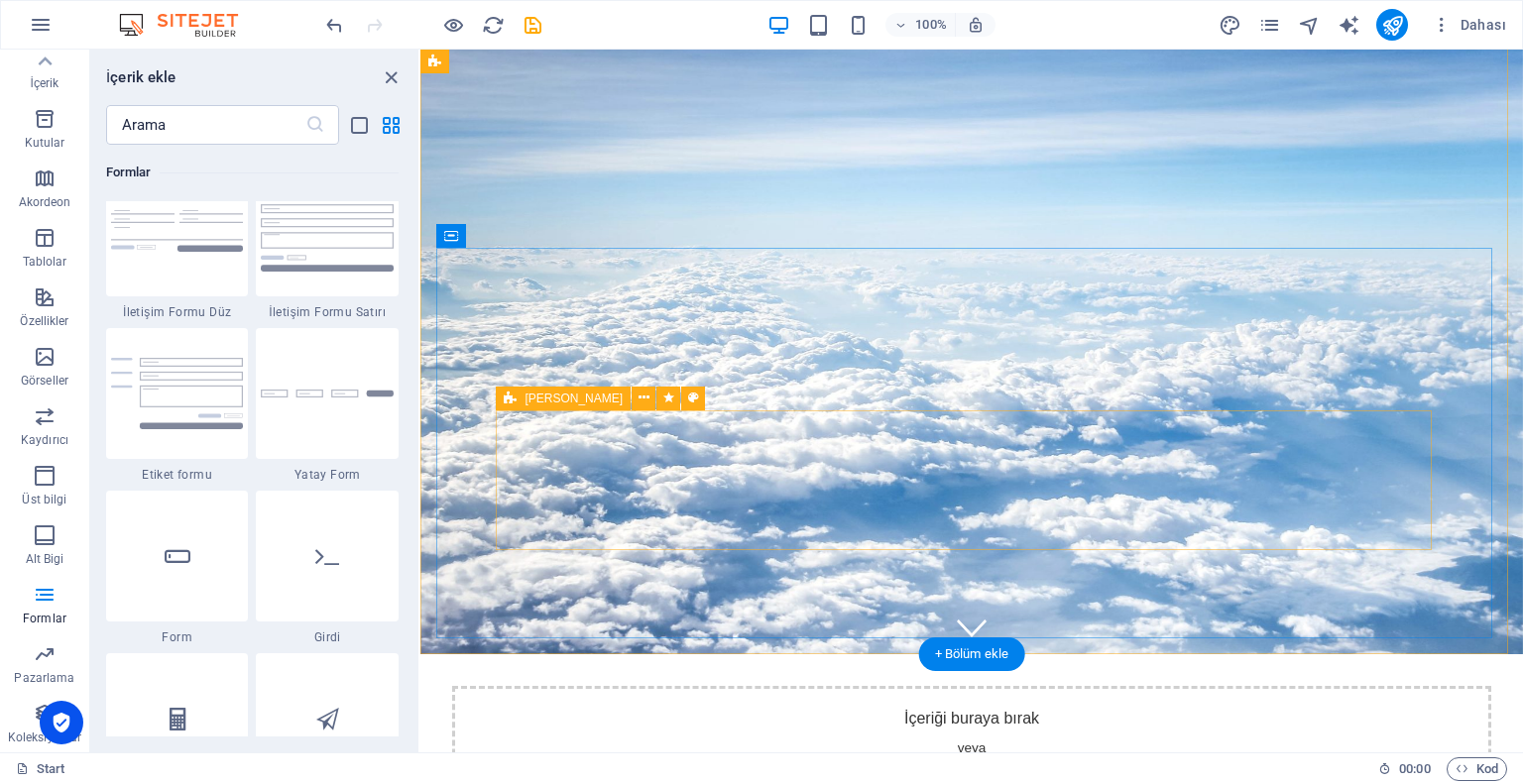 click on "Element ekle" at bounding box center (912, 1257) 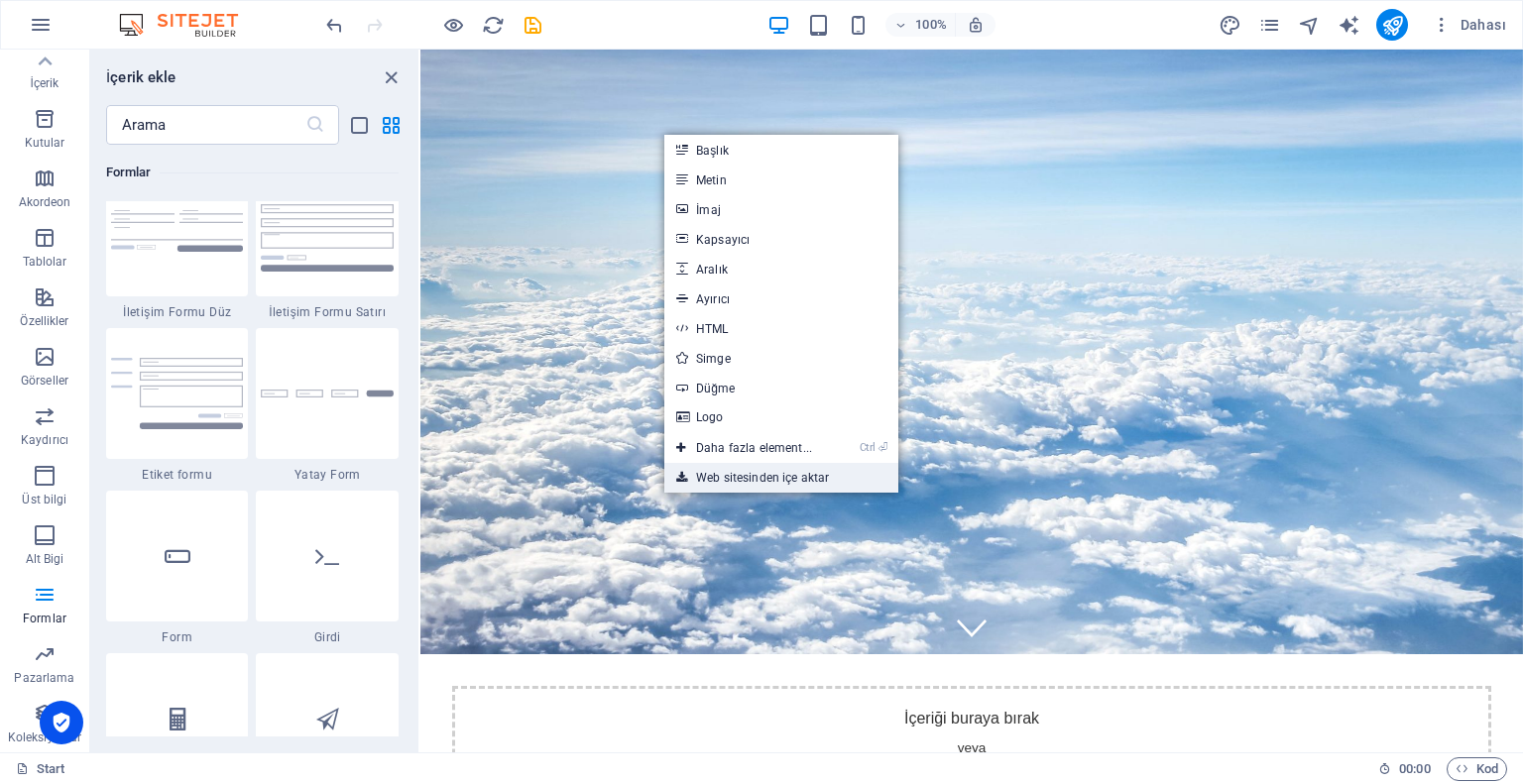 click on "Web sitesinden içe aktar" at bounding box center (781, 478) 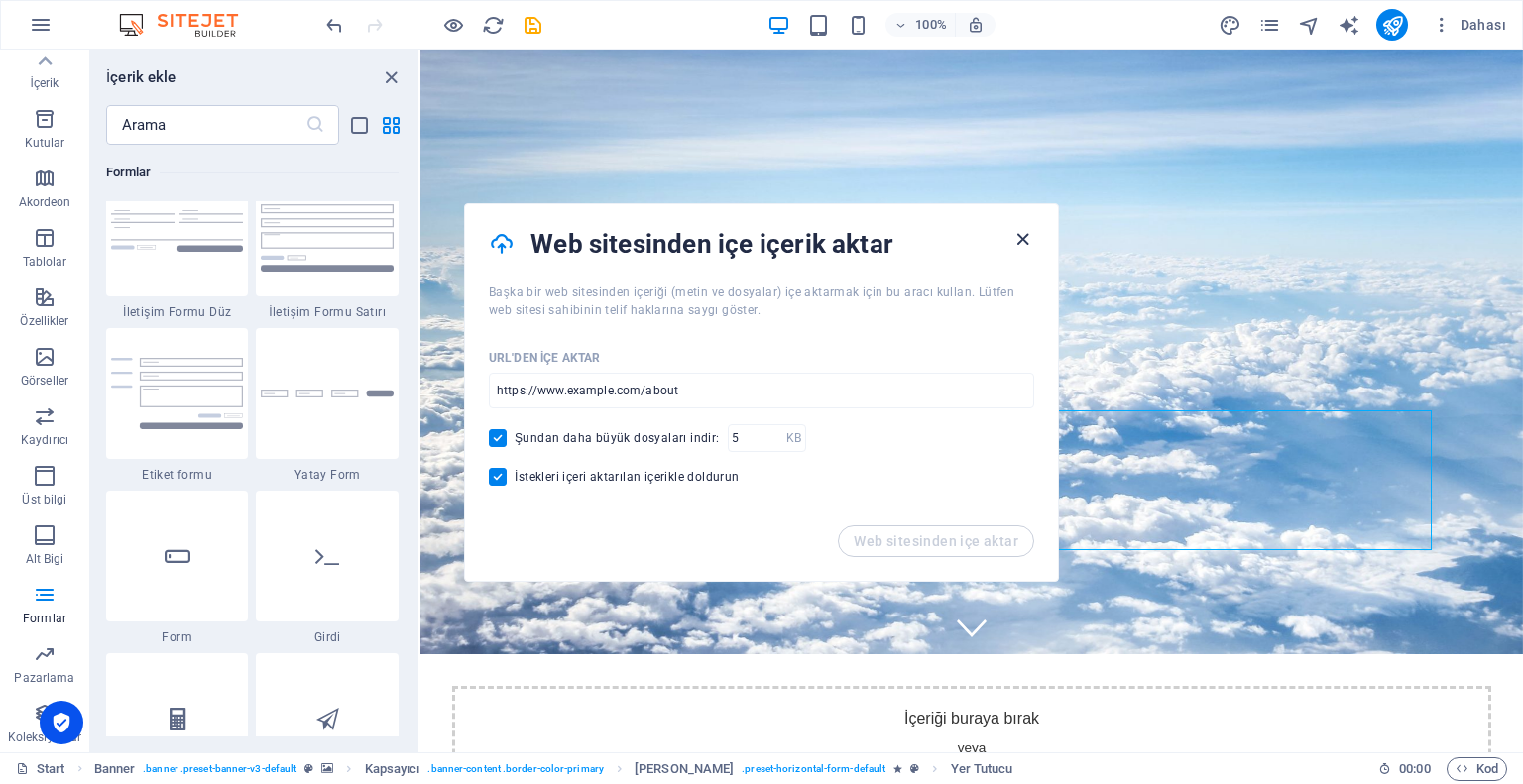 click at bounding box center [1022, 239] 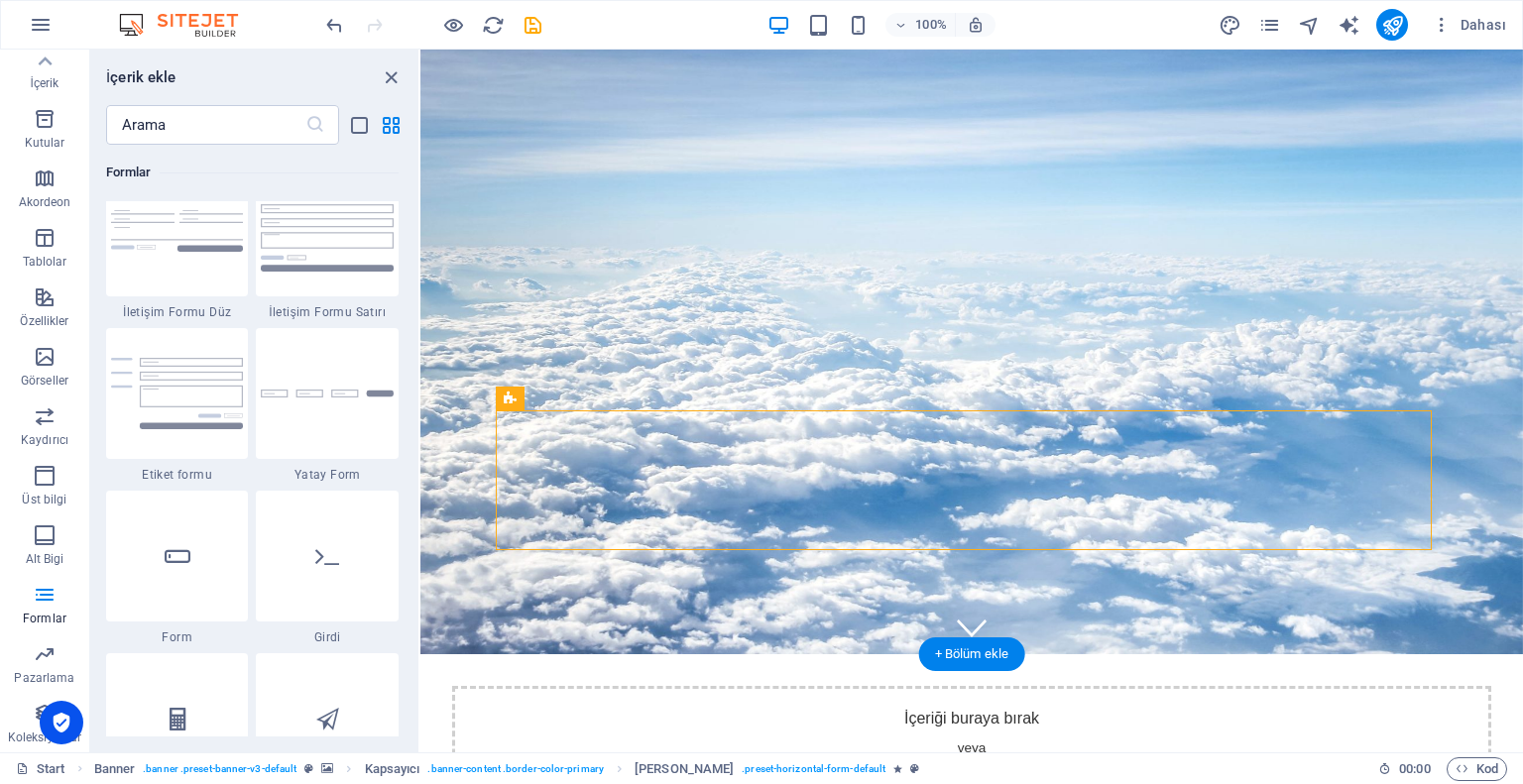 drag, startPoint x: 1091, startPoint y: 454, endPoint x: 1103, endPoint y: 478, distance: 26.832816 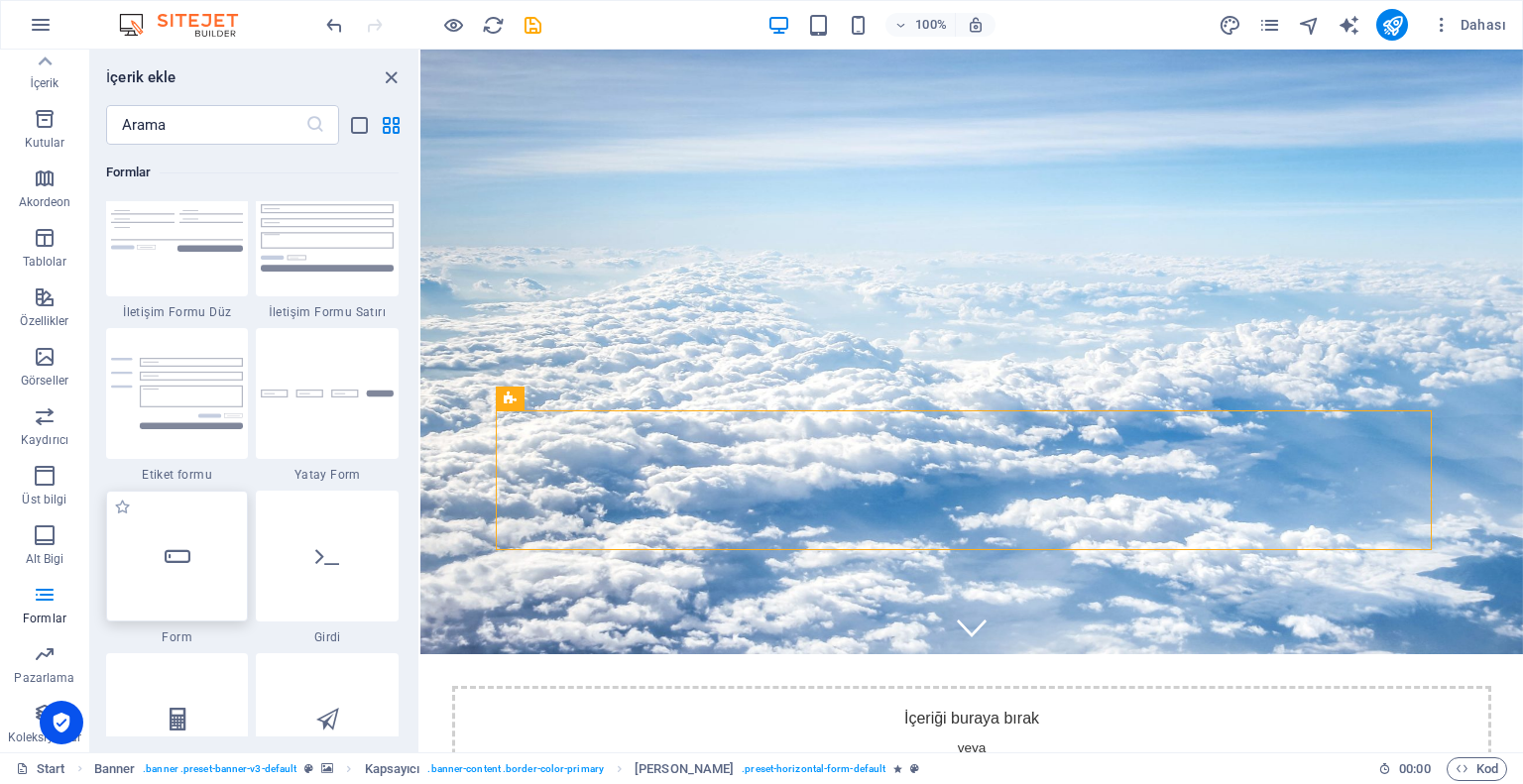 click at bounding box center (177, 556) 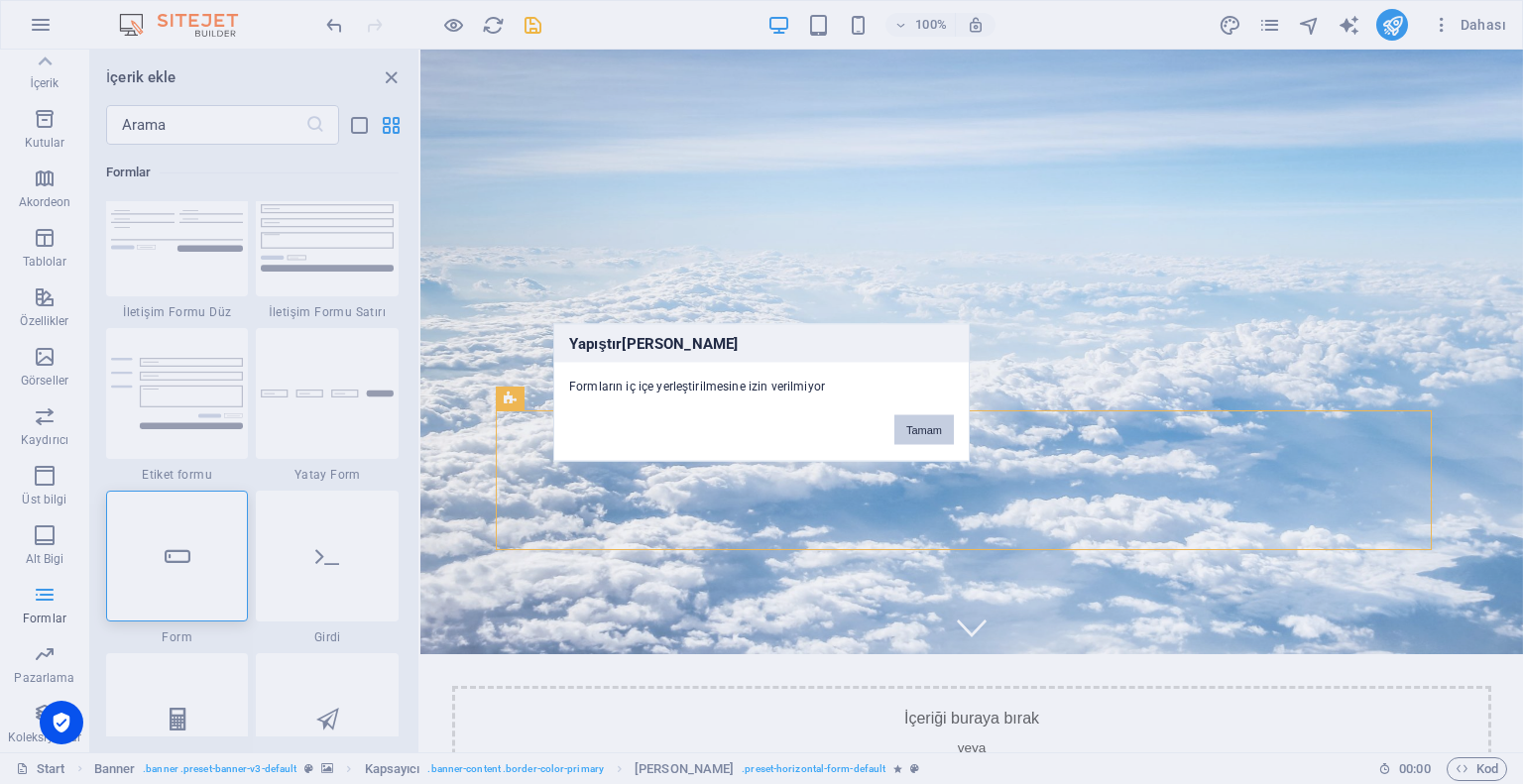 click on "Tamam" at bounding box center [924, 429] 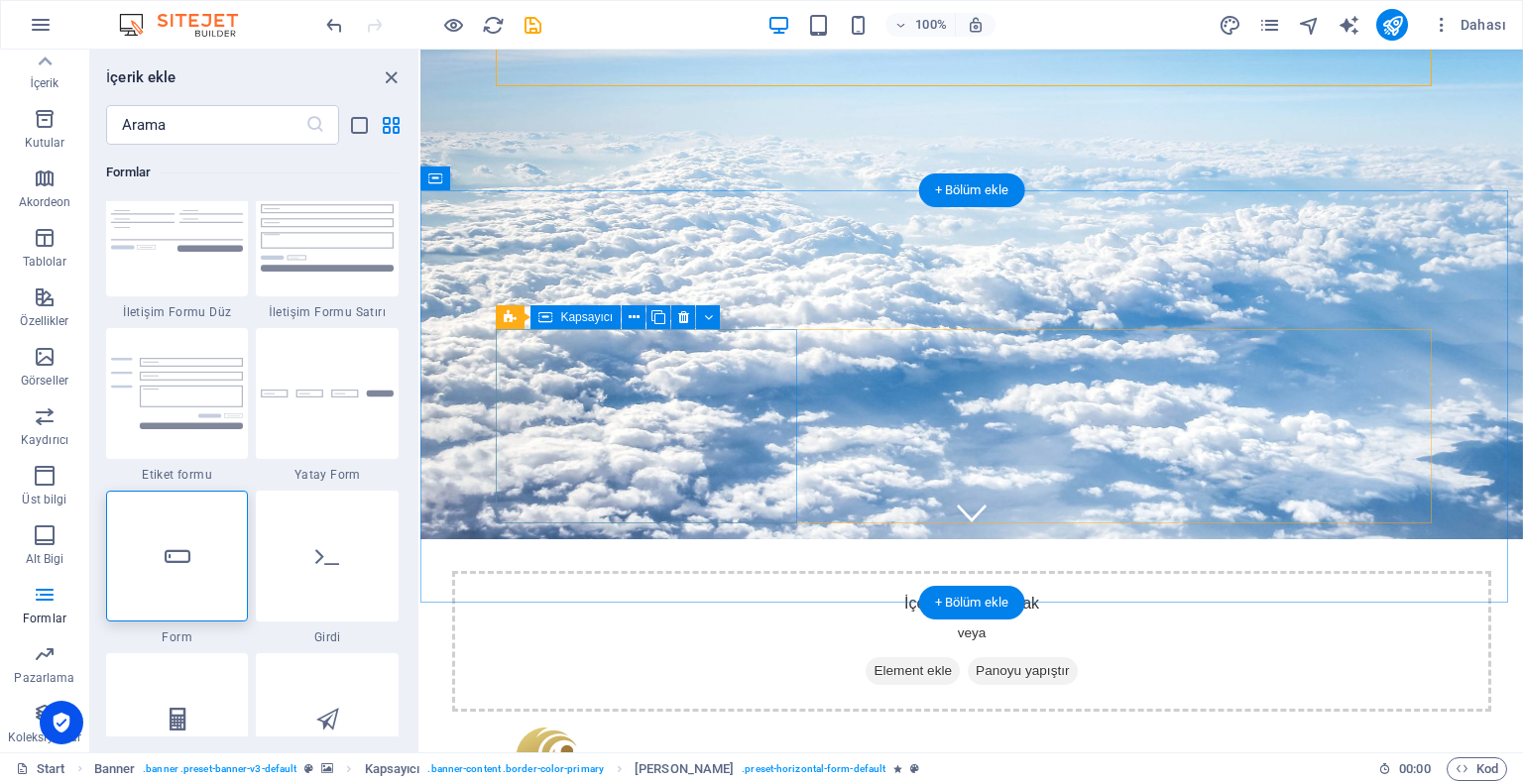 scroll, scrollTop: 198, scrollLeft: 0, axis: vertical 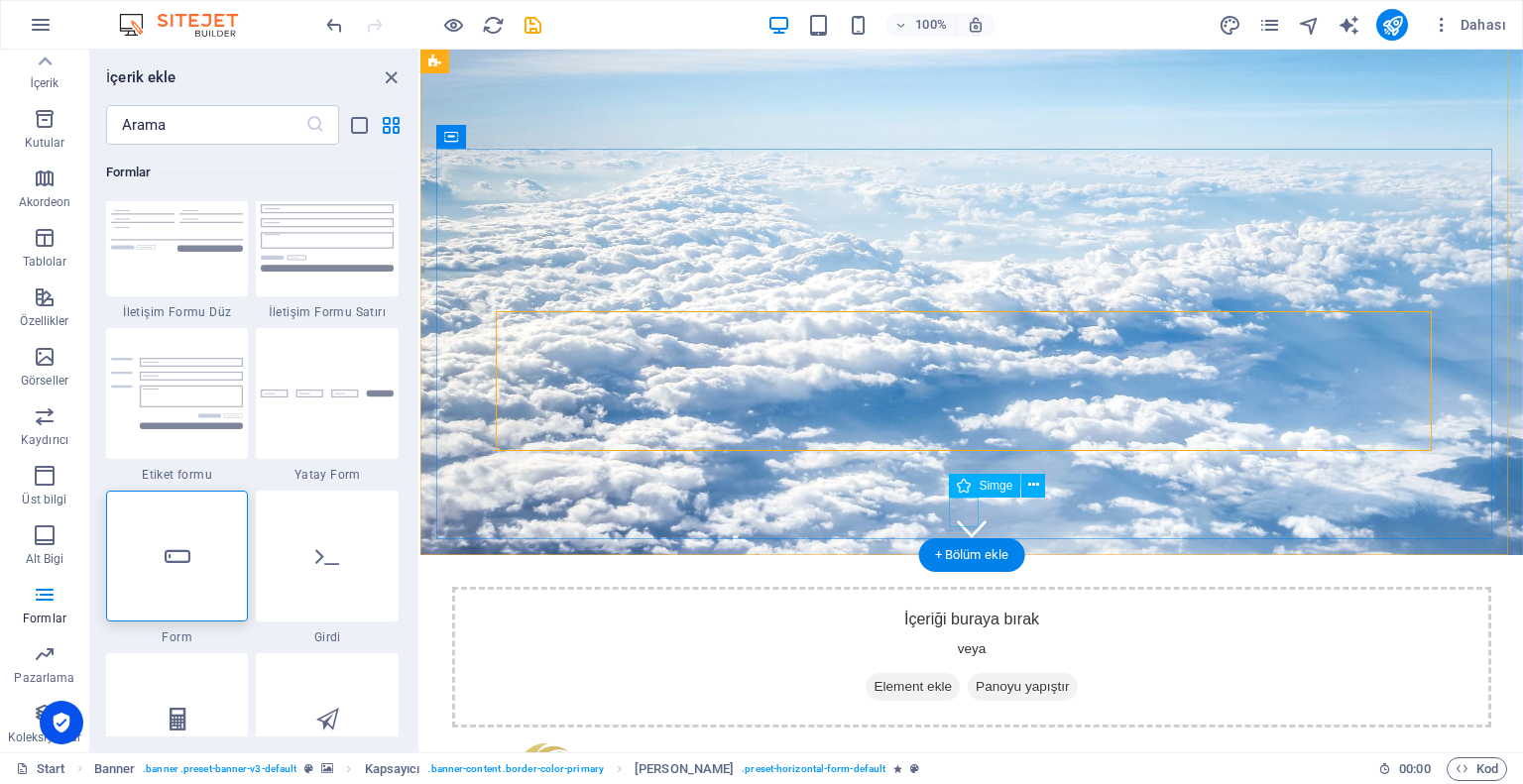 click at bounding box center [972, 528] 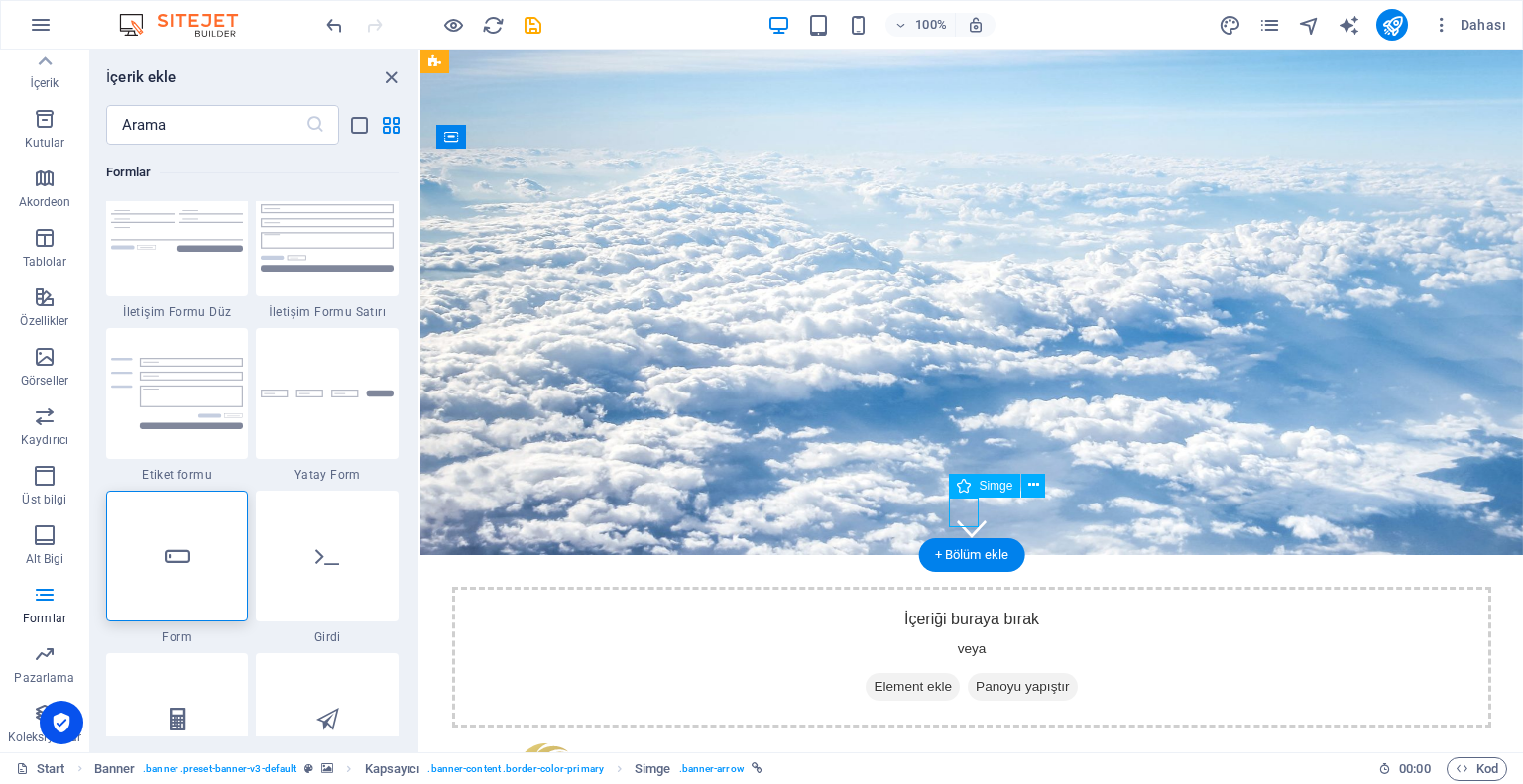 click at bounding box center [972, 528] 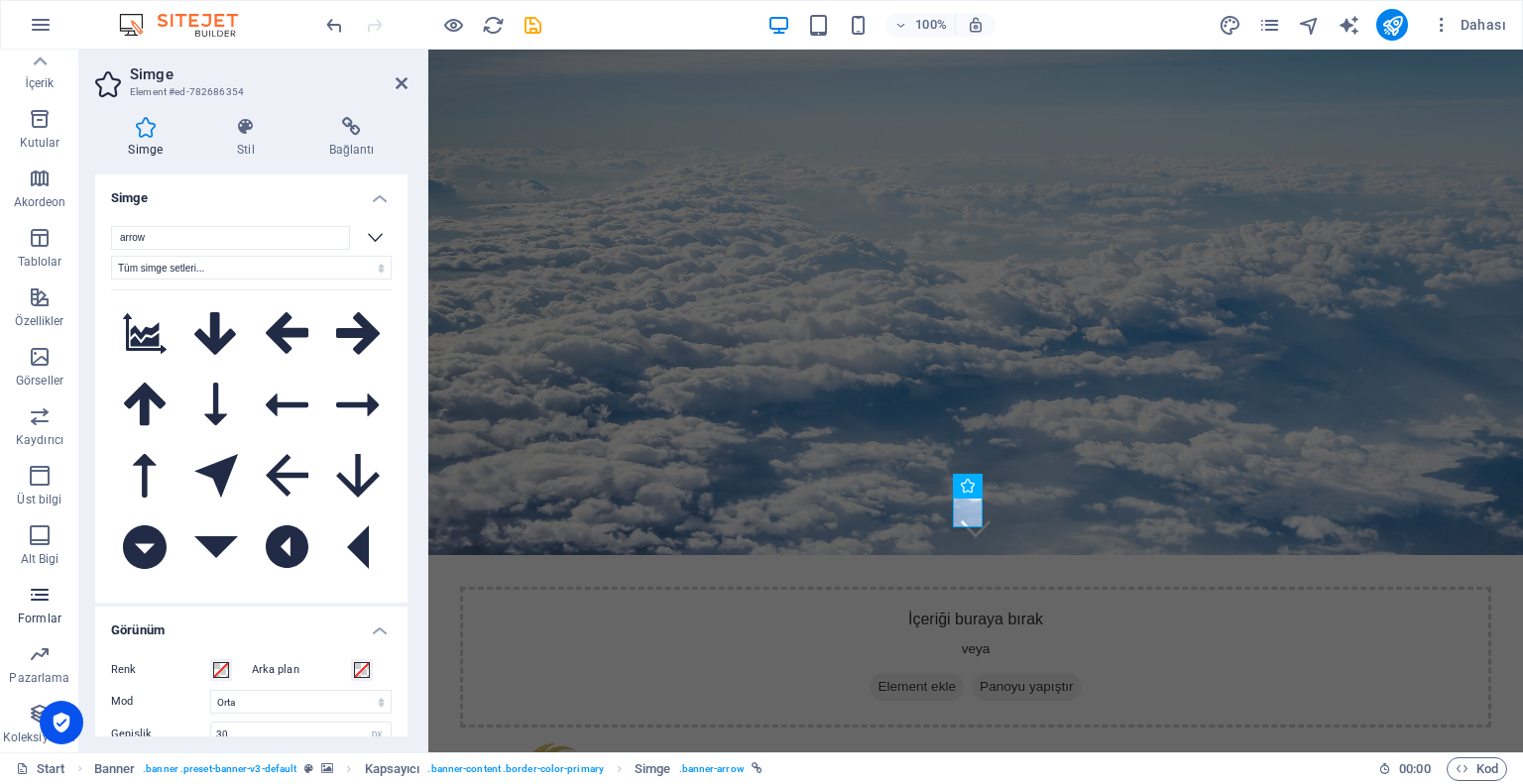 click at bounding box center [40, 595] 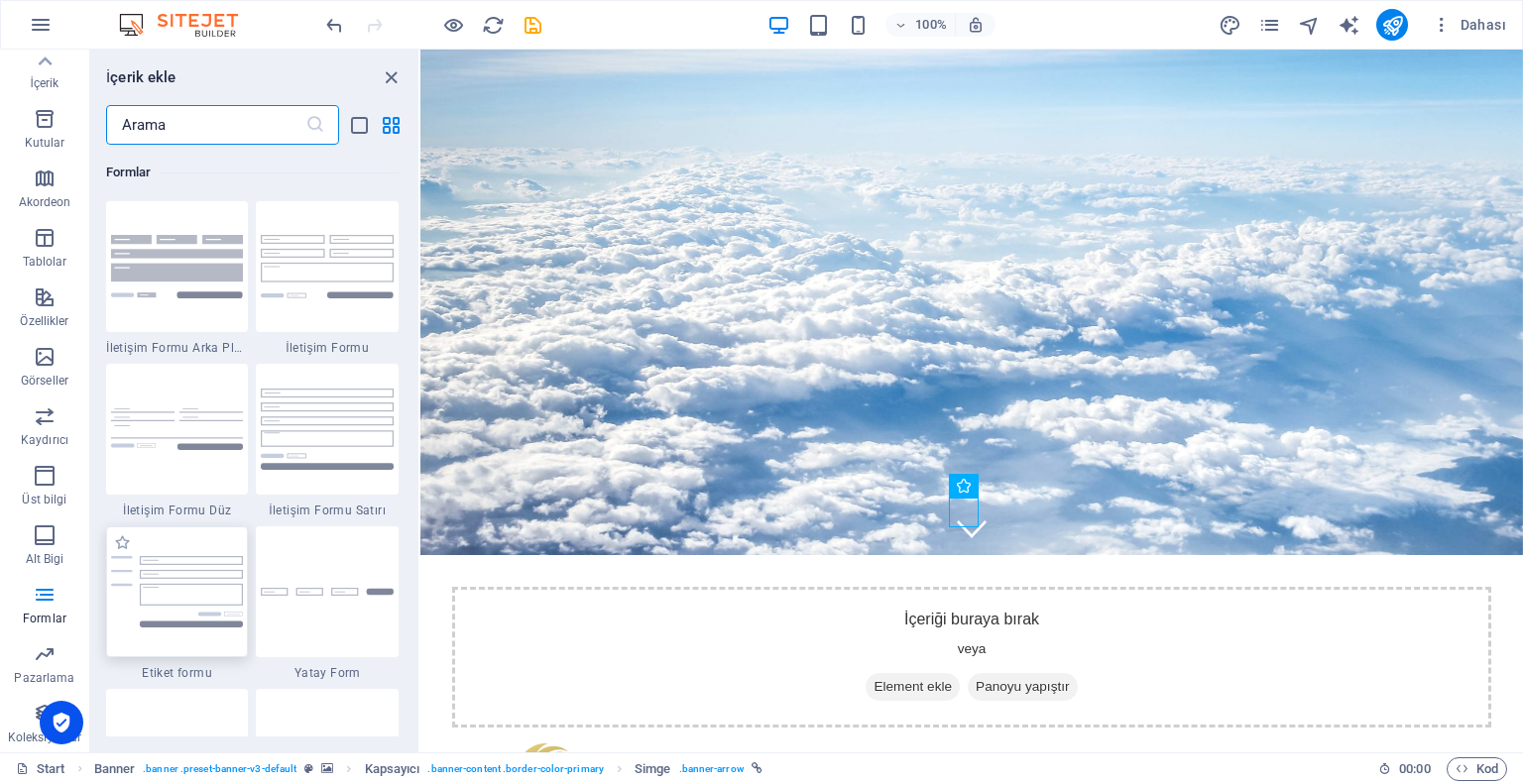scroll, scrollTop: 14506, scrollLeft: 0, axis: vertical 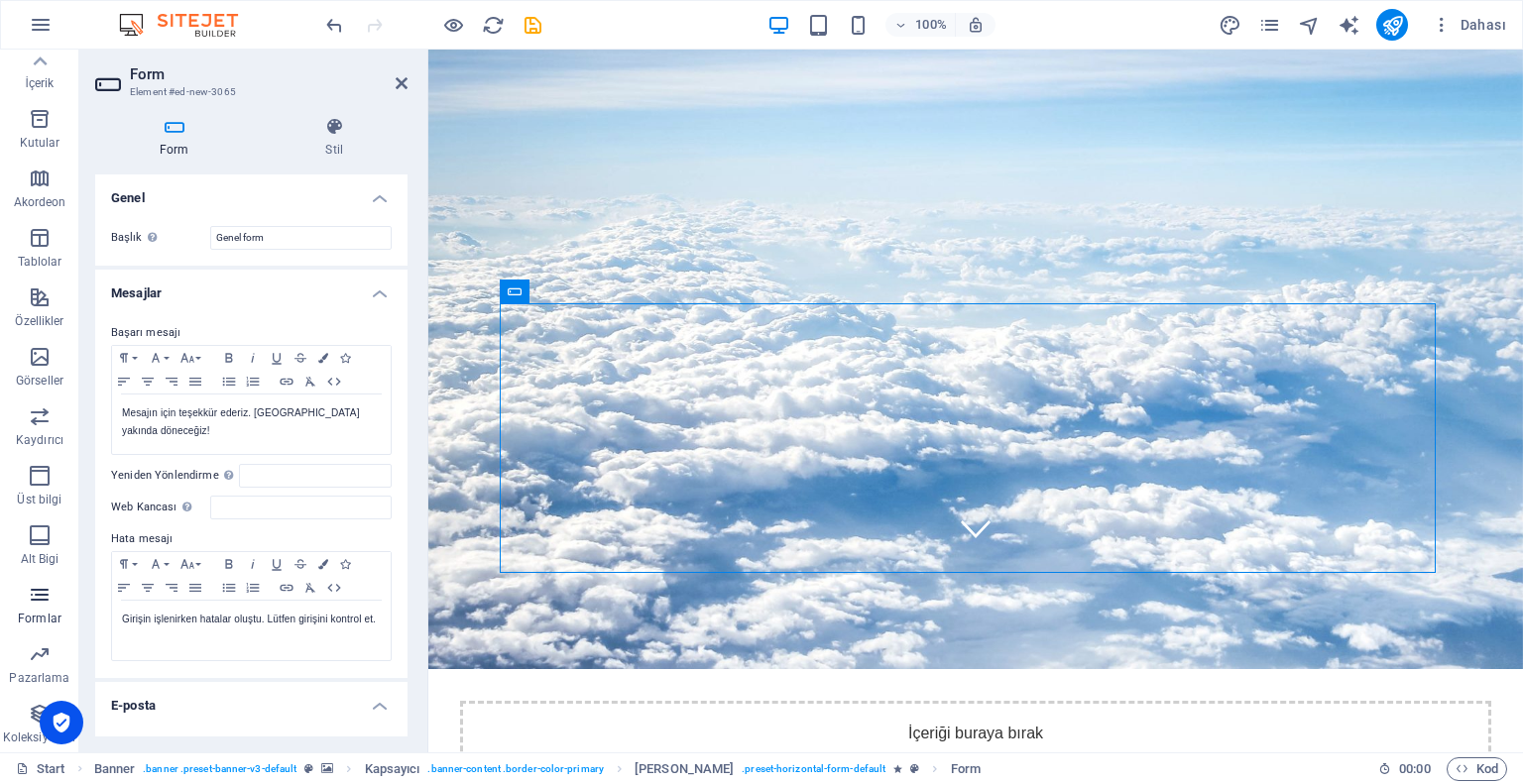 click at bounding box center (40, 595) 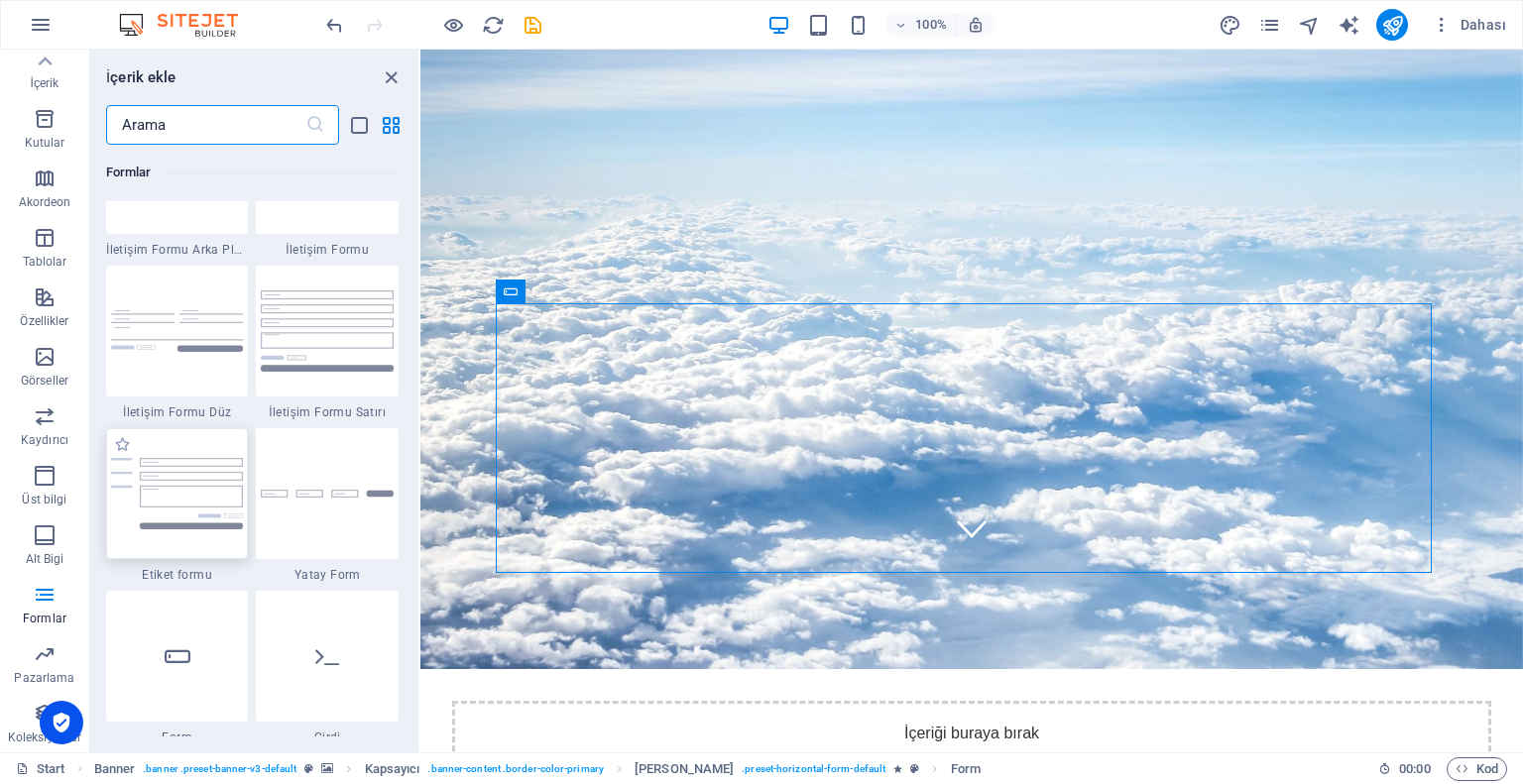 scroll, scrollTop: 14606, scrollLeft: 0, axis: vertical 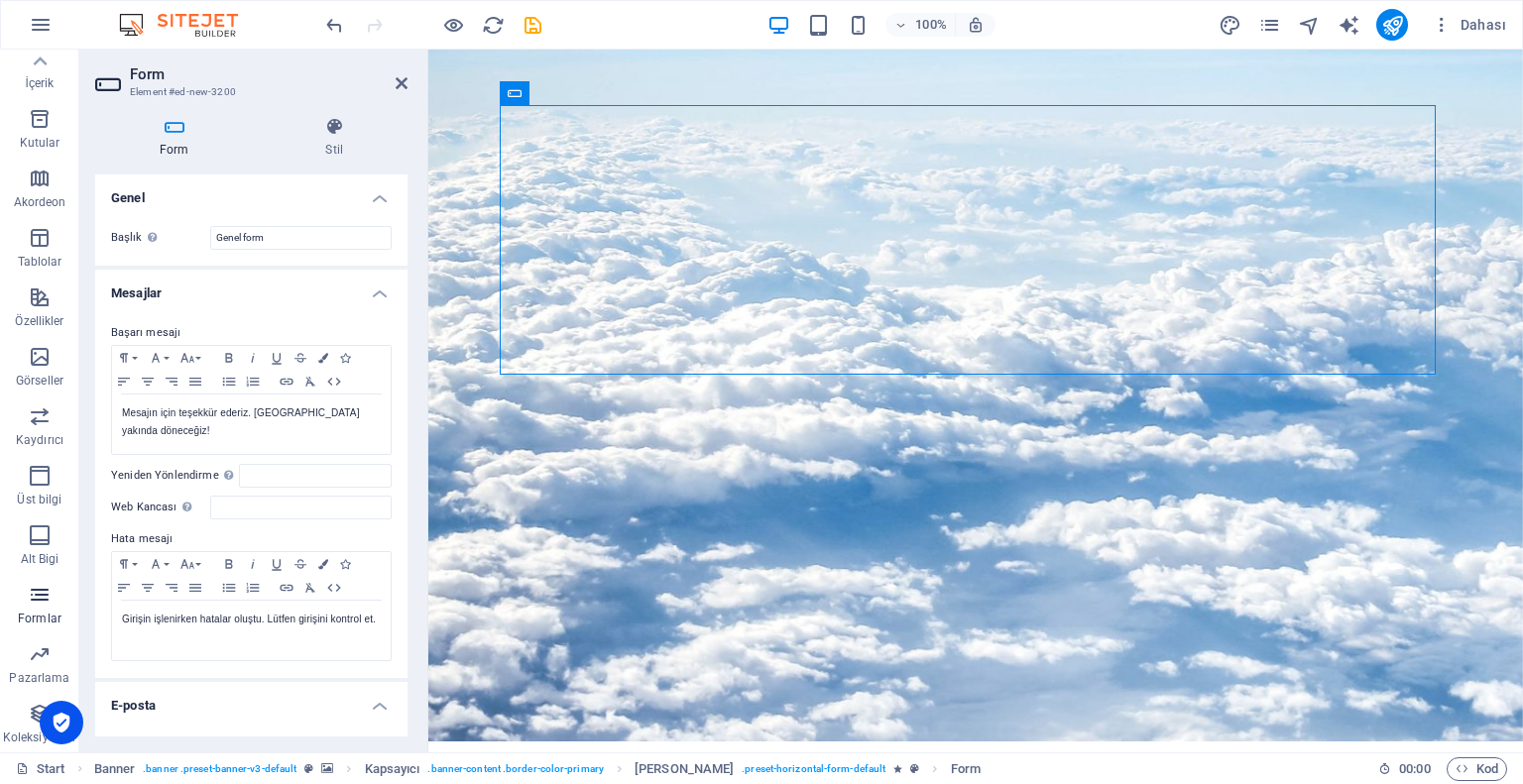 click on "Formlar" at bounding box center [40, 607] 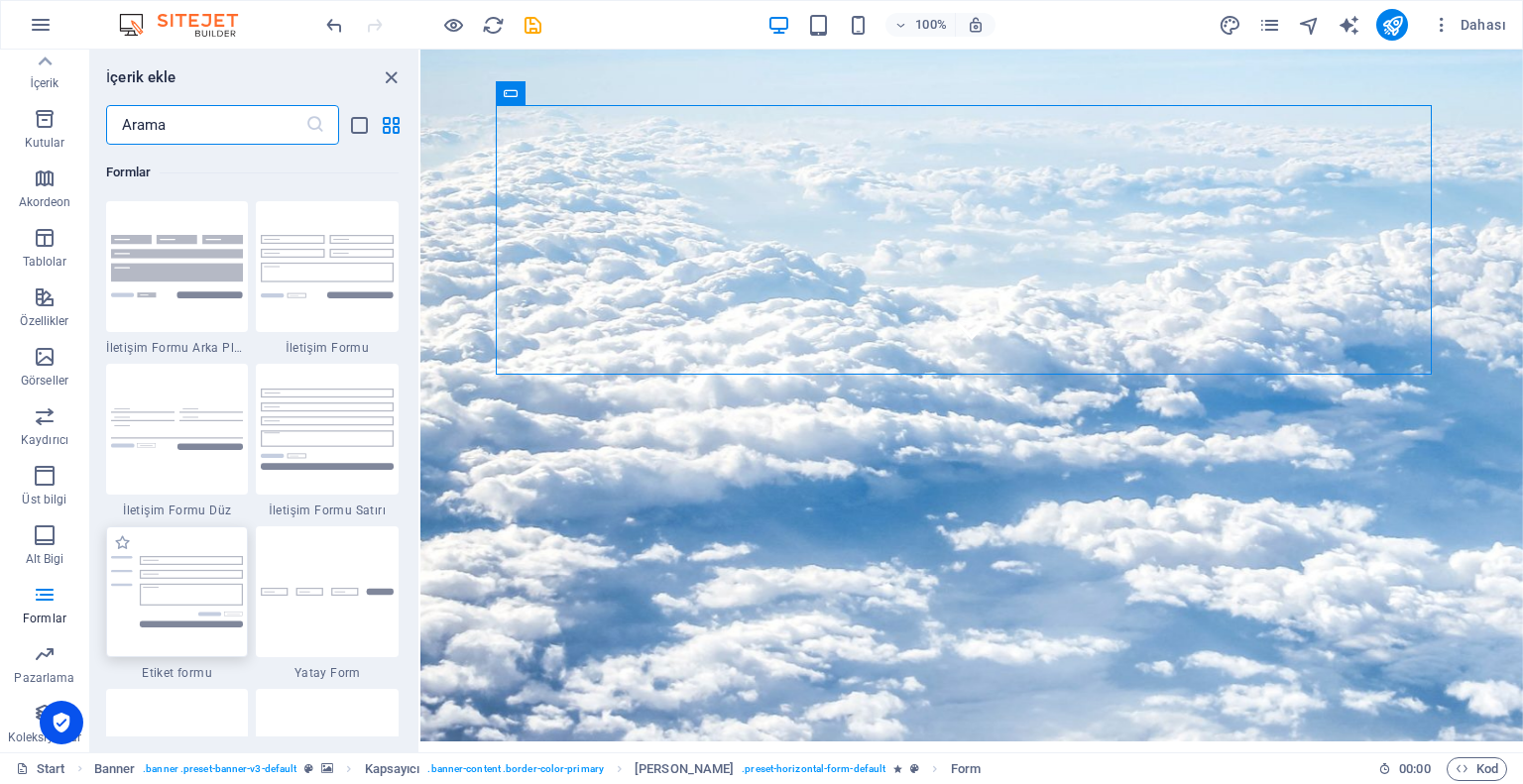 scroll, scrollTop: 14606, scrollLeft: 0, axis: vertical 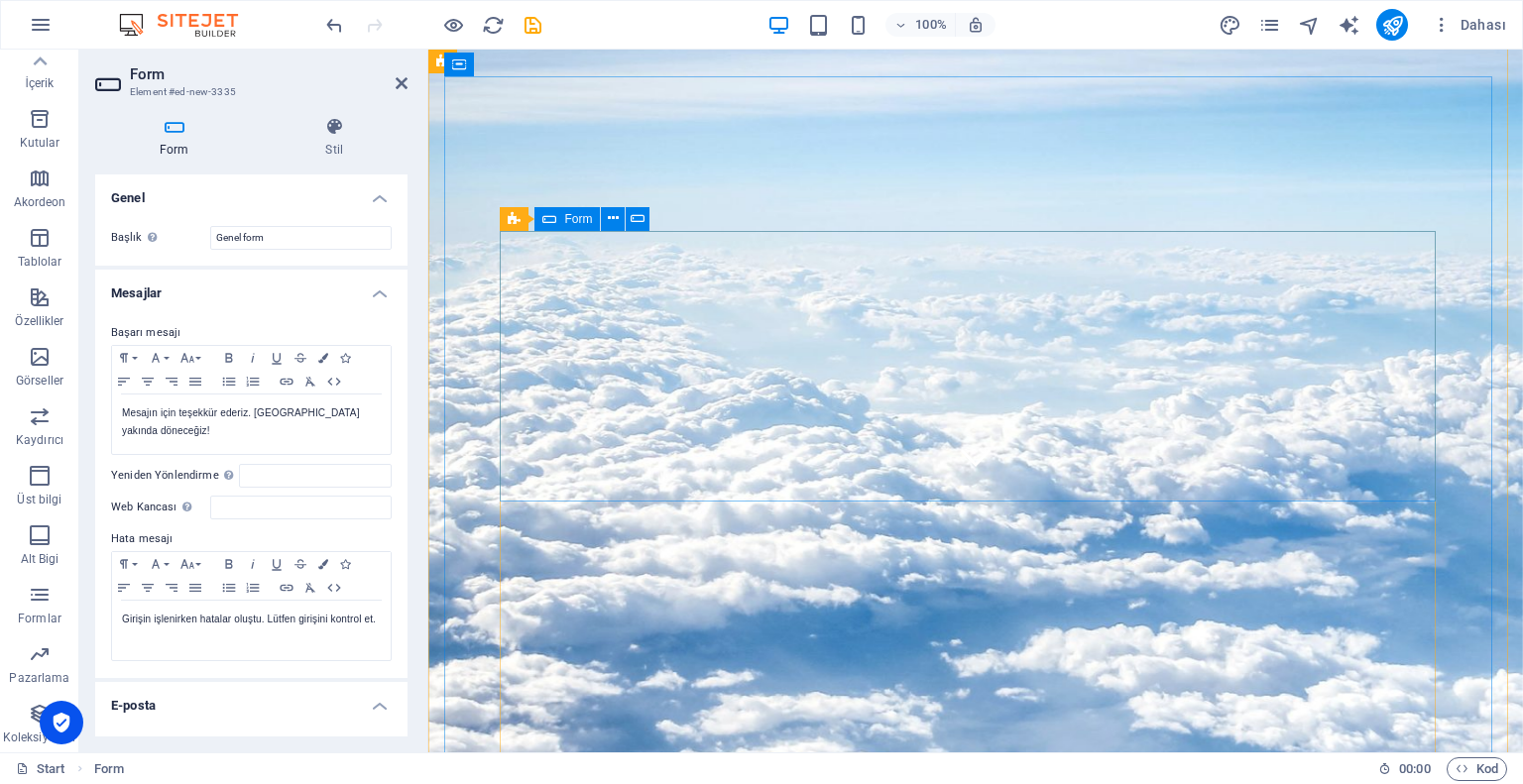 click on "Element ekle" at bounding box center [647, 1528] 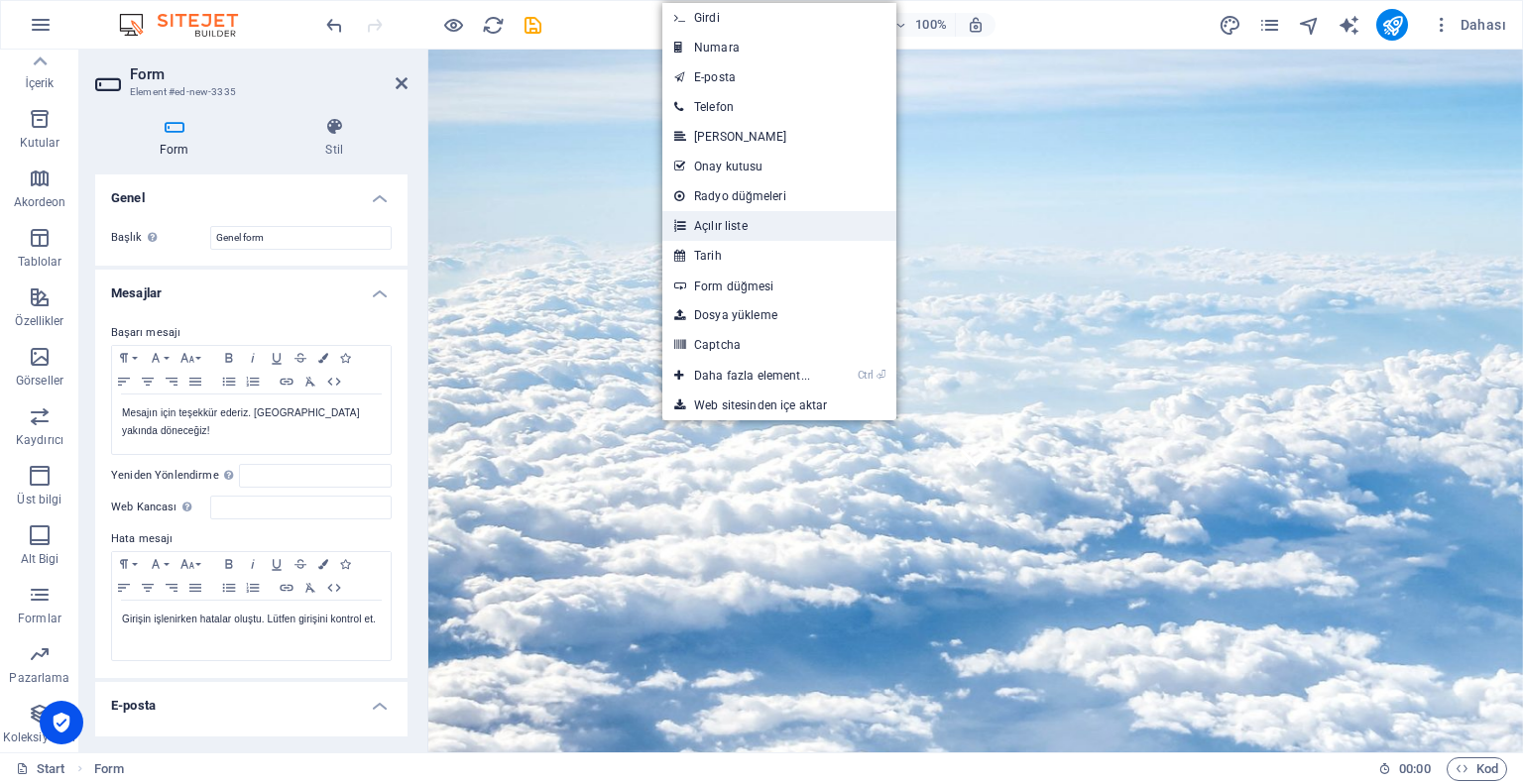 click on "Açılır liste" at bounding box center (779, 226) 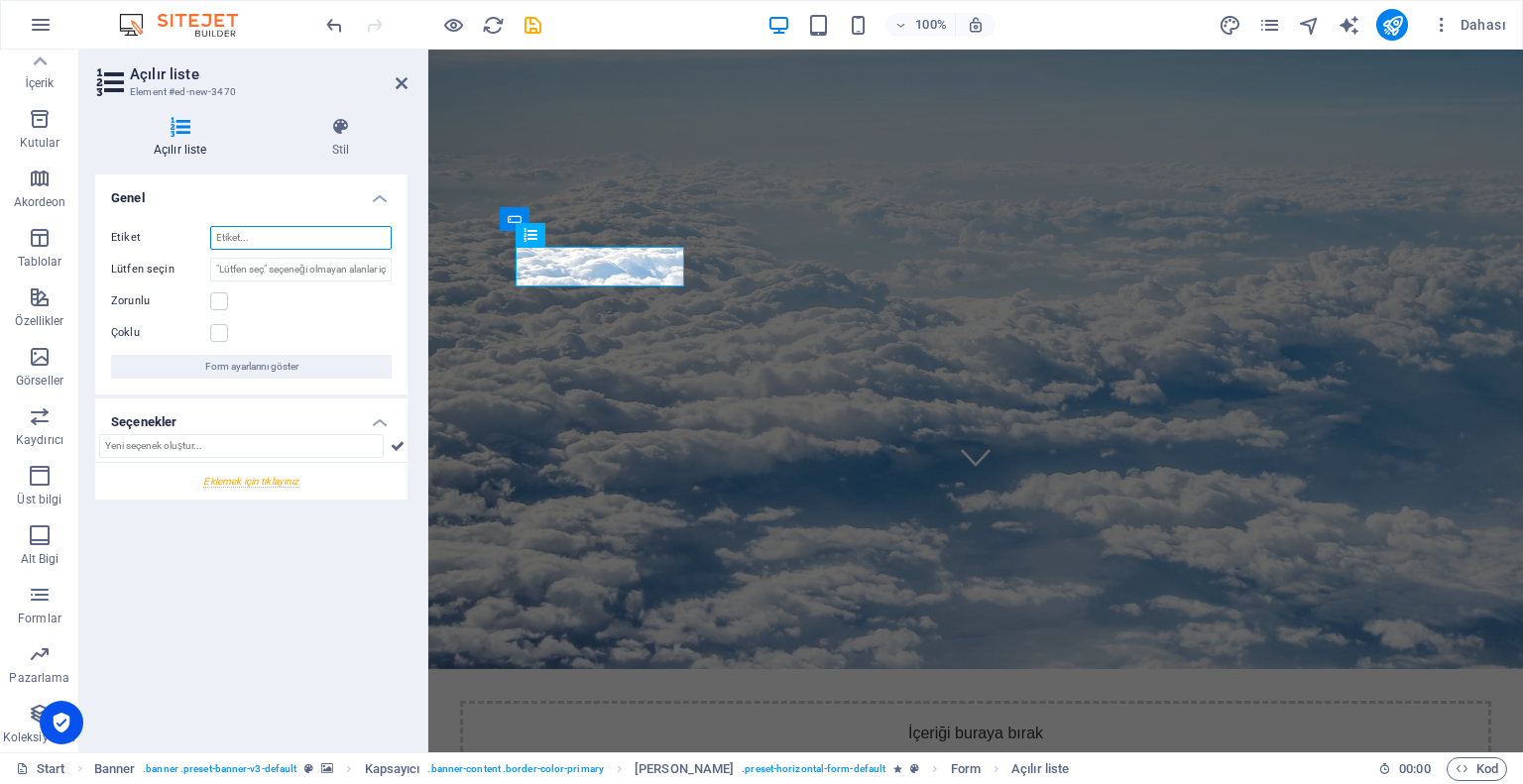 click on "Etiket" at bounding box center (300, 238) 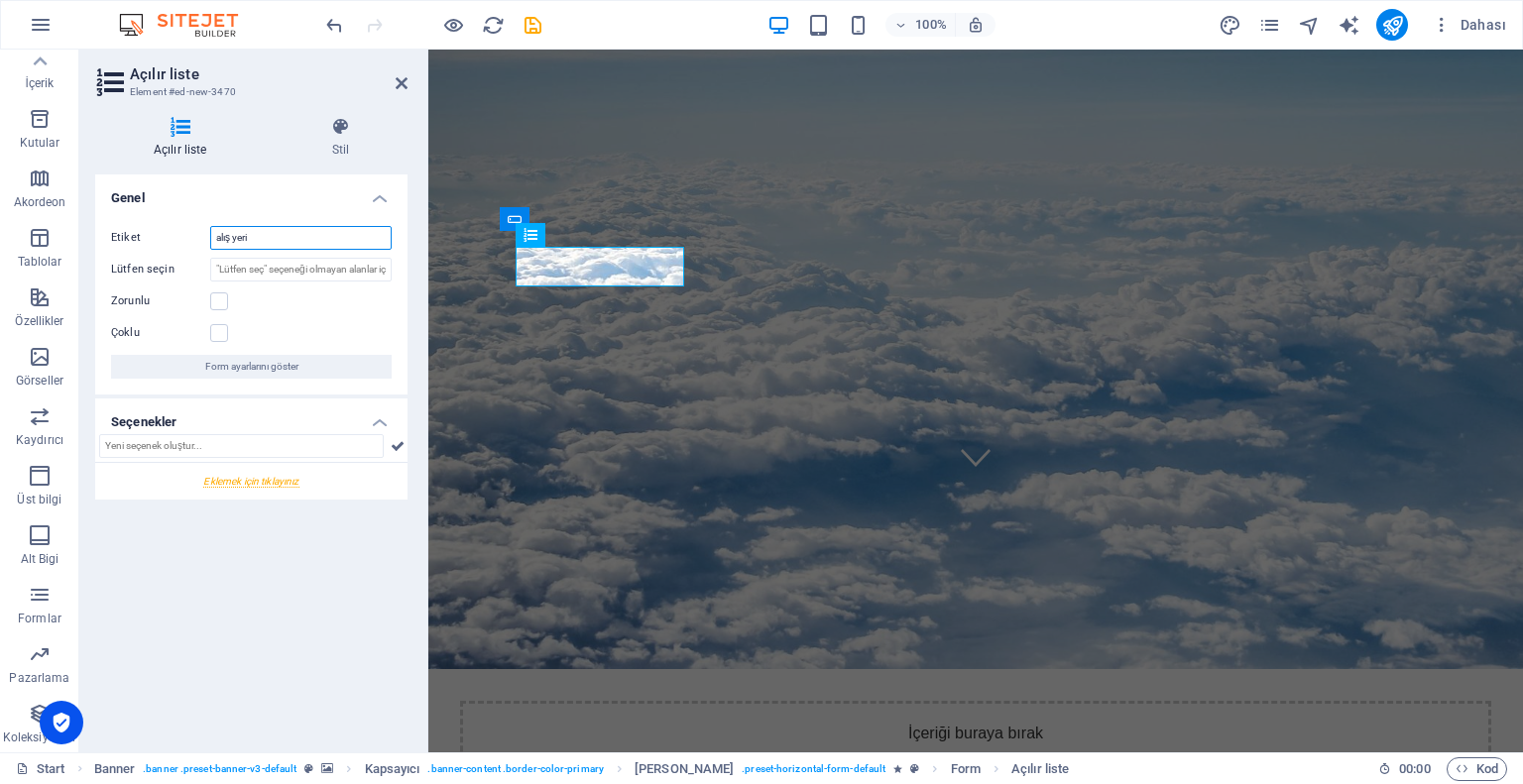 type on "alış yeri" 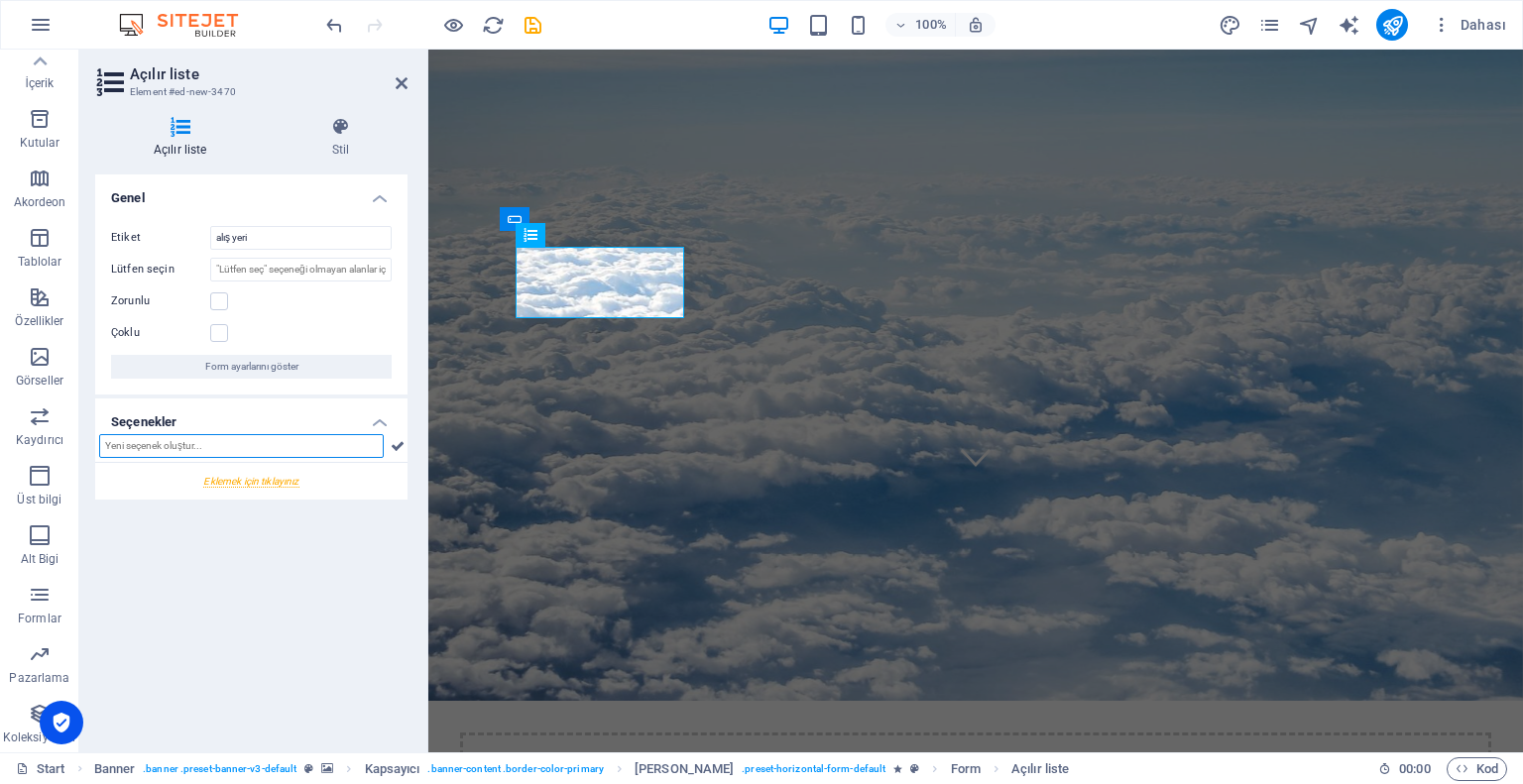 click at bounding box center (241, 446) 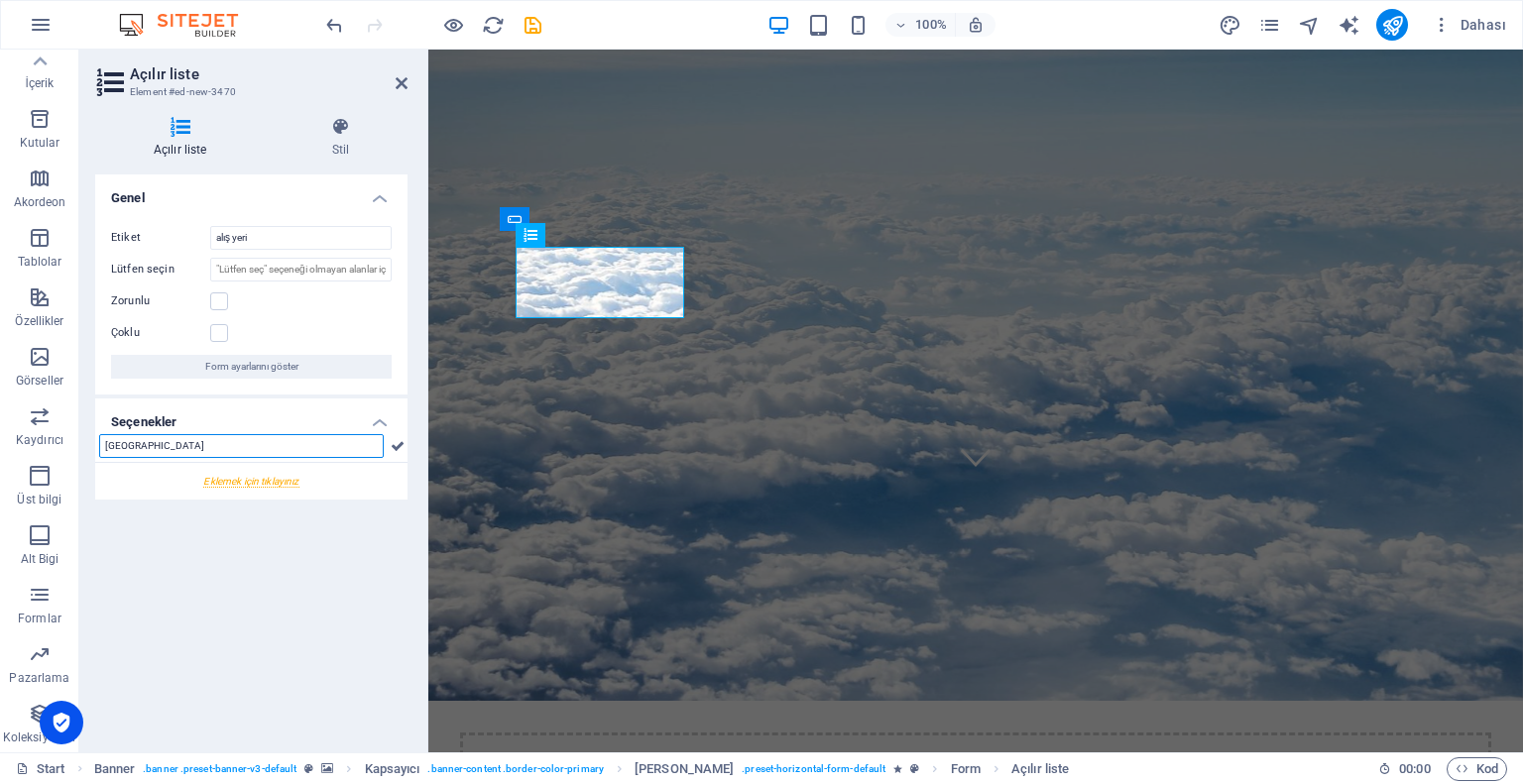 type on "[GEOGRAPHIC_DATA]" 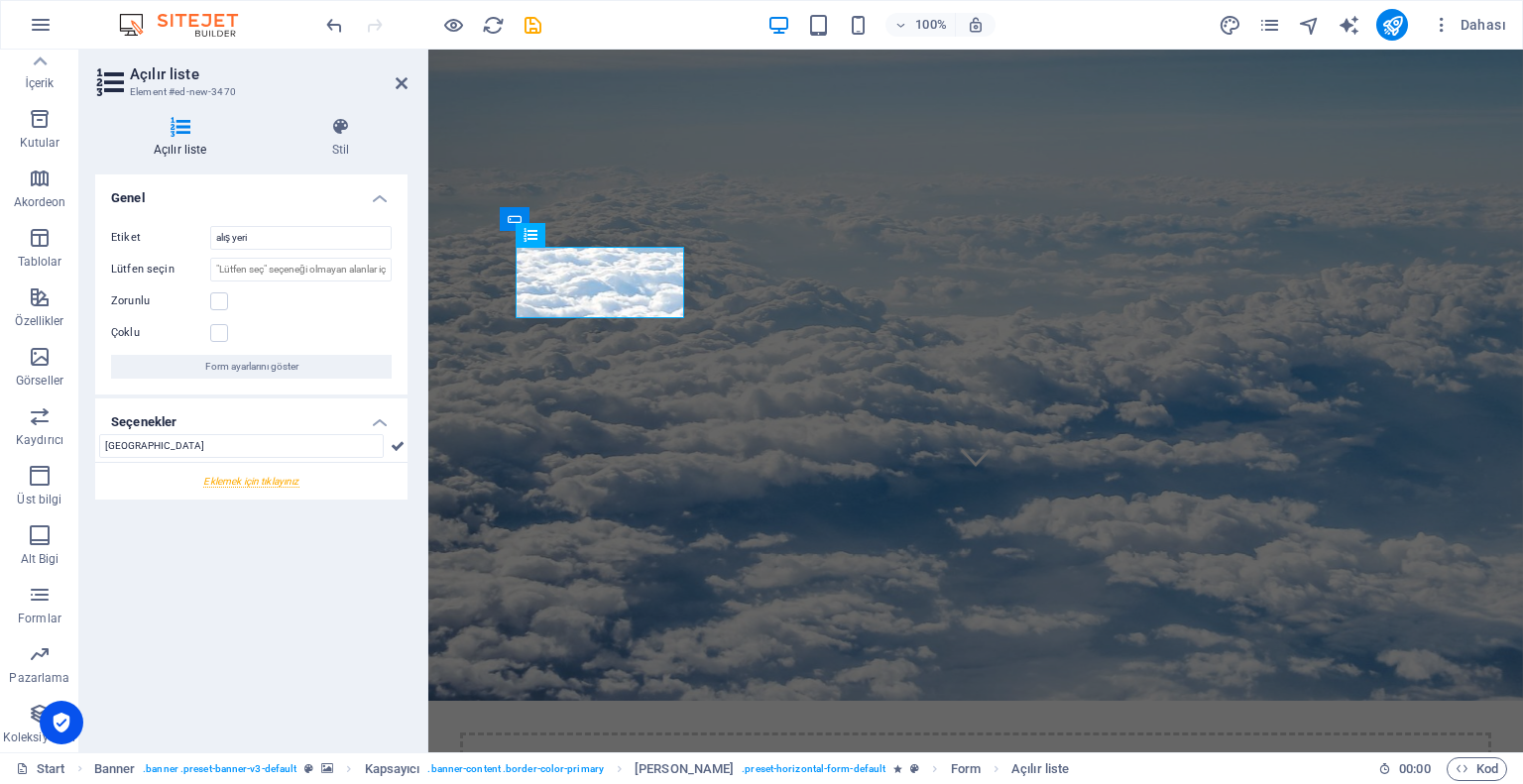 click at bounding box center (251, 481) 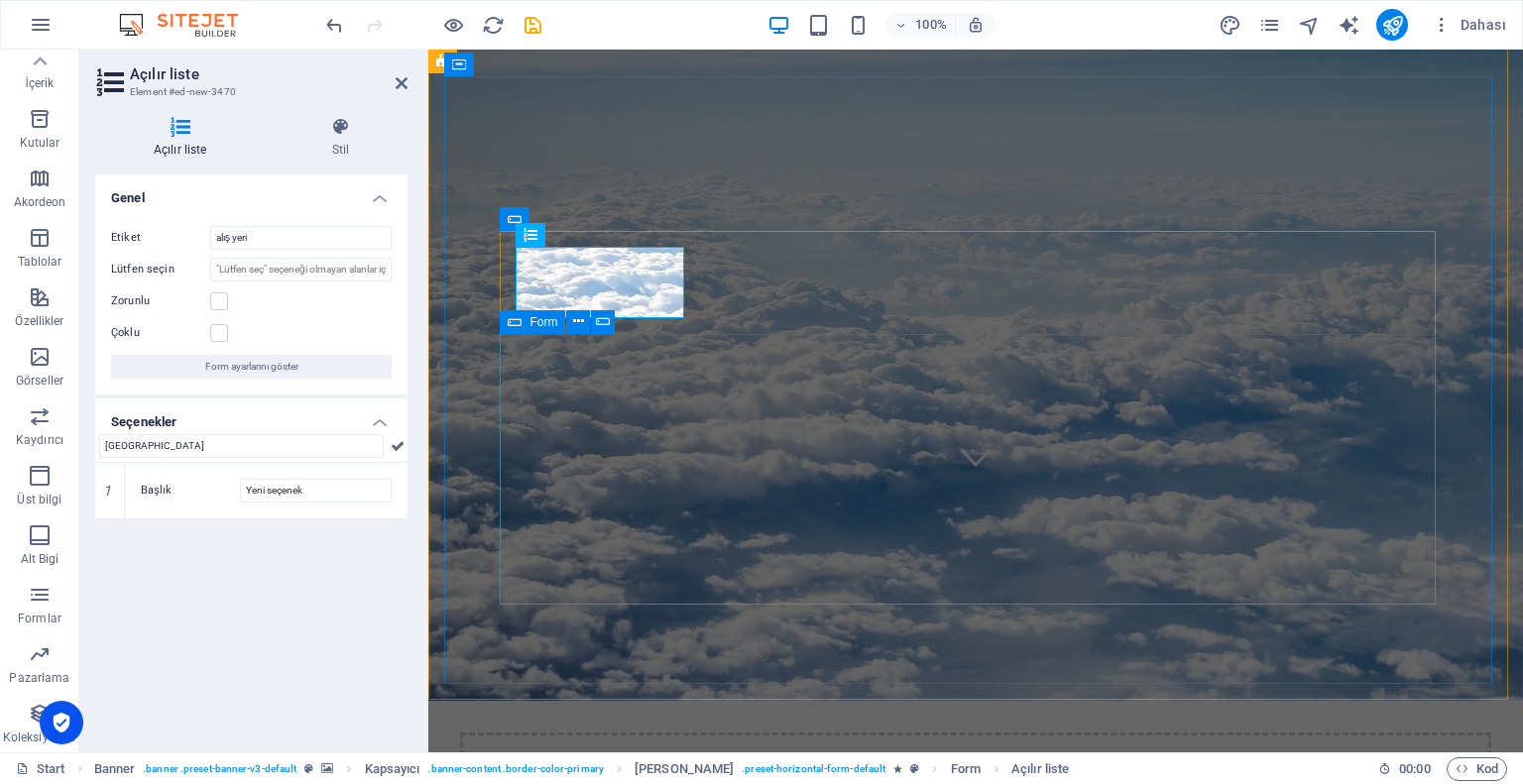 click on "İçeriği buraya bırak veya  Element ekle  Panoyu yapıştır" at bounding box center [976, 1450] 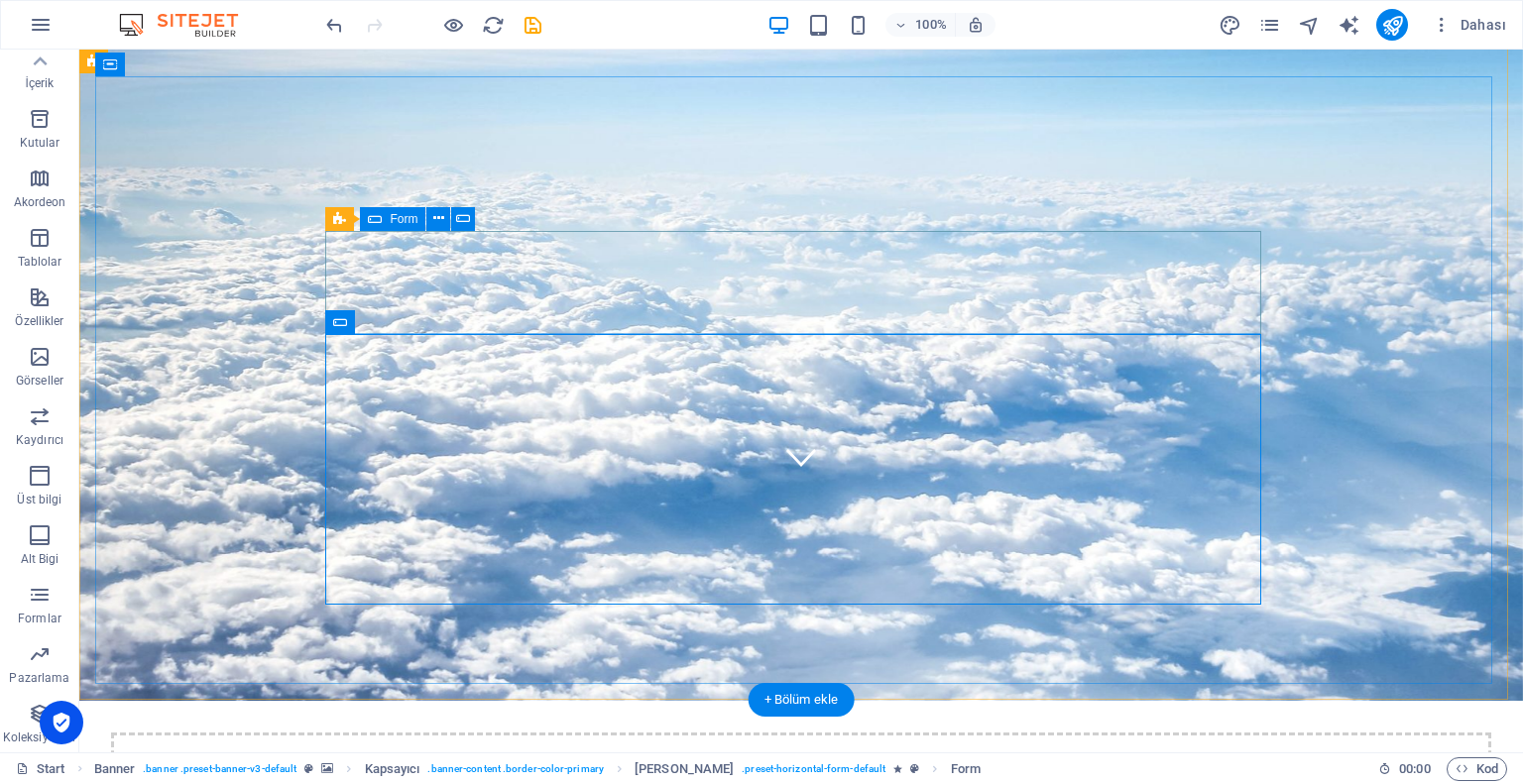 click on "alış yeri Yeni seçenek" at bounding box center [801, 1255] 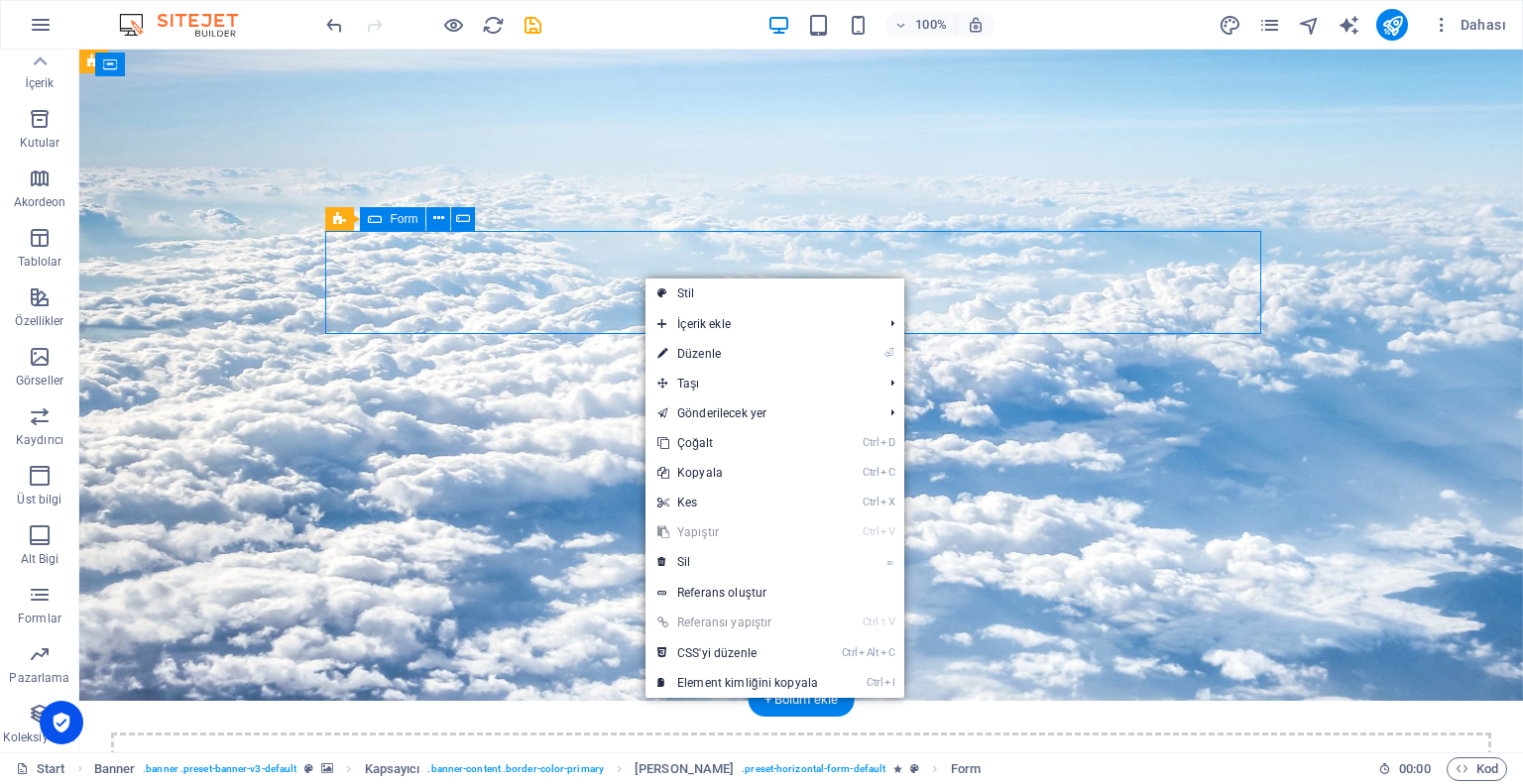 click on "alış yeri Yeni seçenek" at bounding box center (801, 1255) 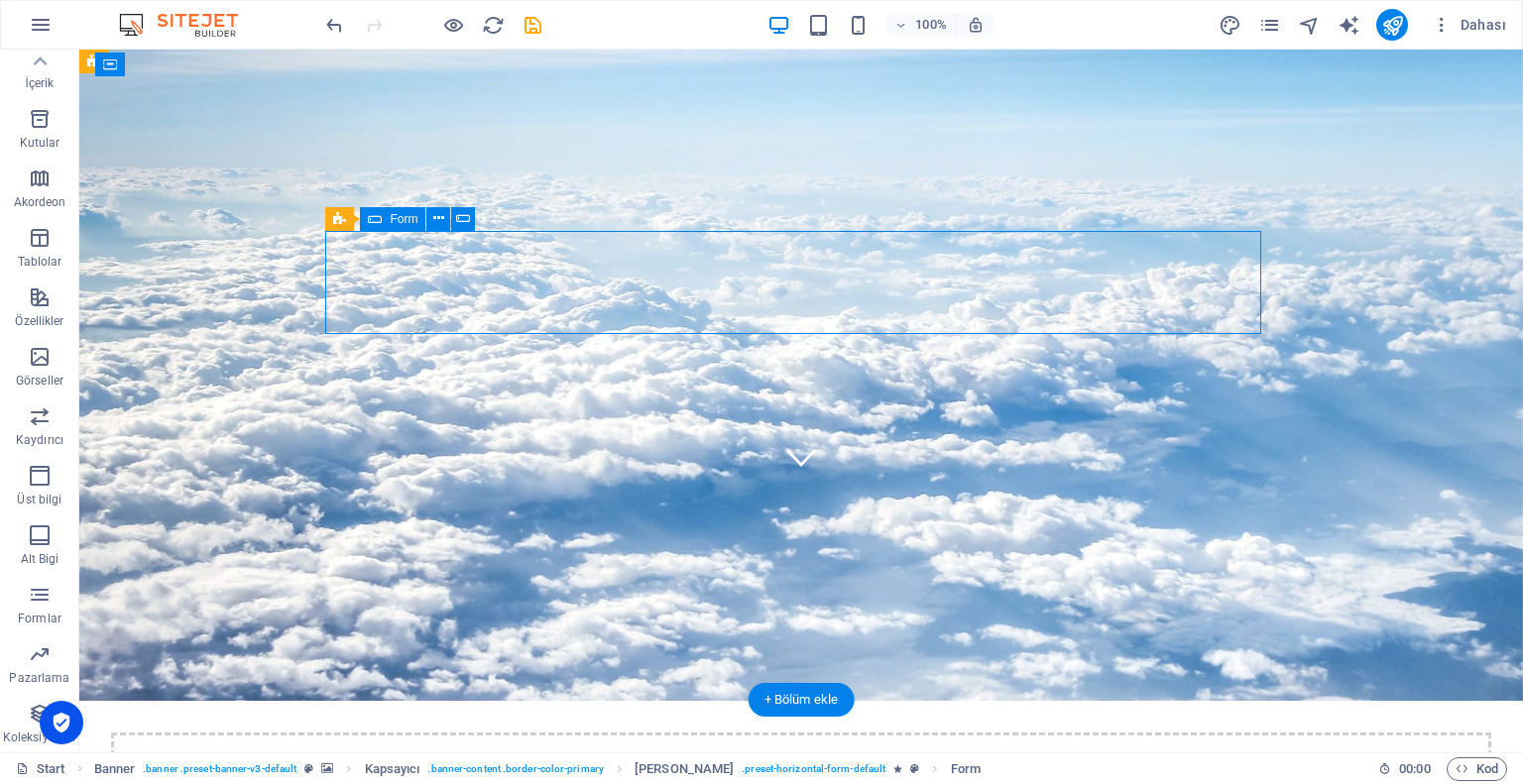 click on "alış yeri Yeni seçenek" at bounding box center (801, 1255) 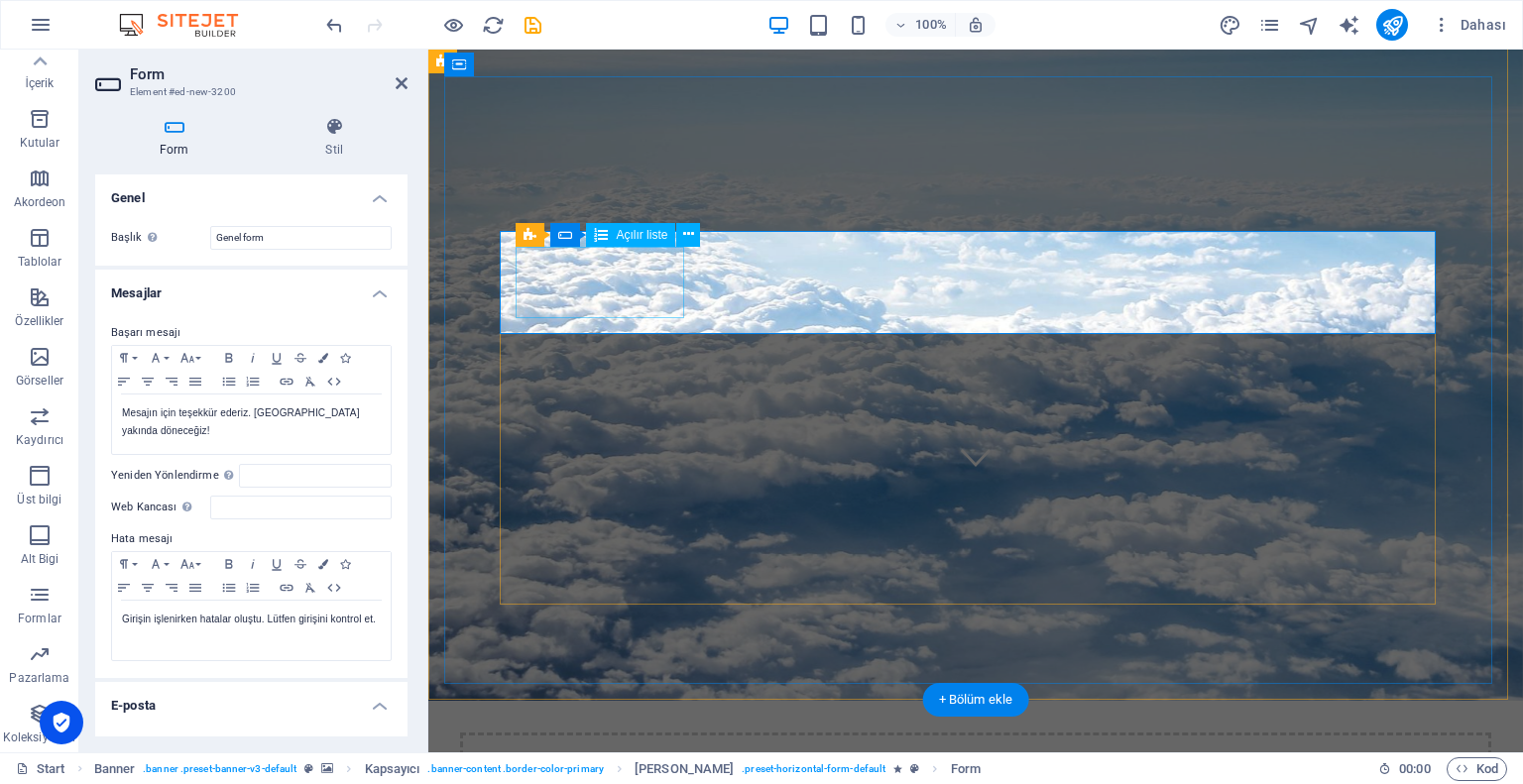 click on "alış yeri Yeni seçenek" at bounding box center (608, 1255) 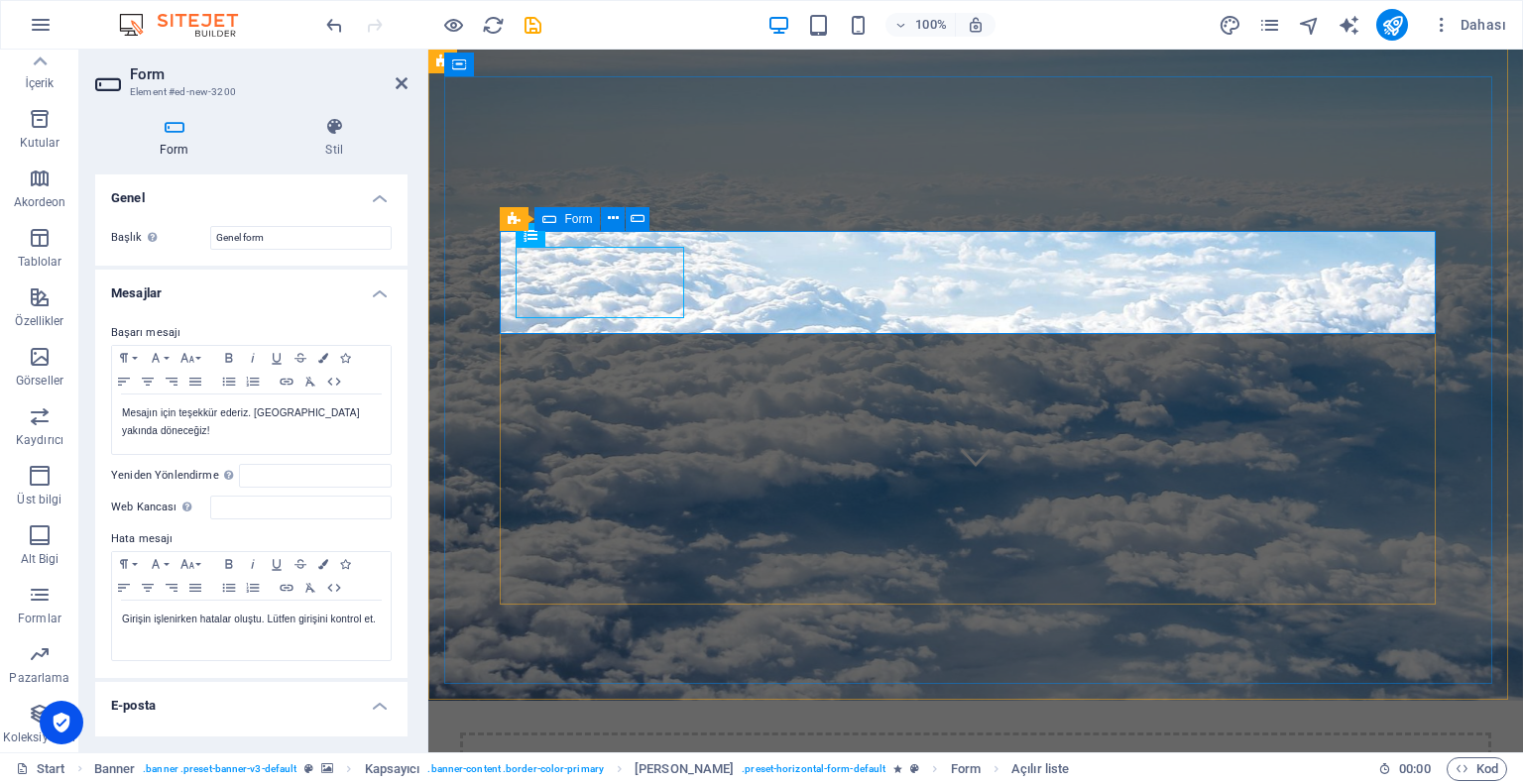 click on "alış yeri Yeni seçenek" at bounding box center [976, 1255] 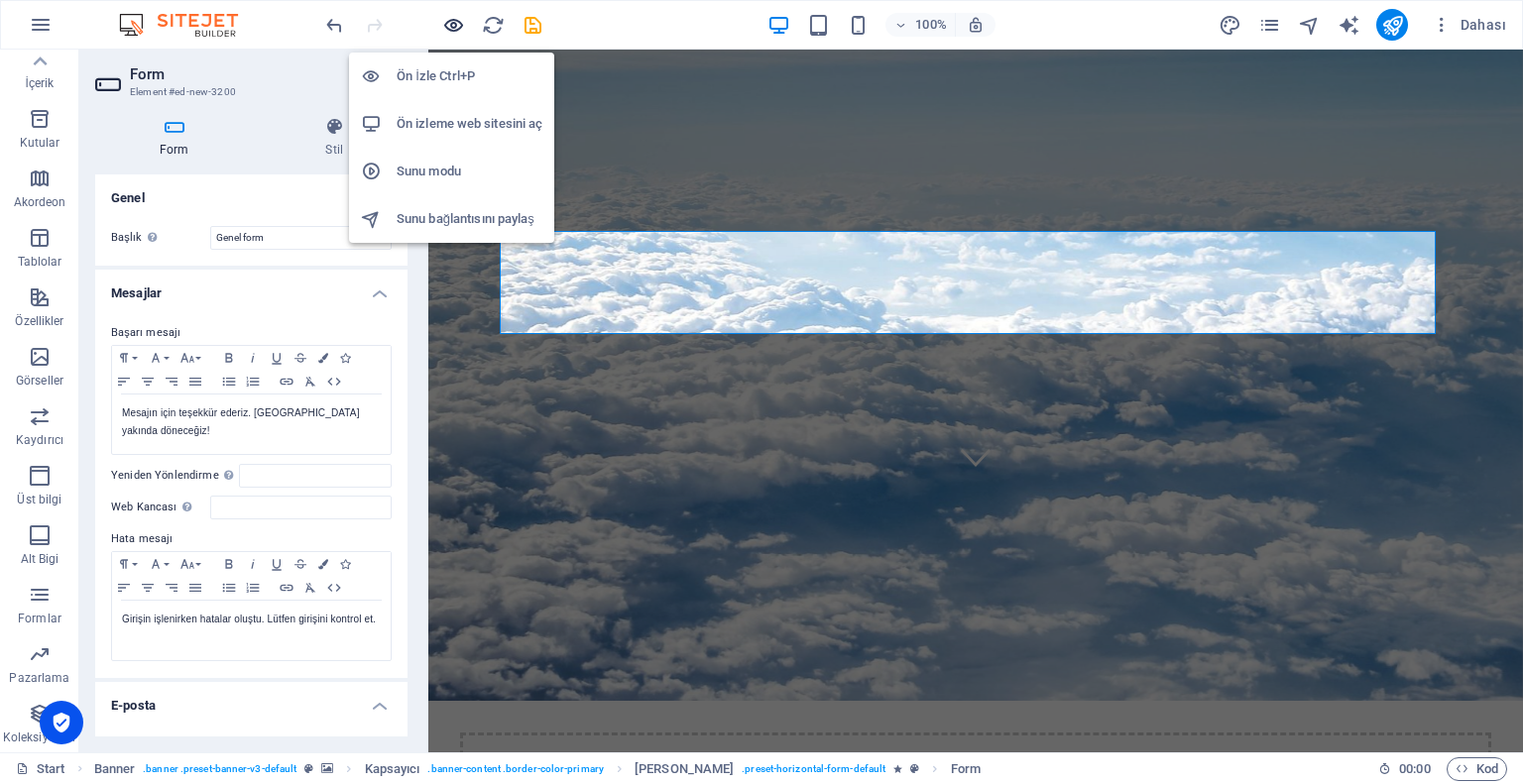 click at bounding box center [453, 25] 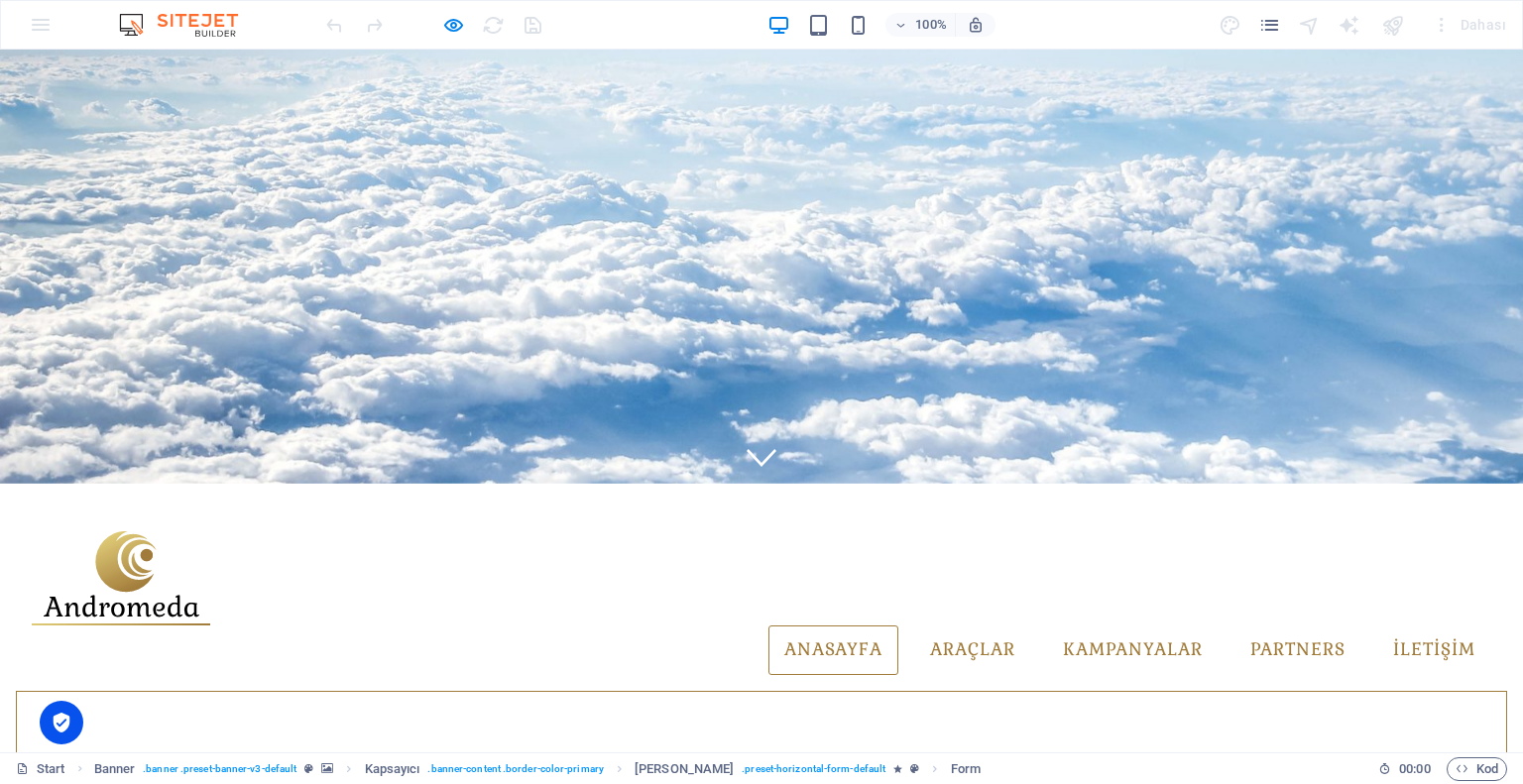 click on "Yeni seçenek" at bounding box center (383, 913) 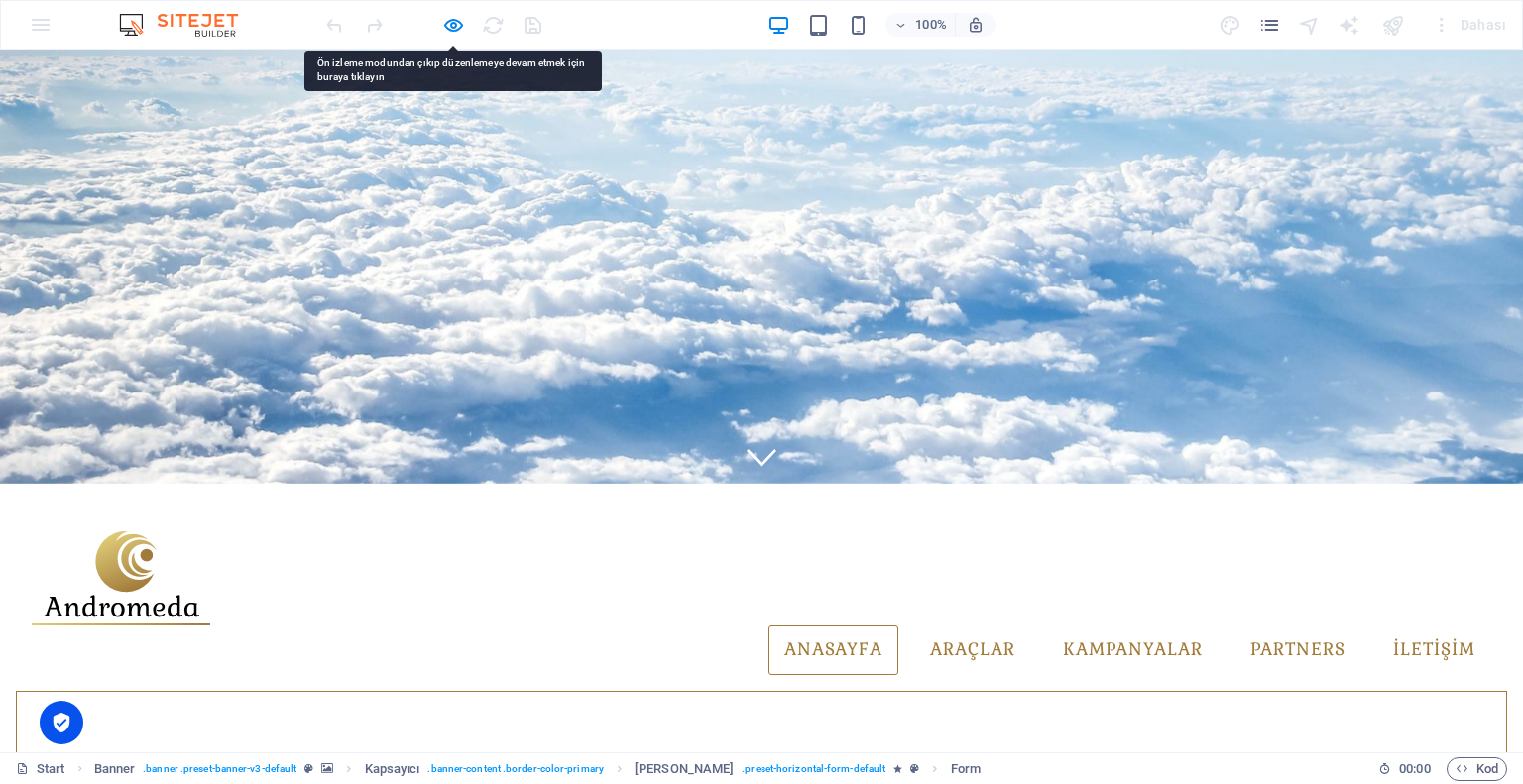 click on "Yeni seçenek" at bounding box center (383, 913) 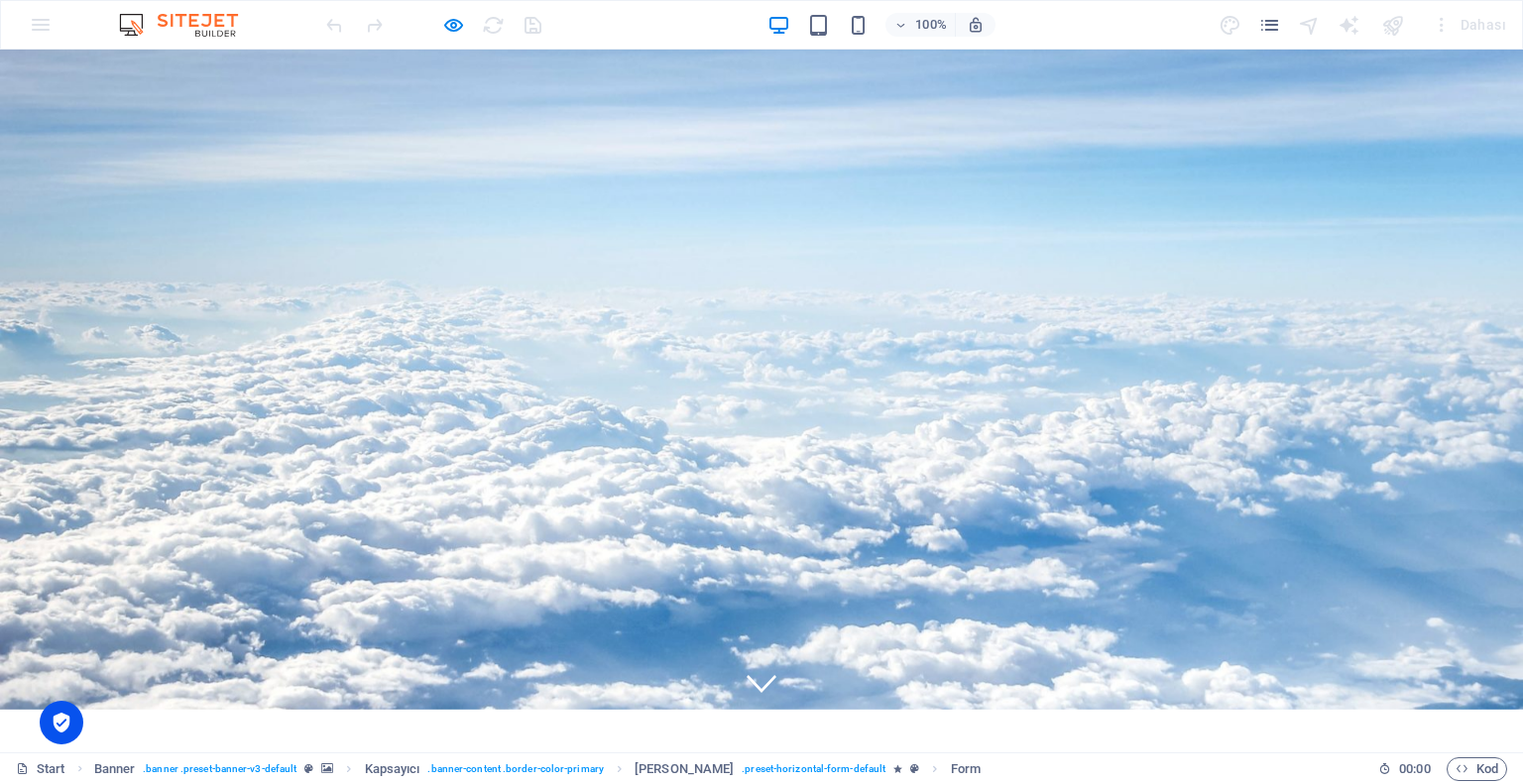 scroll, scrollTop: 0, scrollLeft: 0, axis: both 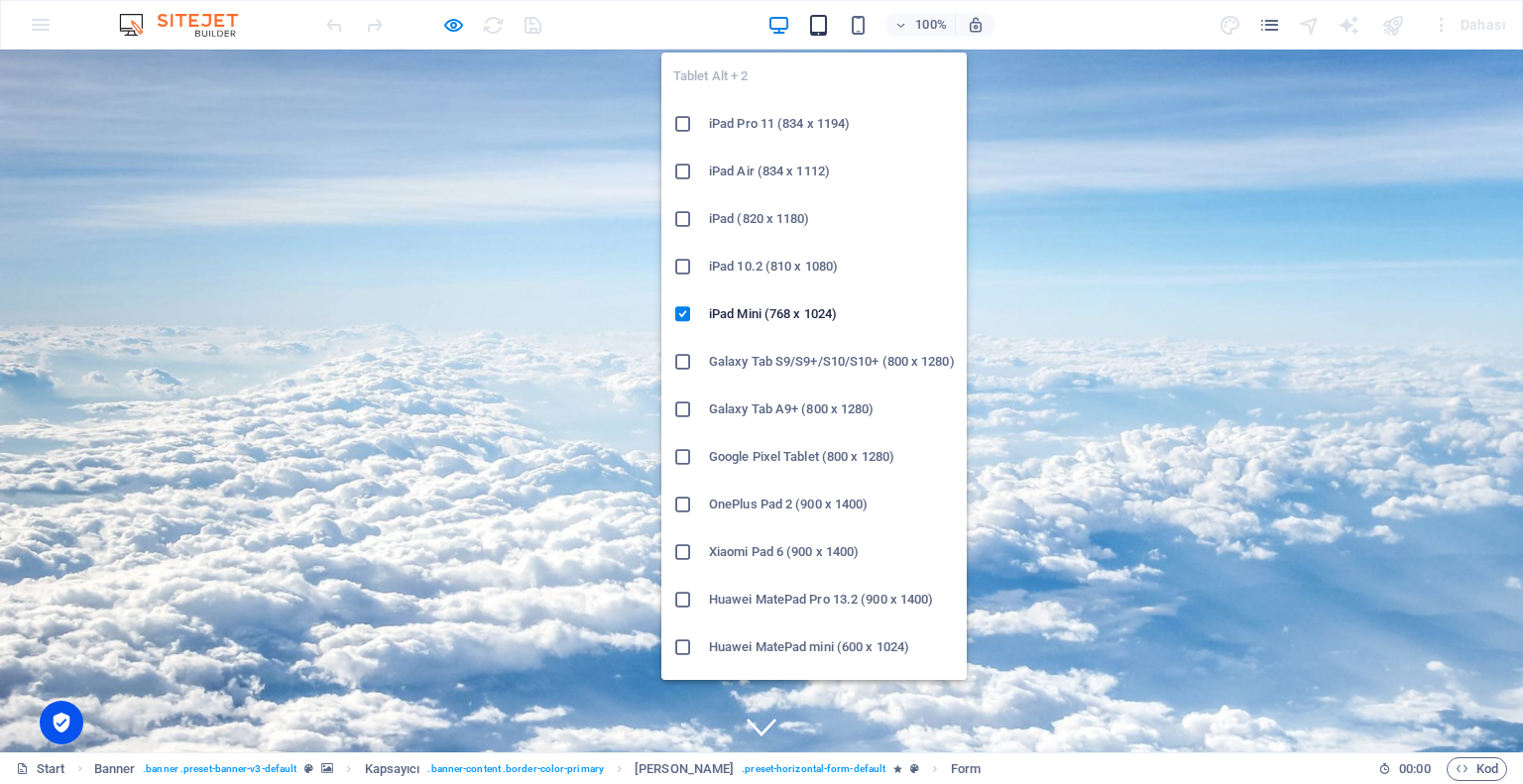 click at bounding box center [818, 25] 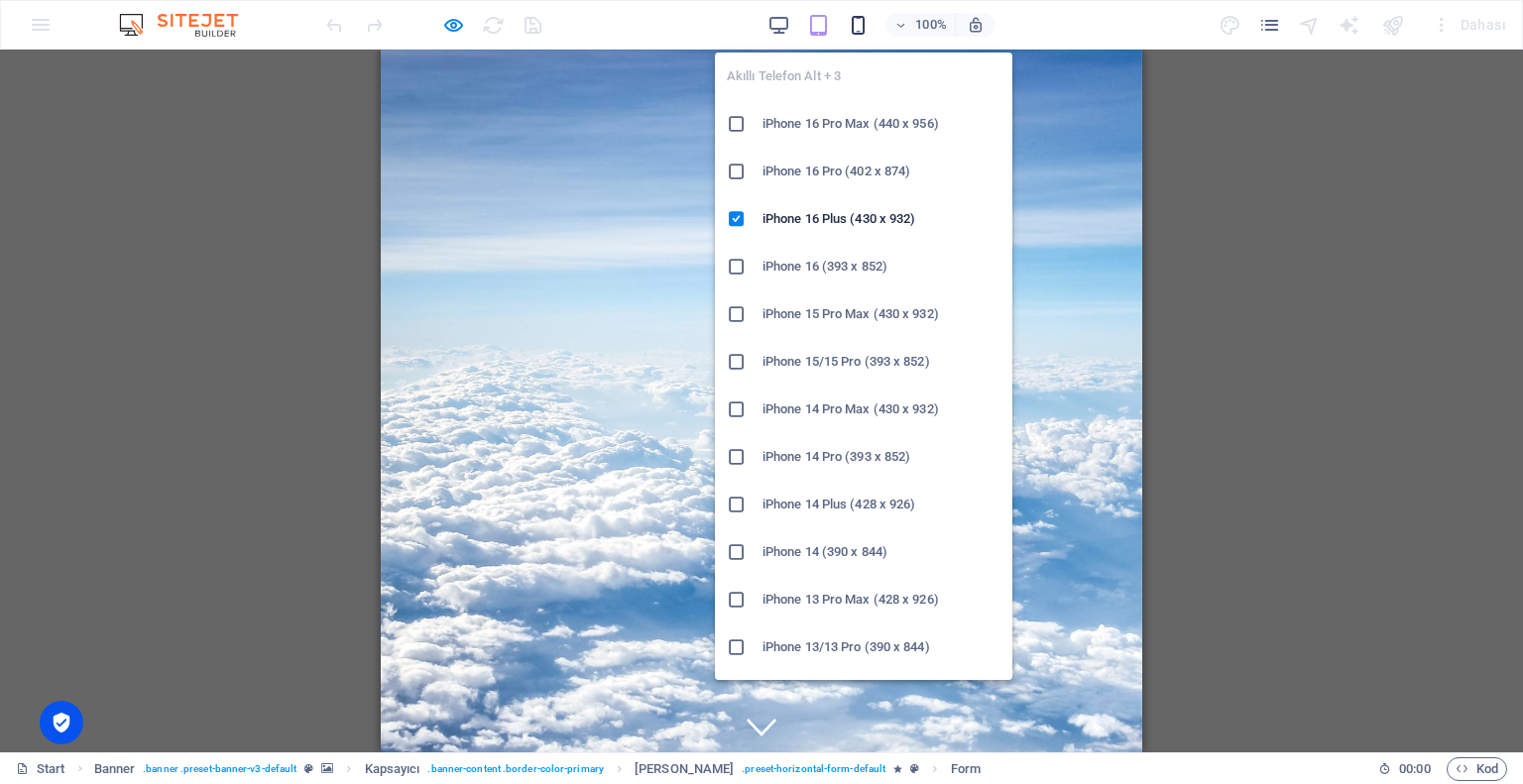 click at bounding box center (858, 25) 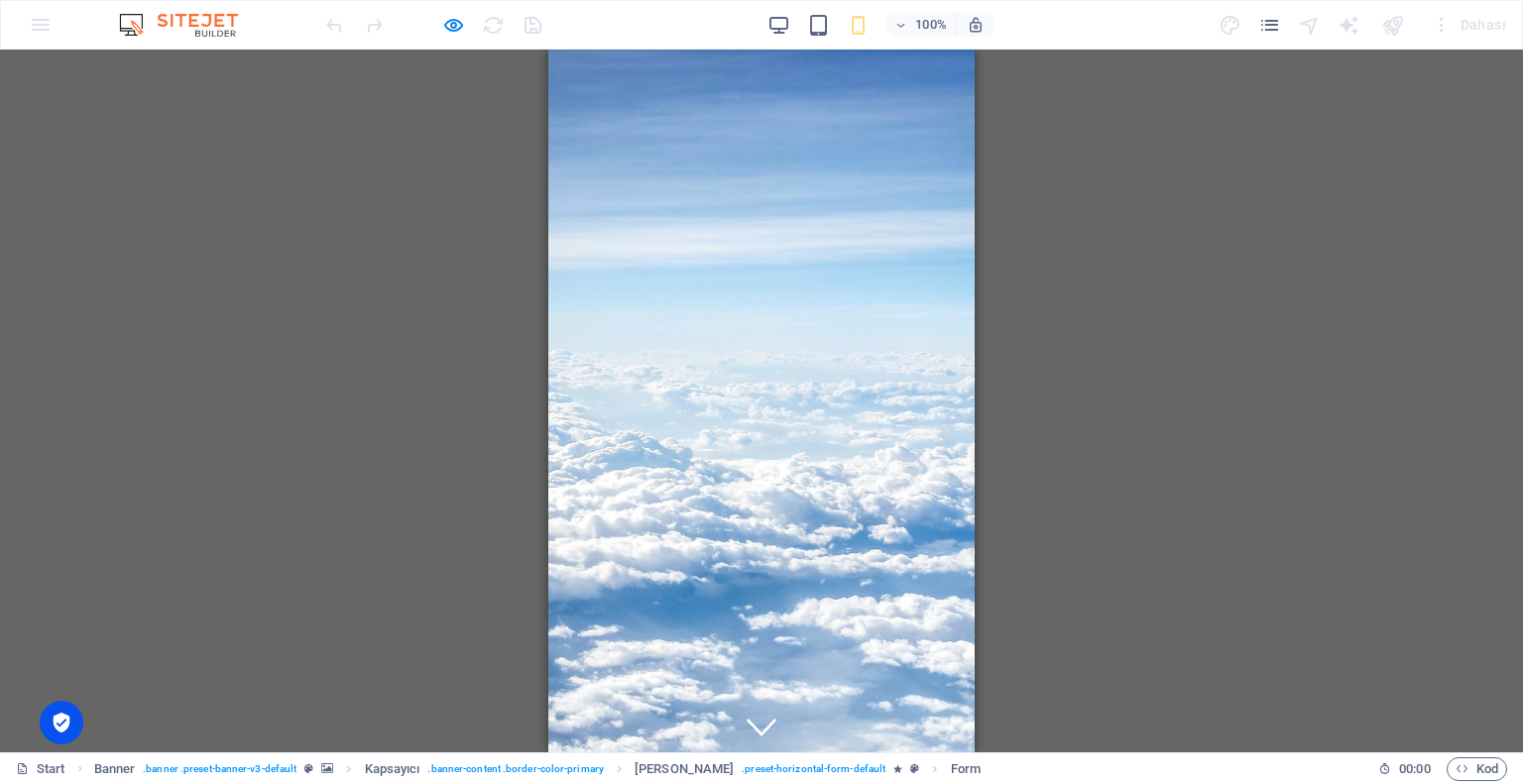 click on "Yeni seçenek" at bounding box center [727, 1171] 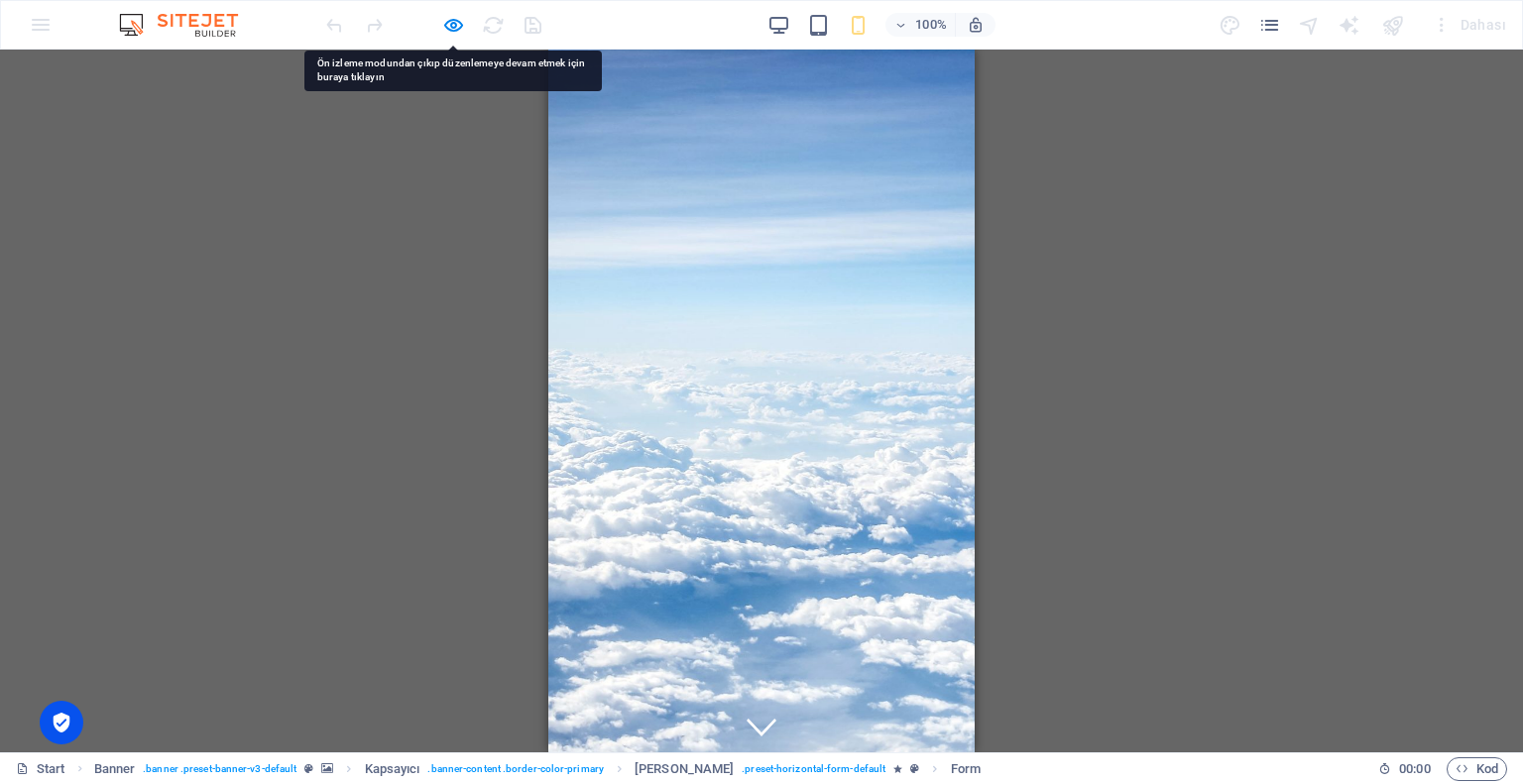 click on "Yeni seçenek" at bounding box center (727, 1171) 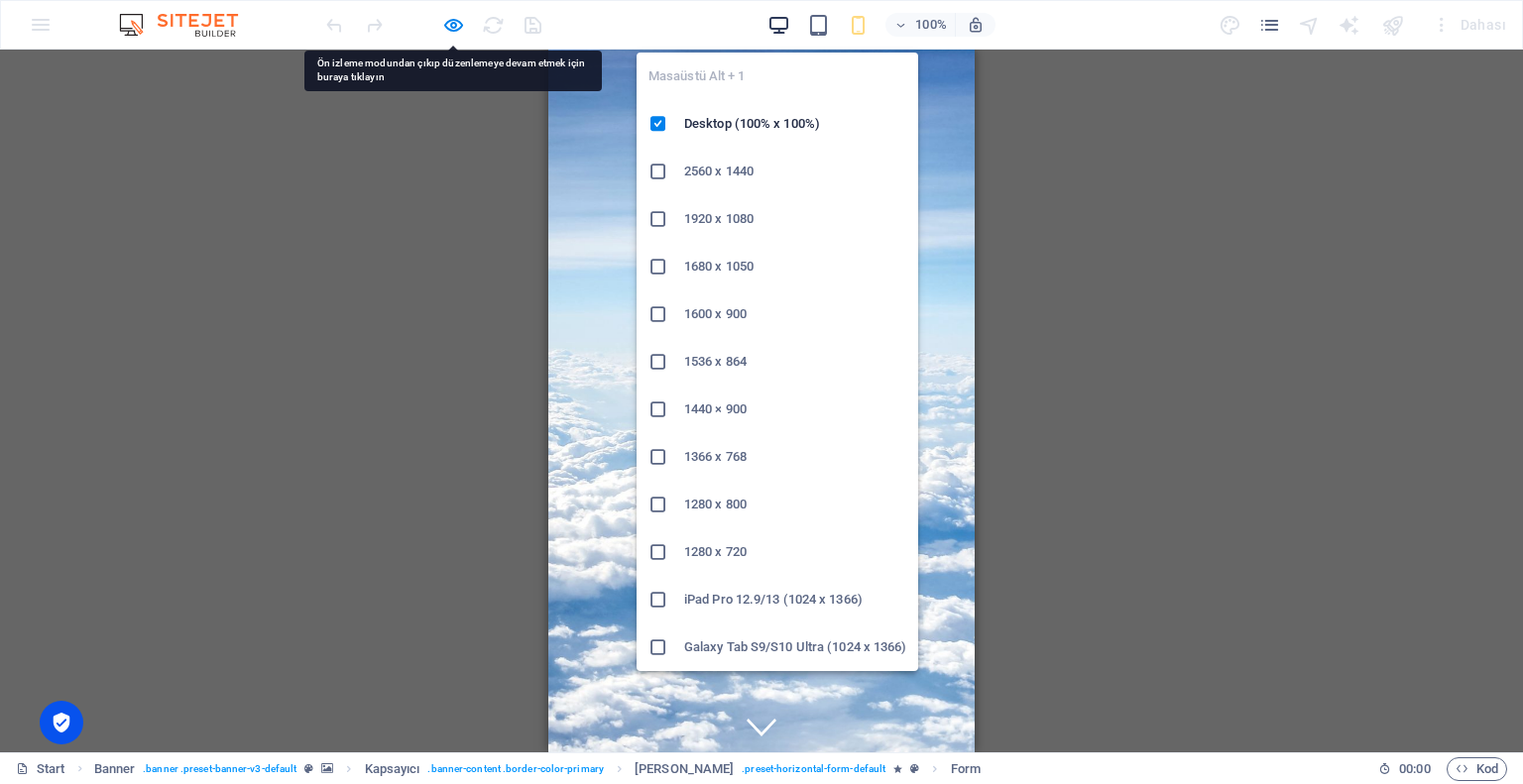 click at bounding box center (778, 25) 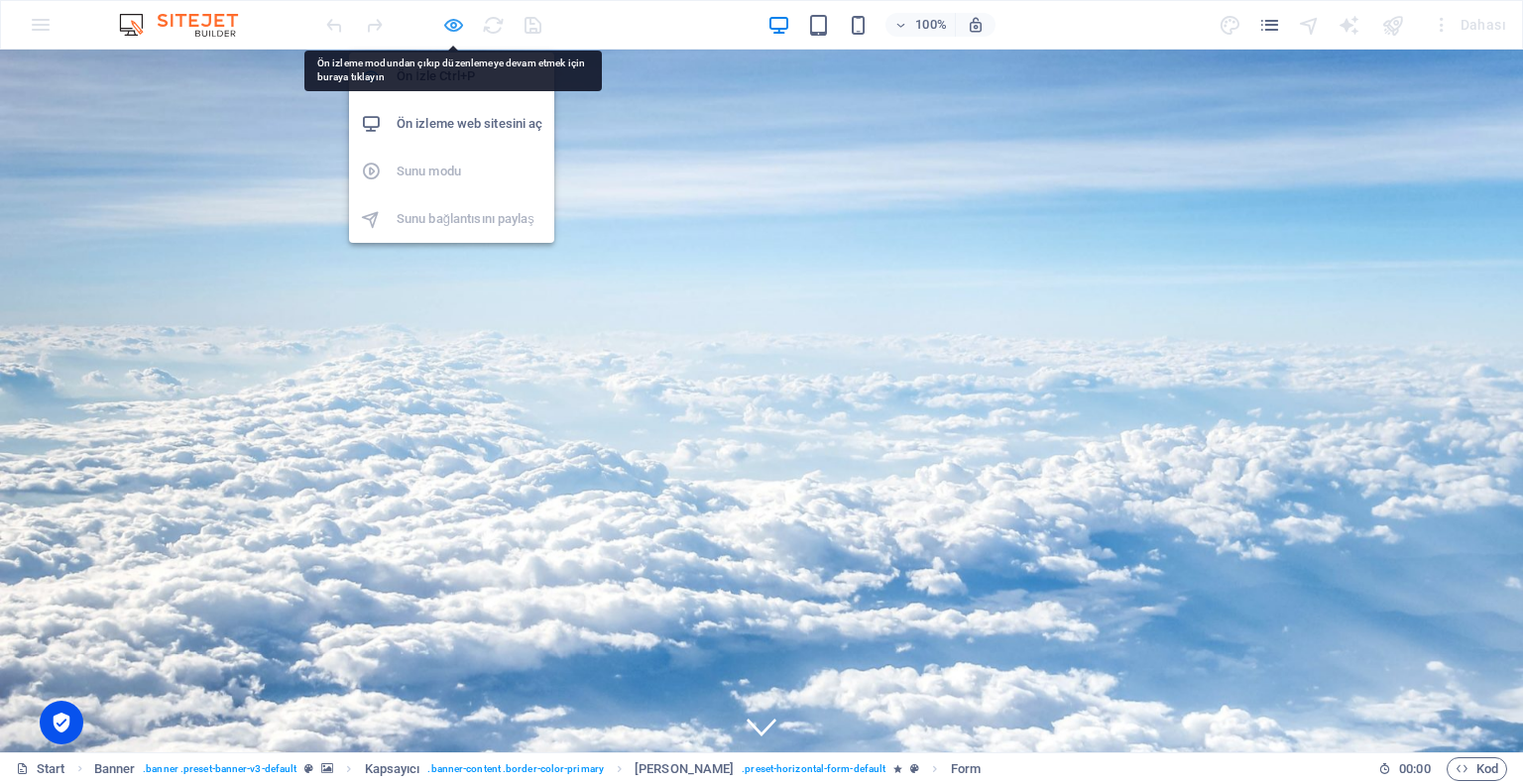 click at bounding box center [453, 25] 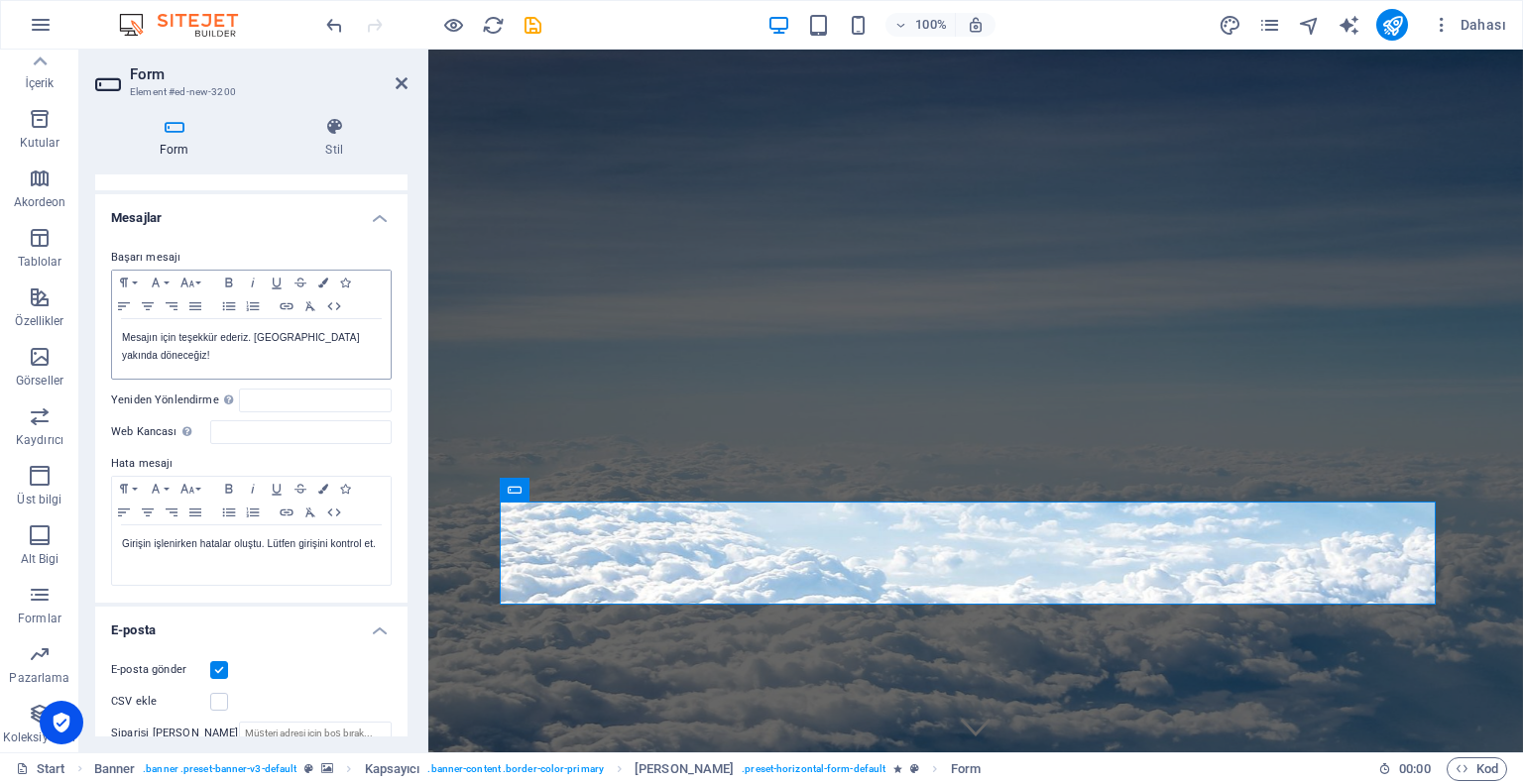 scroll, scrollTop: 0, scrollLeft: 0, axis: both 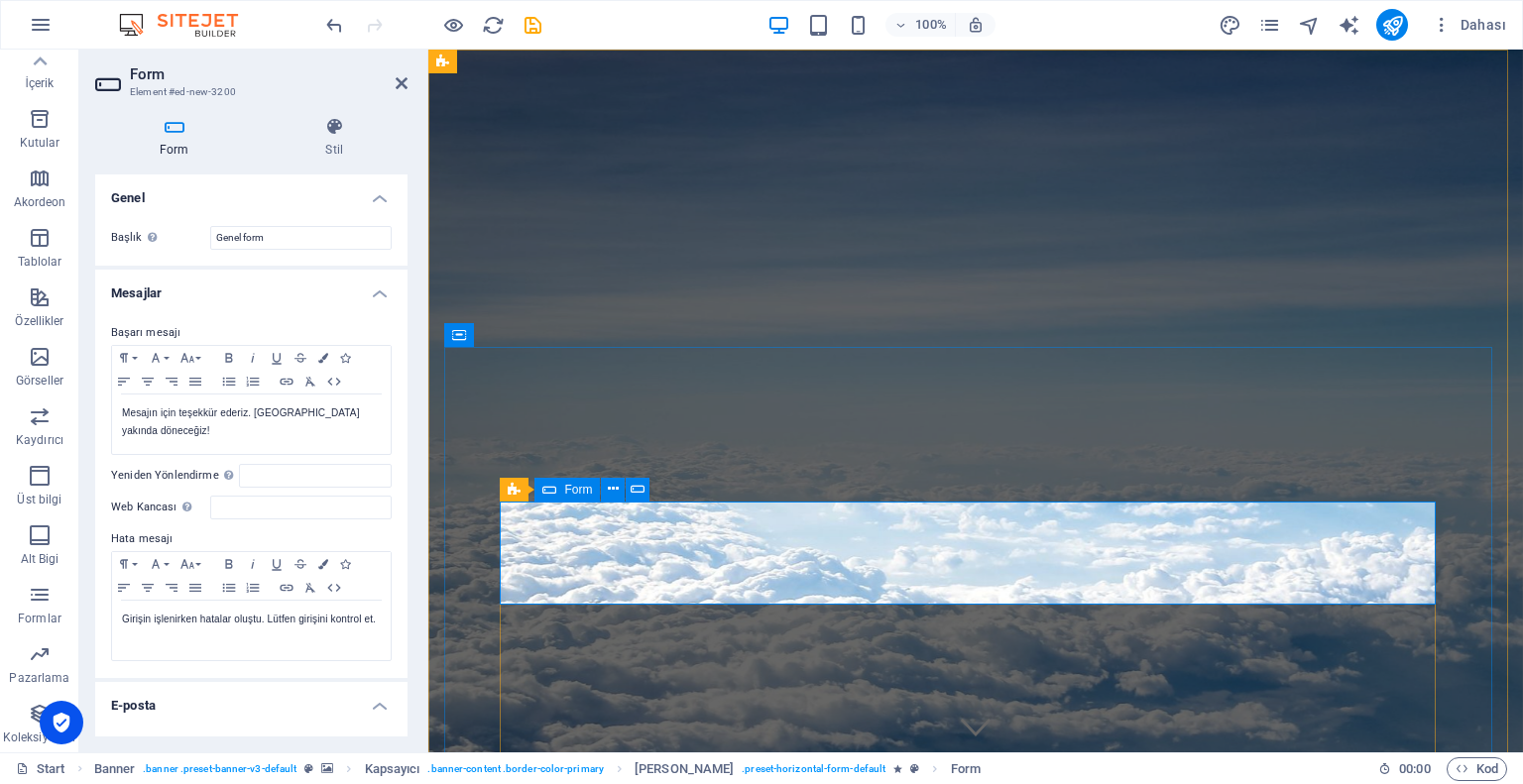 click on "alış yeri Yeni seçenek" at bounding box center (976, 1524) 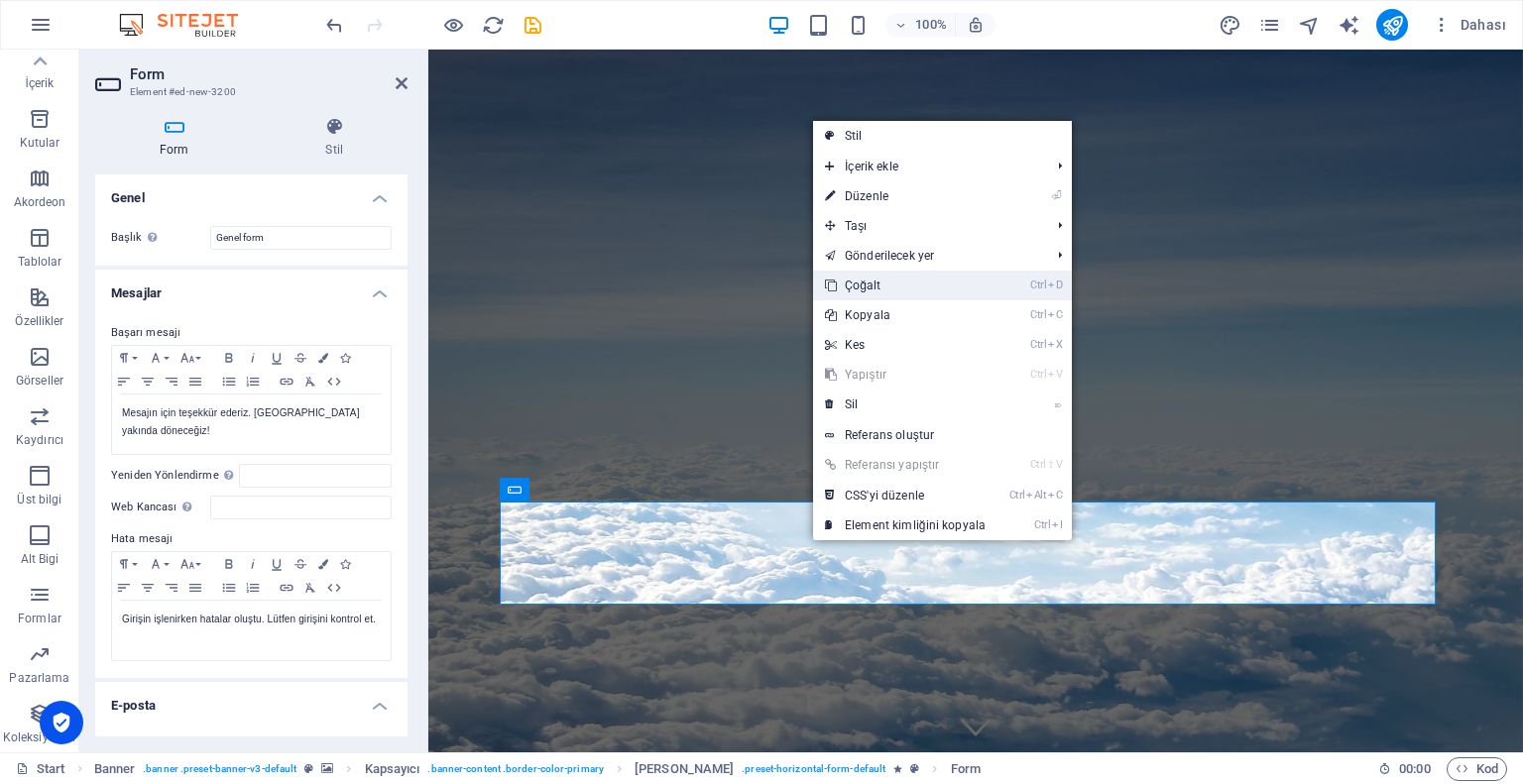 click on "Ctrl D  Çoğalt" at bounding box center [905, 285] 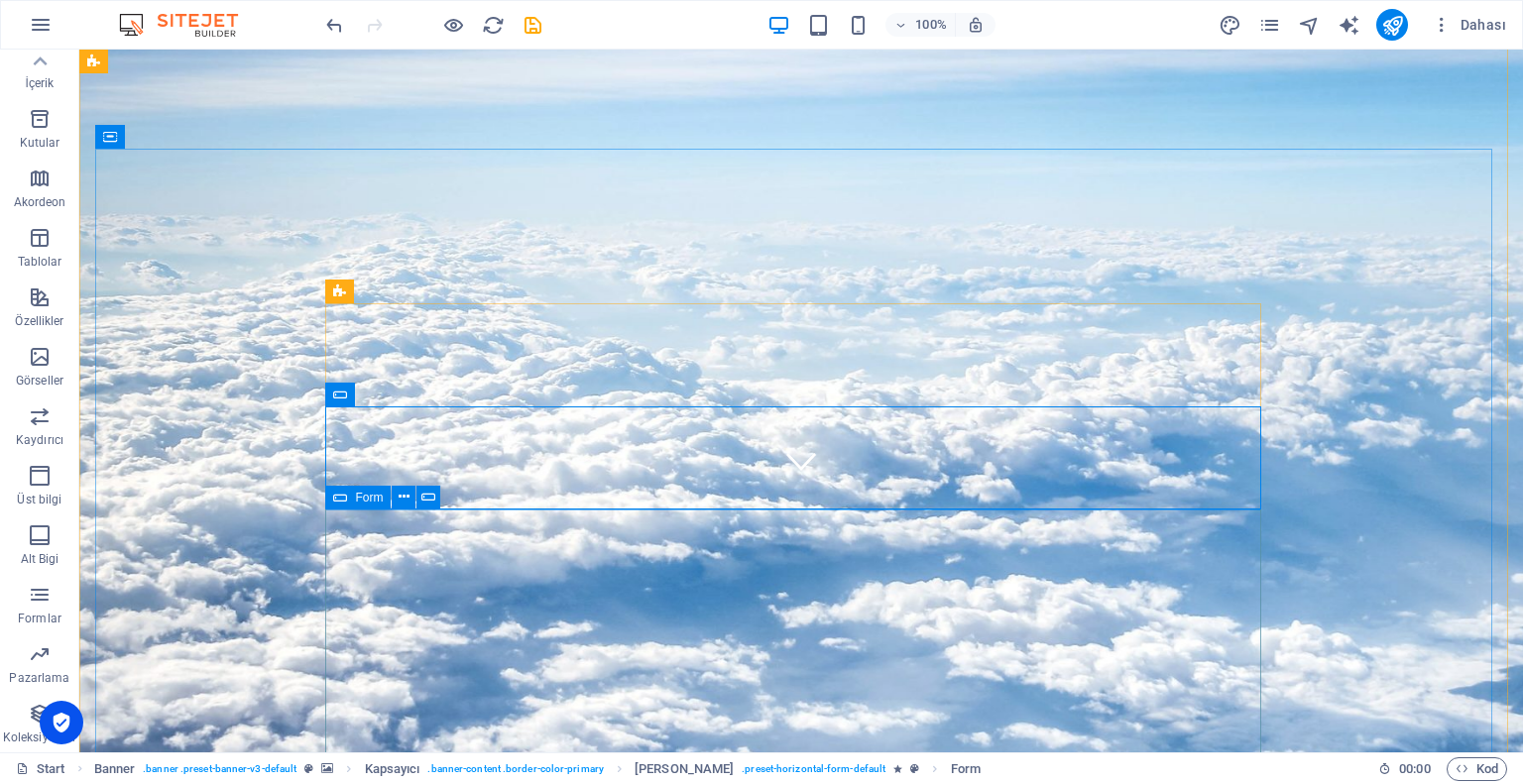 scroll, scrollTop: 297, scrollLeft: 0, axis: vertical 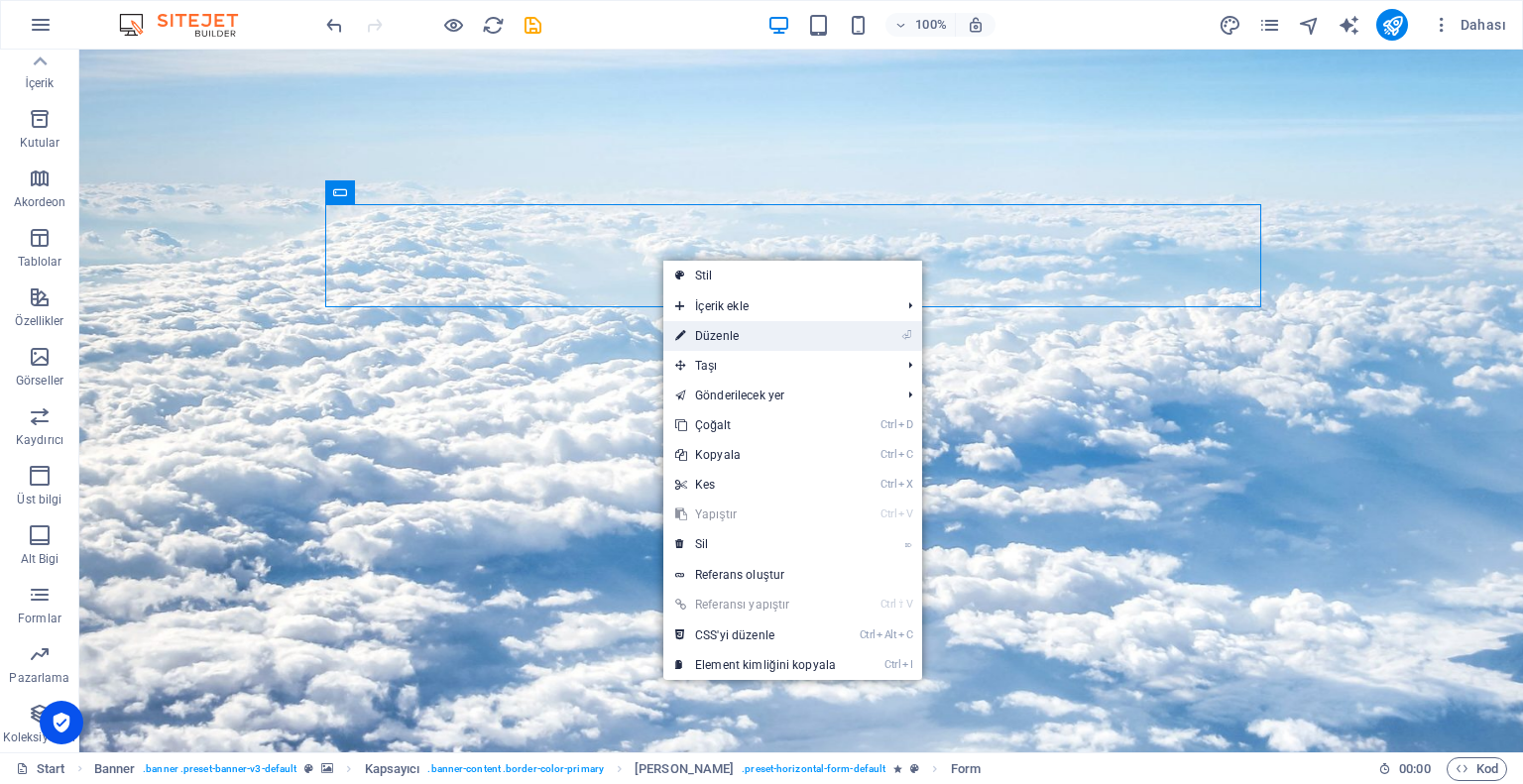 click on "⏎  Düzenle" at bounding box center [756, 336] 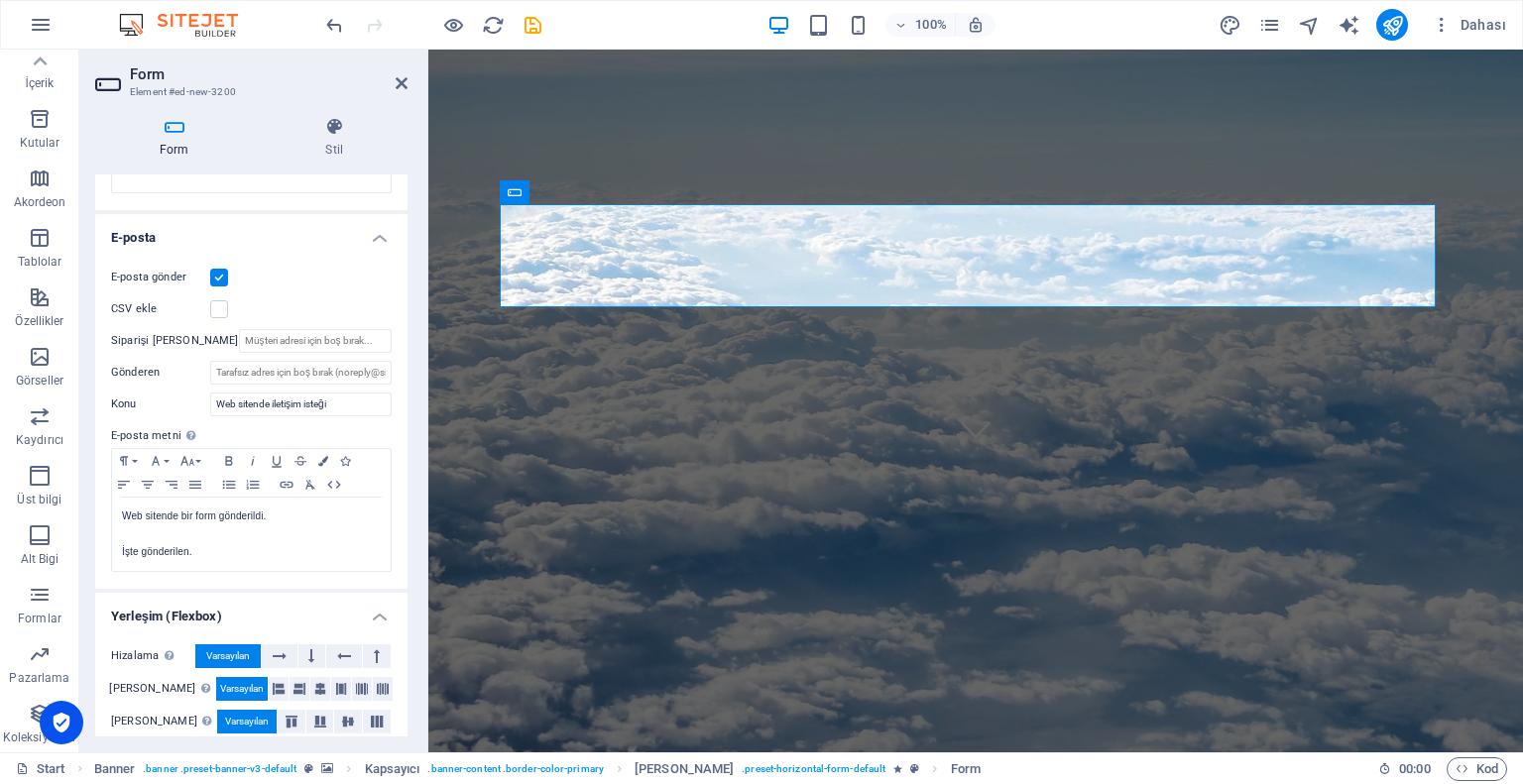 scroll, scrollTop: 544, scrollLeft: 0, axis: vertical 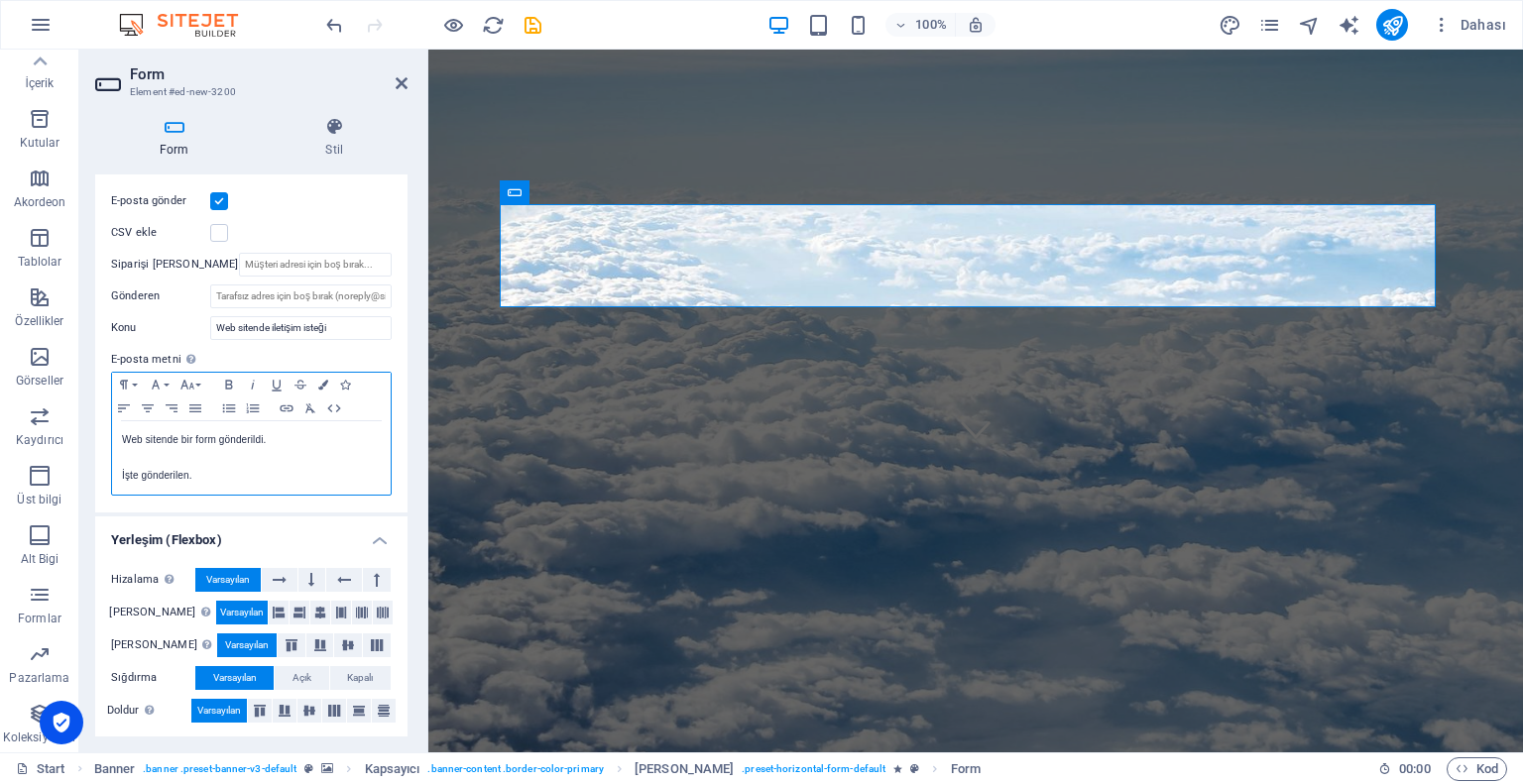 click on "Web sitende bir form gönderildi." at bounding box center (251, 440) 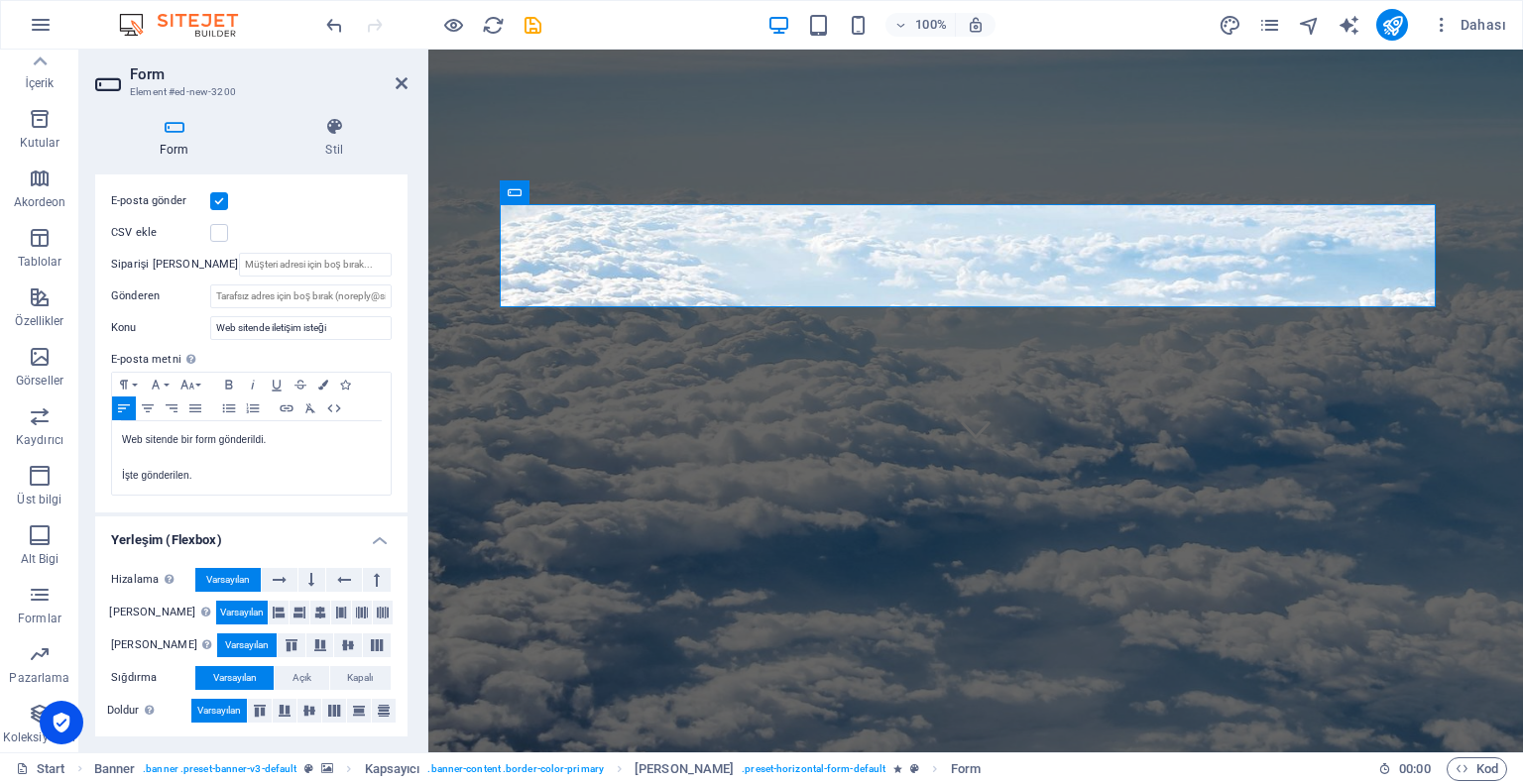 click at bounding box center [188, 25] 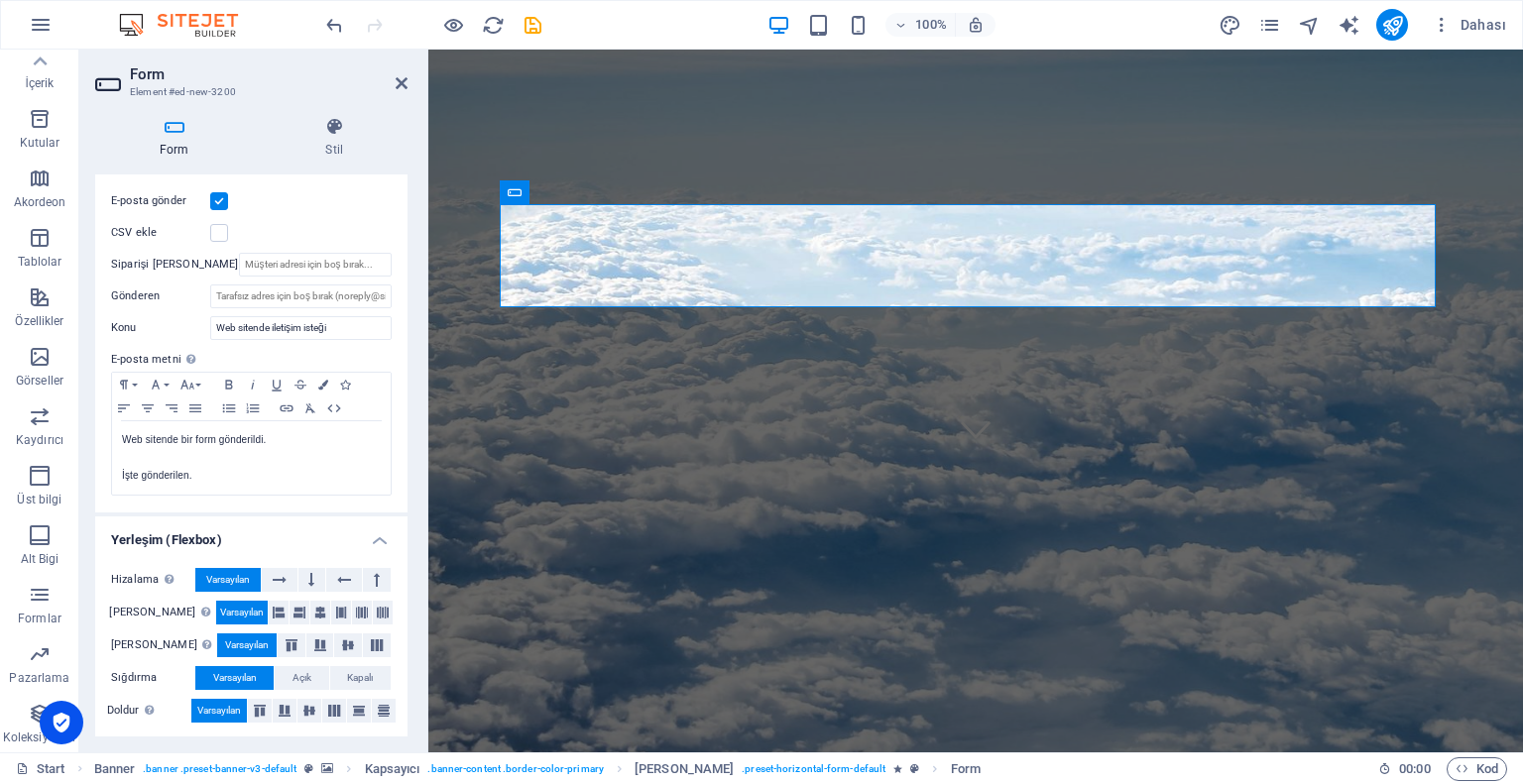 click at bounding box center [188, 25] 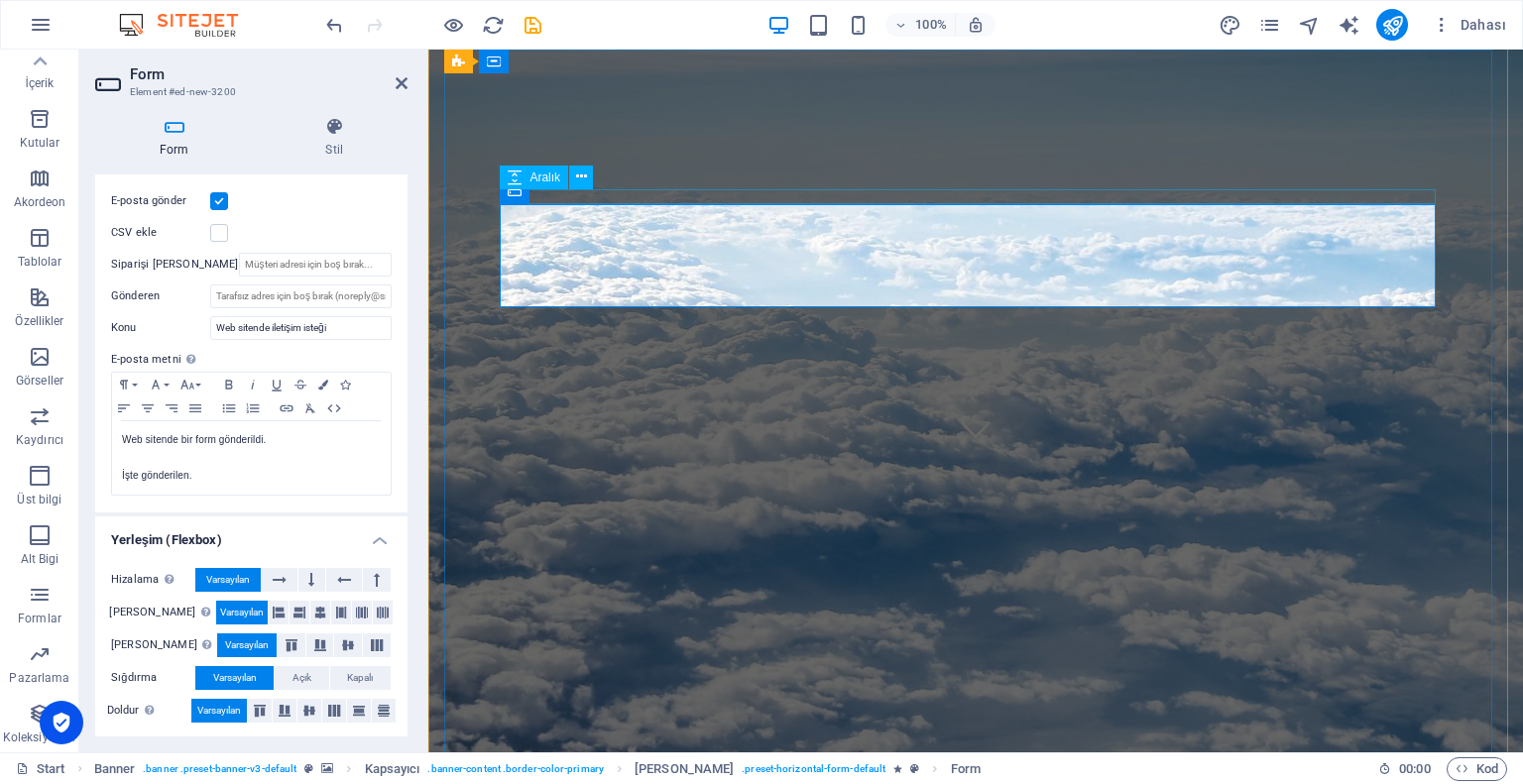 click on "sİZE gÖRE aRAÇ hER zAMAN vAR" at bounding box center [976, 1234] 